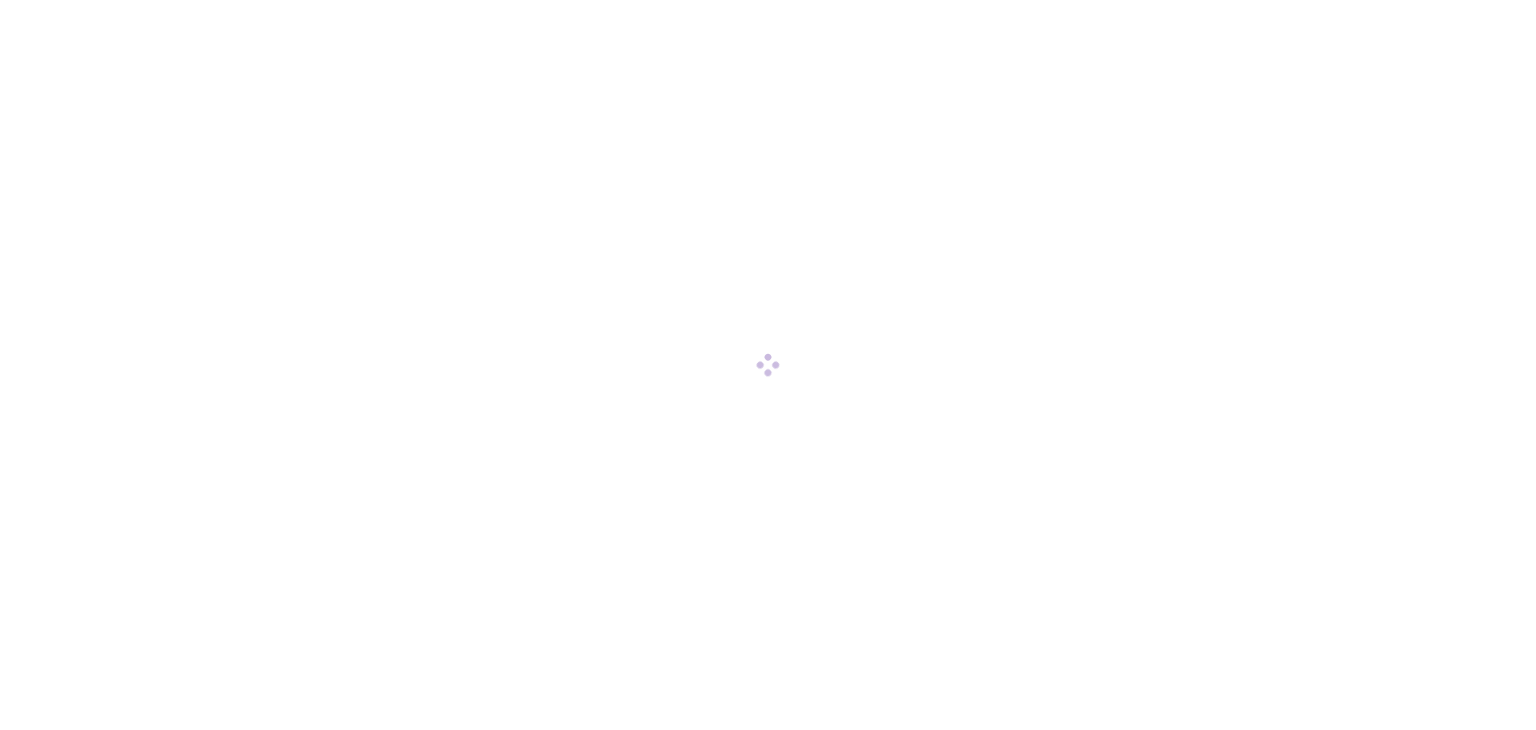 scroll, scrollTop: 0, scrollLeft: 0, axis: both 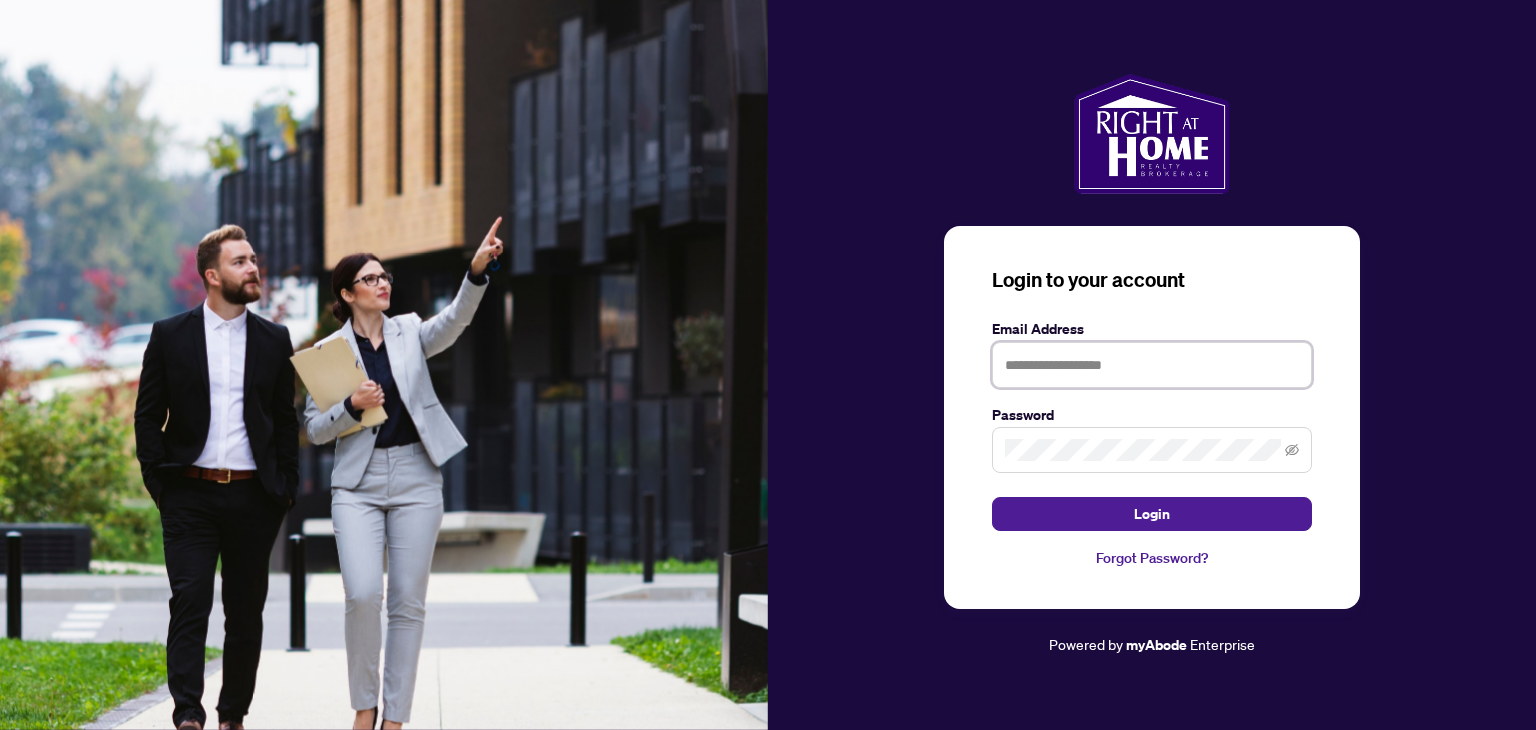 click at bounding box center (1152, 365) 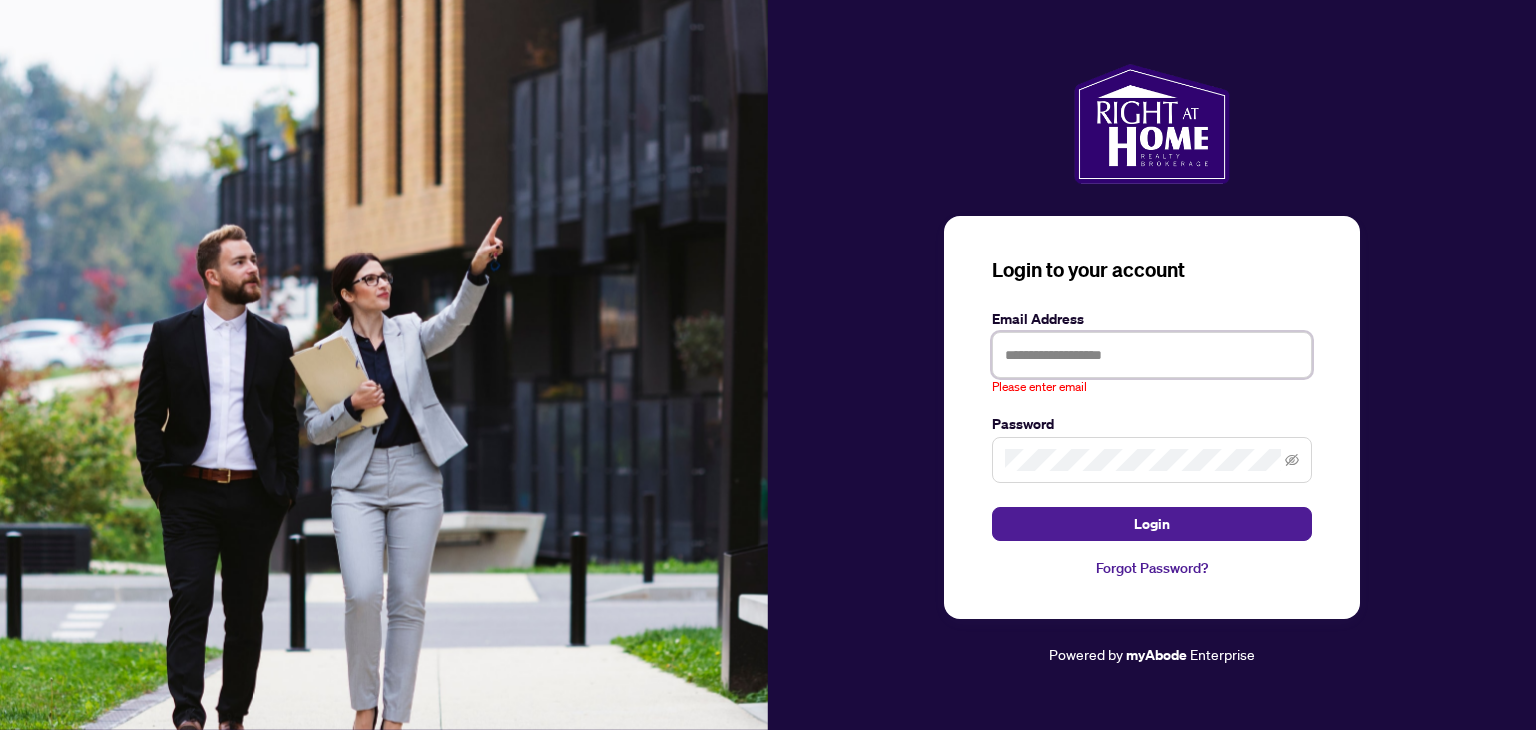 type on "**********" 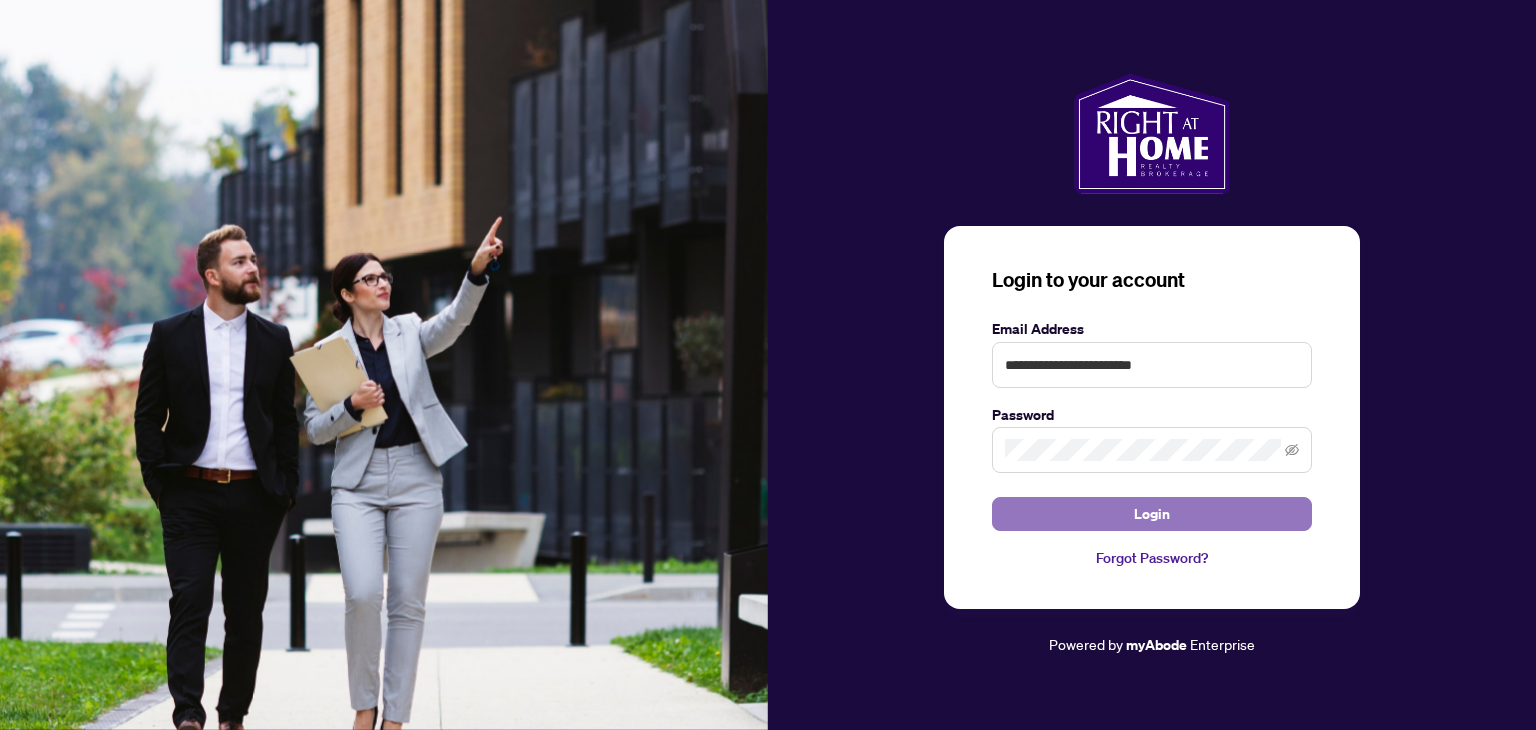 click on "Login" at bounding box center (1152, 514) 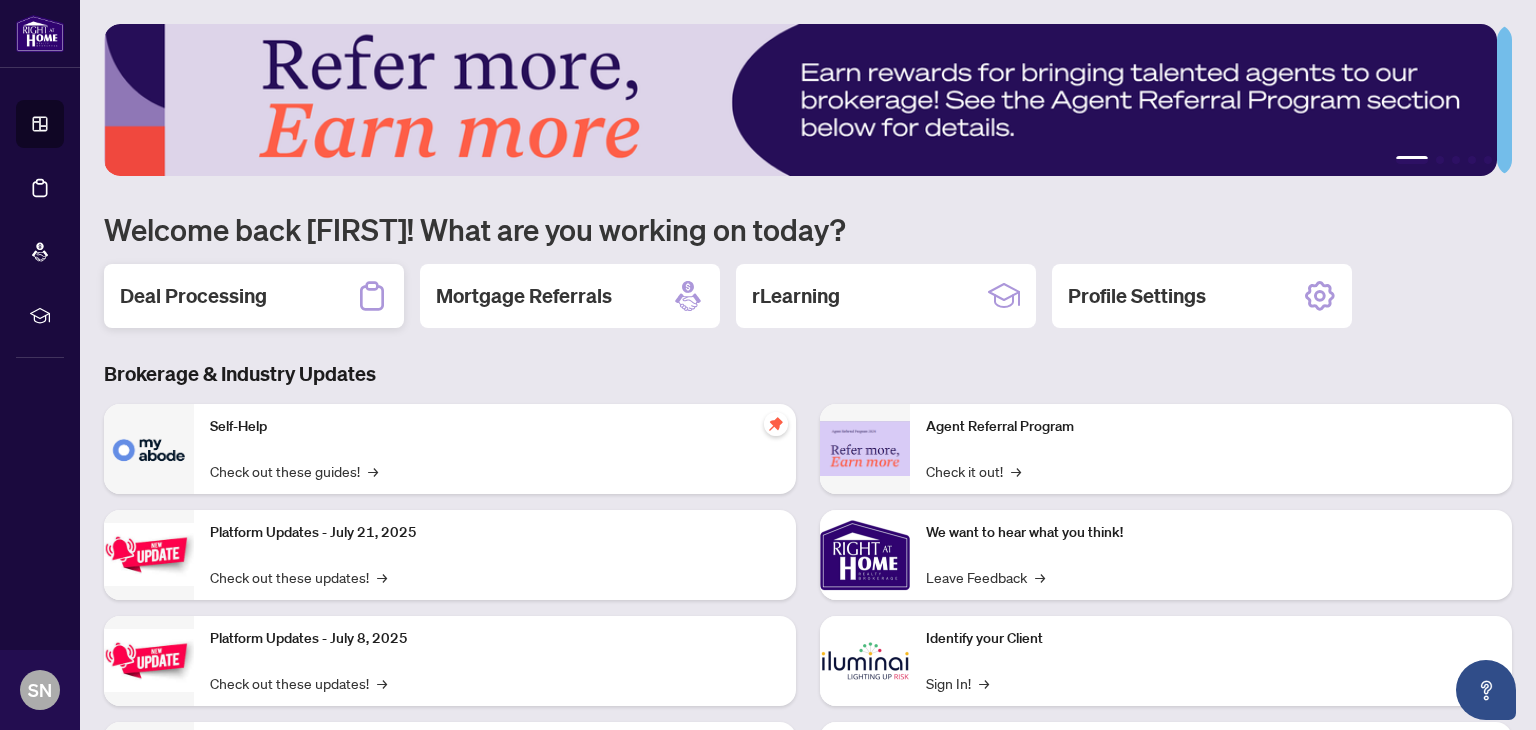 click on "Deal Processing" at bounding box center (193, 296) 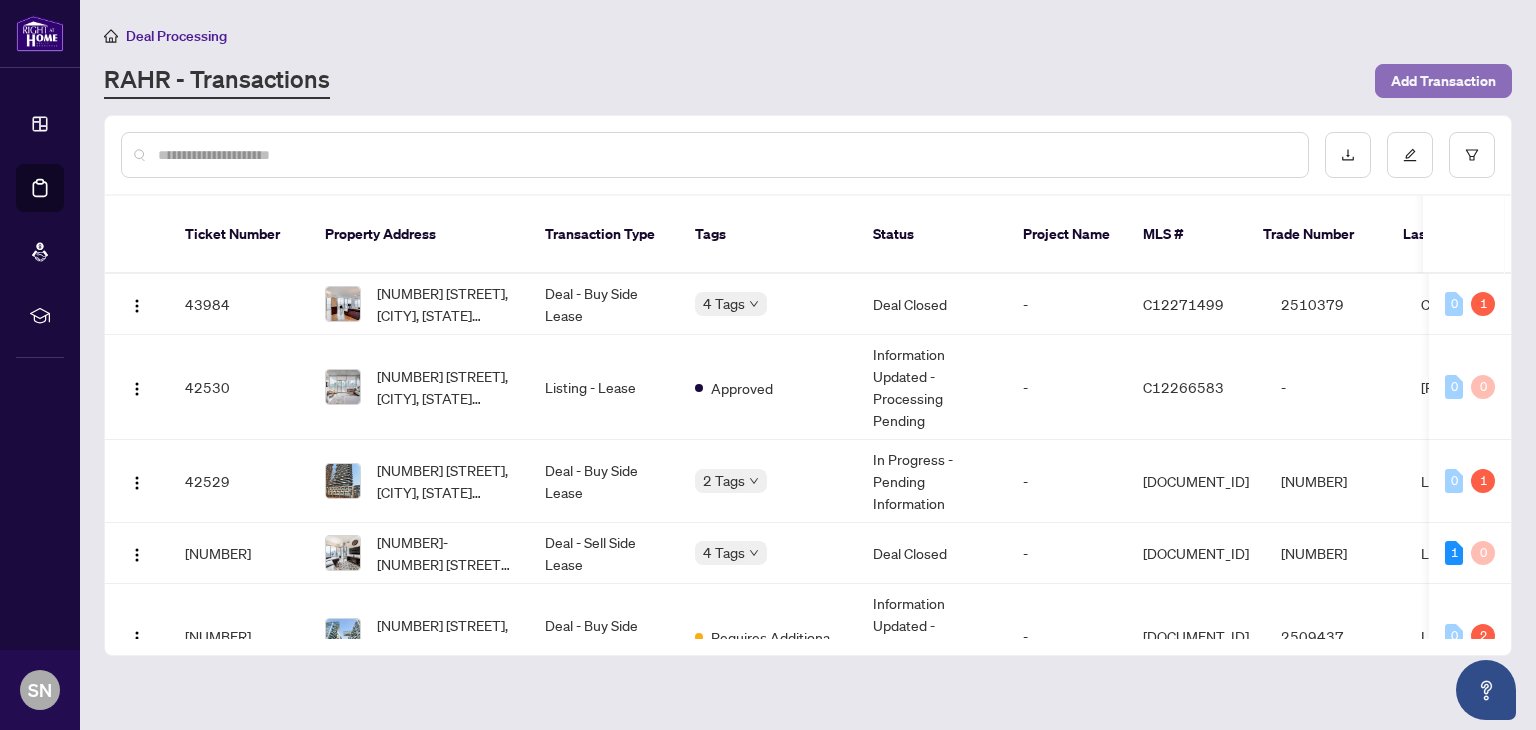 click on "Add Transaction" at bounding box center (1443, 81) 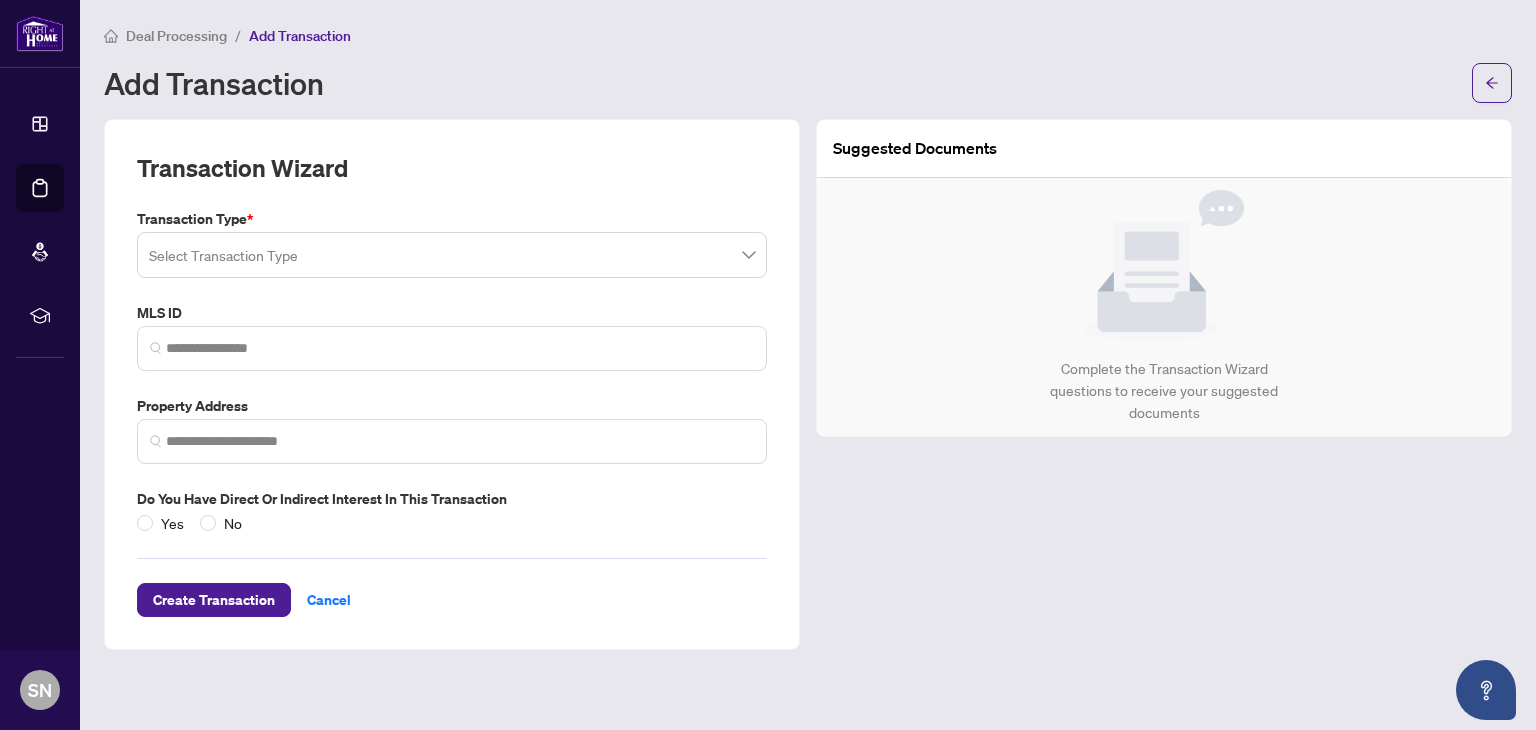click at bounding box center (443, 258) 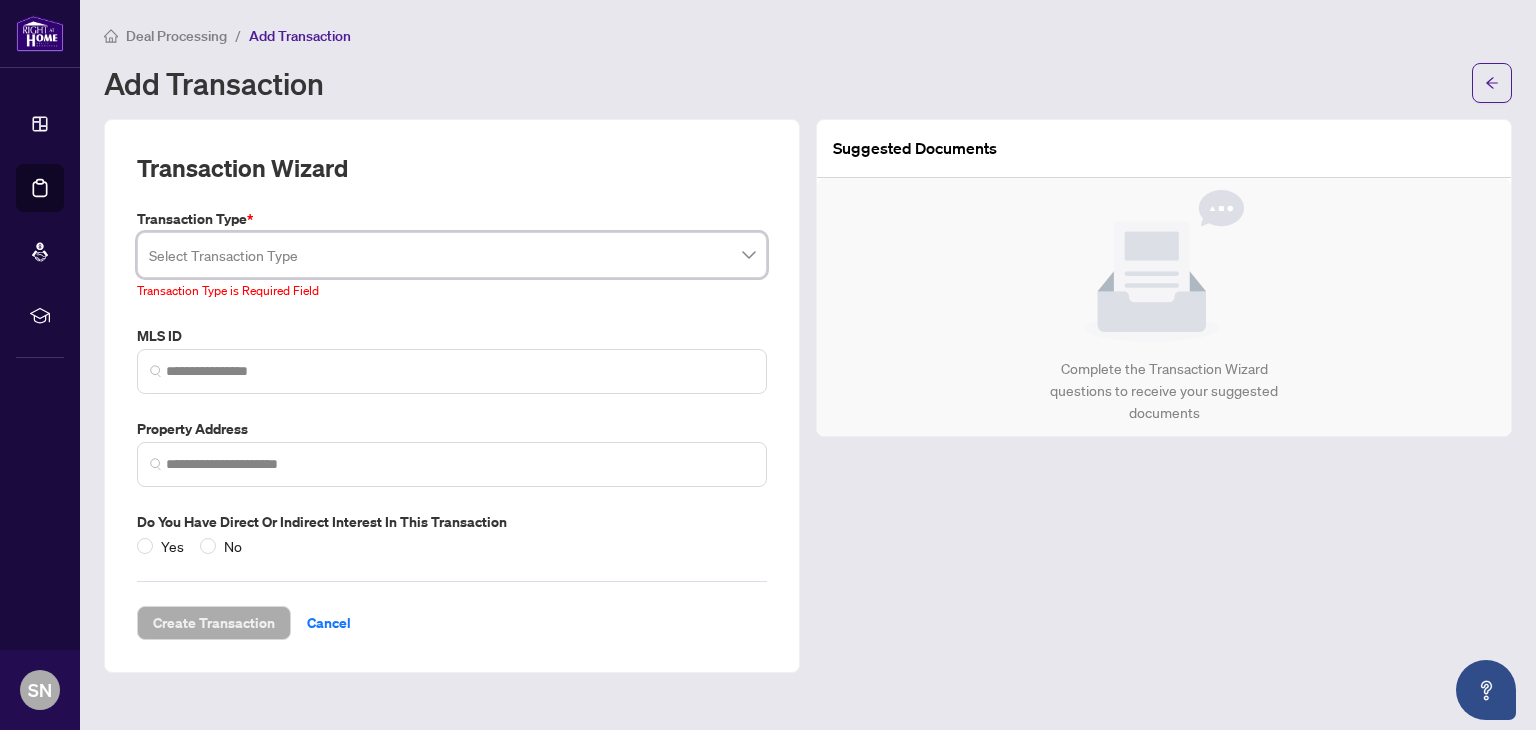 click at bounding box center (443, 258) 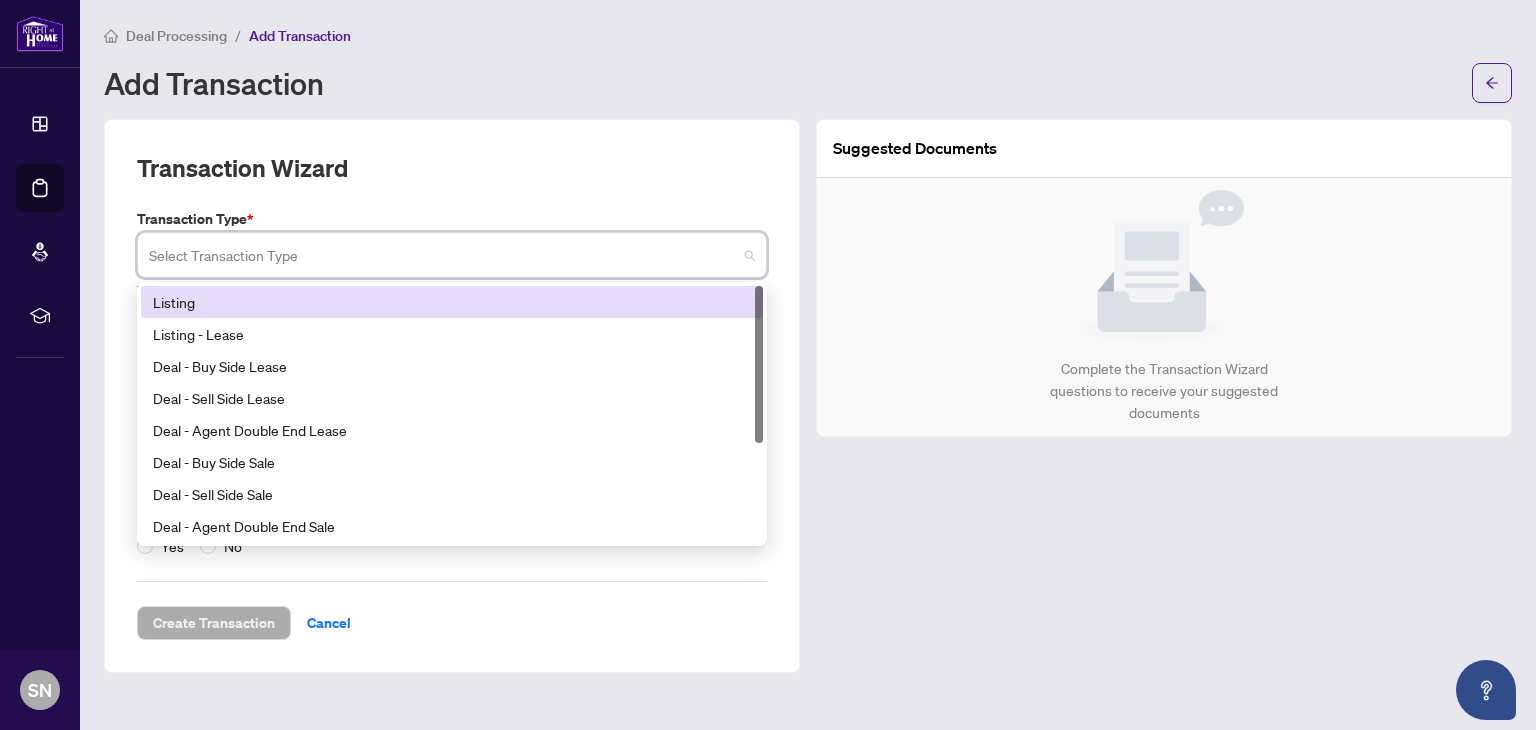 click on "Listing" at bounding box center (452, 302) 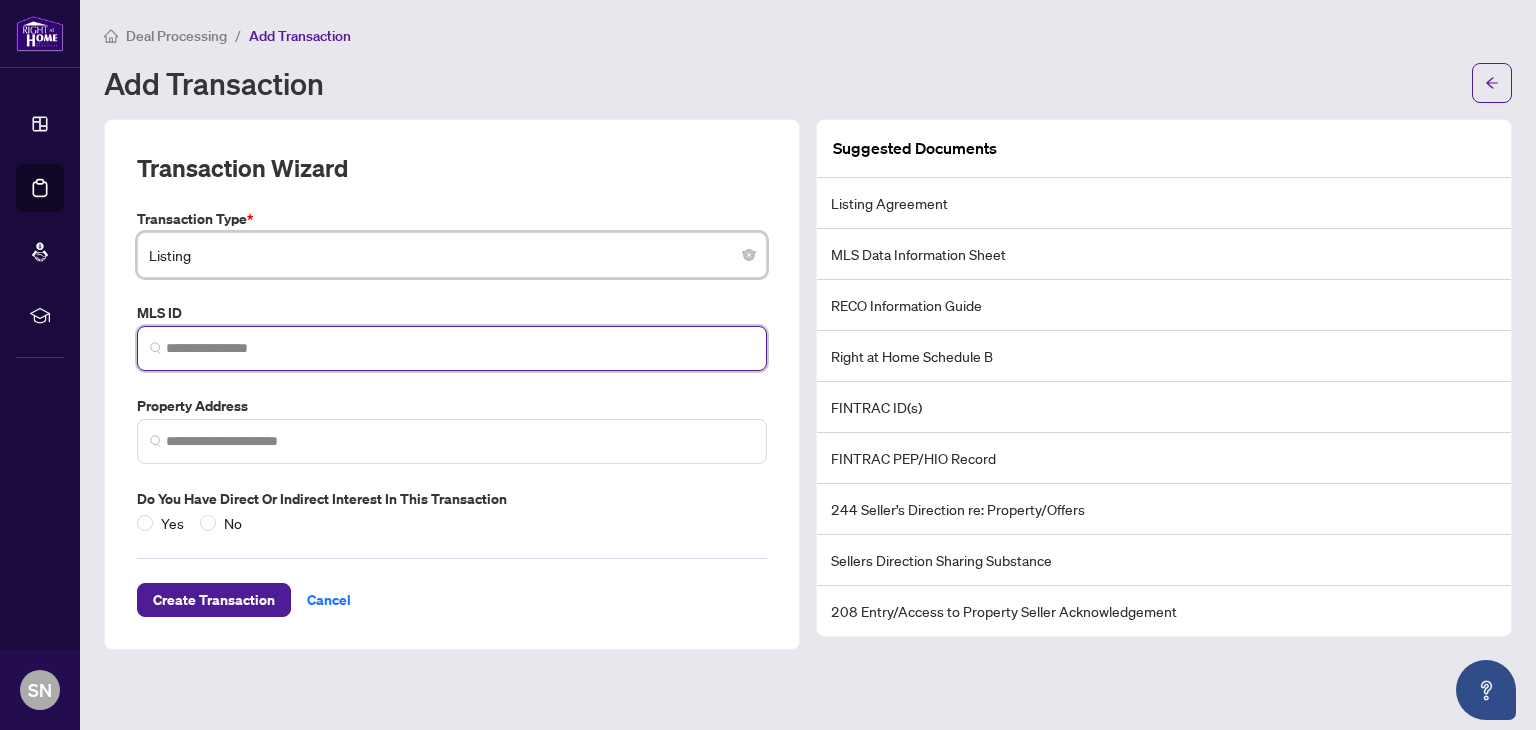 click at bounding box center (460, 348) 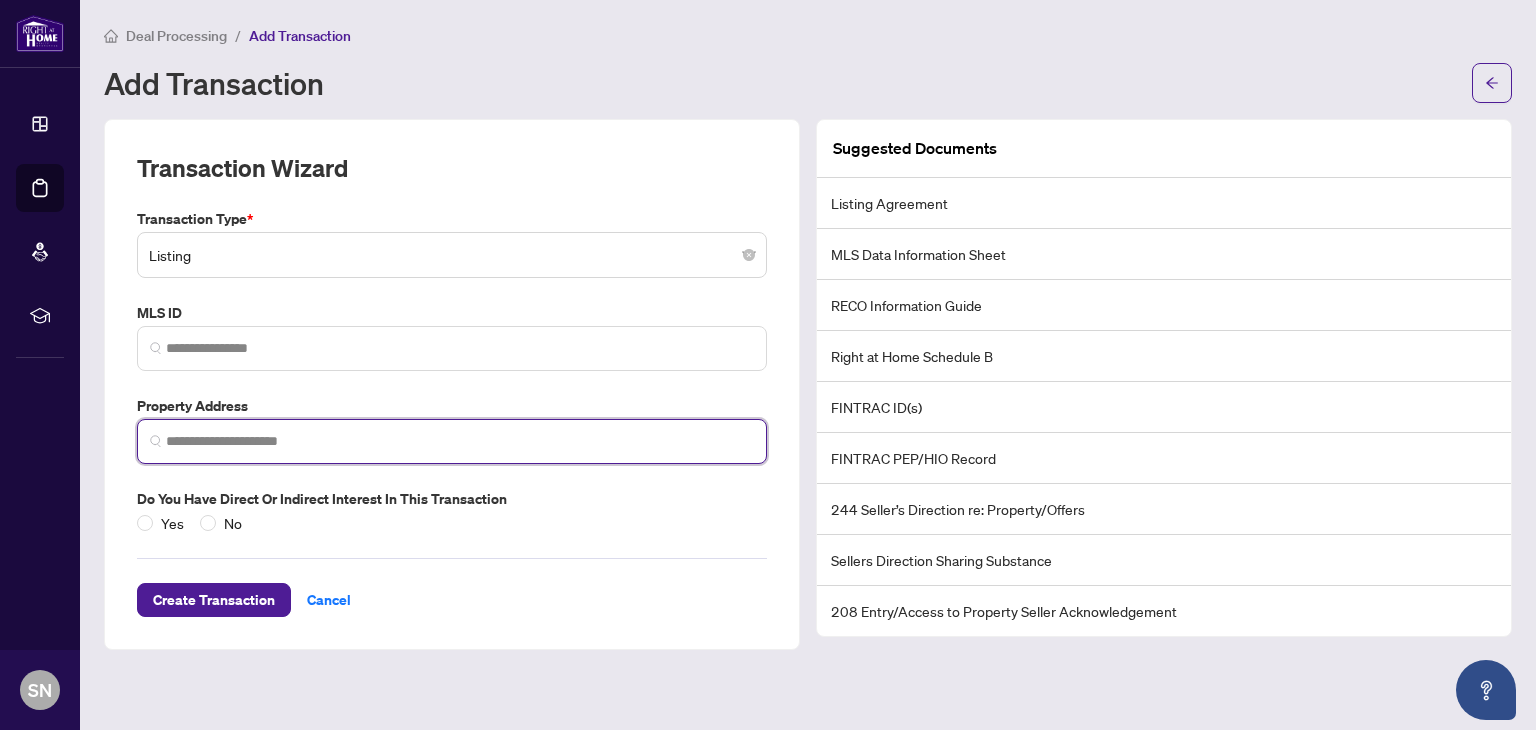 click at bounding box center [460, 441] 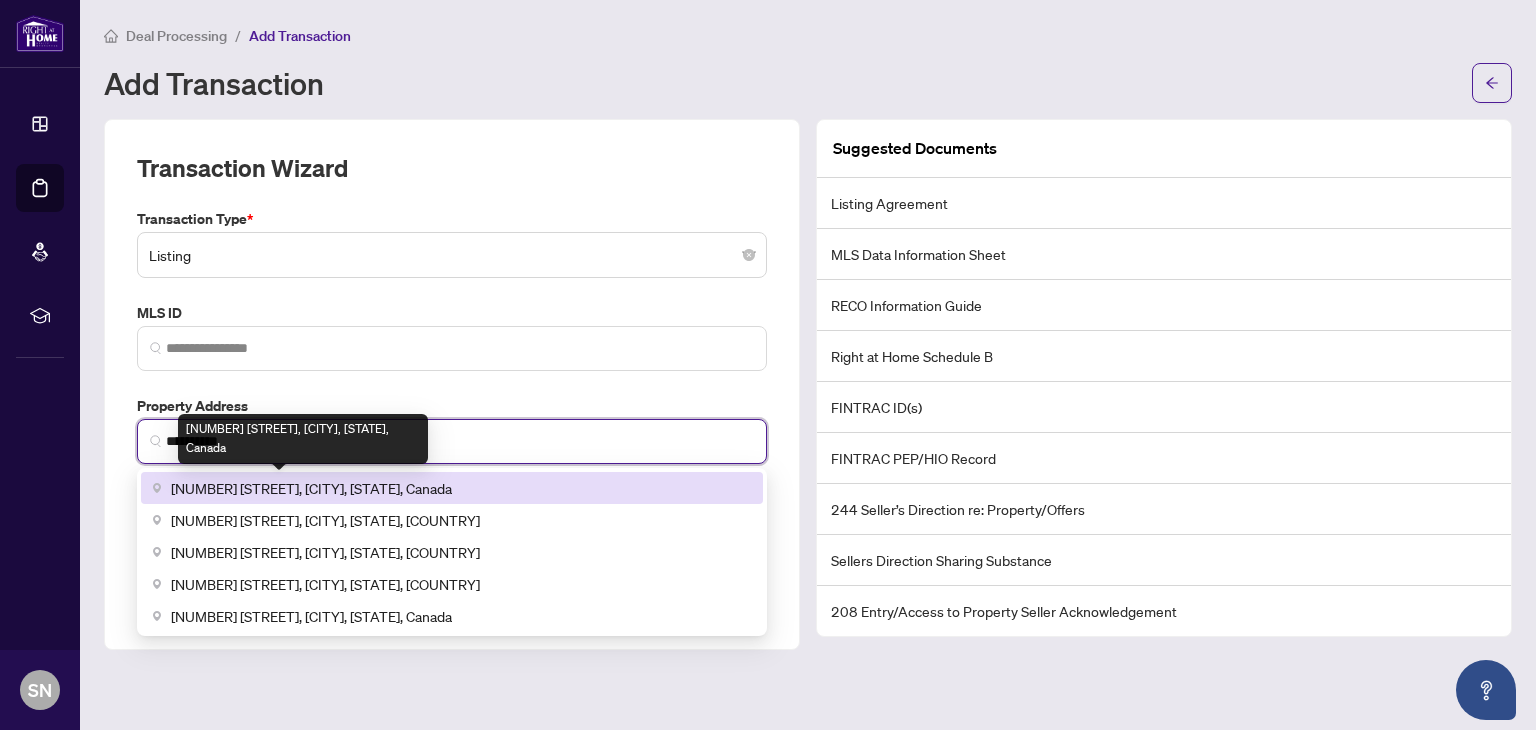click on "[NUMBER] [STREET], [CITY], [STATE], Canada" at bounding box center (311, 488) 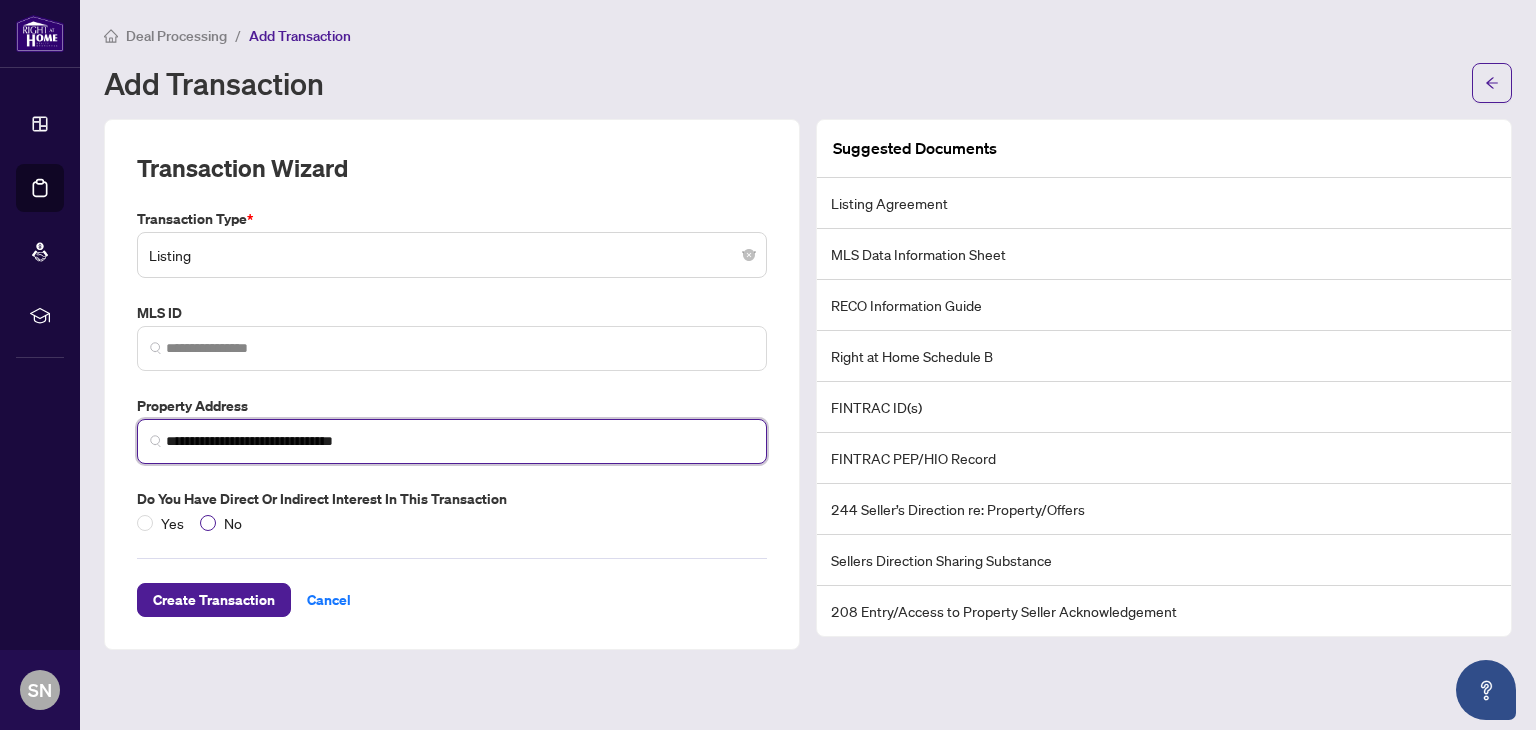 type on "**********" 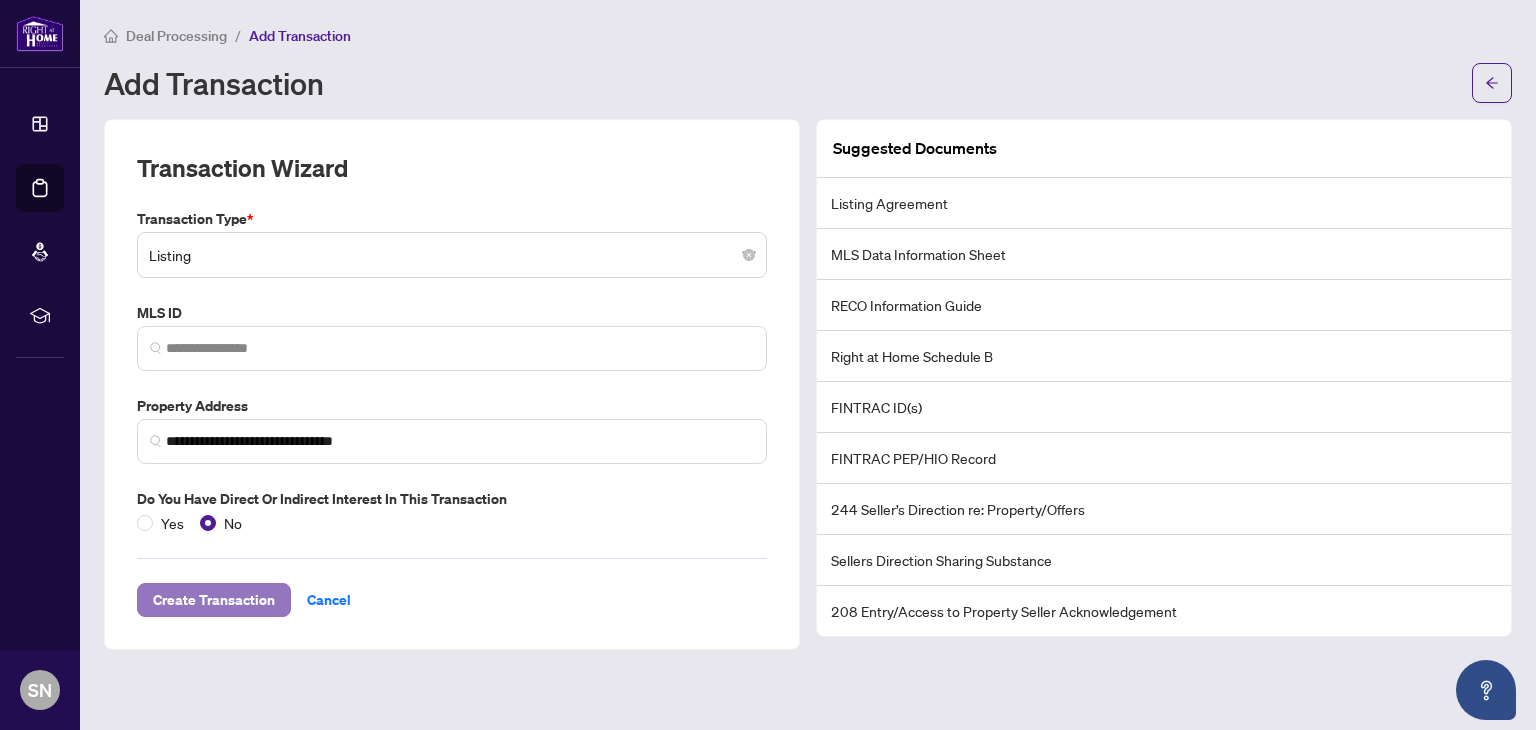 click on "Create Transaction" at bounding box center (214, 600) 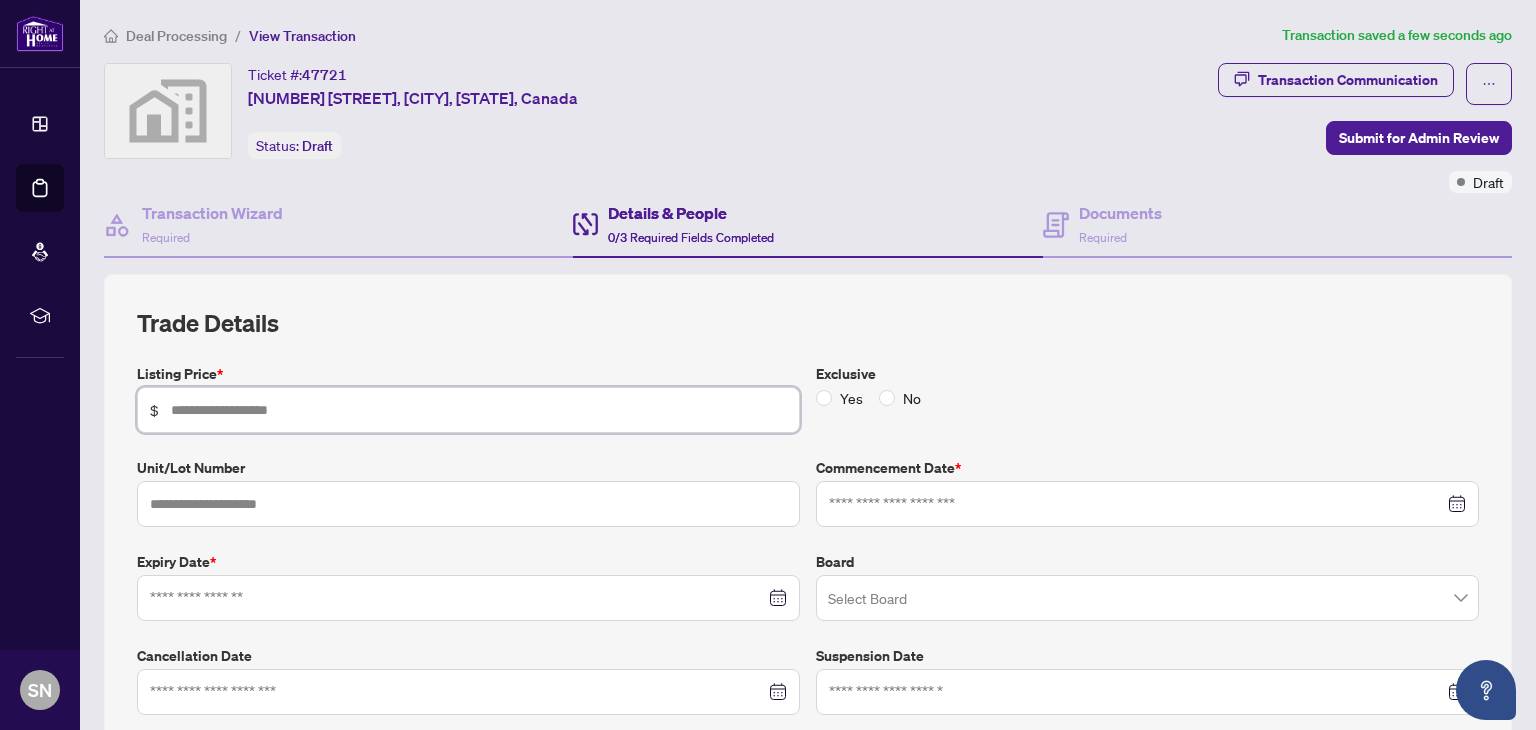 click at bounding box center [479, 410] 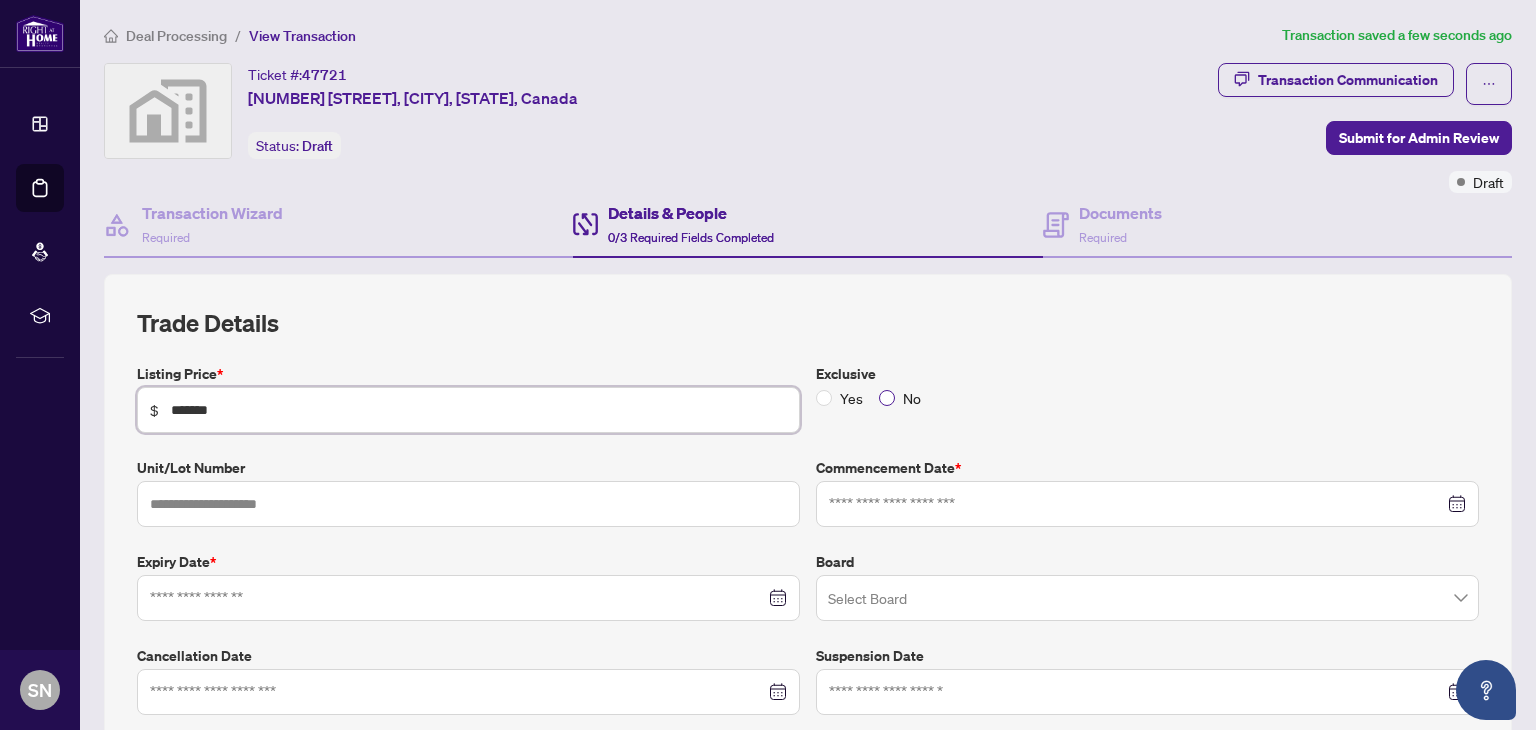 type on "*******" 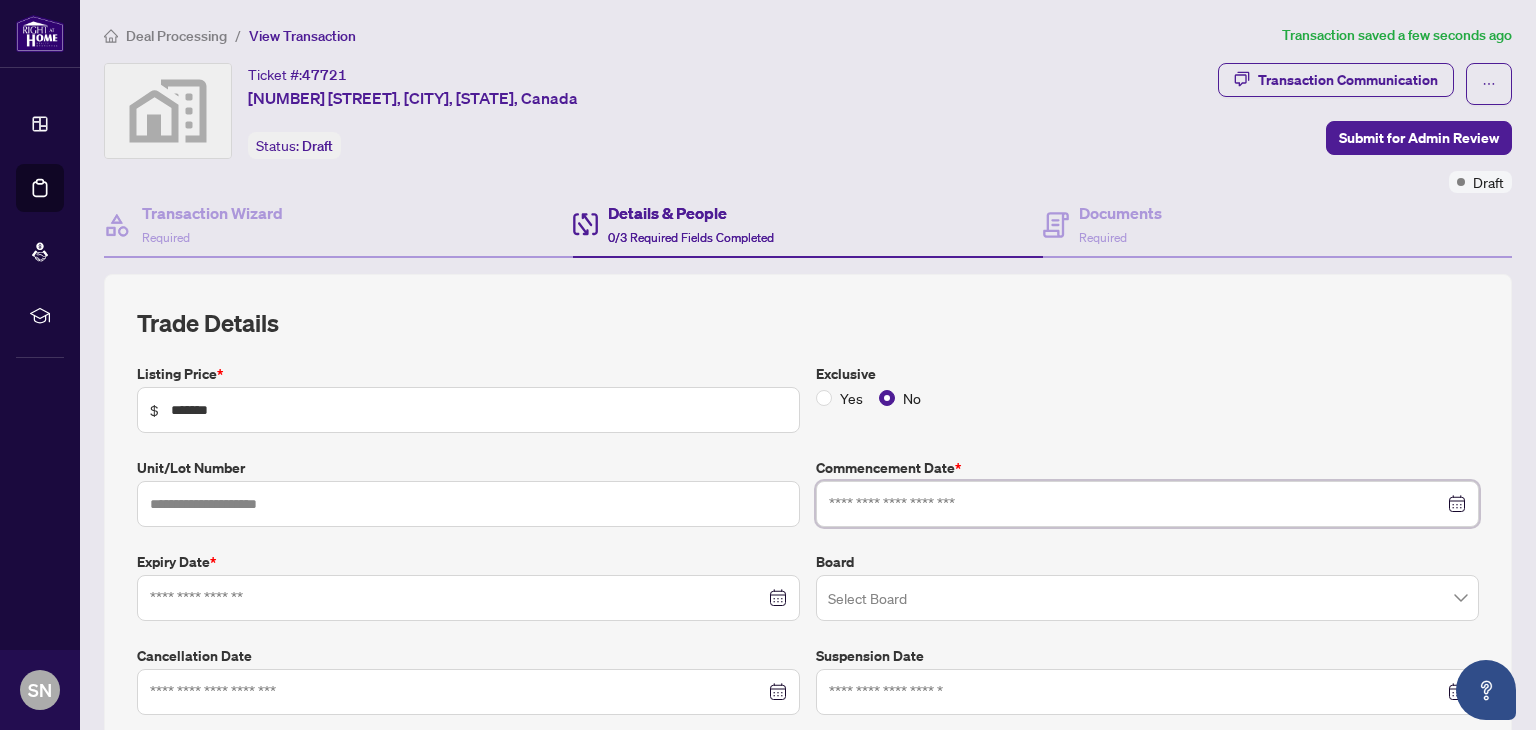click at bounding box center [1136, 504] 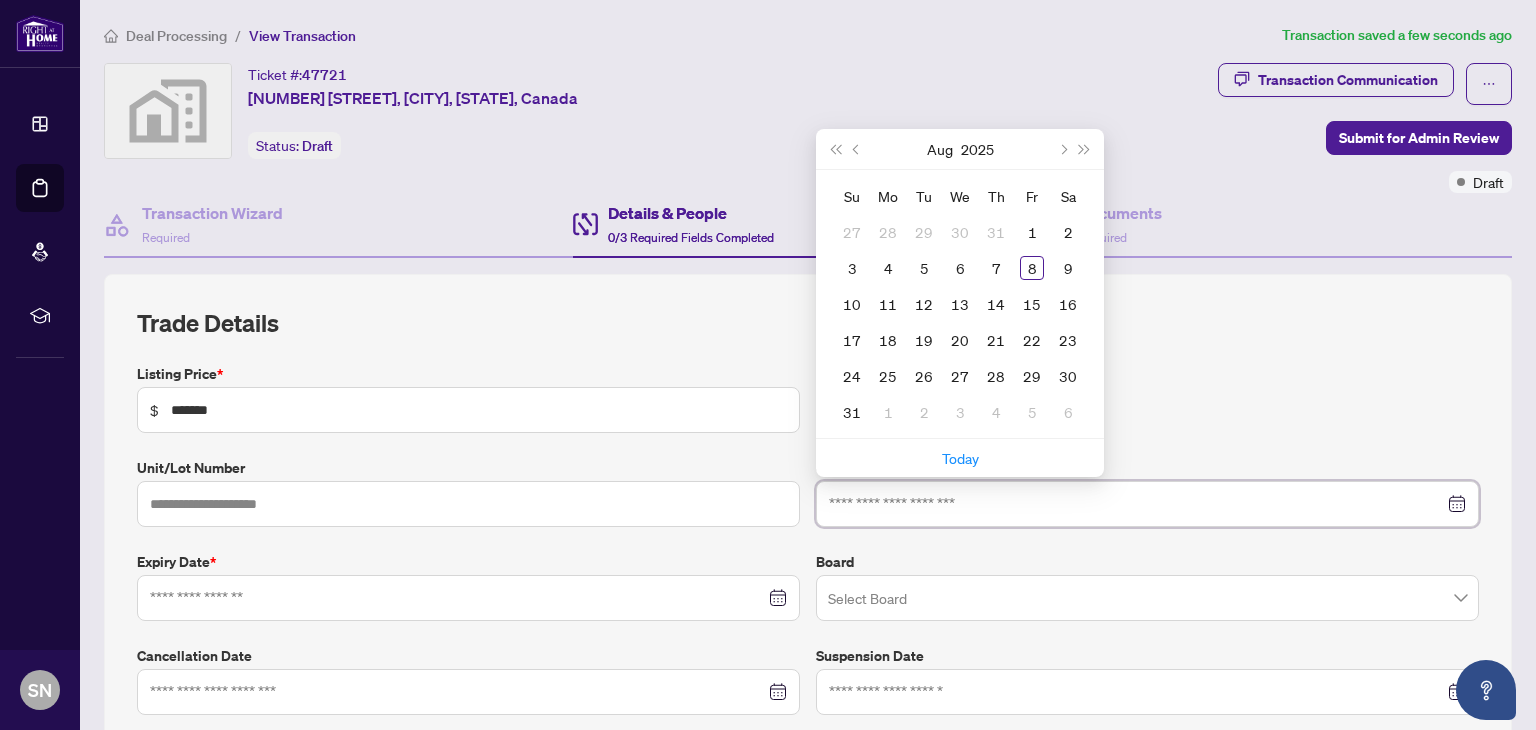 type on "**********" 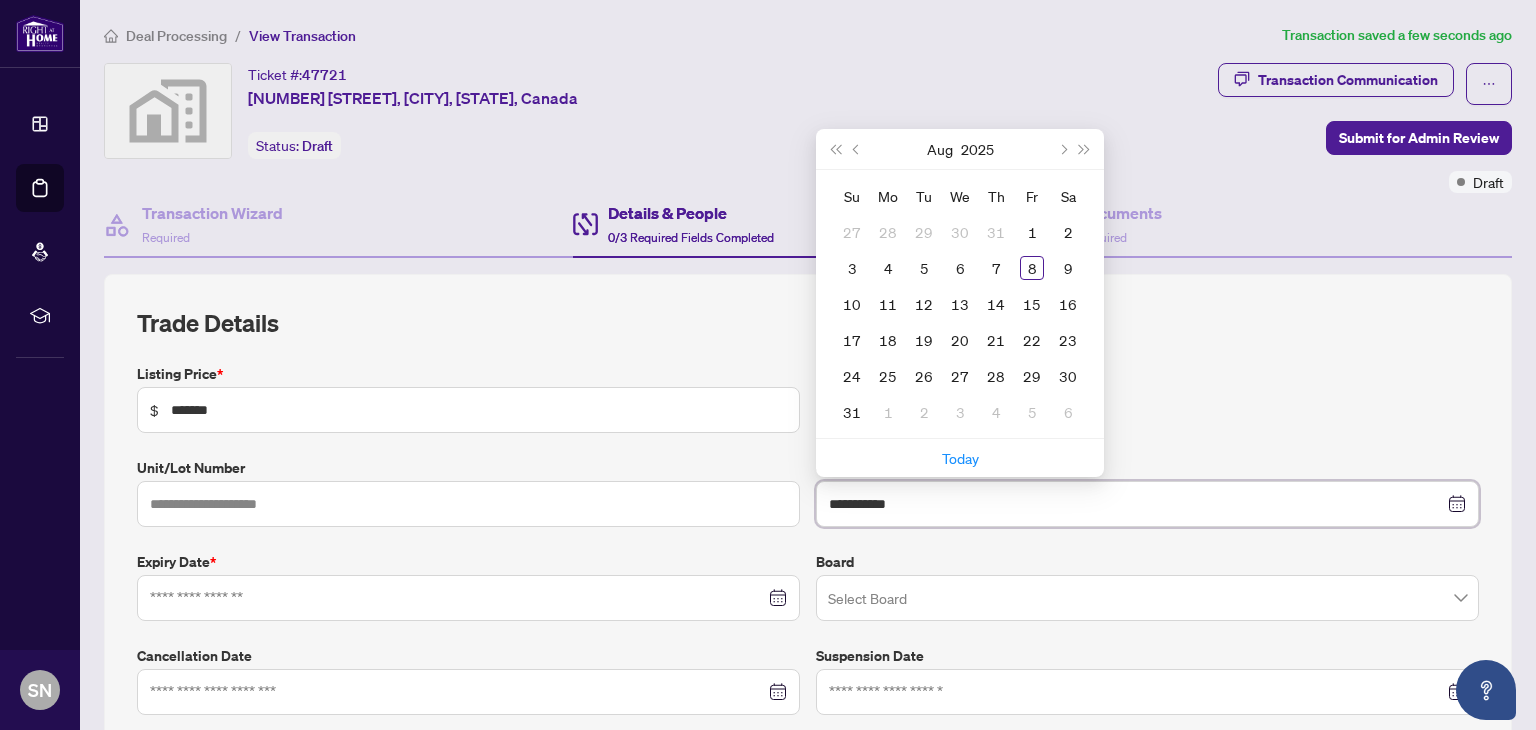 type 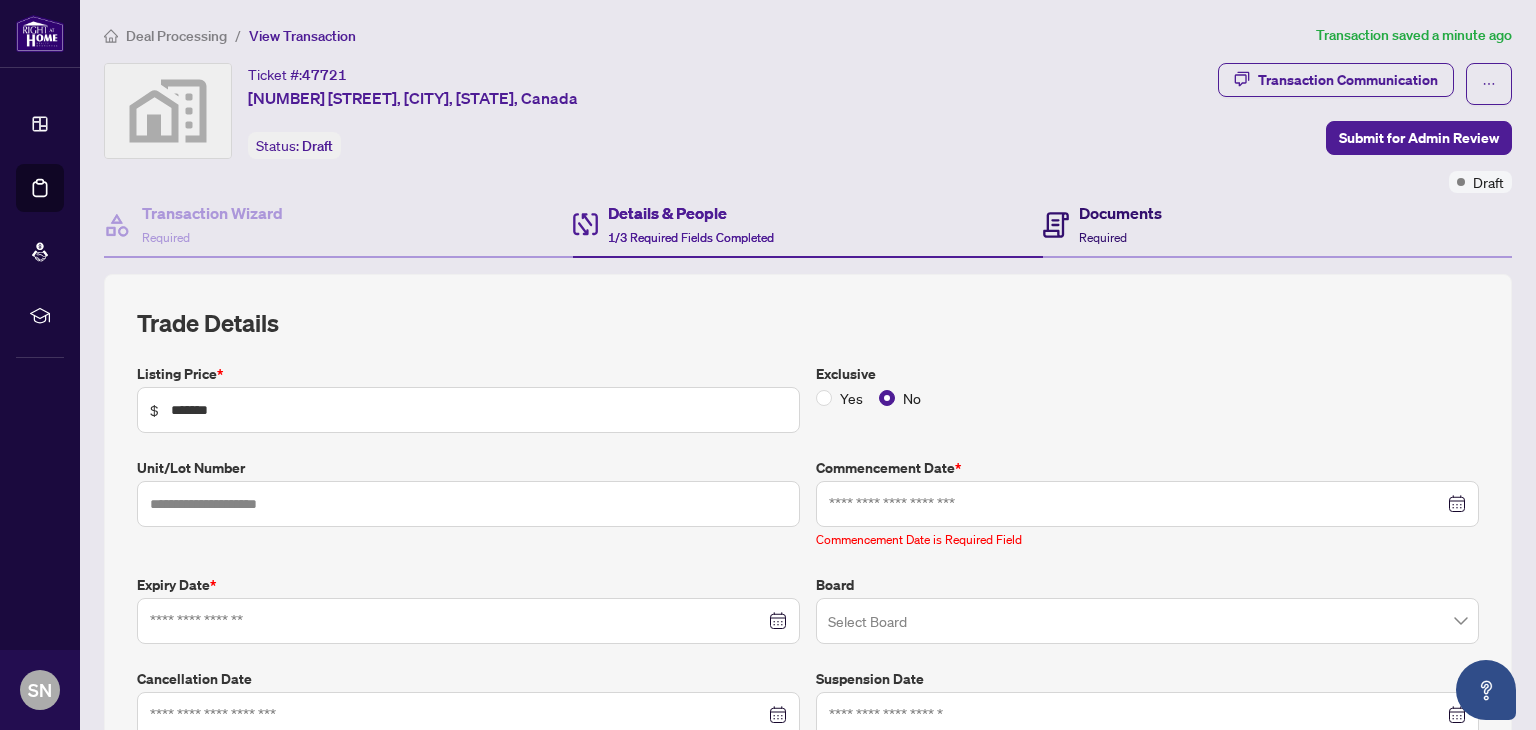 click on "Required" at bounding box center (1103, 237) 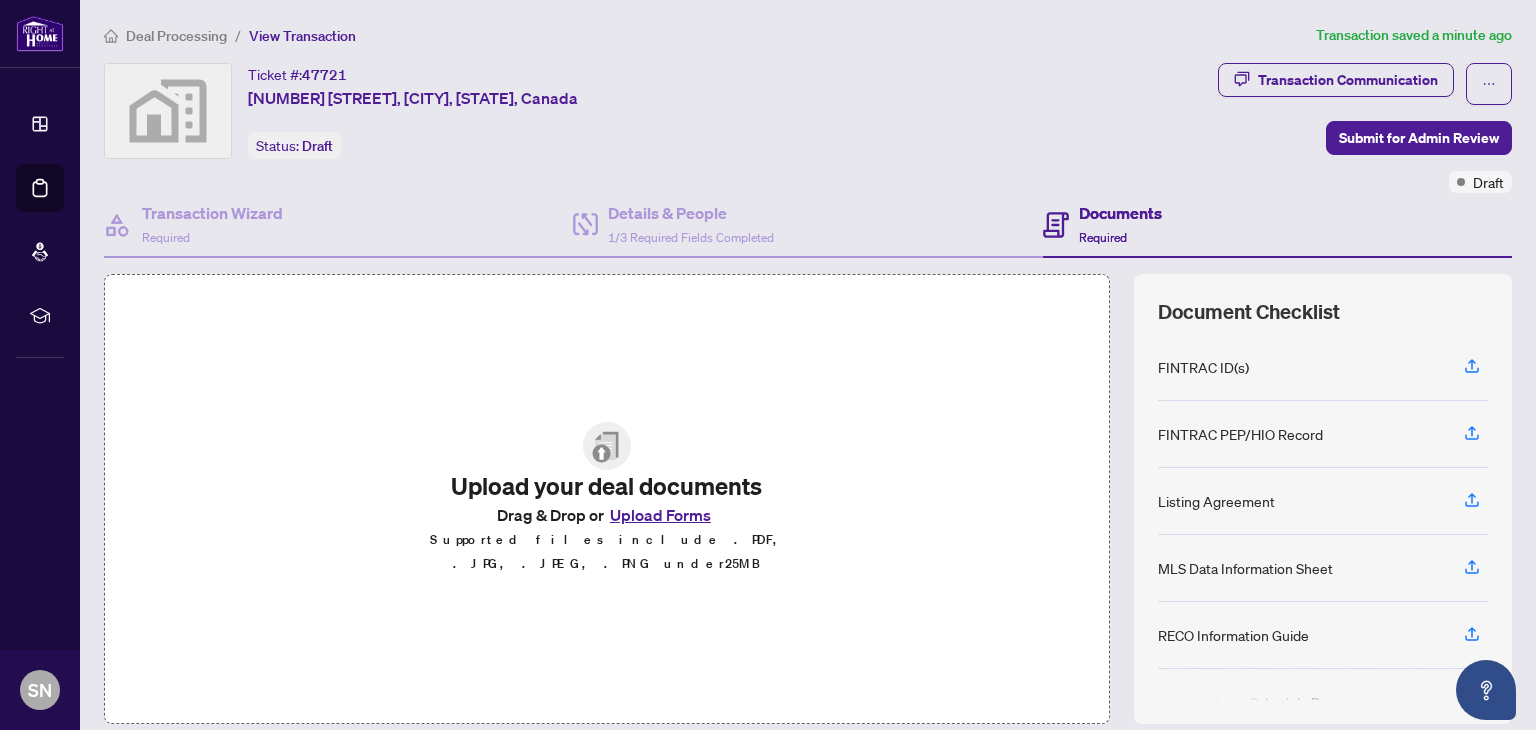 click on "Upload Forms" at bounding box center (660, 515) 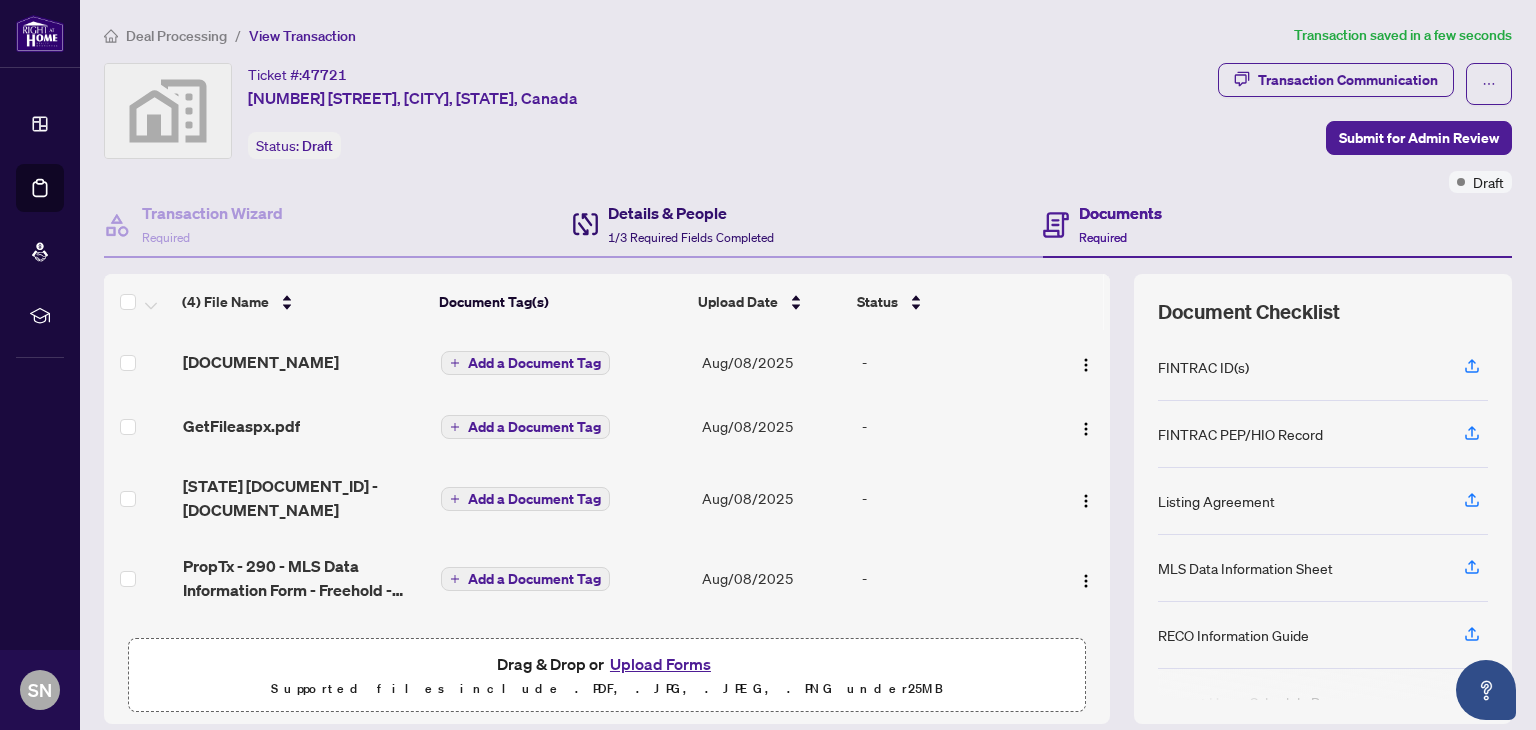 click on "Details & People" at bounding box center (691, 213) 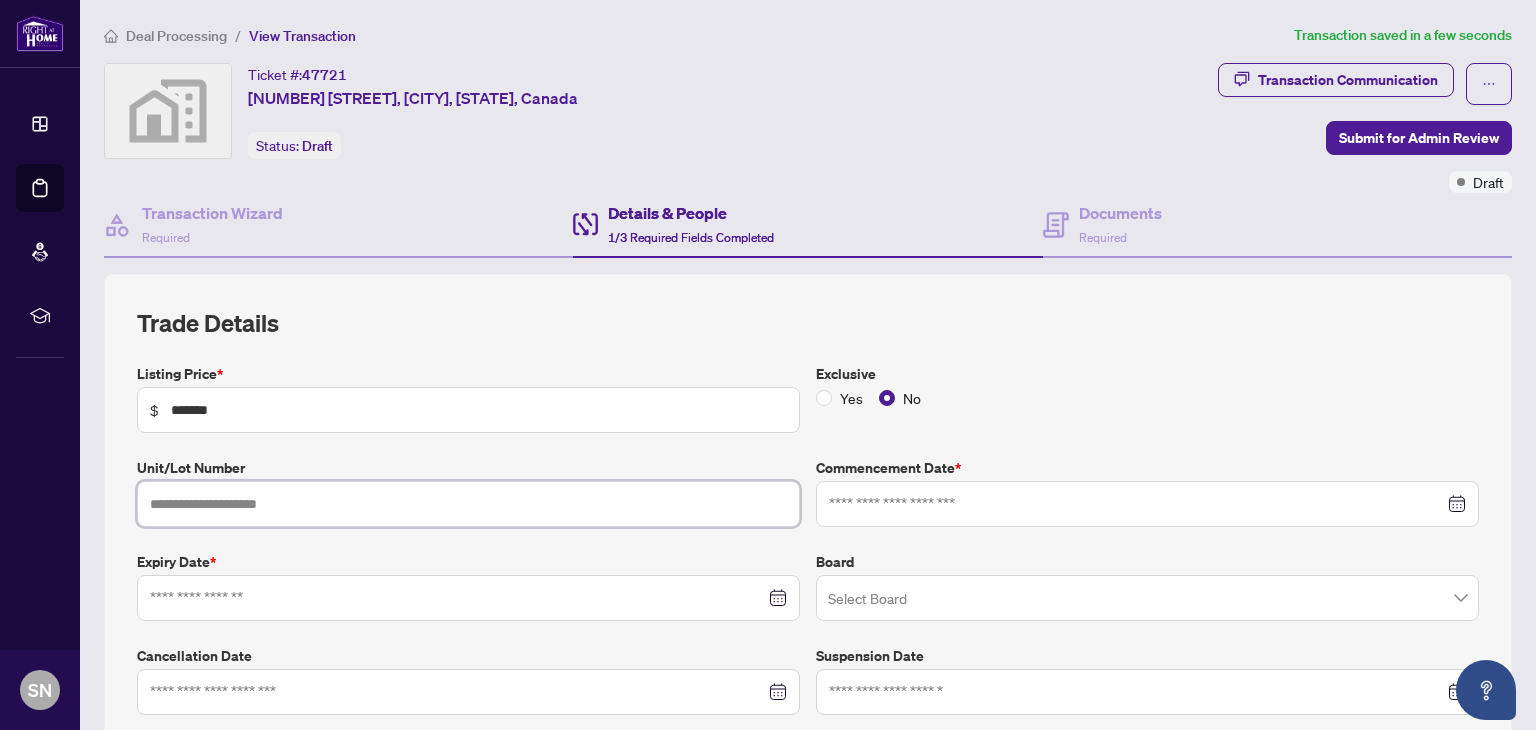 click at bounding box center [468, 504] 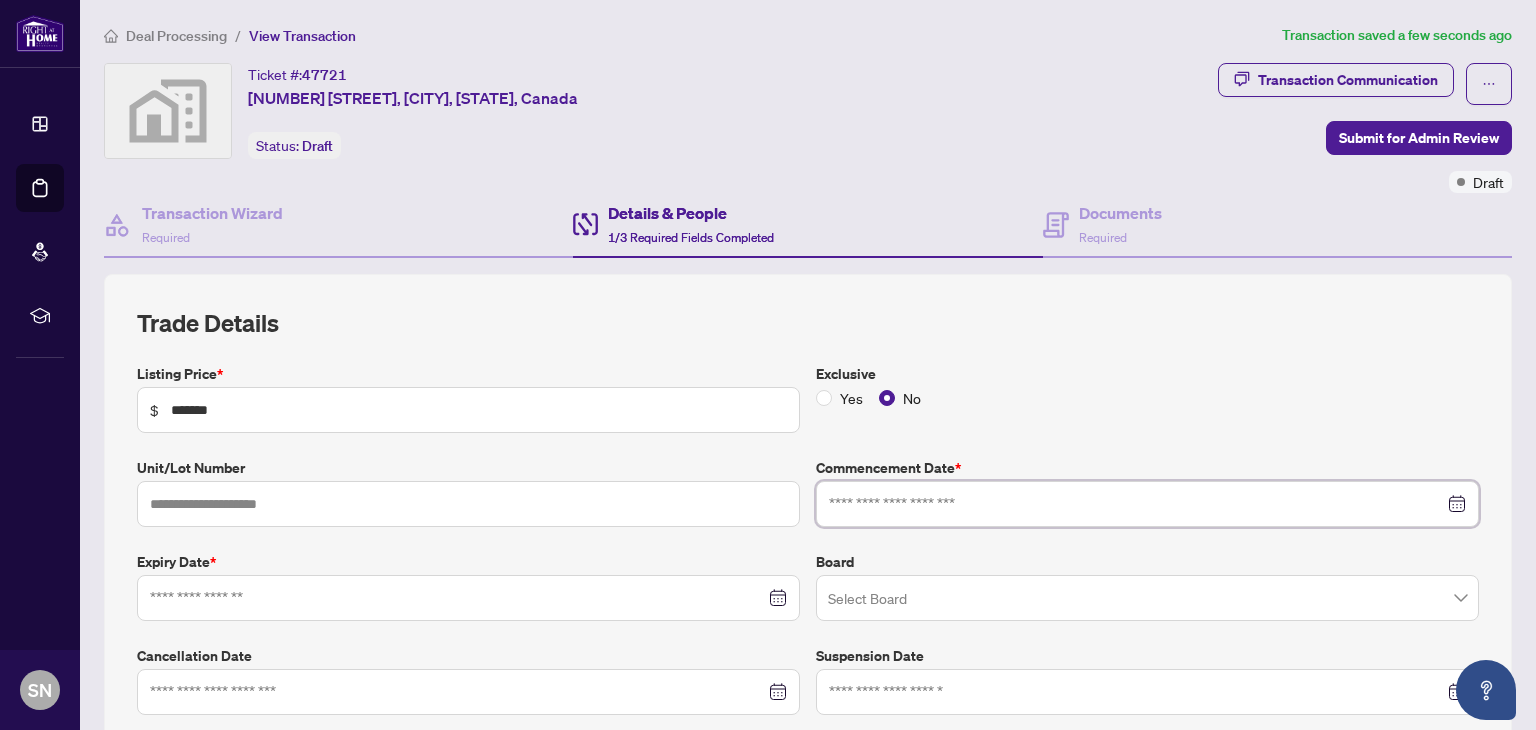 click at bounding box center [1136, 504] 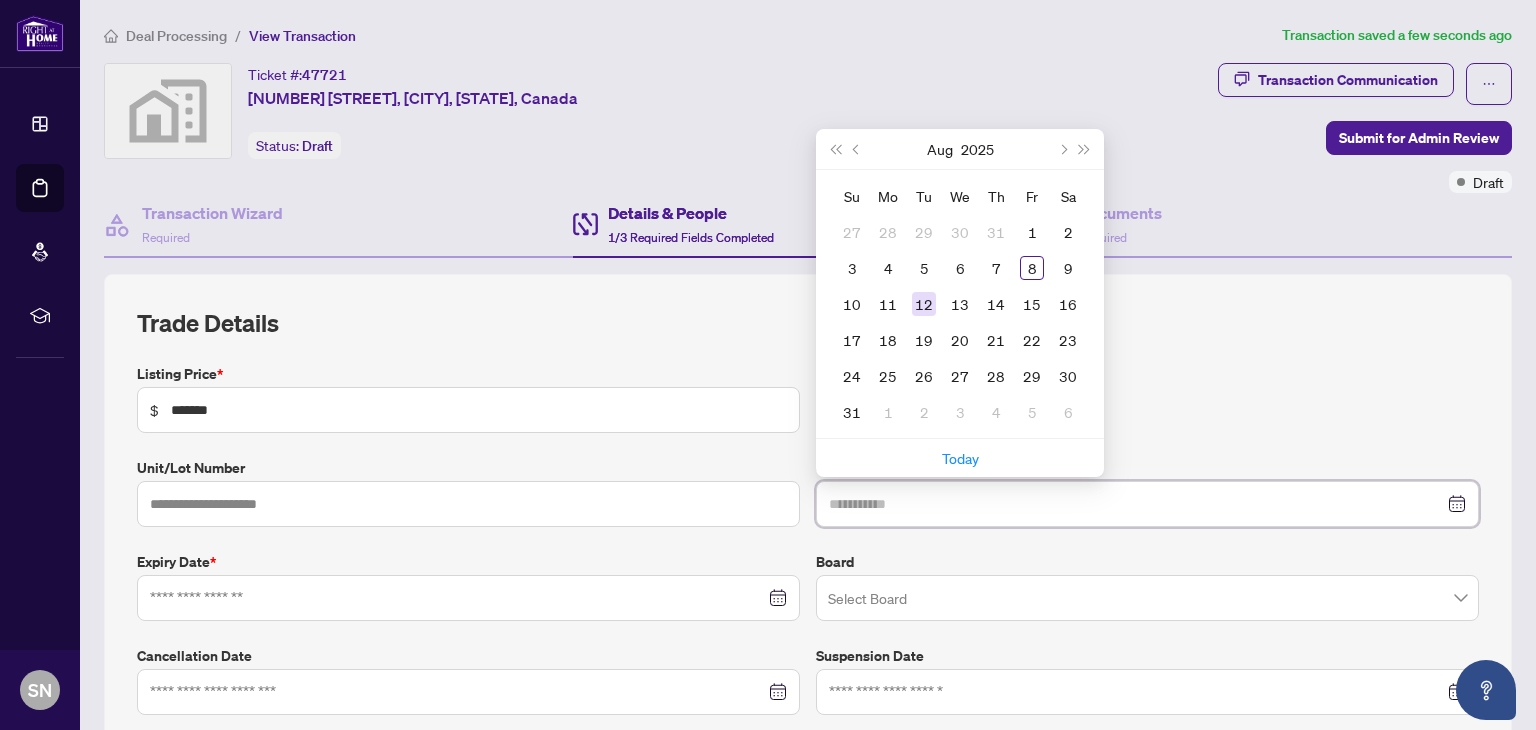 type on "**********" 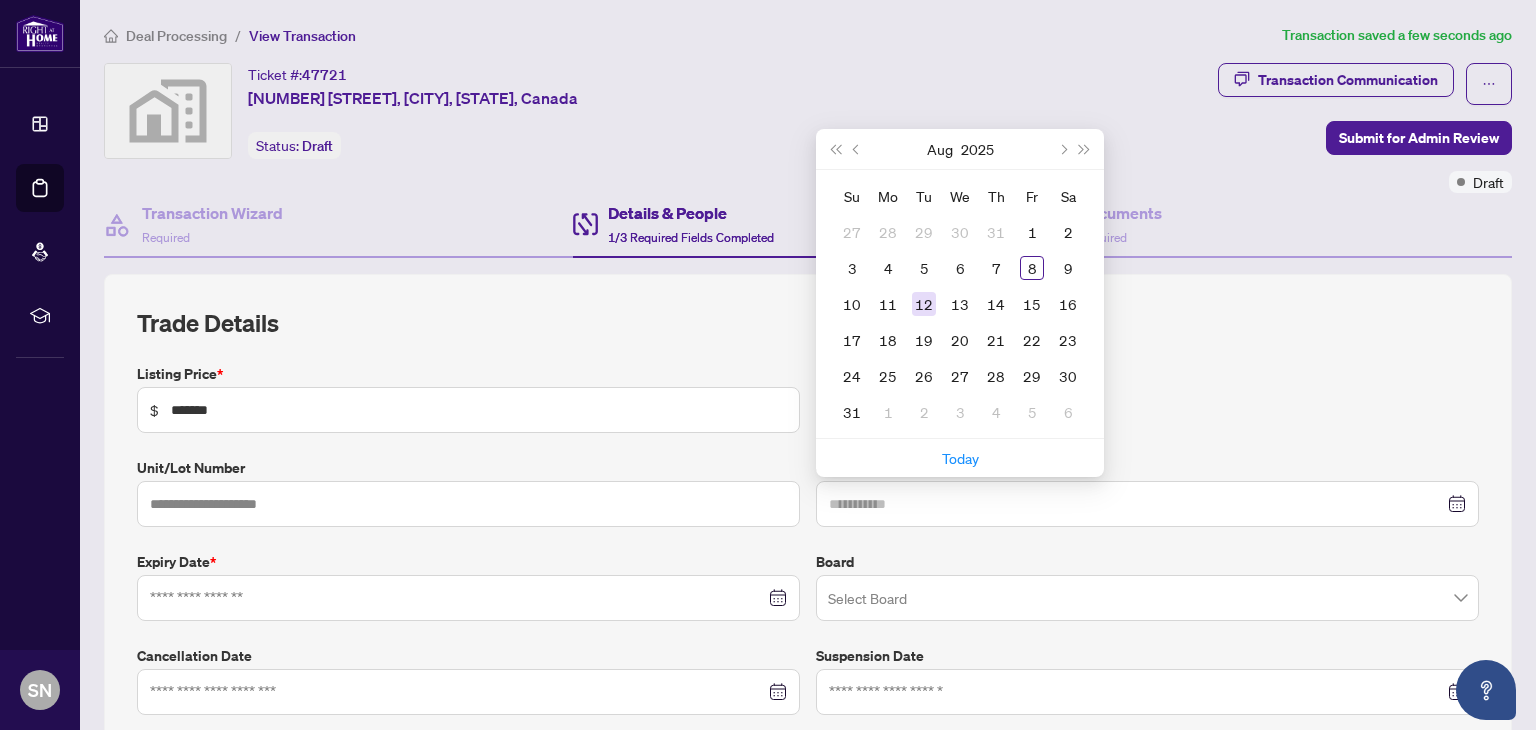 click on "12" at bounding box center (924, 304) 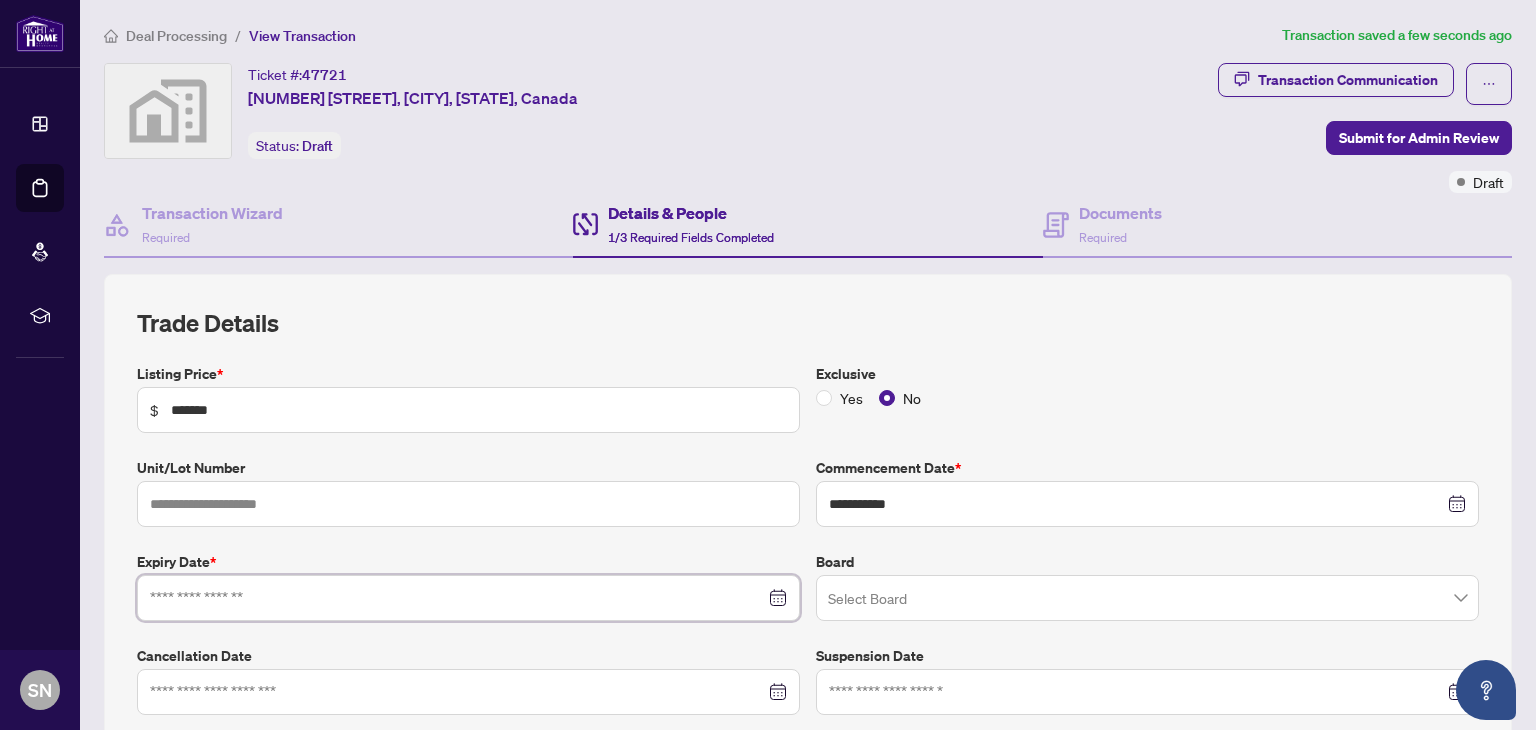 click at bounding box center (457, 598) 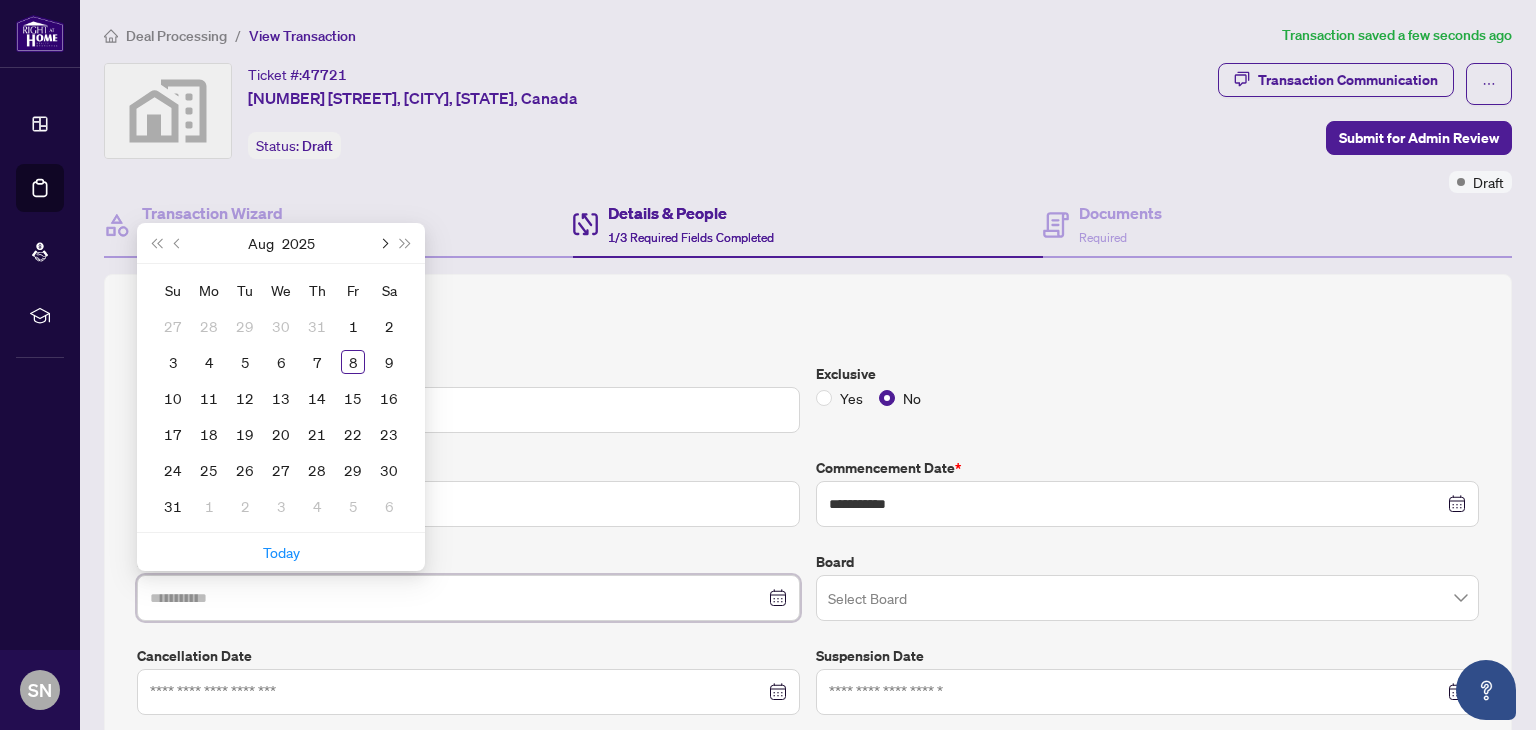 type on "**********" 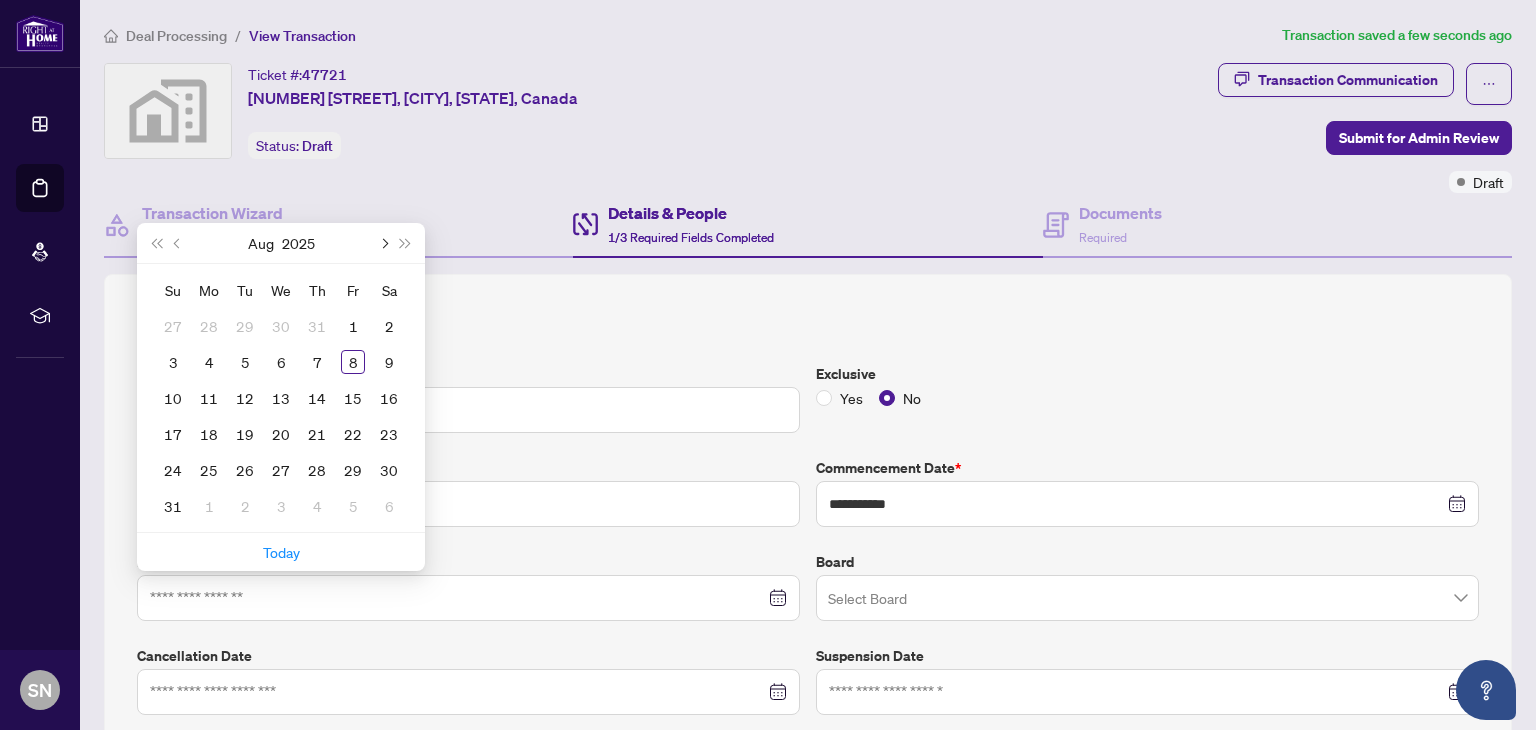 click at bounding box center [383, 243] 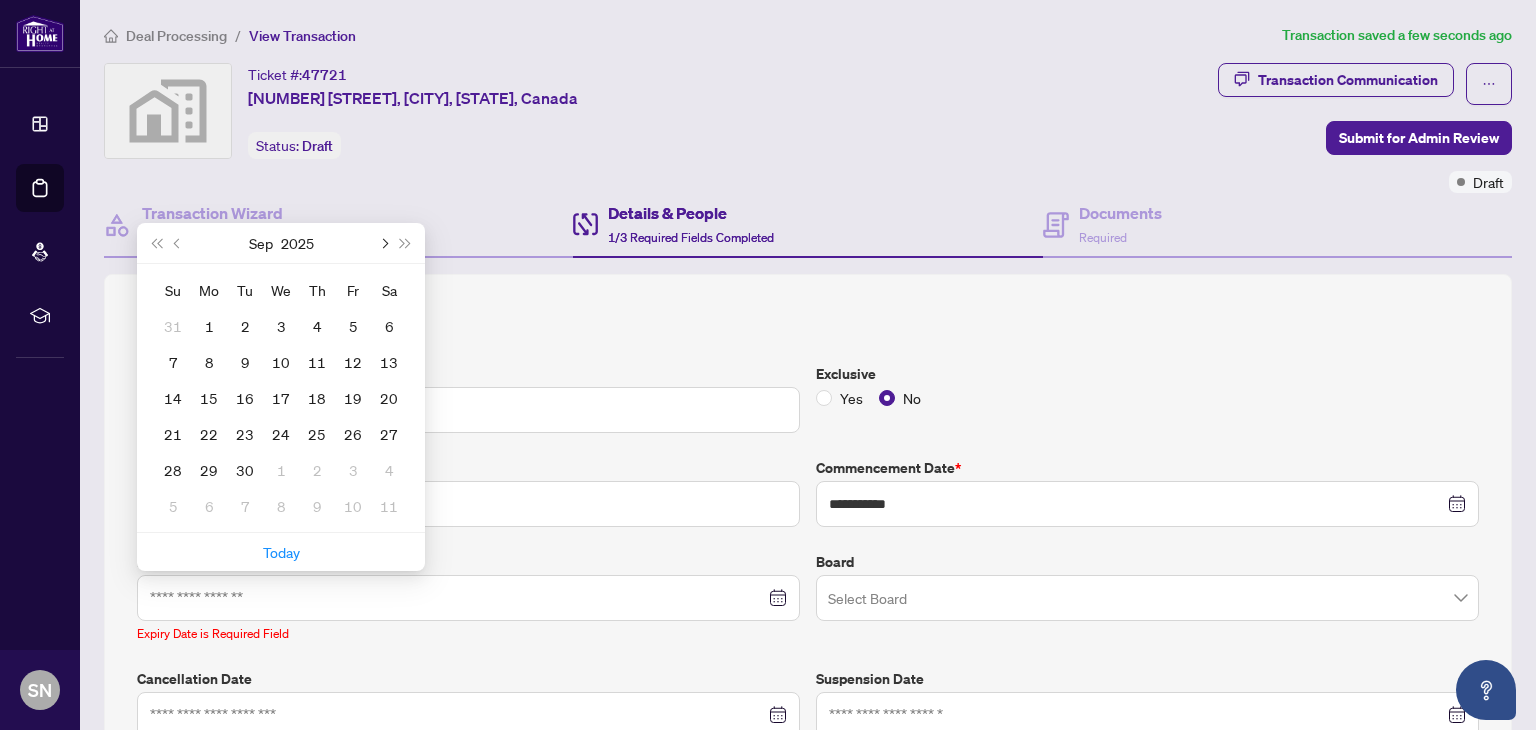 click at bounding box center (383, 243) 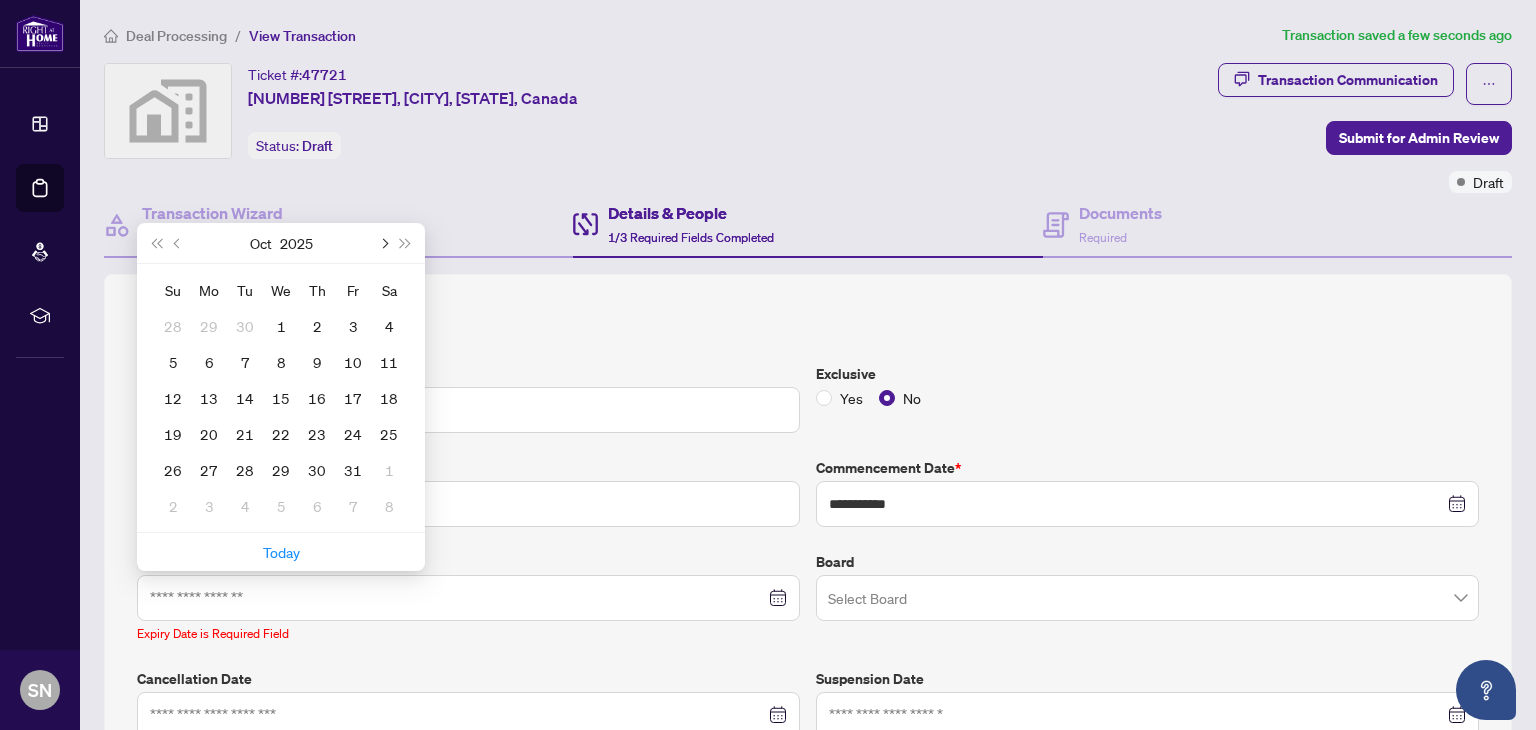 click at bounding box center (383, 243) 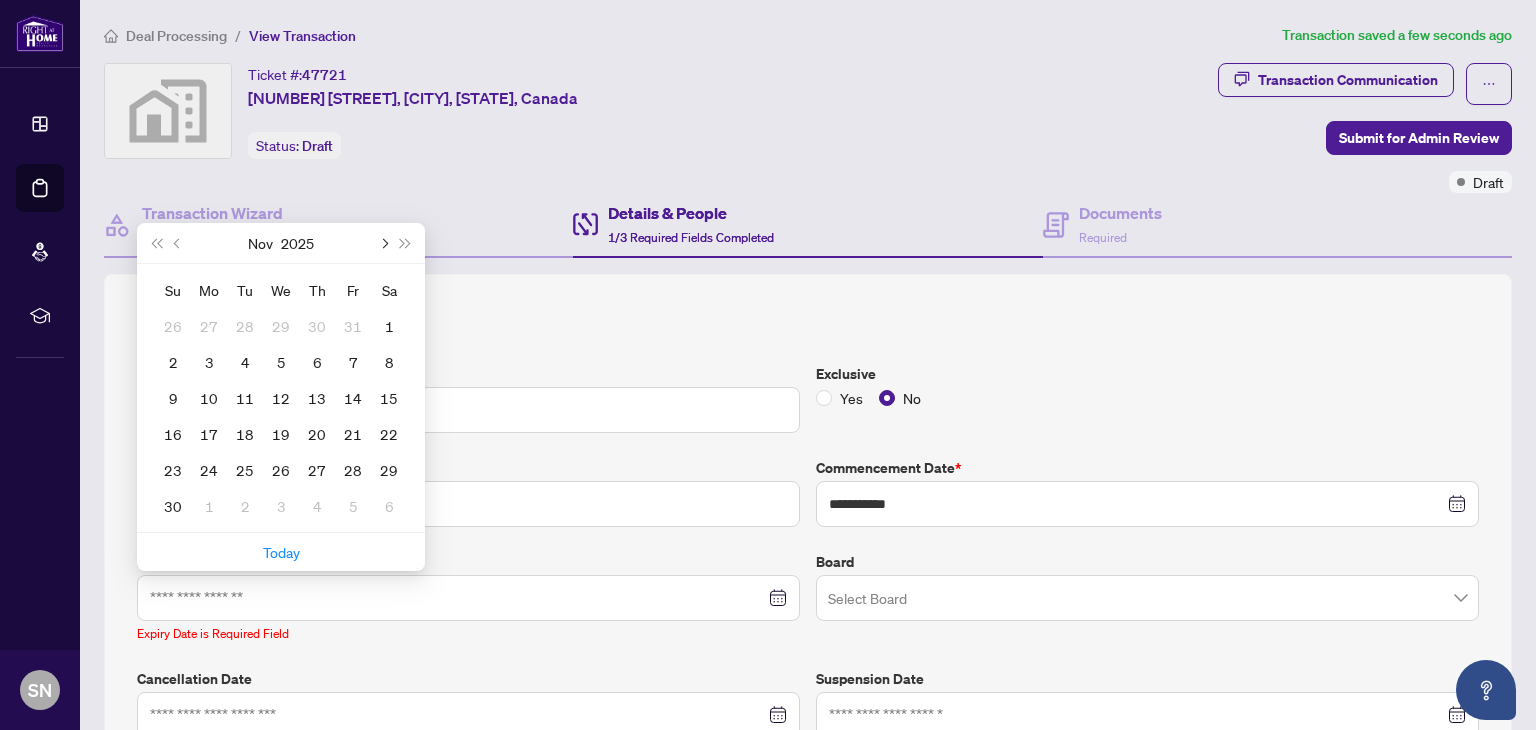 click at bounding box center [383, 243] 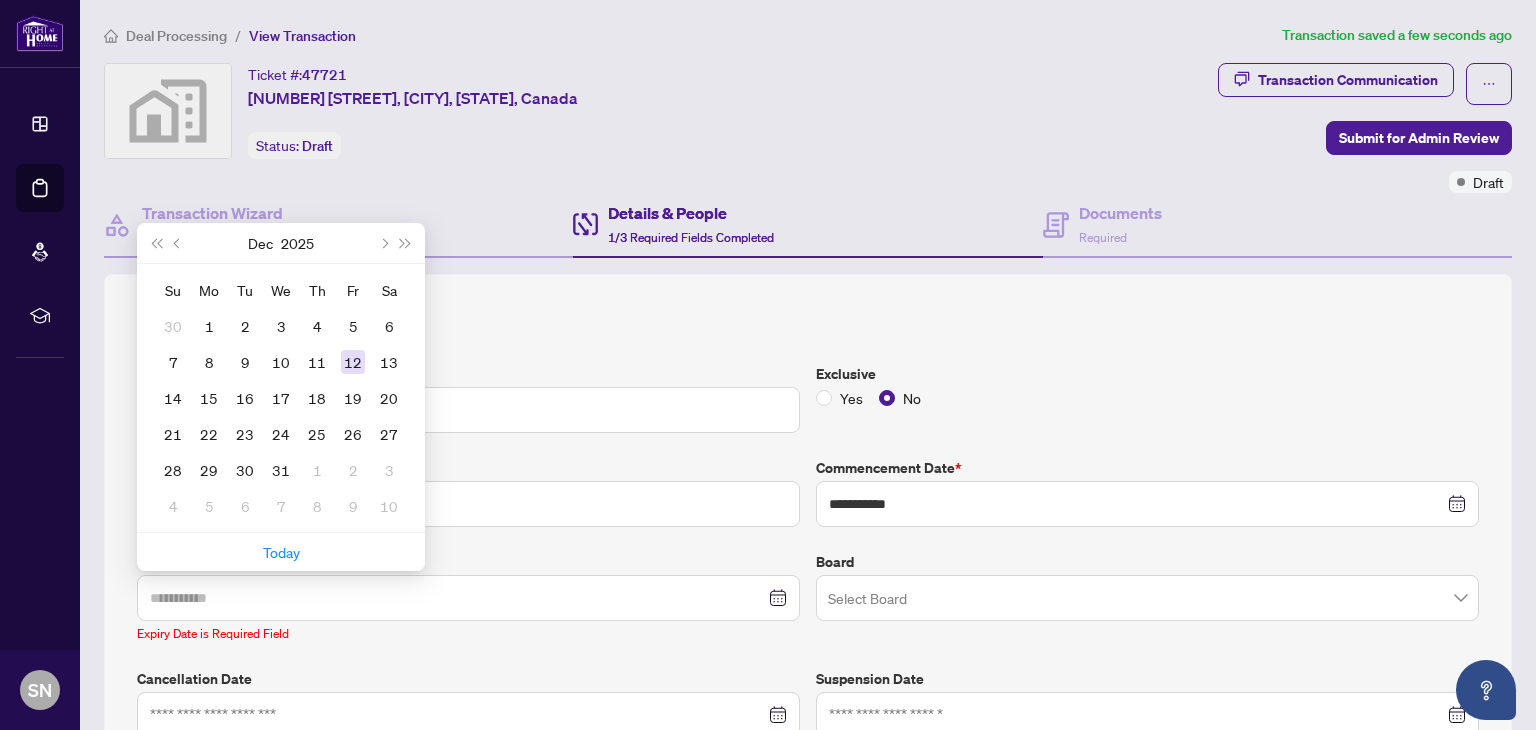 type on "**********" 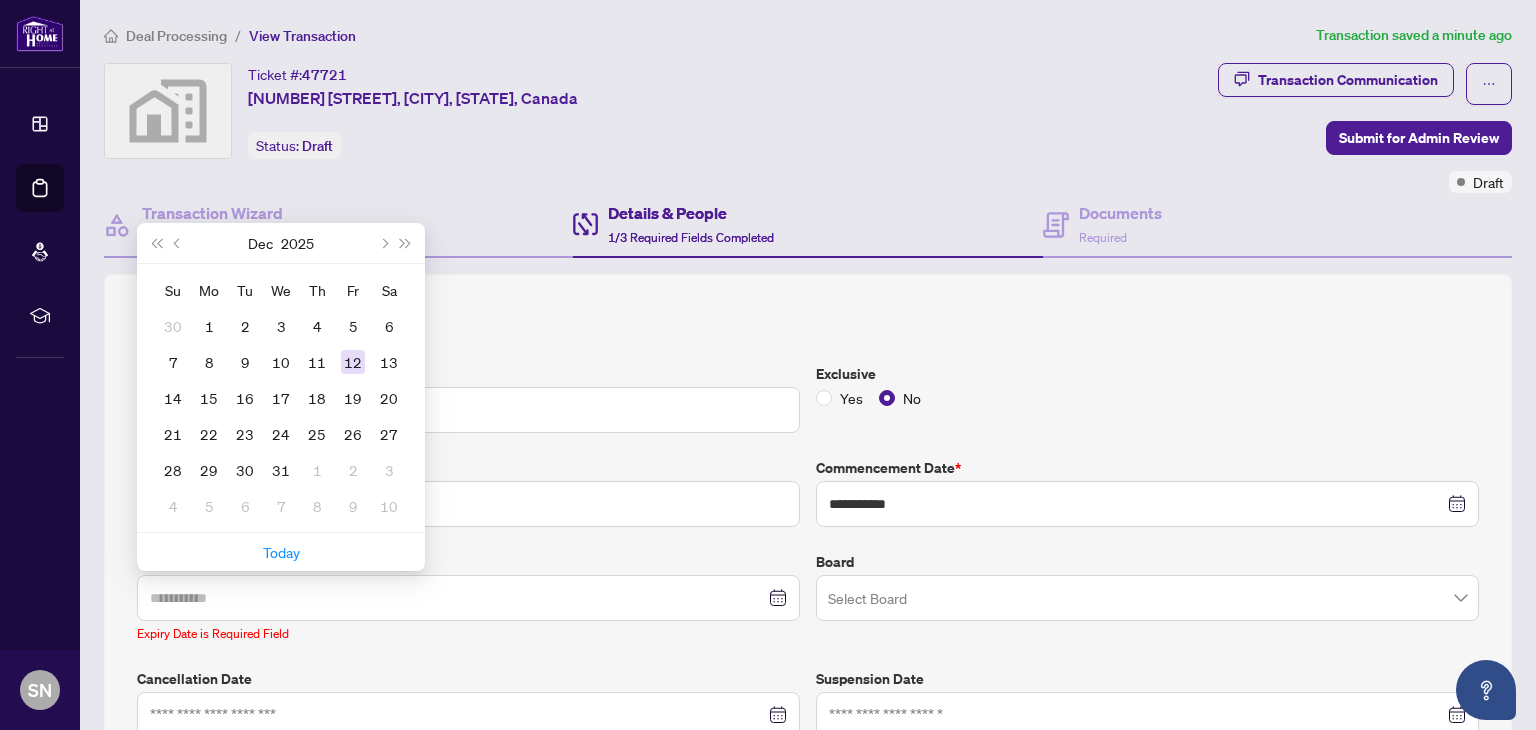 click on "12" at bounding box center (353, 362) 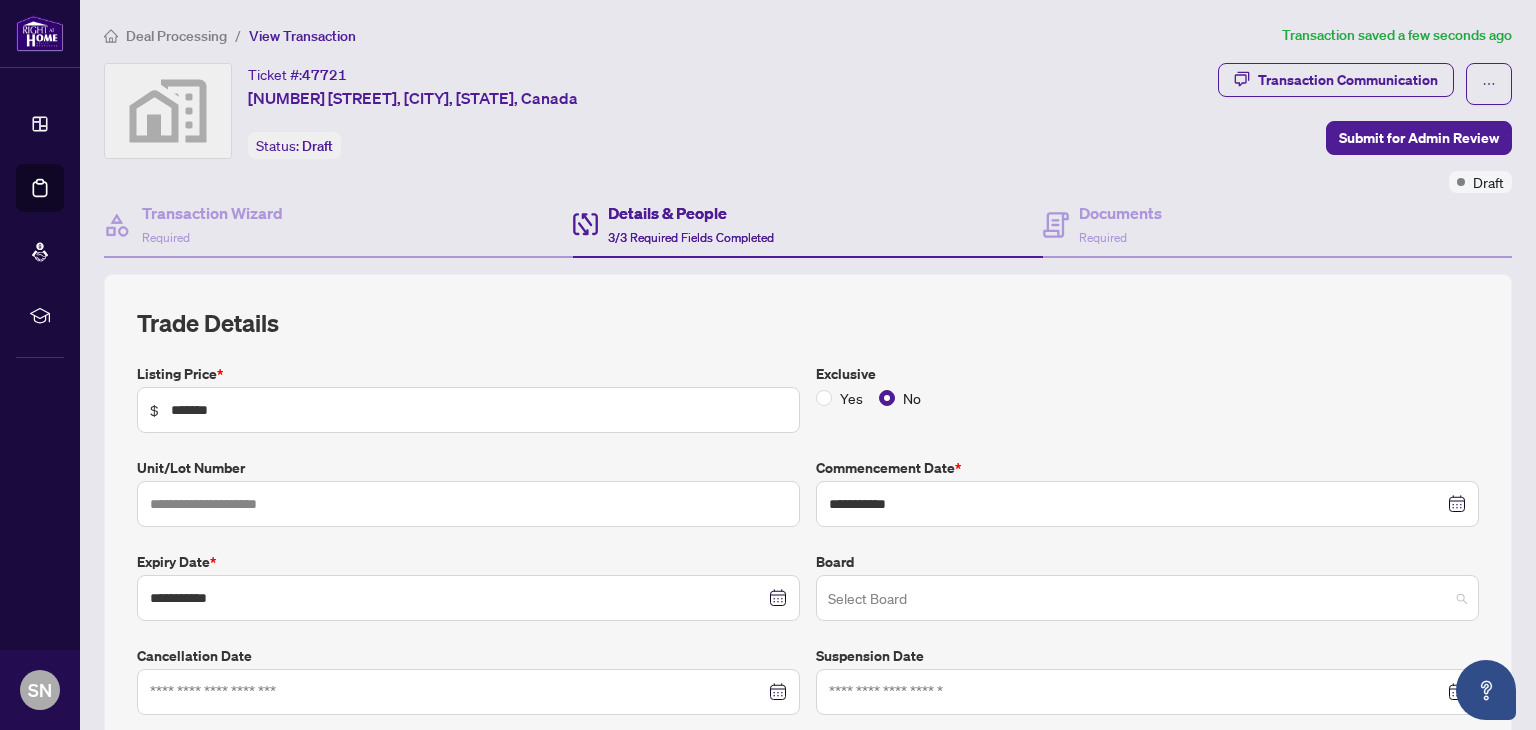 click at bounding box center (1138, 601) 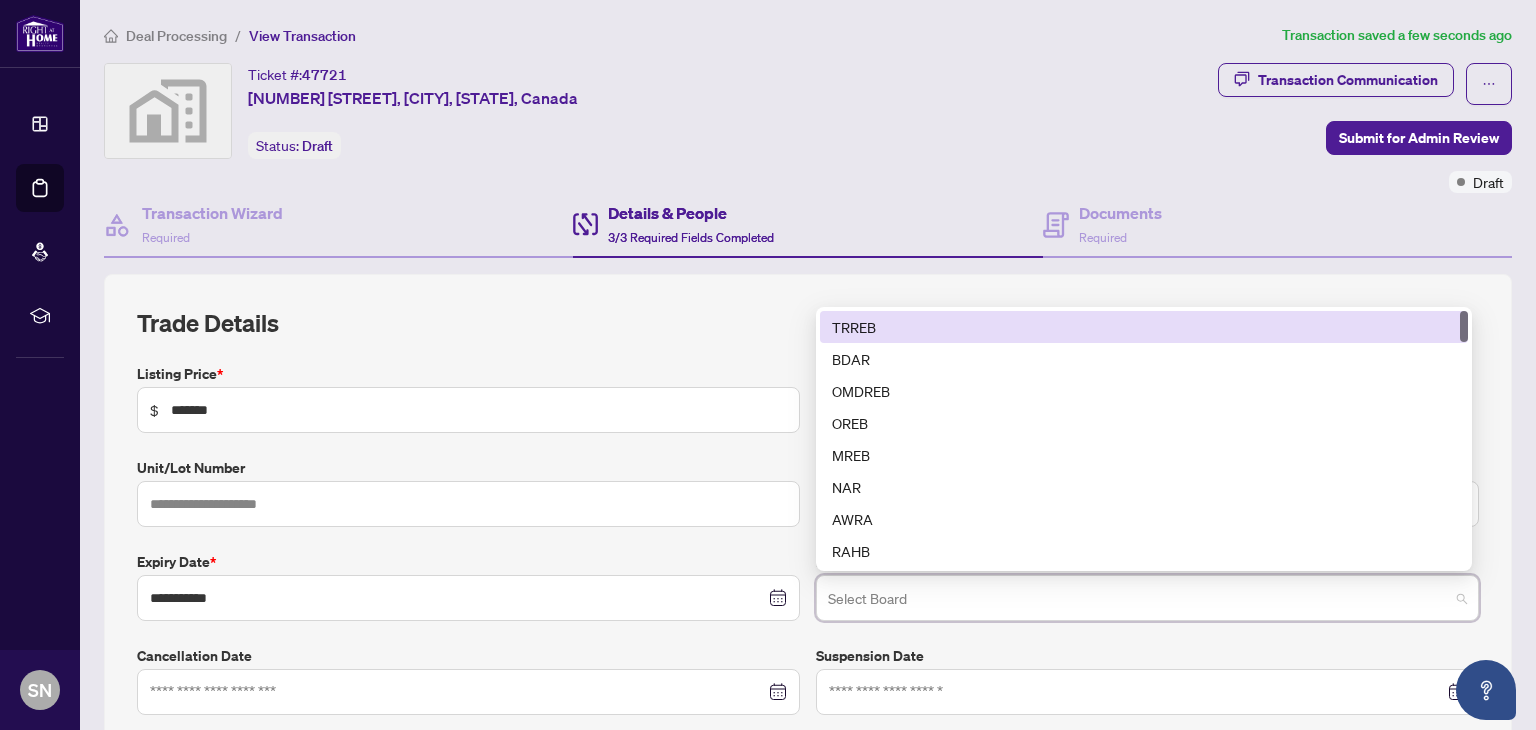 click on "TRREB" at bounding box center (1144, 327) 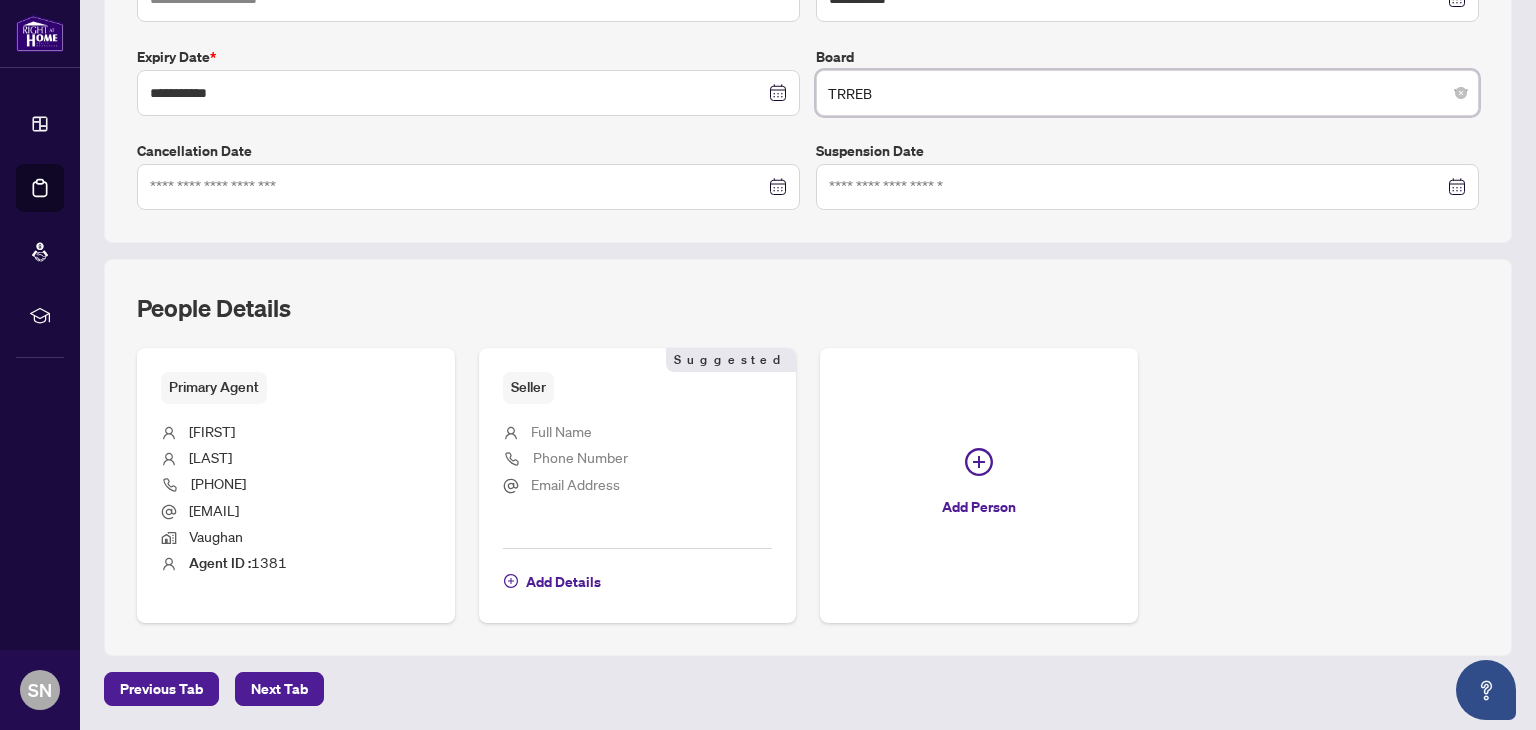 scroll, scrollTop: 570, scrollLeft: 0, axis: vertical 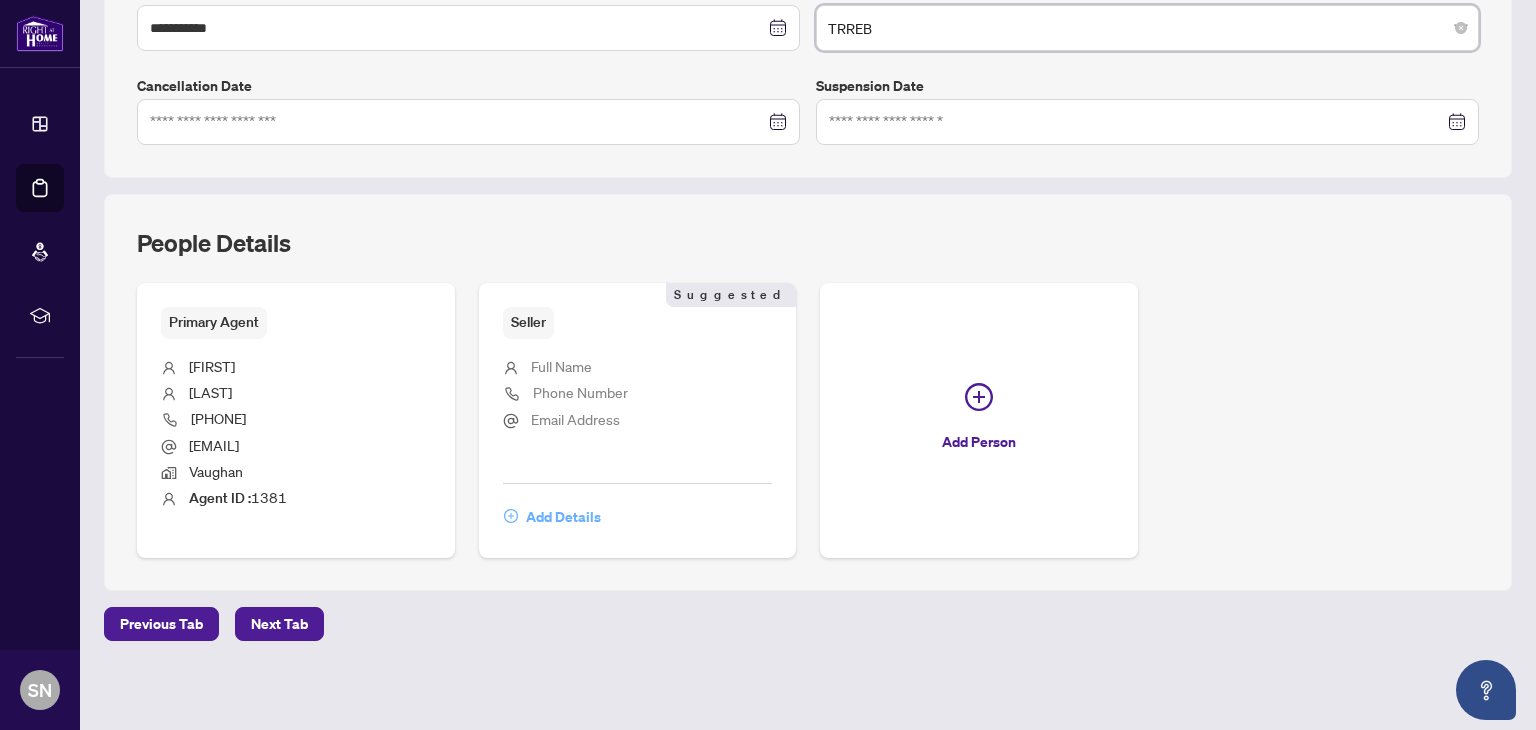 click on "Add Details" at bounding box center (563, 517) 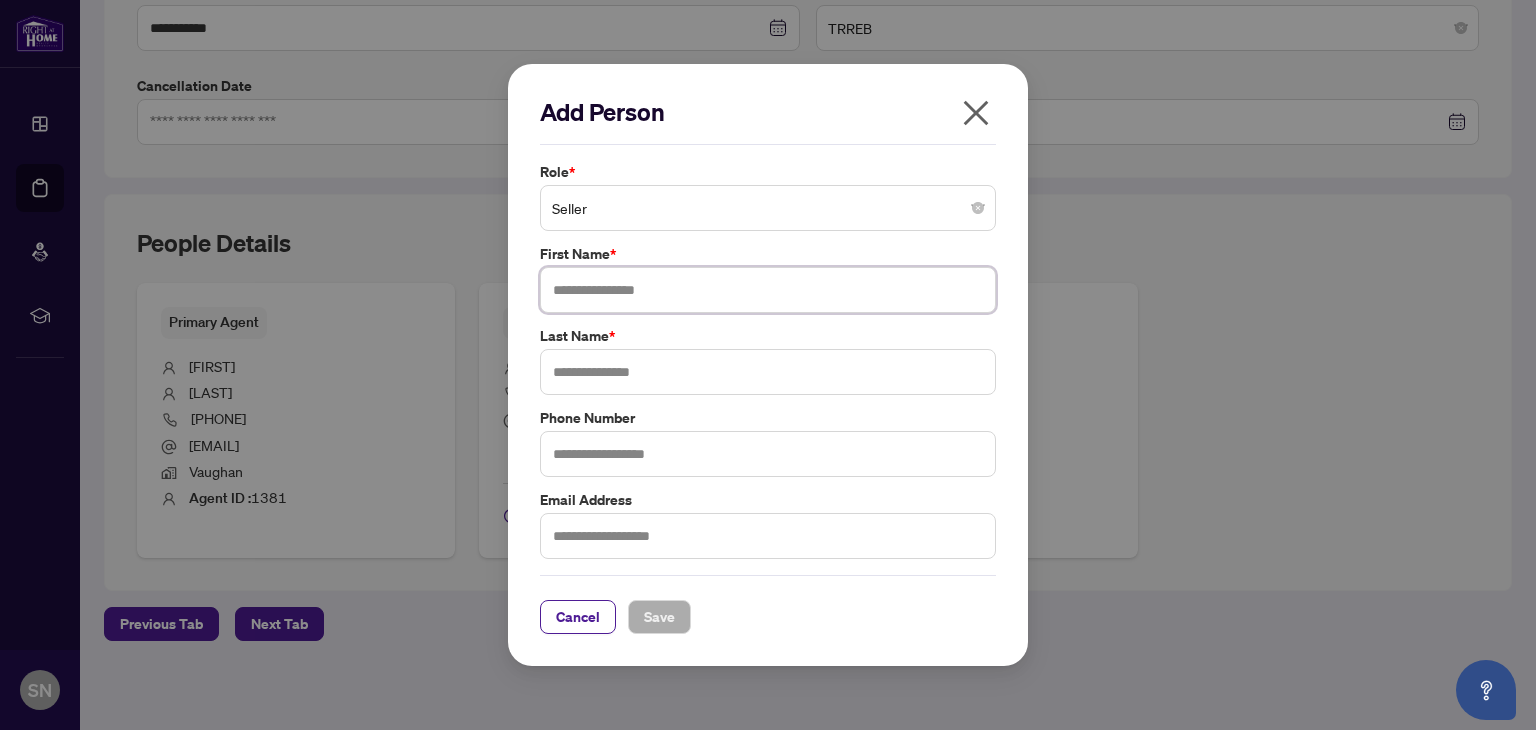 click at bounding box center (768, 290) 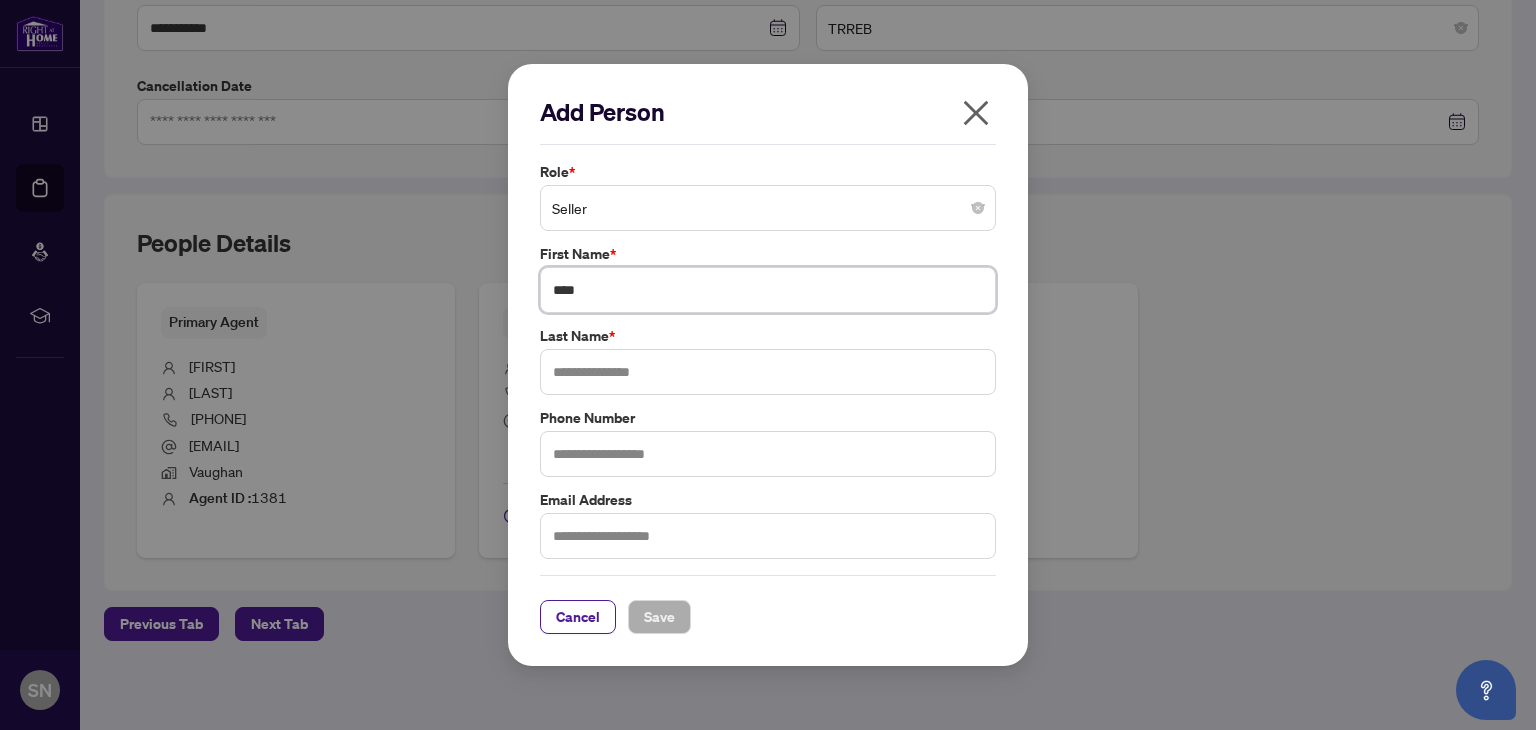 type on "****" 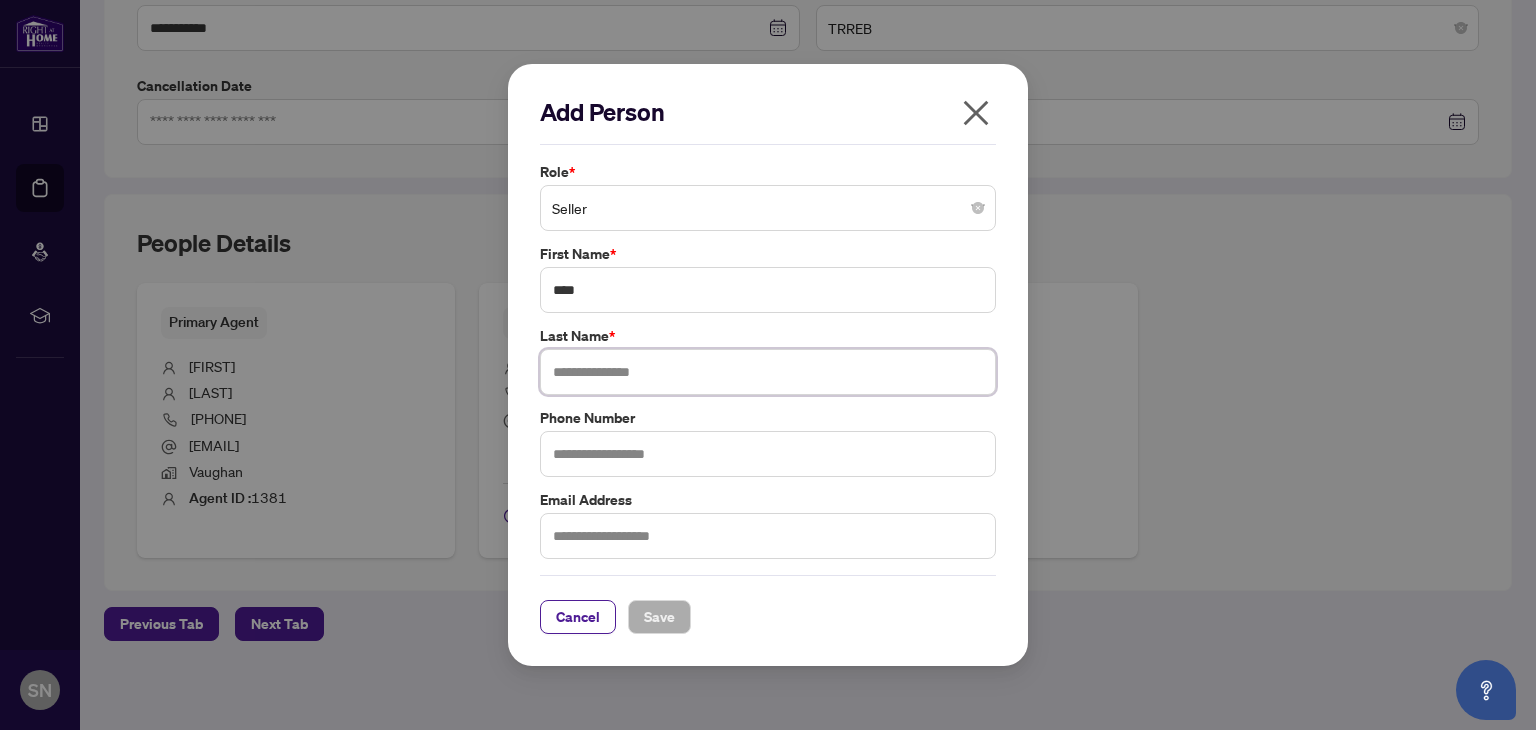click at bounding box center [768, 372] 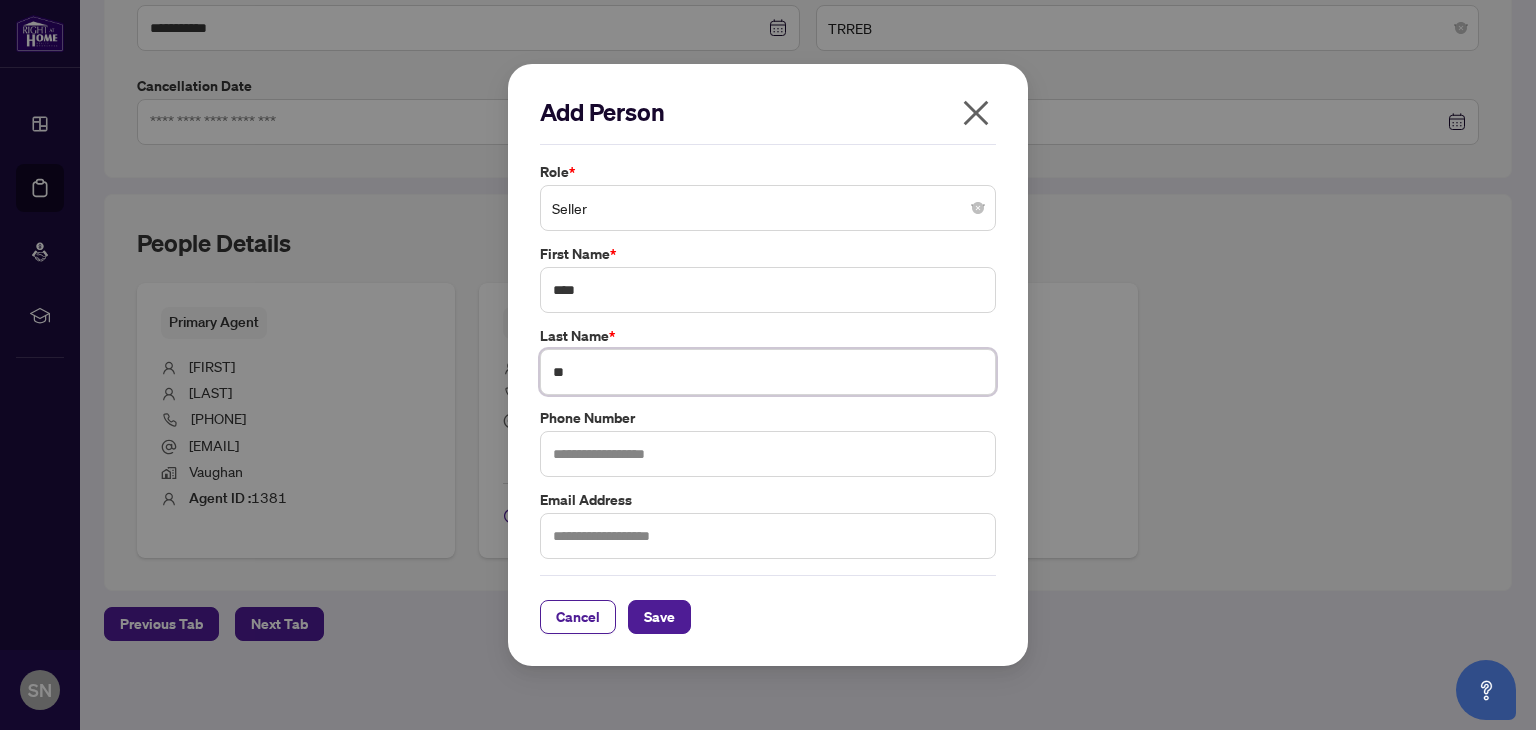 type on "*" 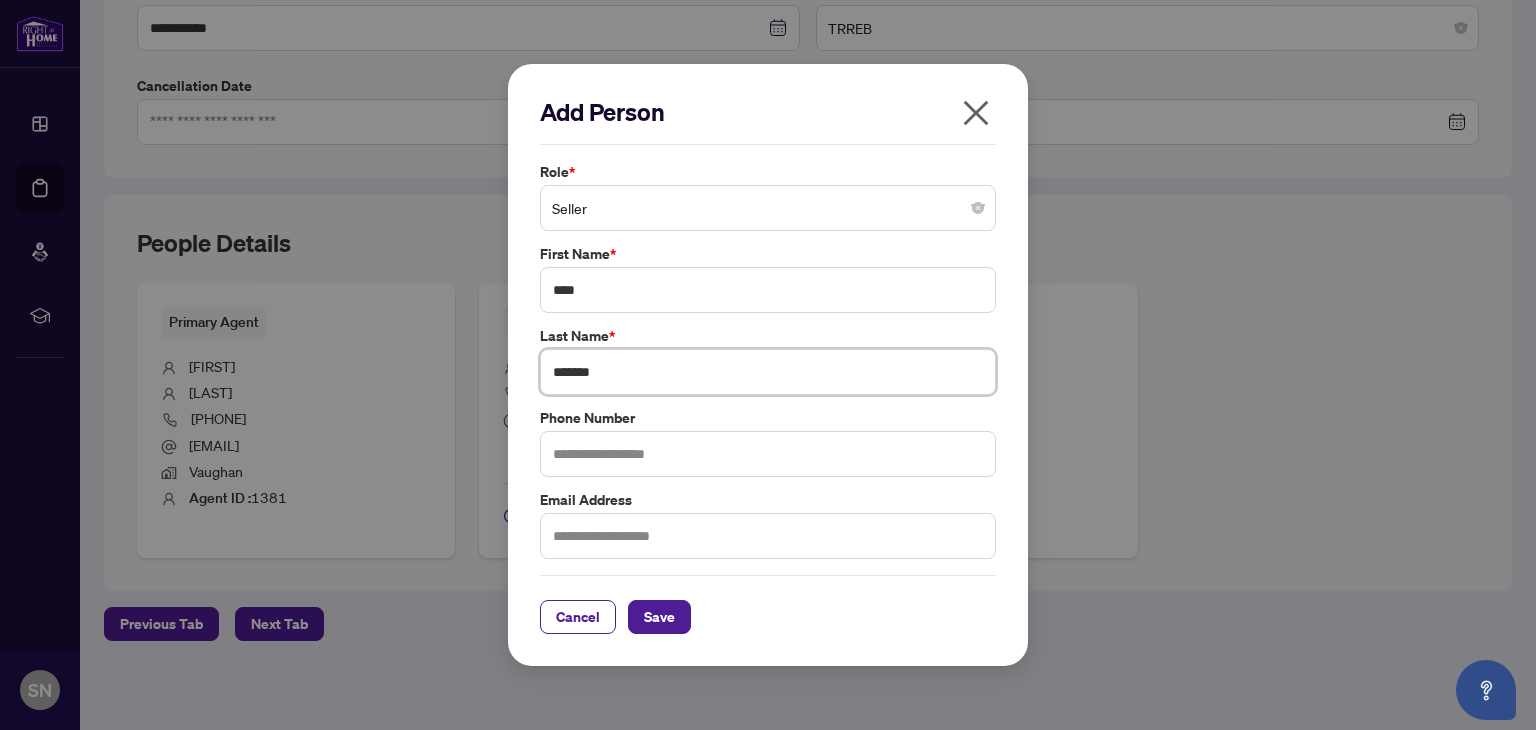 type on "*******" 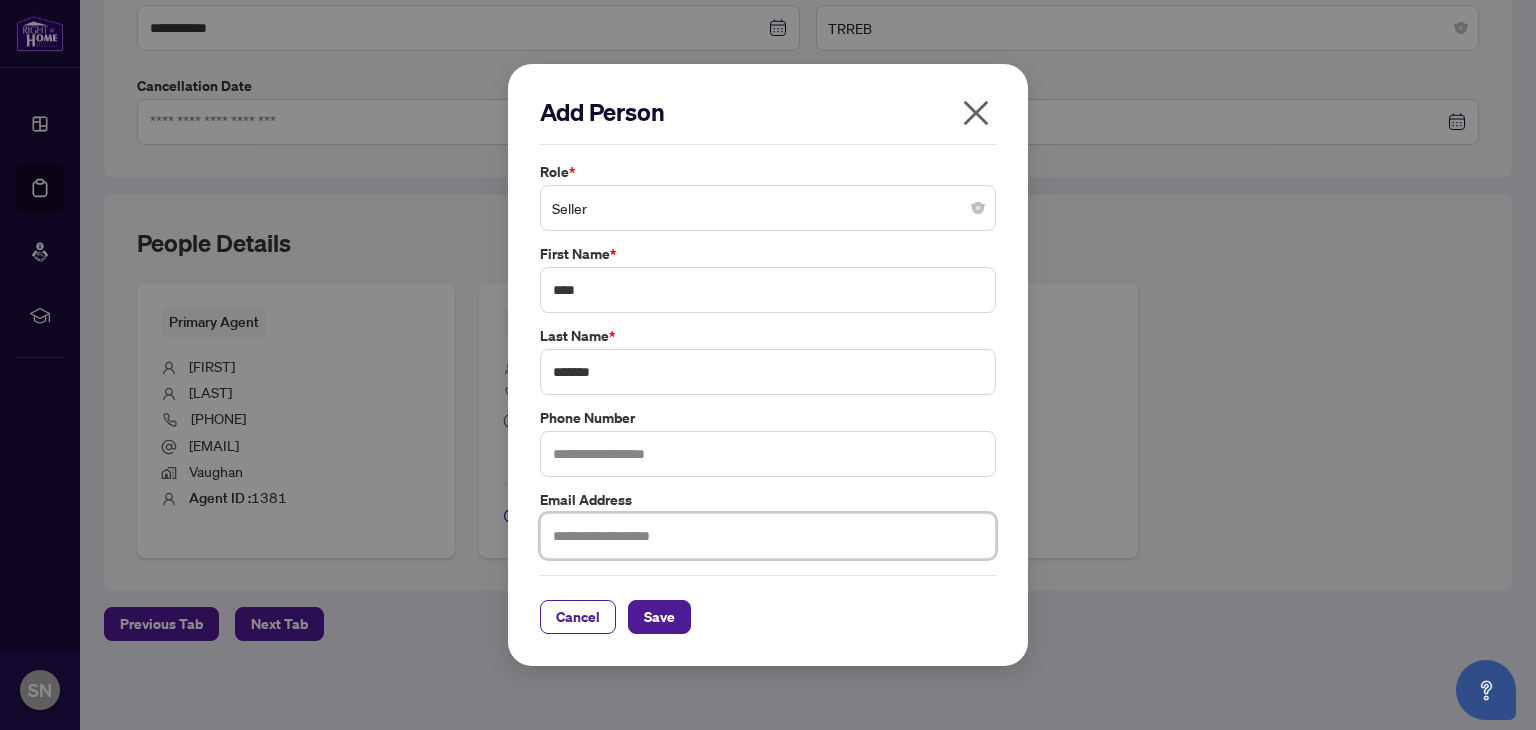 click at bounding box center (768, 536) 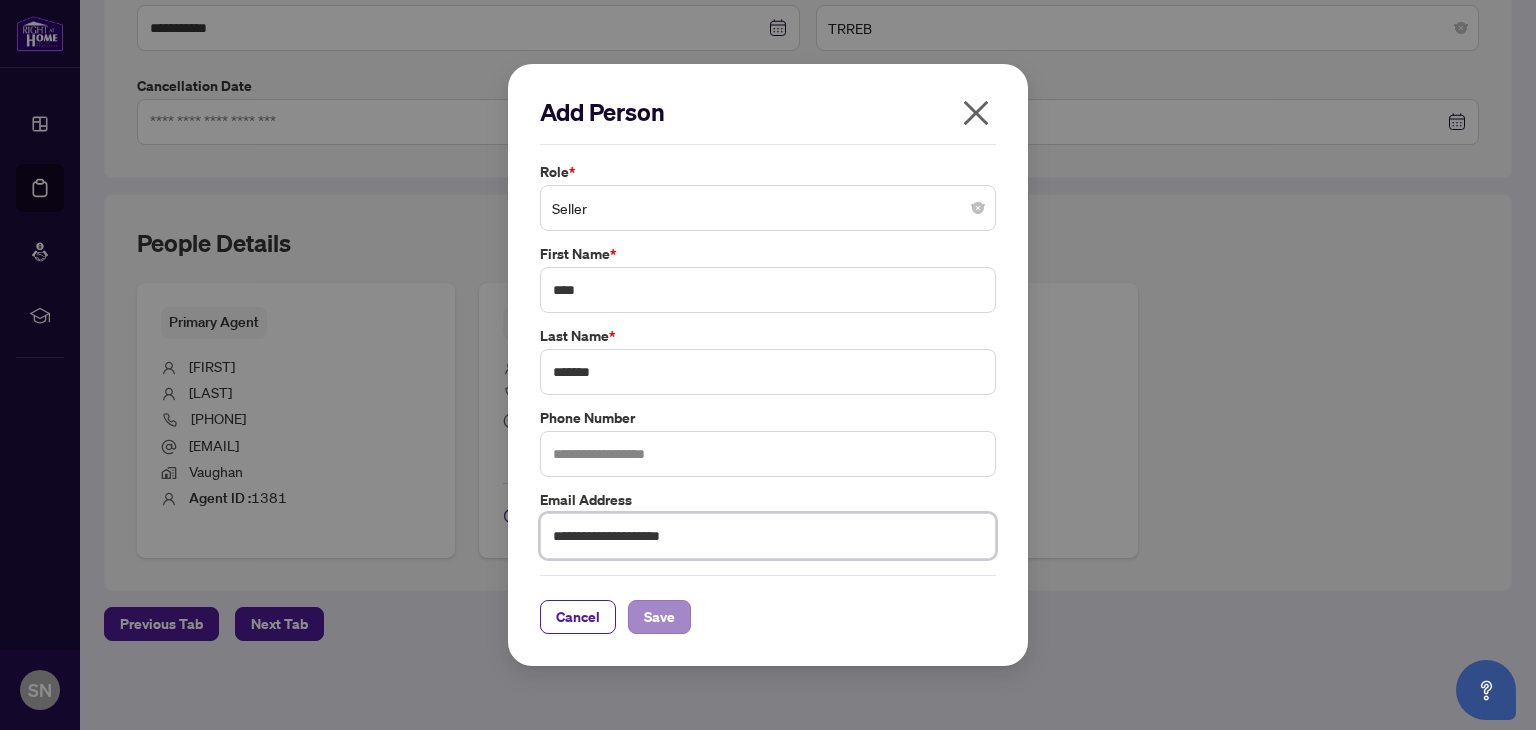 type on "**********" 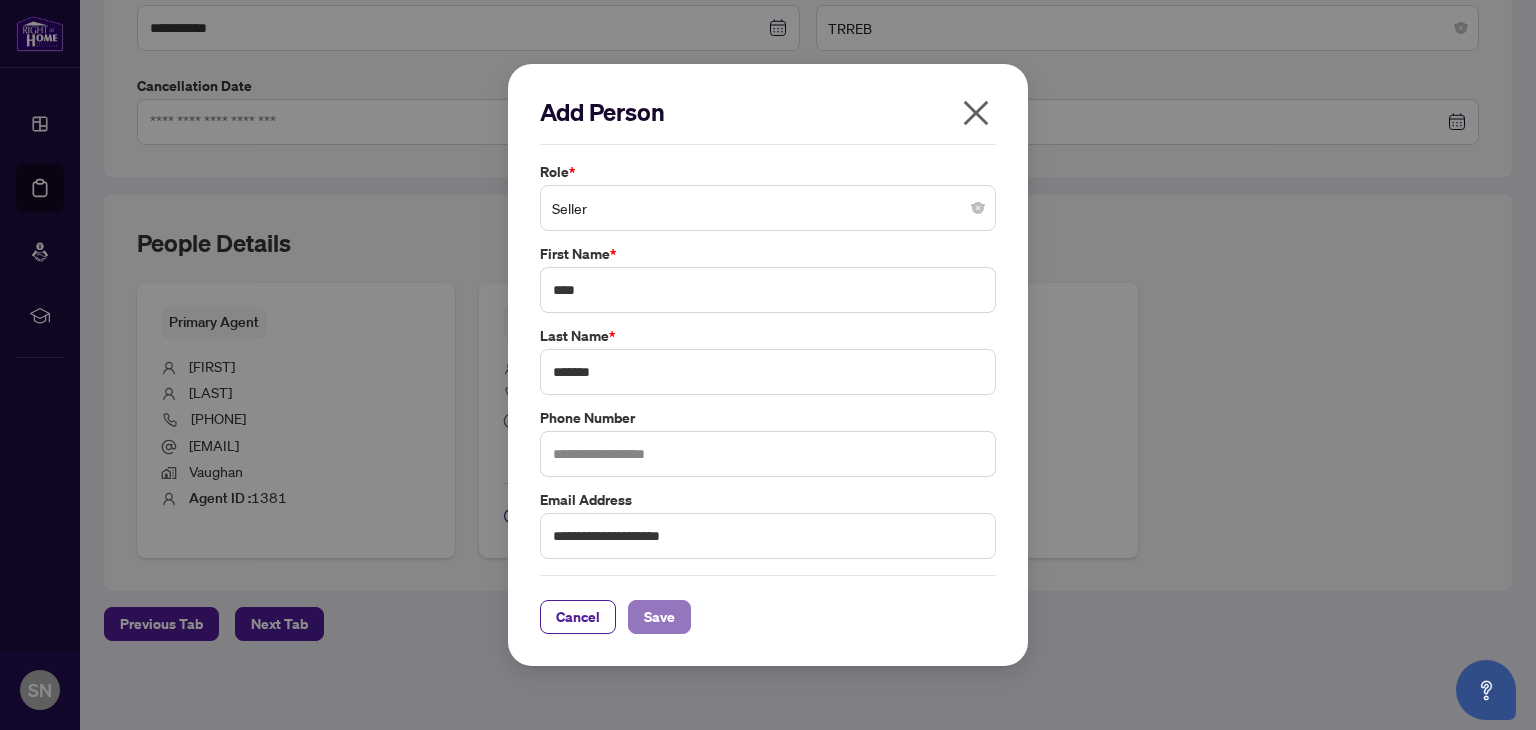 click on "Save" at bounding box center [659, 617] 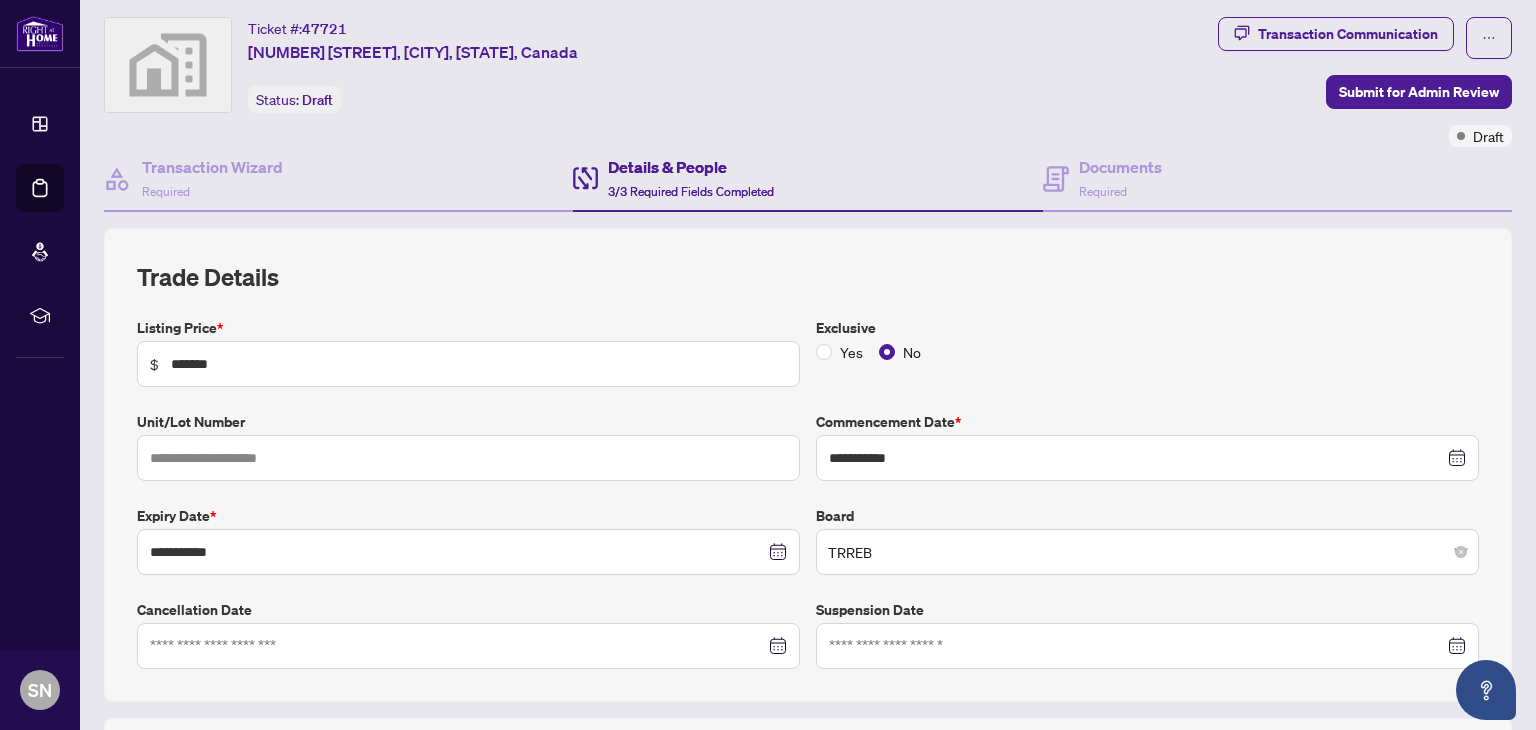 scroll, scrollTop: 43, scrollLeft: 0, axis: vertical 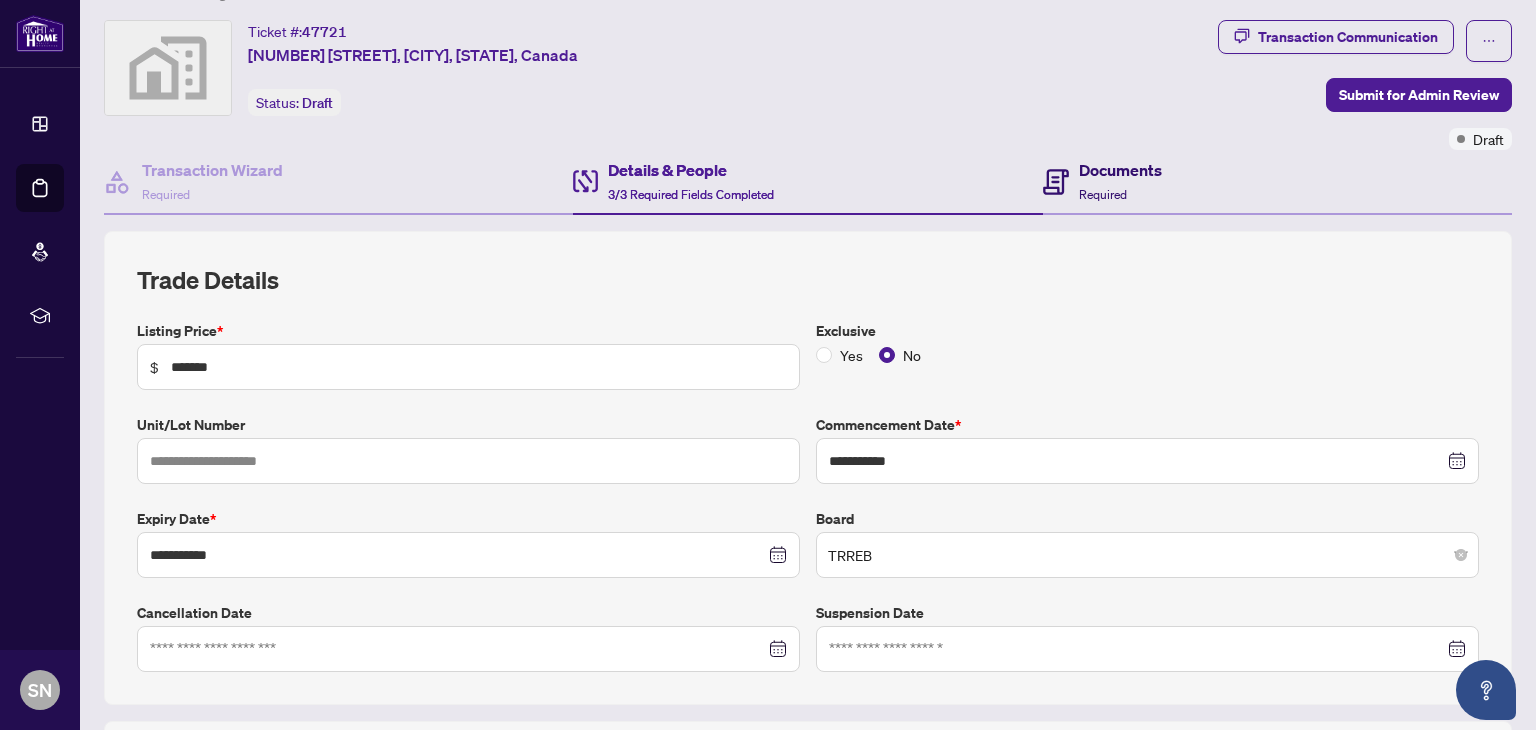 click on "Required" at bounding box center [1103, 194] 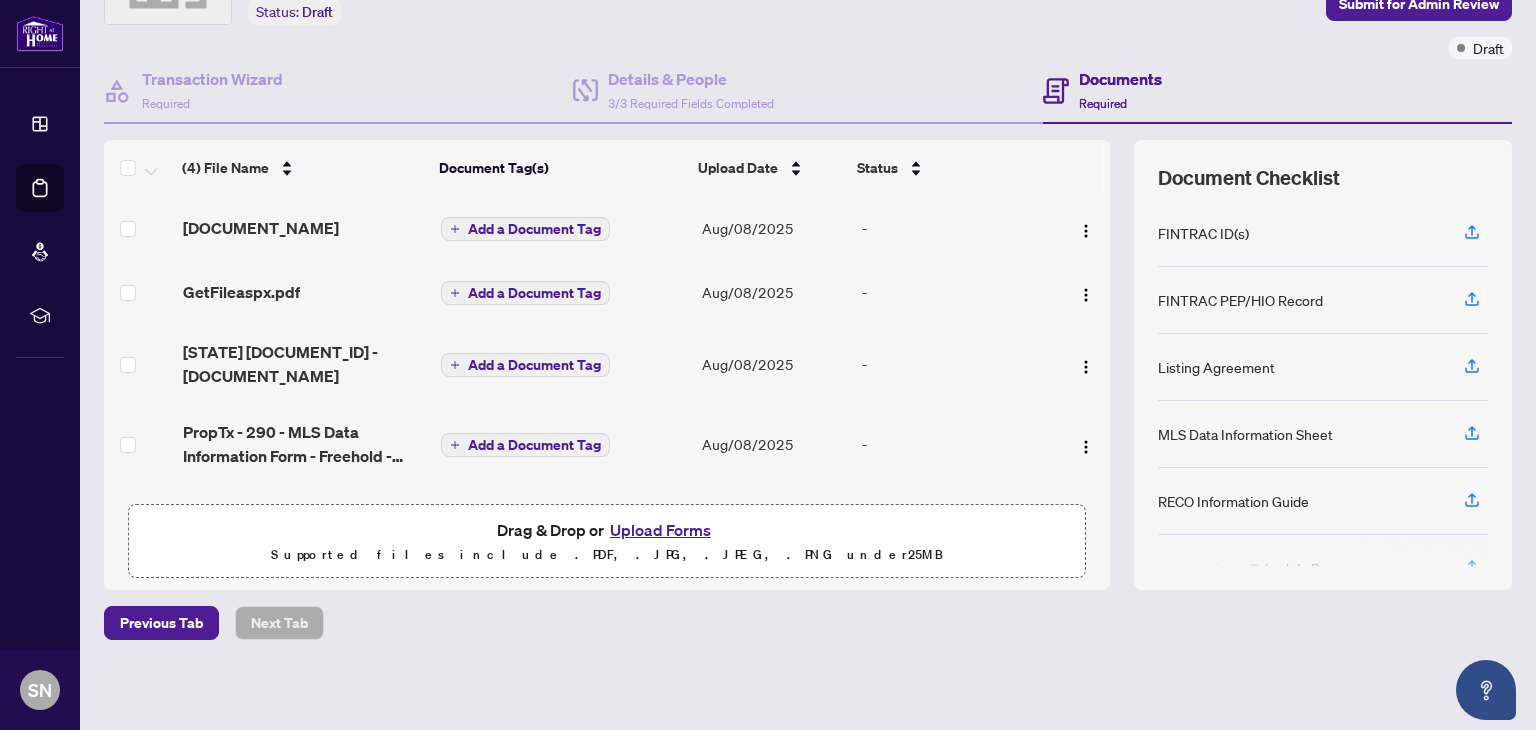 scroll, scrollTop: 135, scrollLeft: 0, axis: vertical 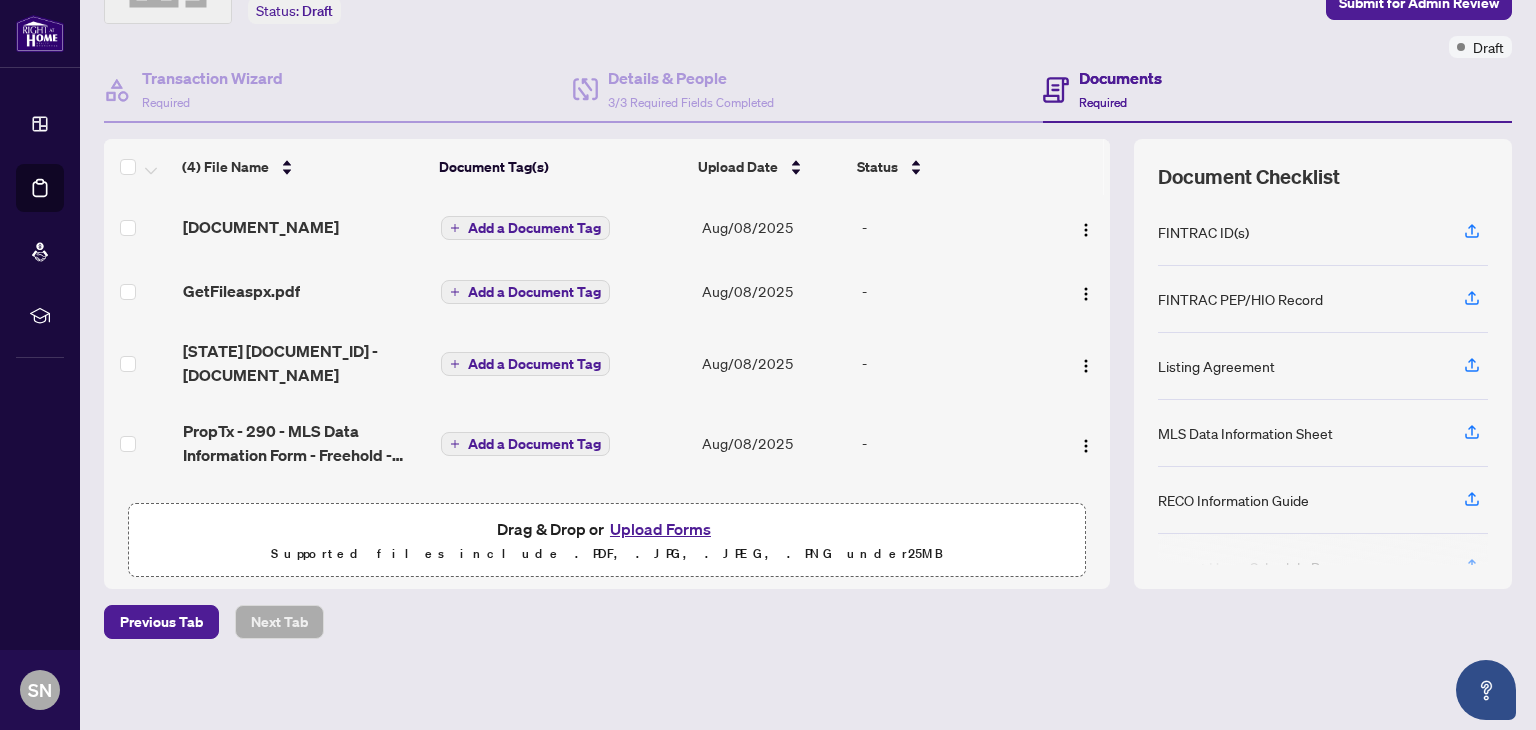click on "Upload Forms" at bounding box center (660, 529) 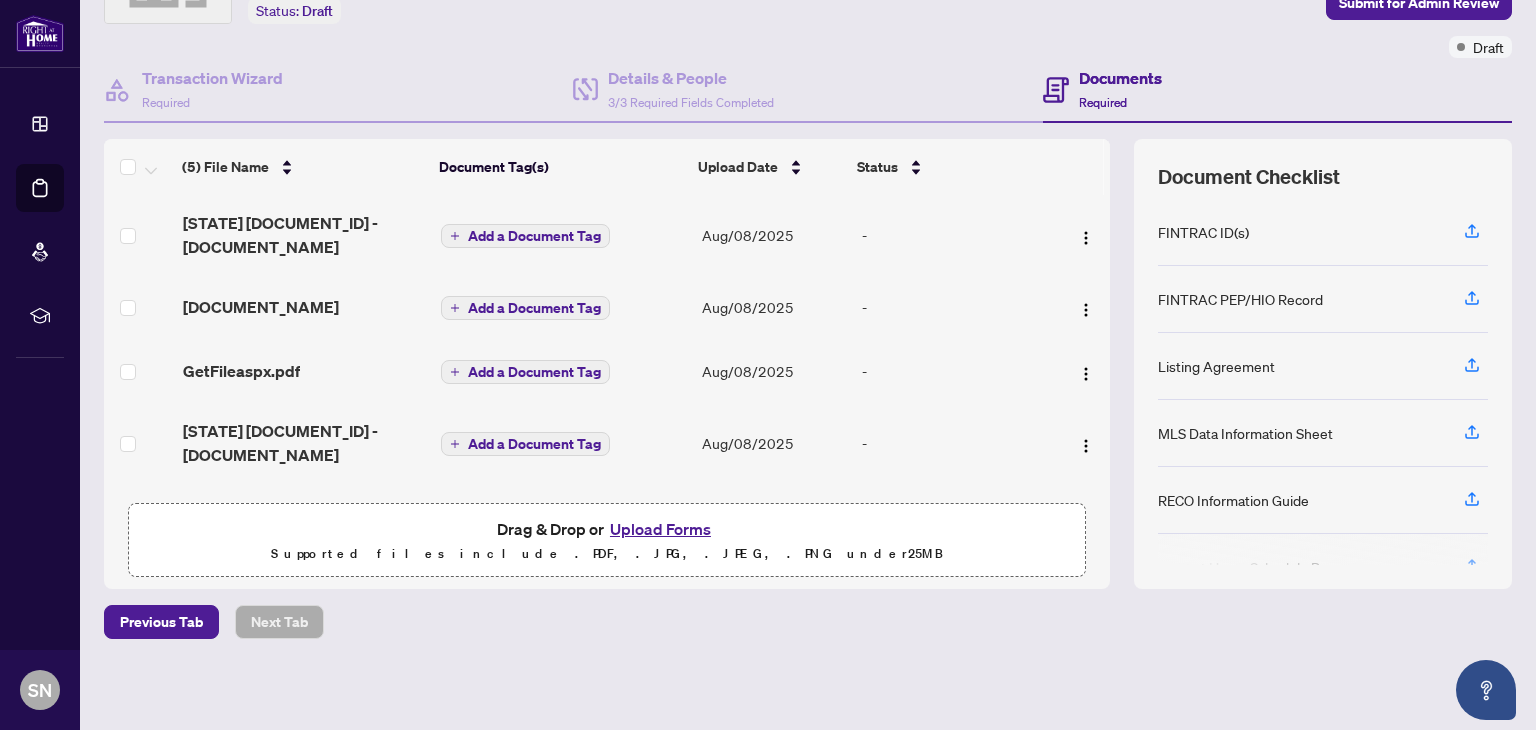 click on "Upload Forms" at bounding box center [660, 529] 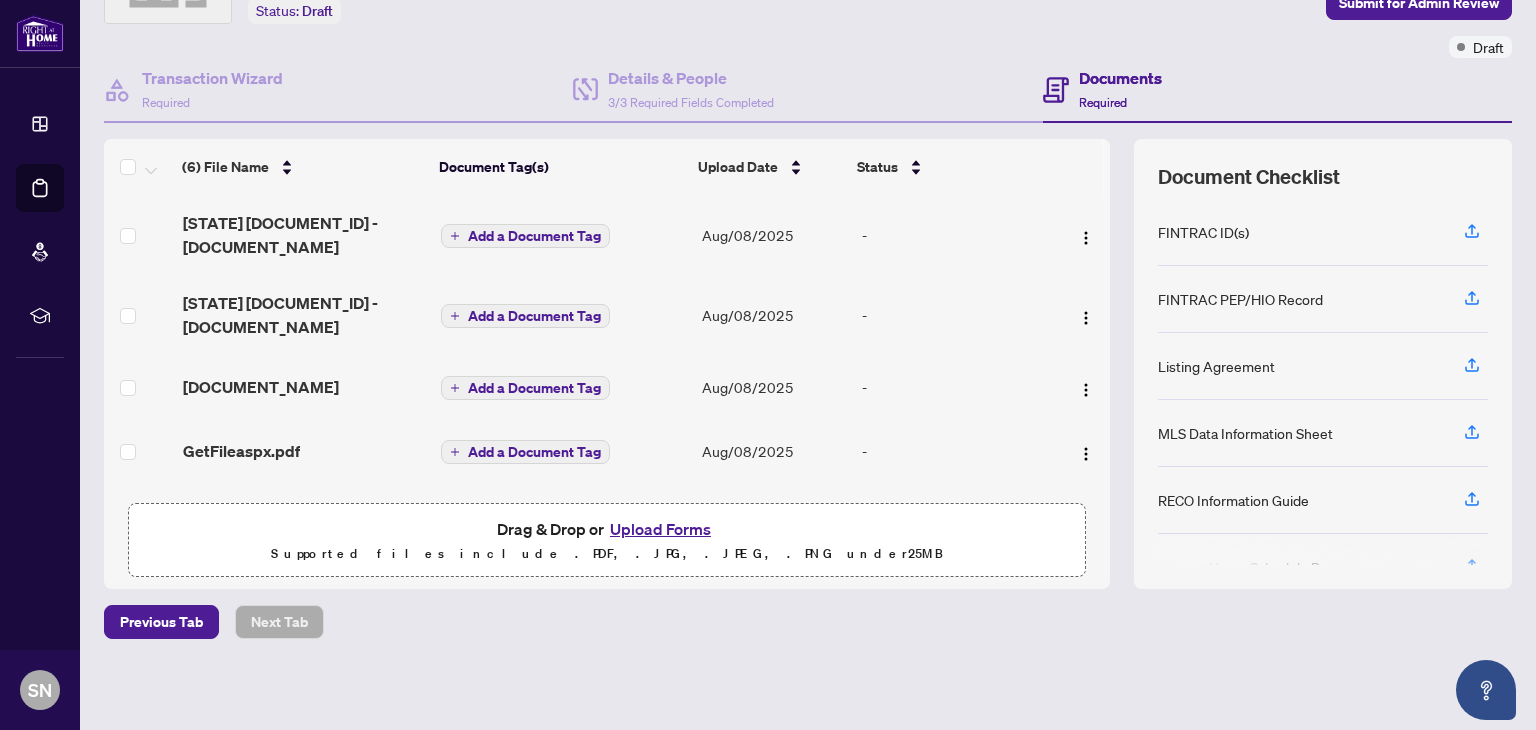 scroll, scrollTop: 0, scrollLeft: 0, axis: both 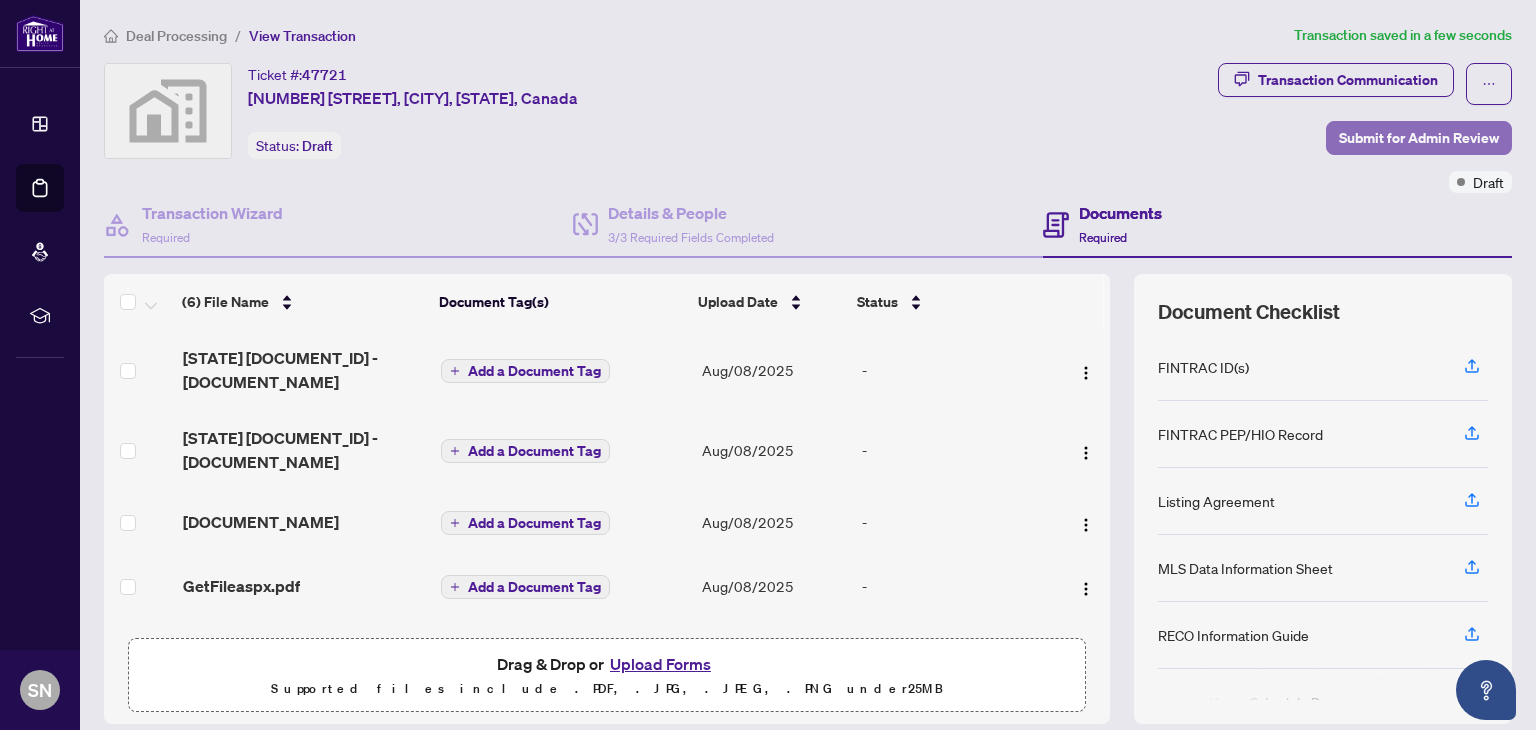 click on "Submit for Admin Review" at bounding box center (1419, 138) 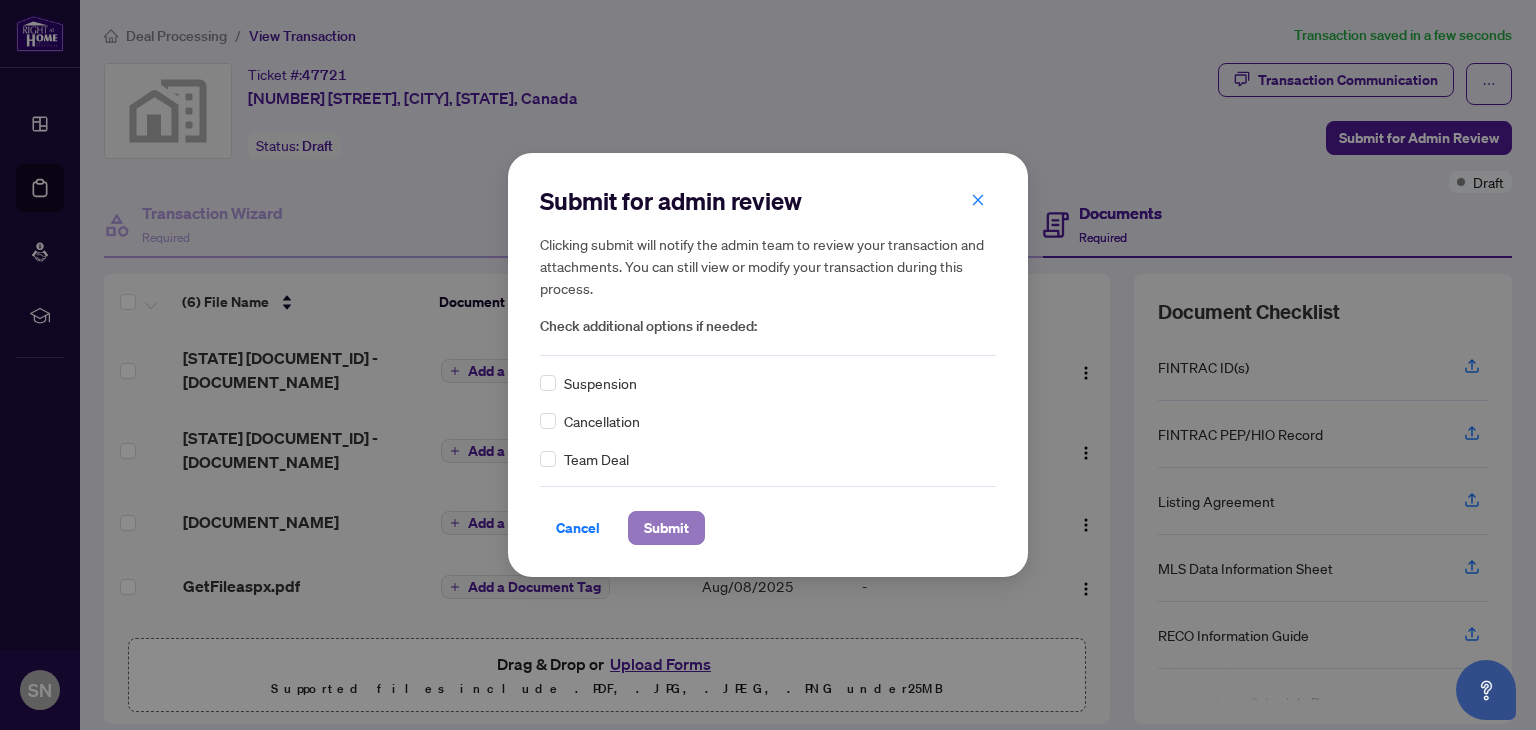 click on "Submit" at bounding box center [666, 528] 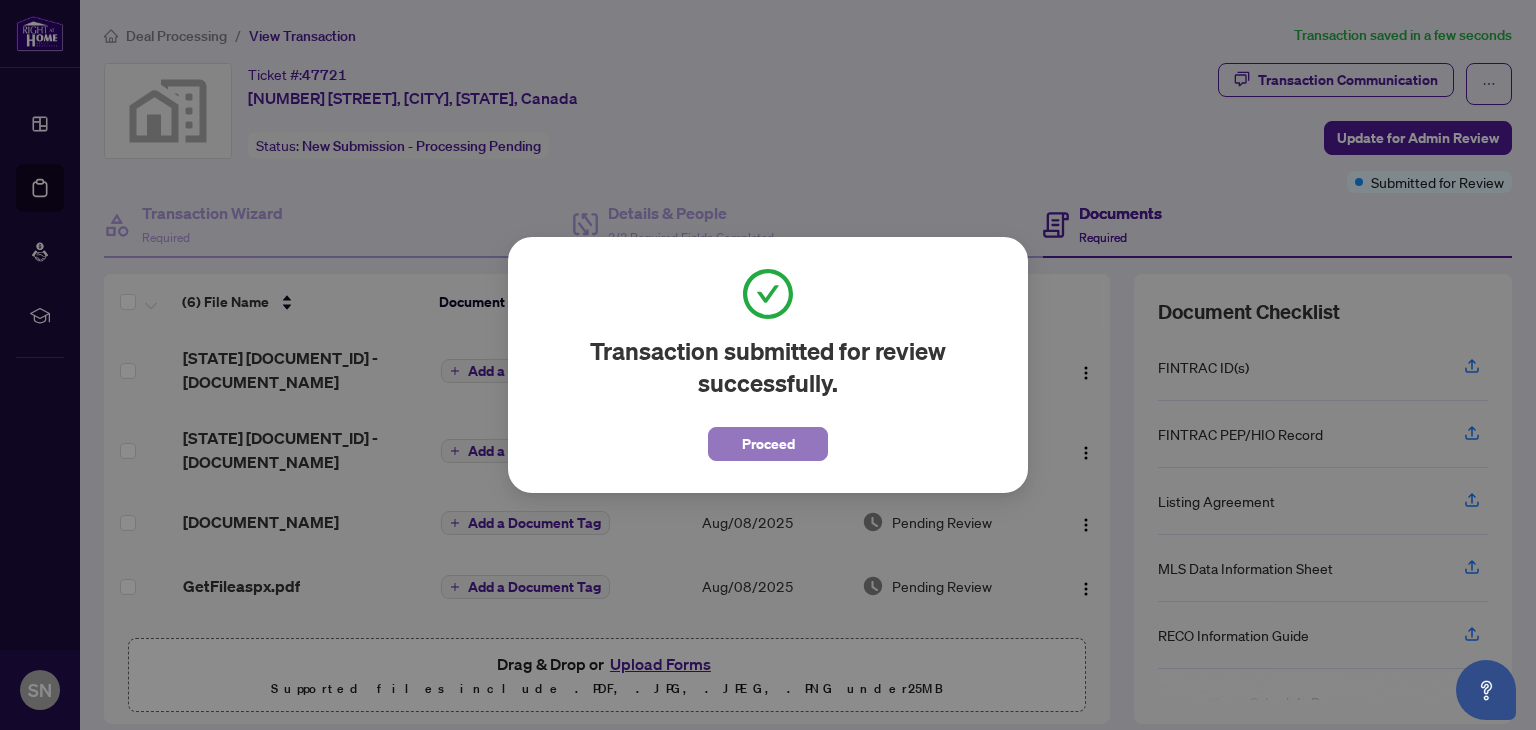 click on "Proceed" at bounding box center [768, 444] 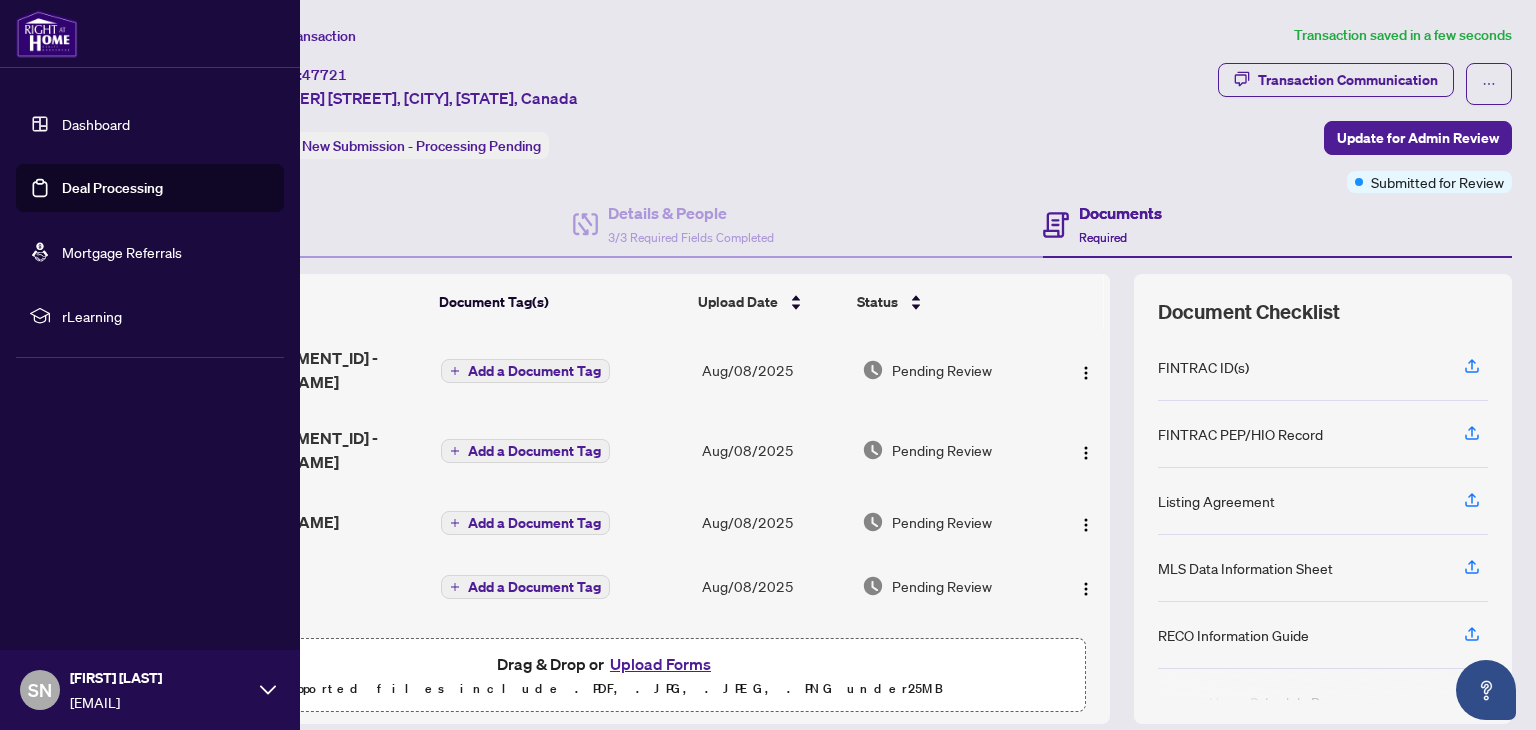 click on "Dashboard" at bounding box center [96, 124] 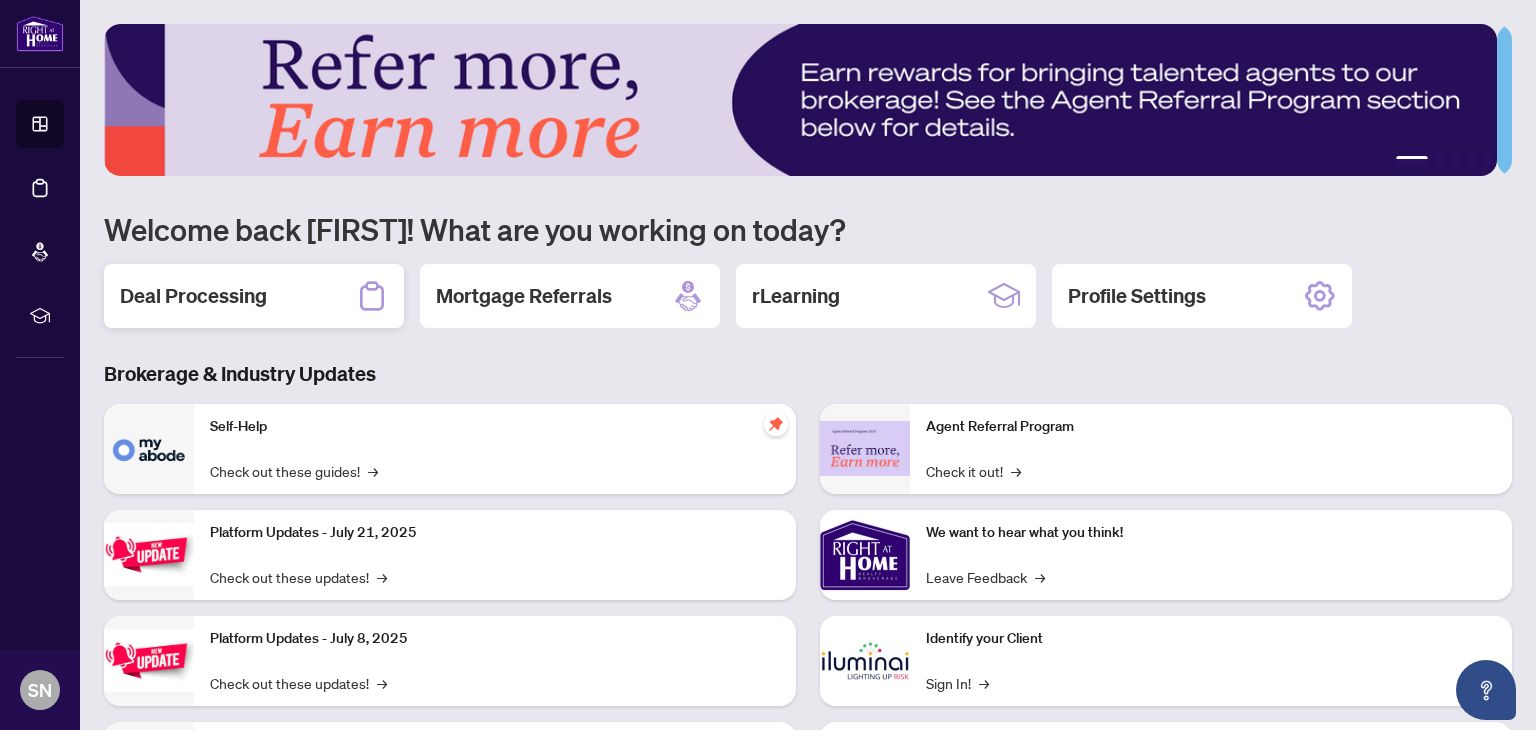 click on "Deal Processing" at bounding box center [254, 296] 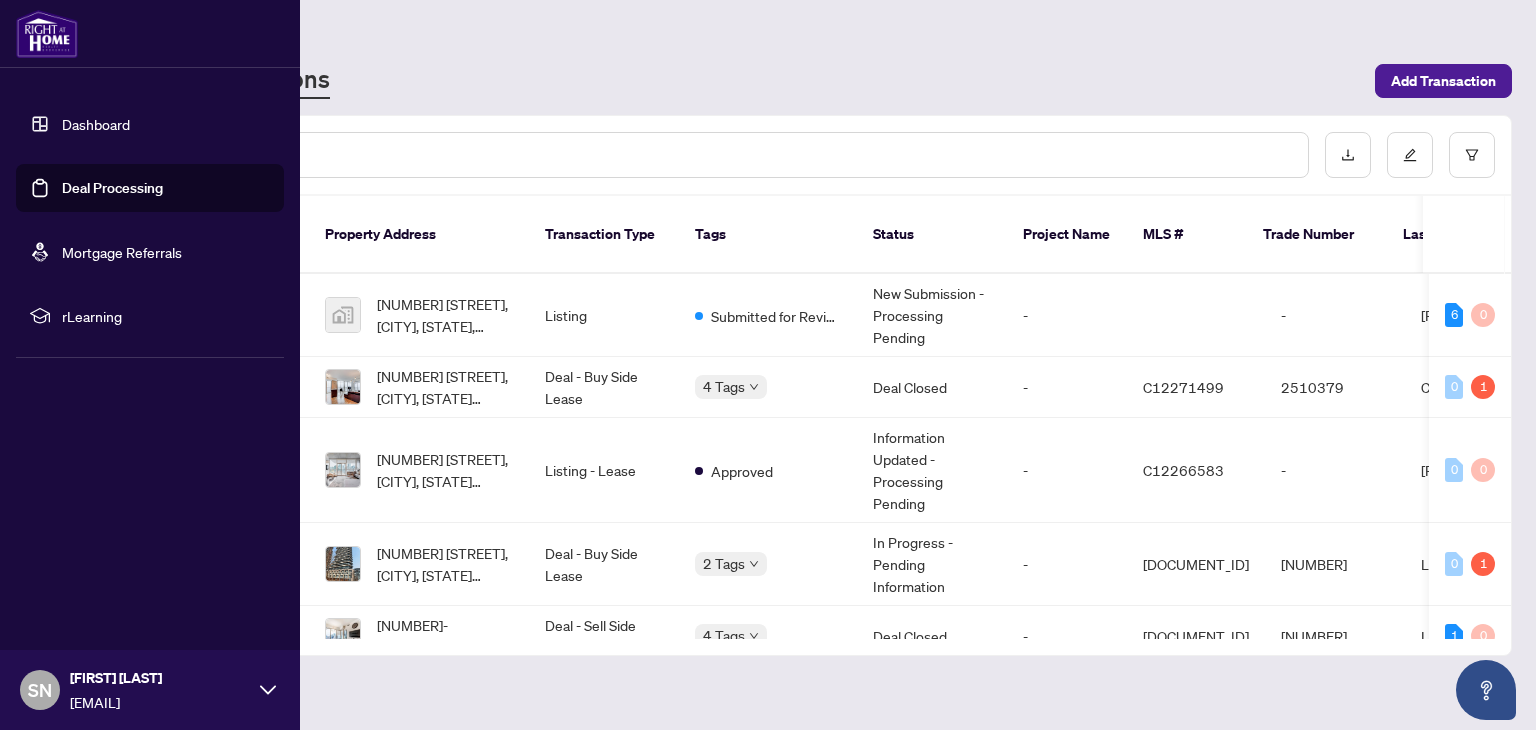 click on "Dashboard" at bounding box center [96, 124] 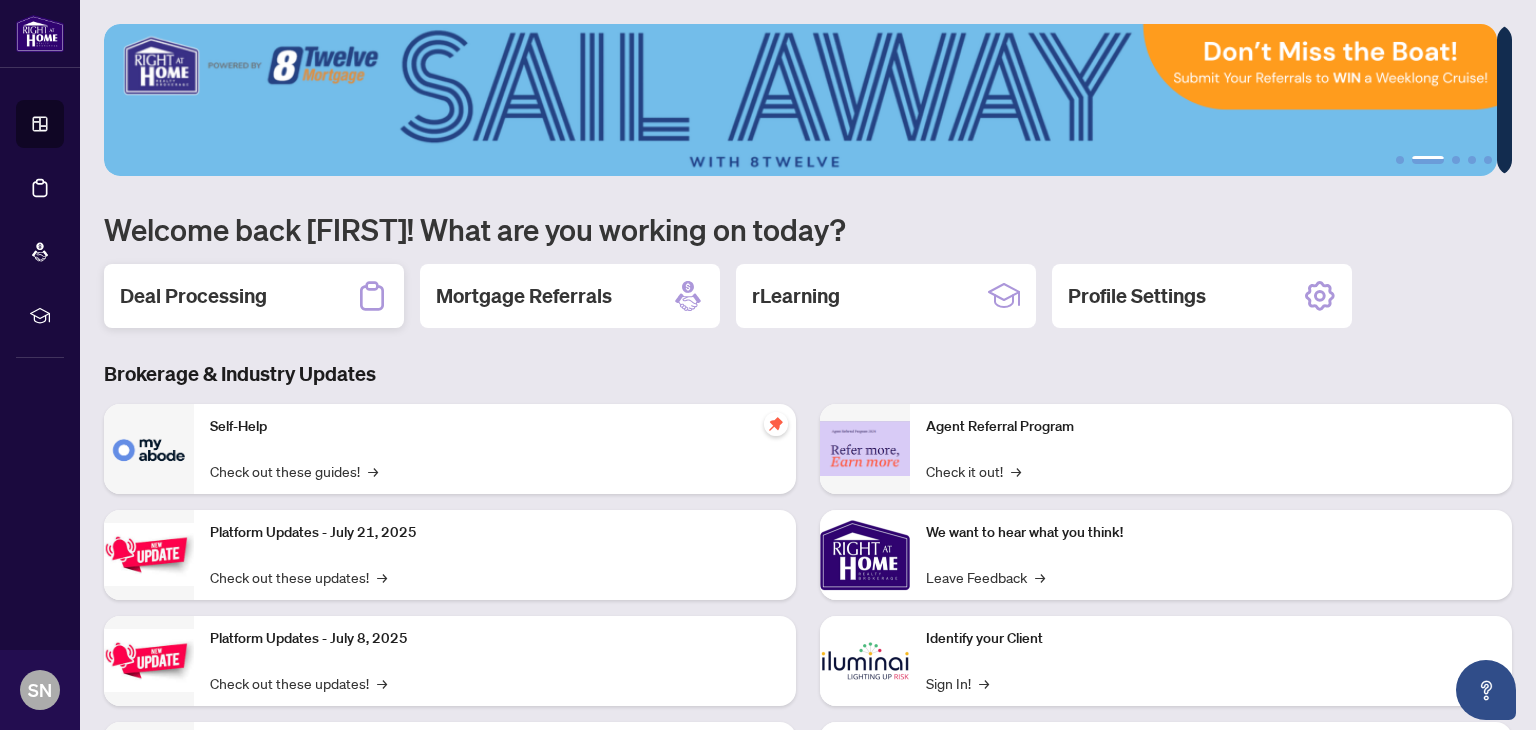 click on "Deal Processing" at bounding box center [193, 296] 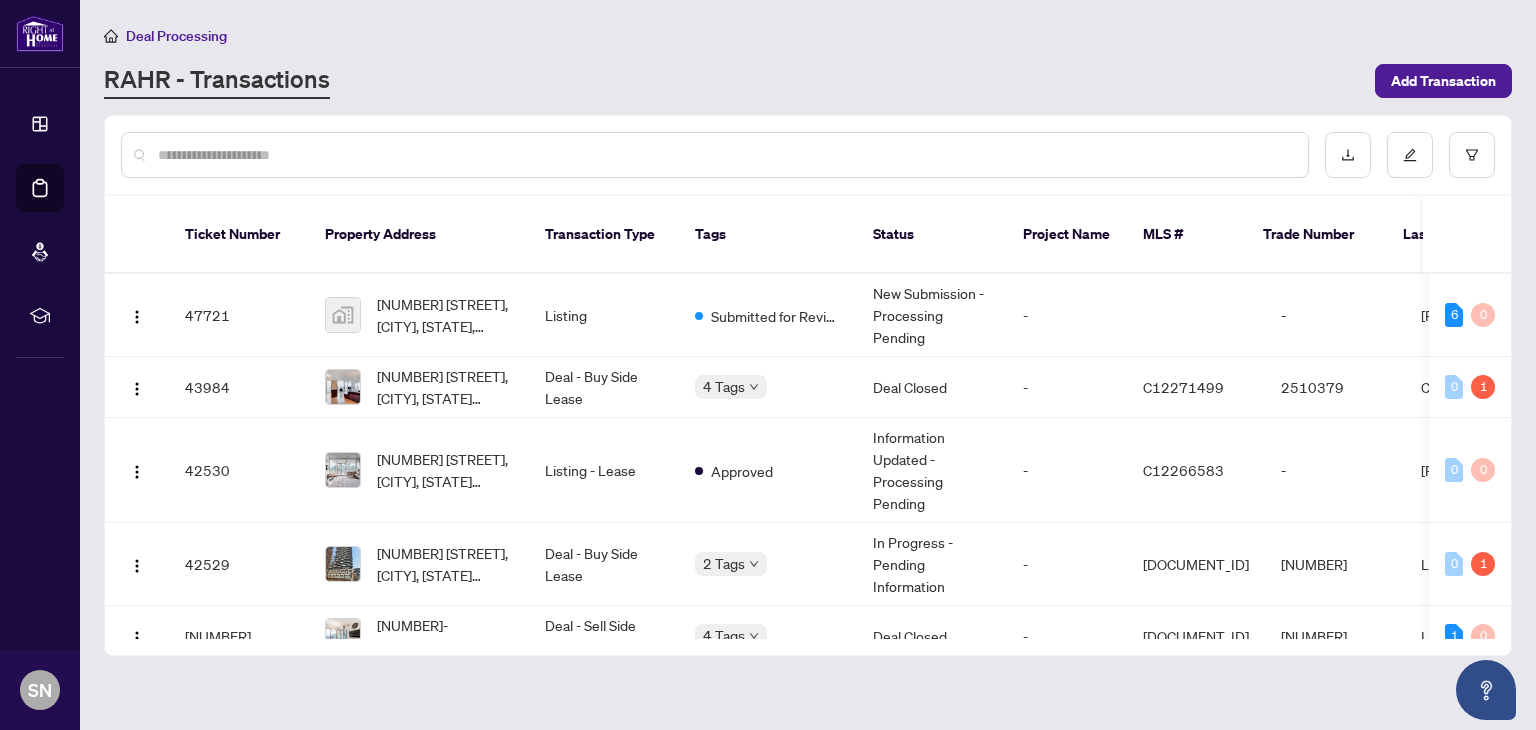 click on "Deal Processing RAHR - Transactions Add Transaction" at bounding box center [808, 61] 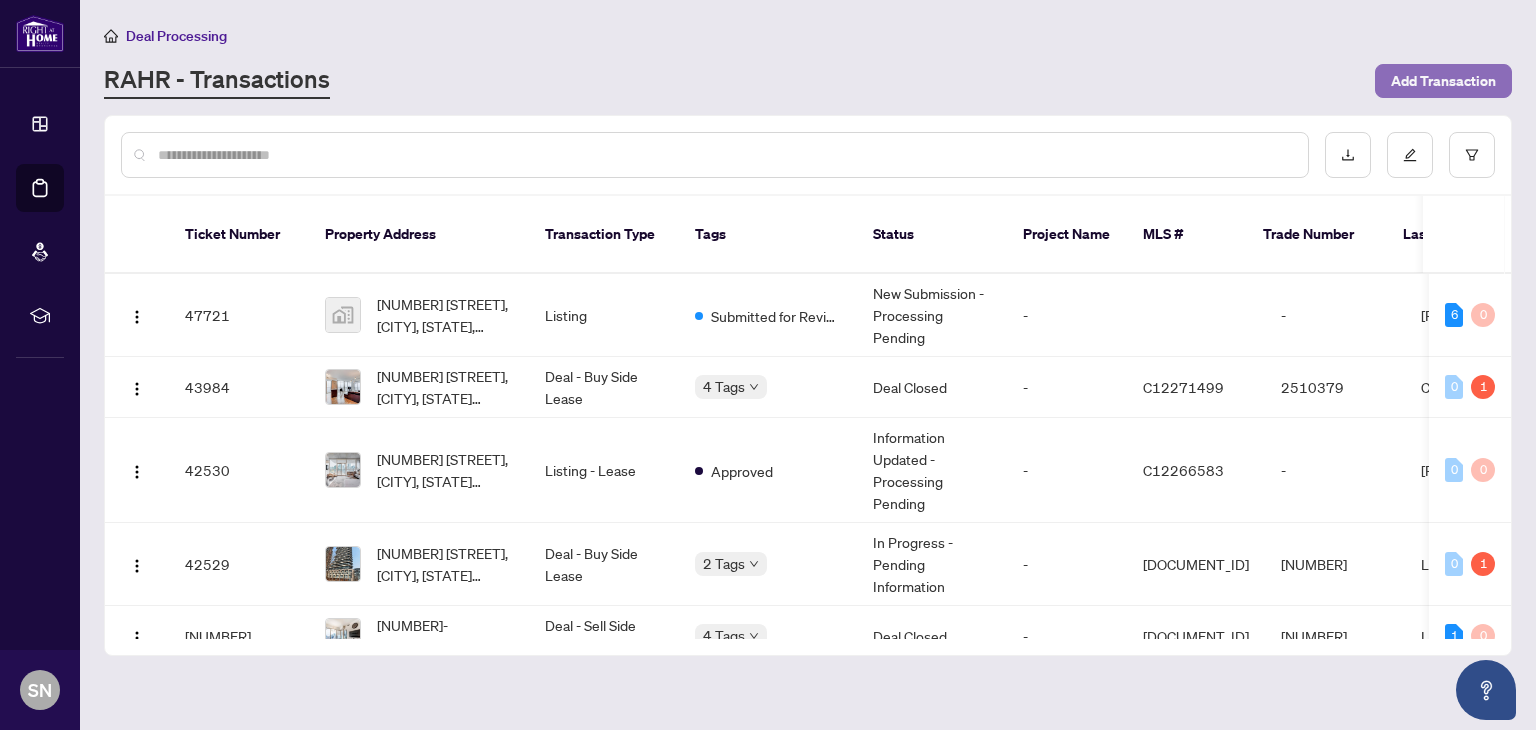 click on "Add Transaction" at bounding box center [1443, 81] 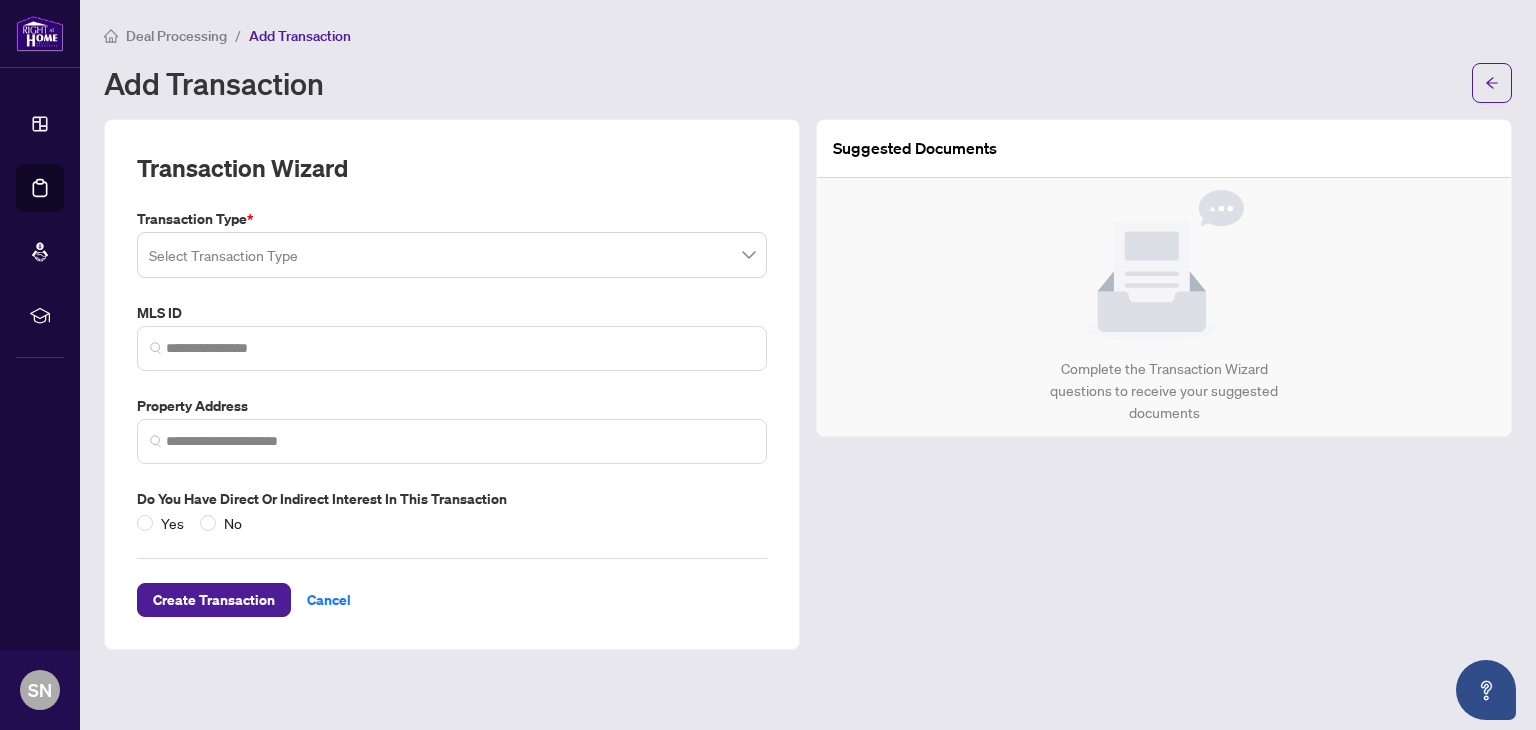 click at bounding box center [443, 258] 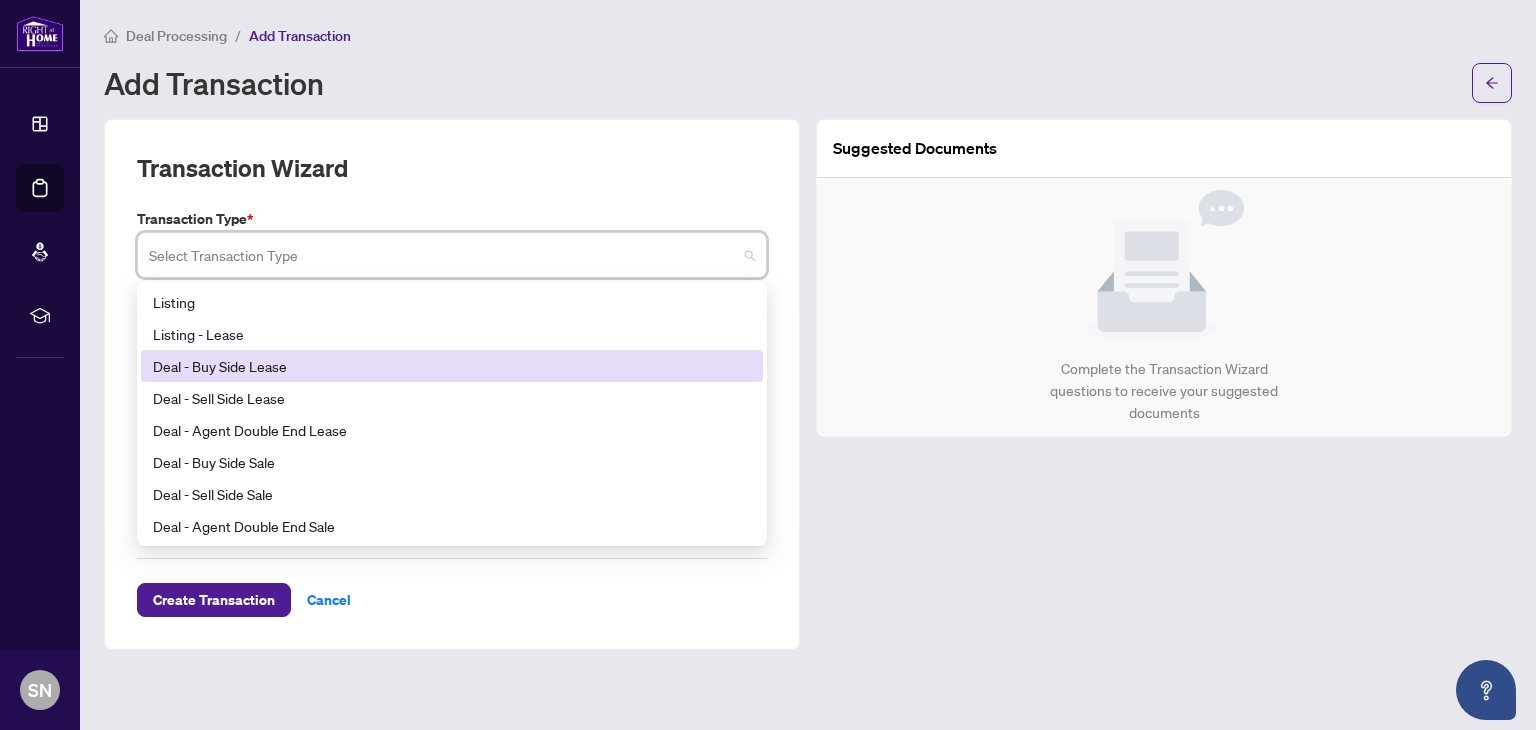 click on "Deal - Buy Side Lease" at bounding box center [452, 366] 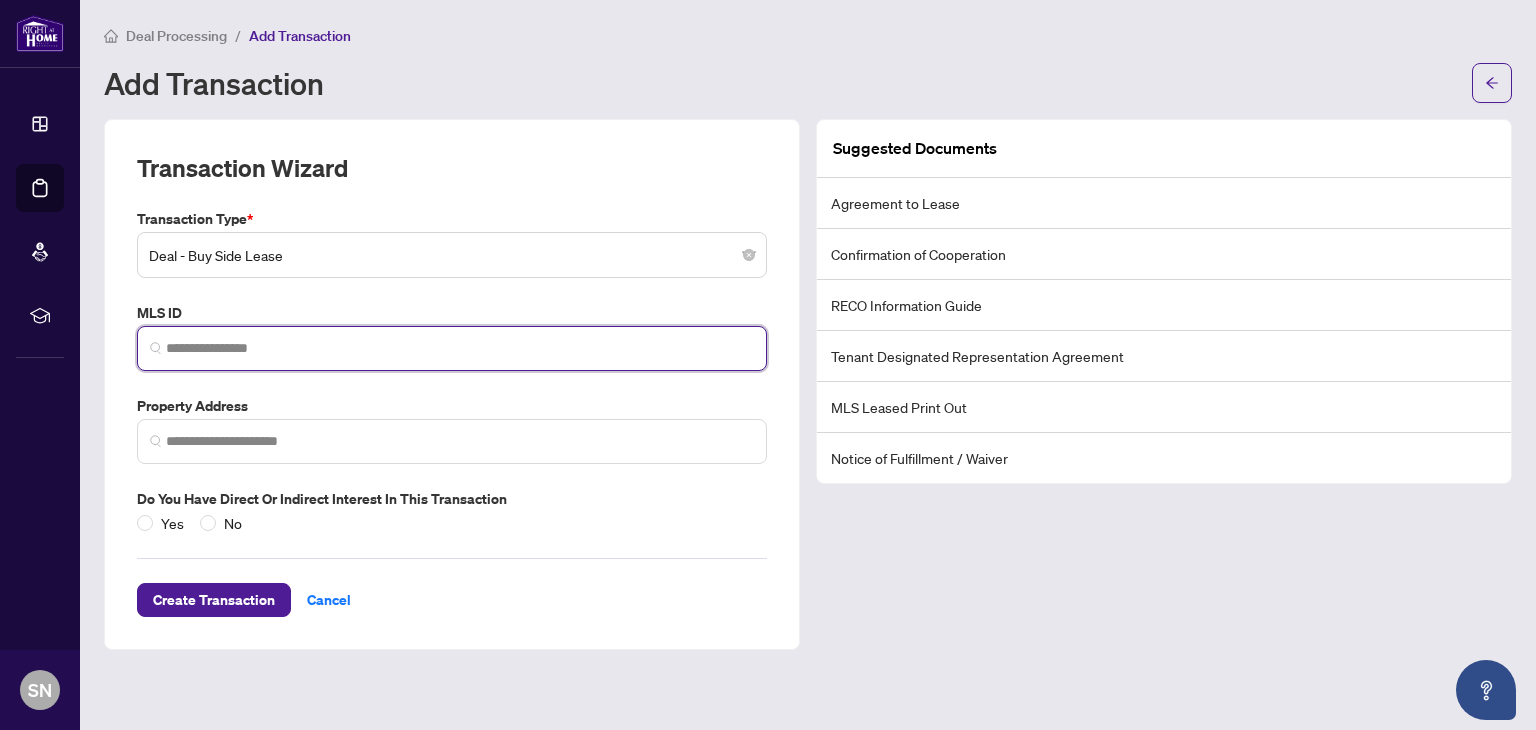 click at bounding box center (460, 348) 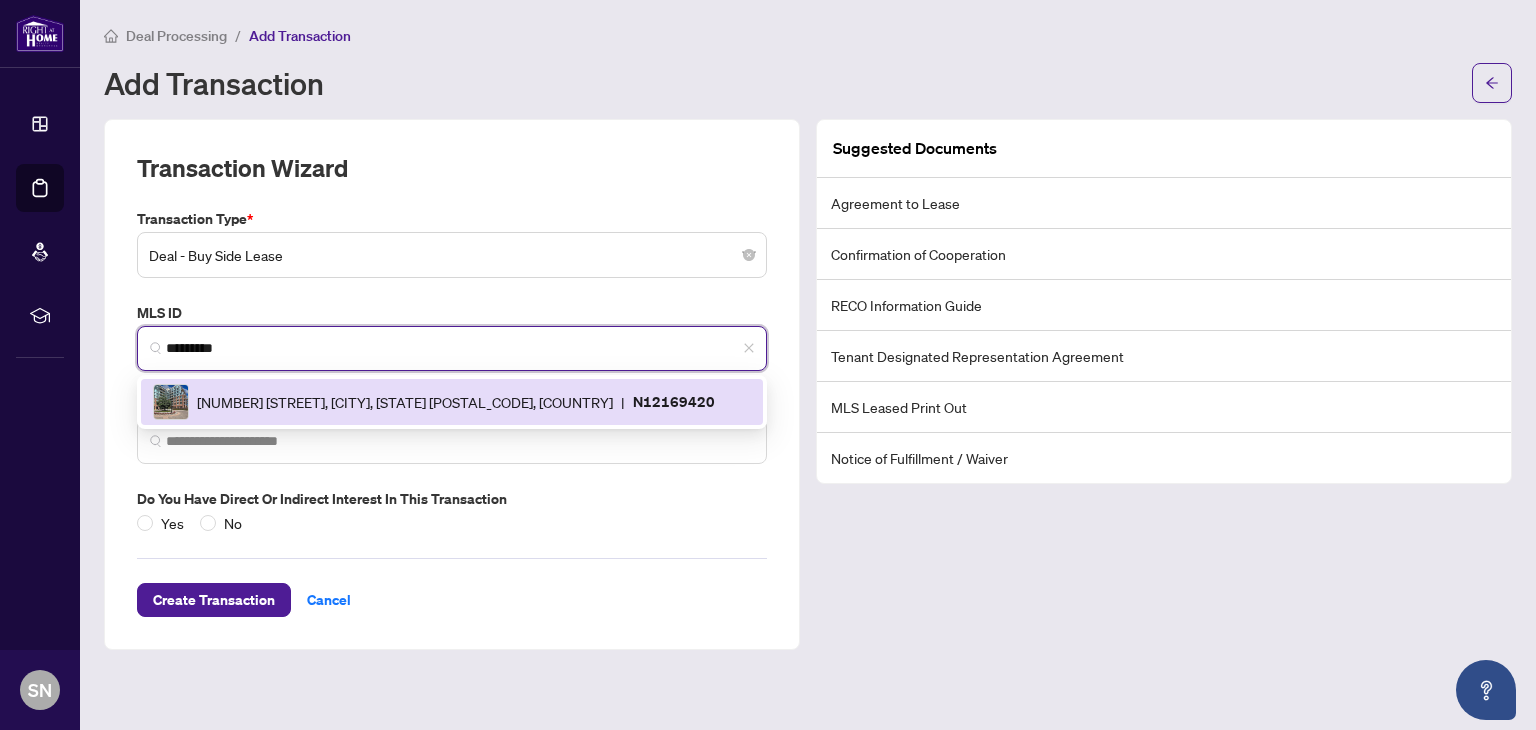 click on "[NUMBER] [STREET], [CITY], [STATE] [POSTAL_CODE], [COUNTRY]" at bounding box center (405, 402) 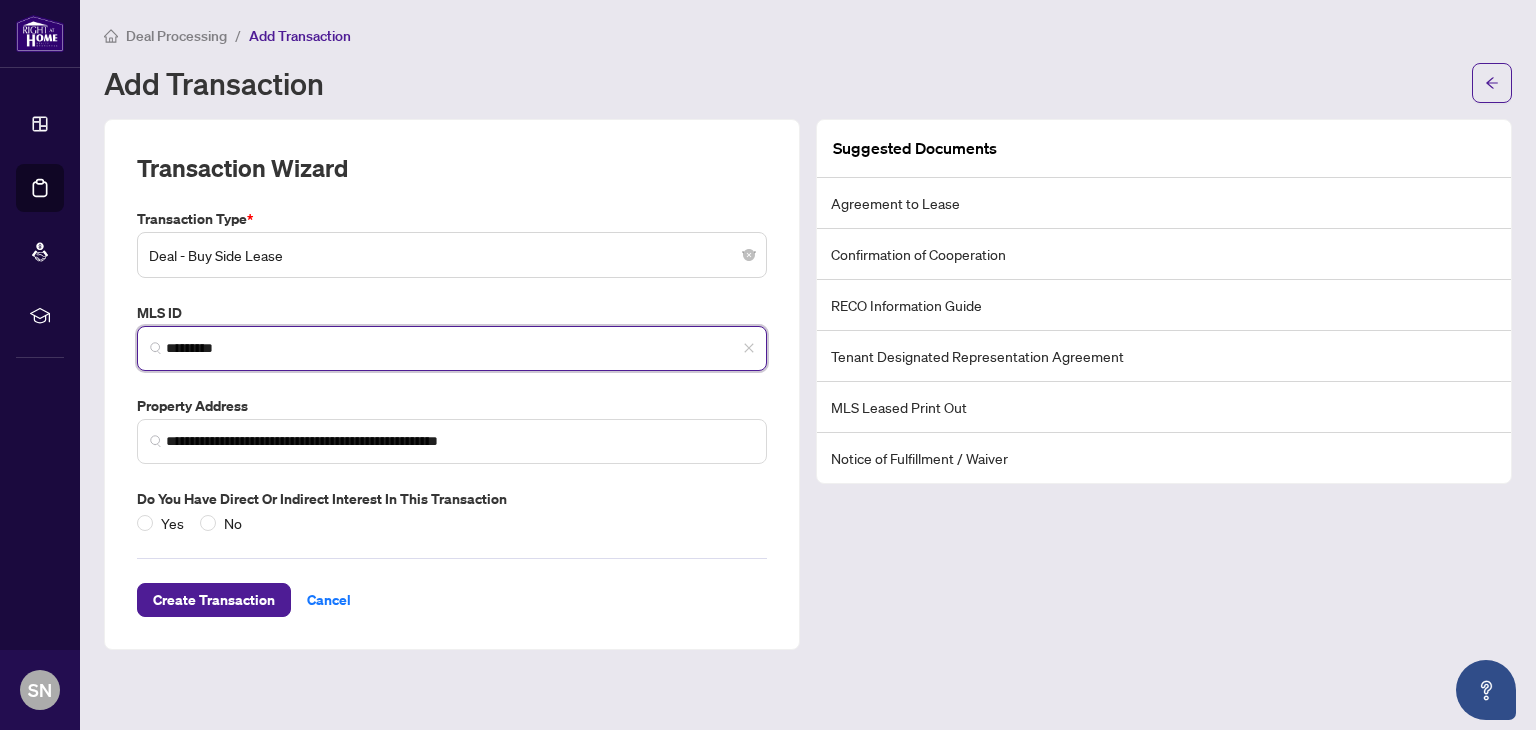 type on "*********" 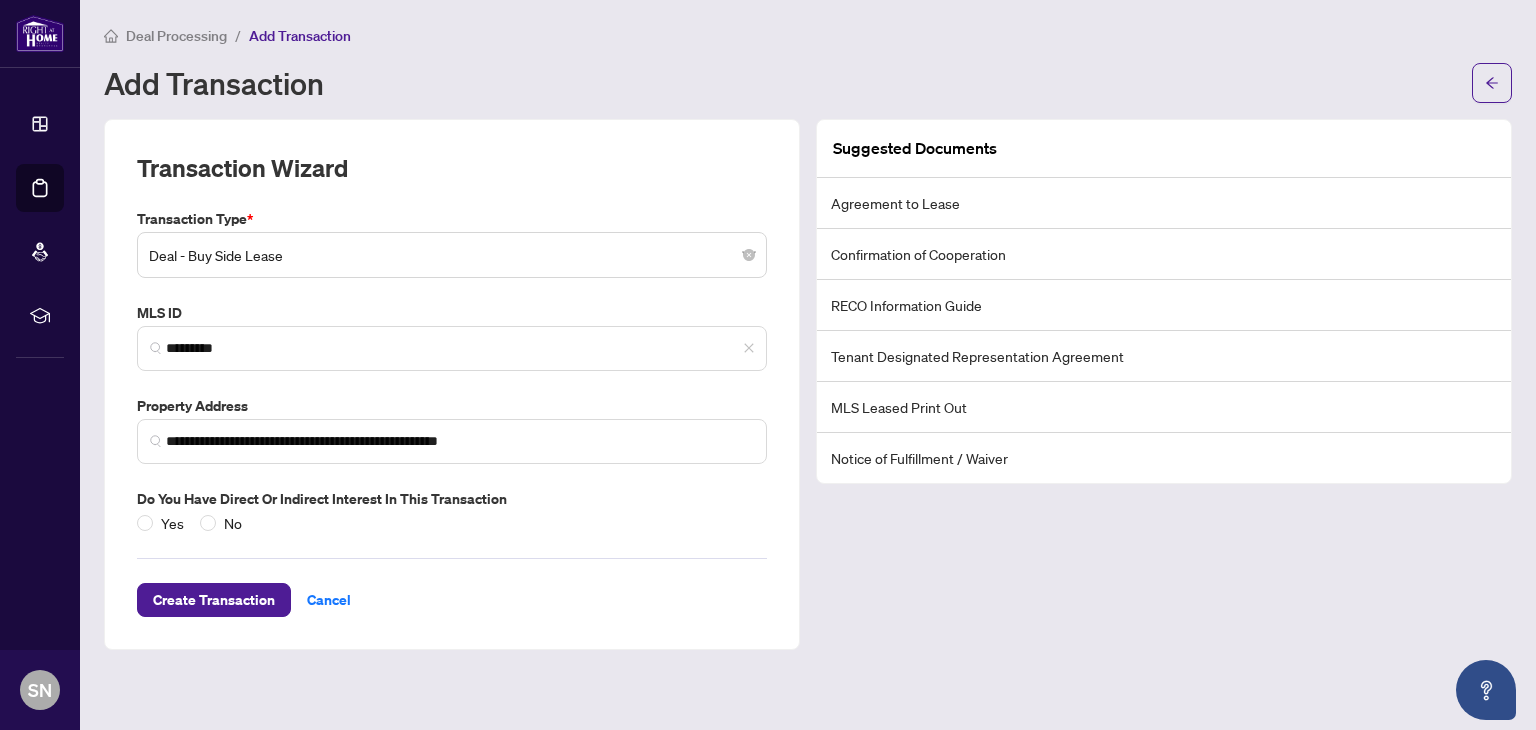 click on "Yes No" at bounding box center (193, 523) 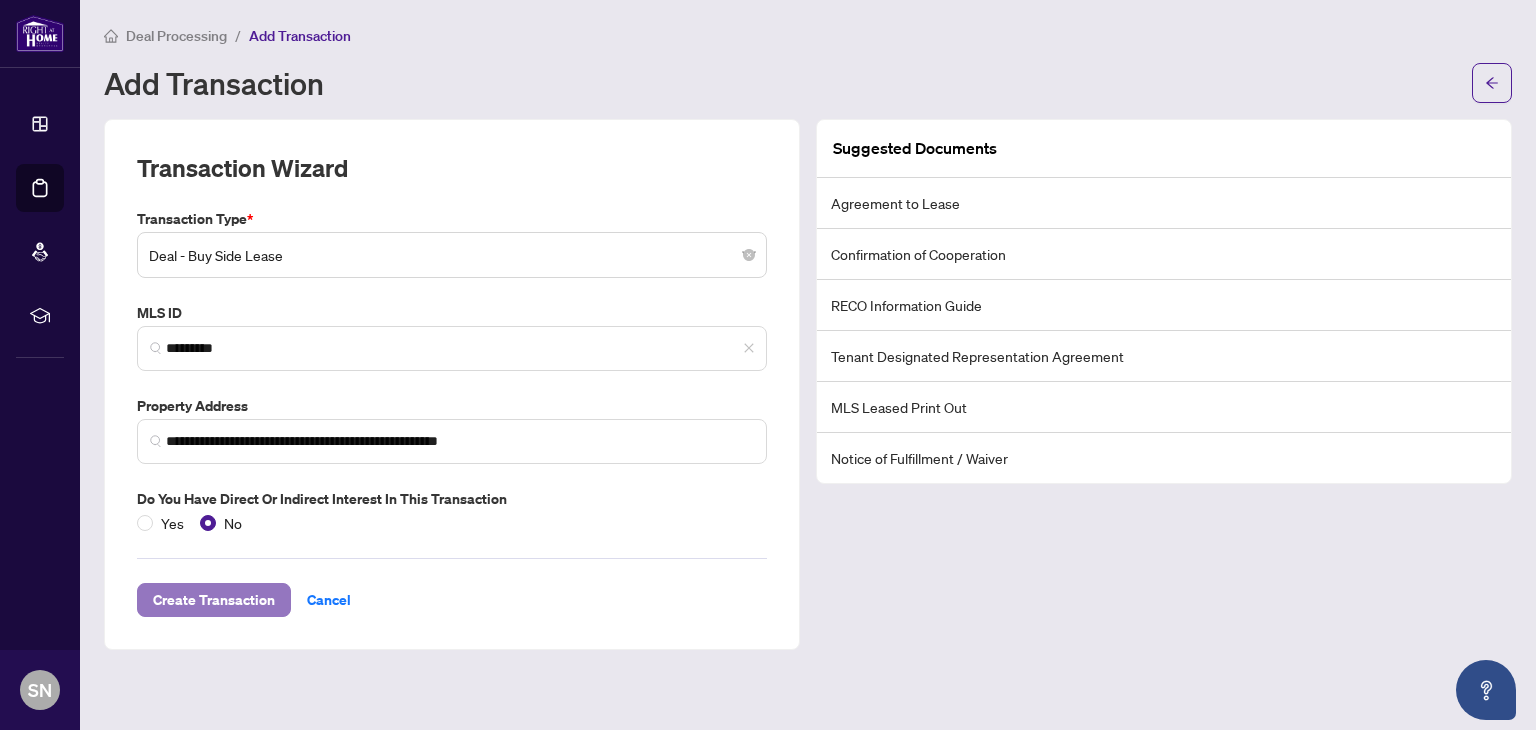 click on "Create Transaction" at bounding box center [214, 600] 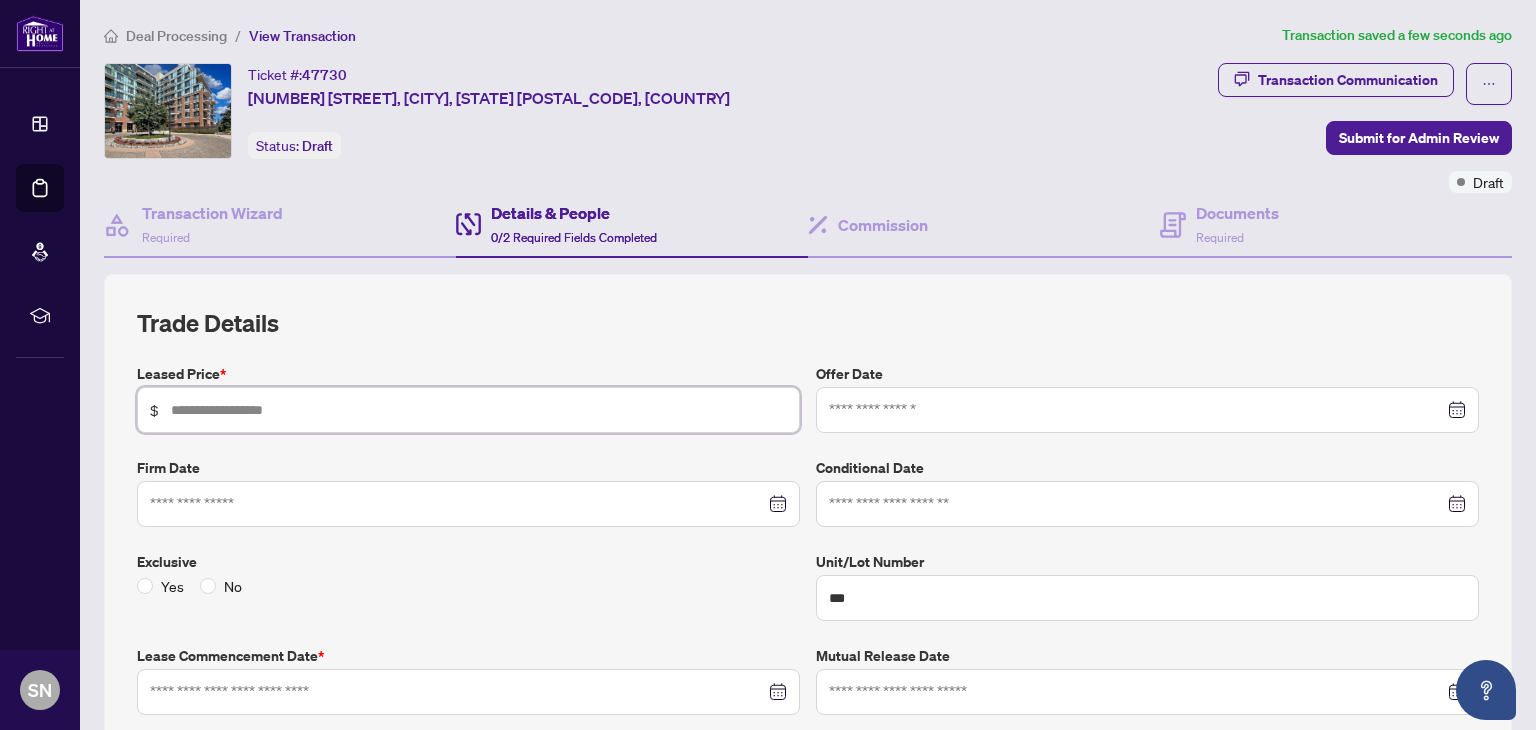 click at bounding box center [479, 410] 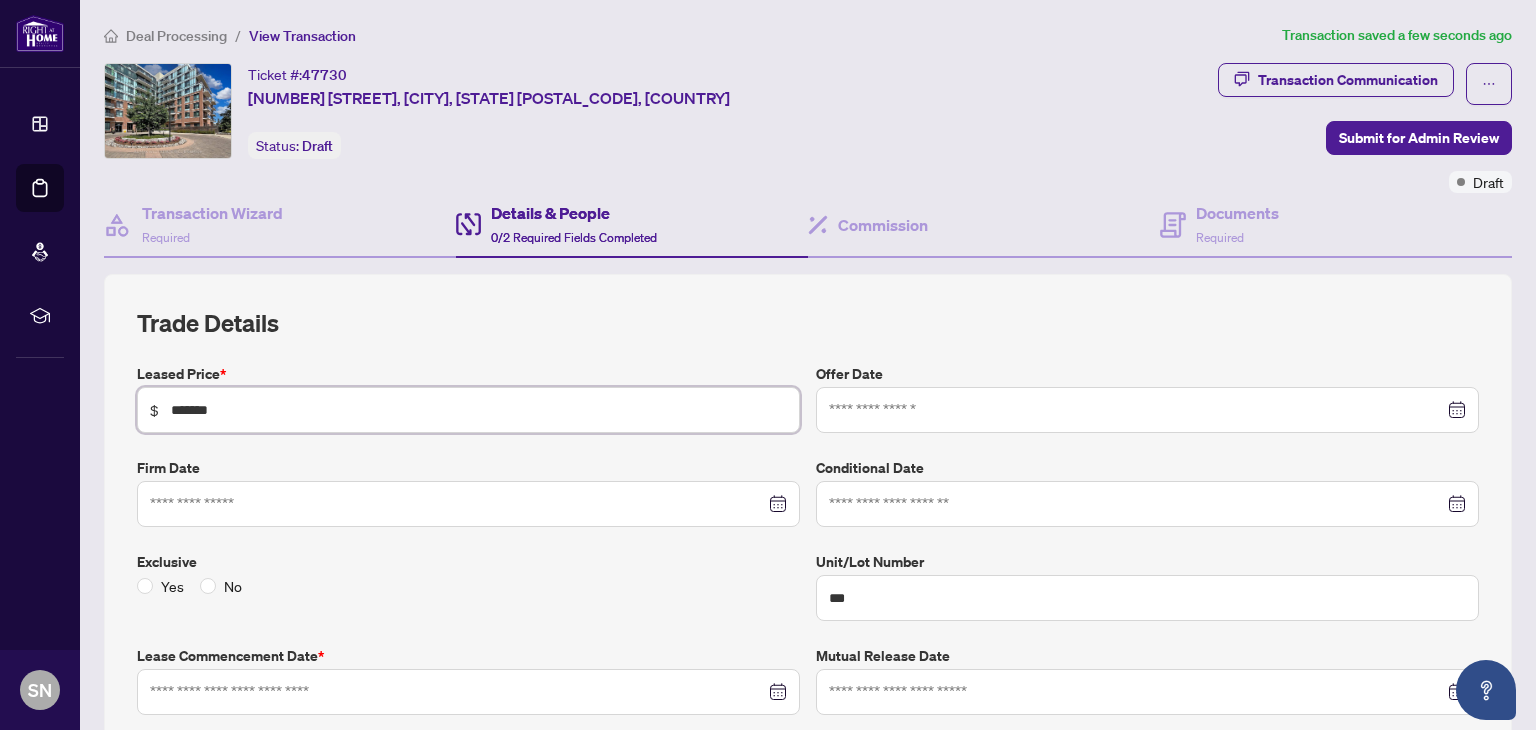 type on "*******" 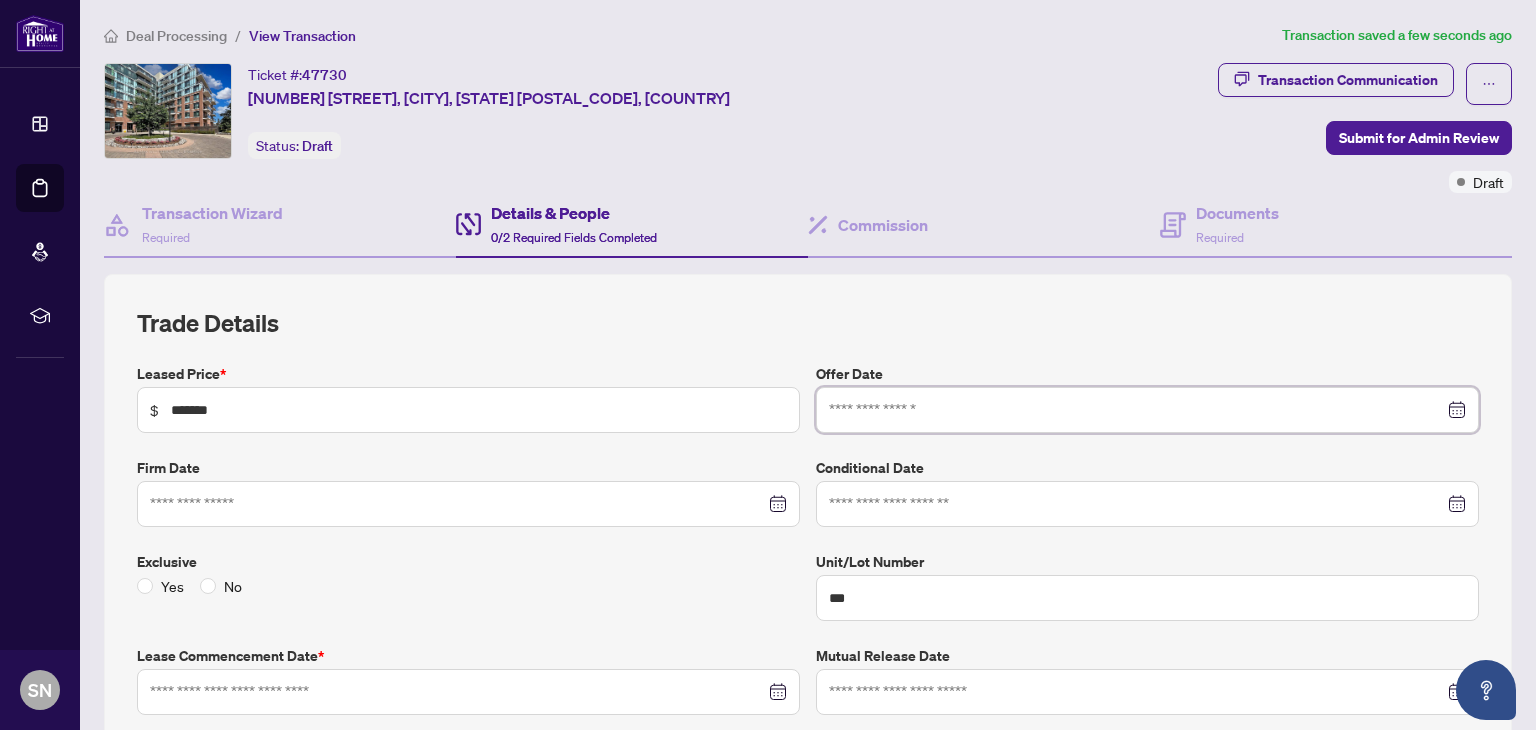 click at bounding box center (1136, 410) 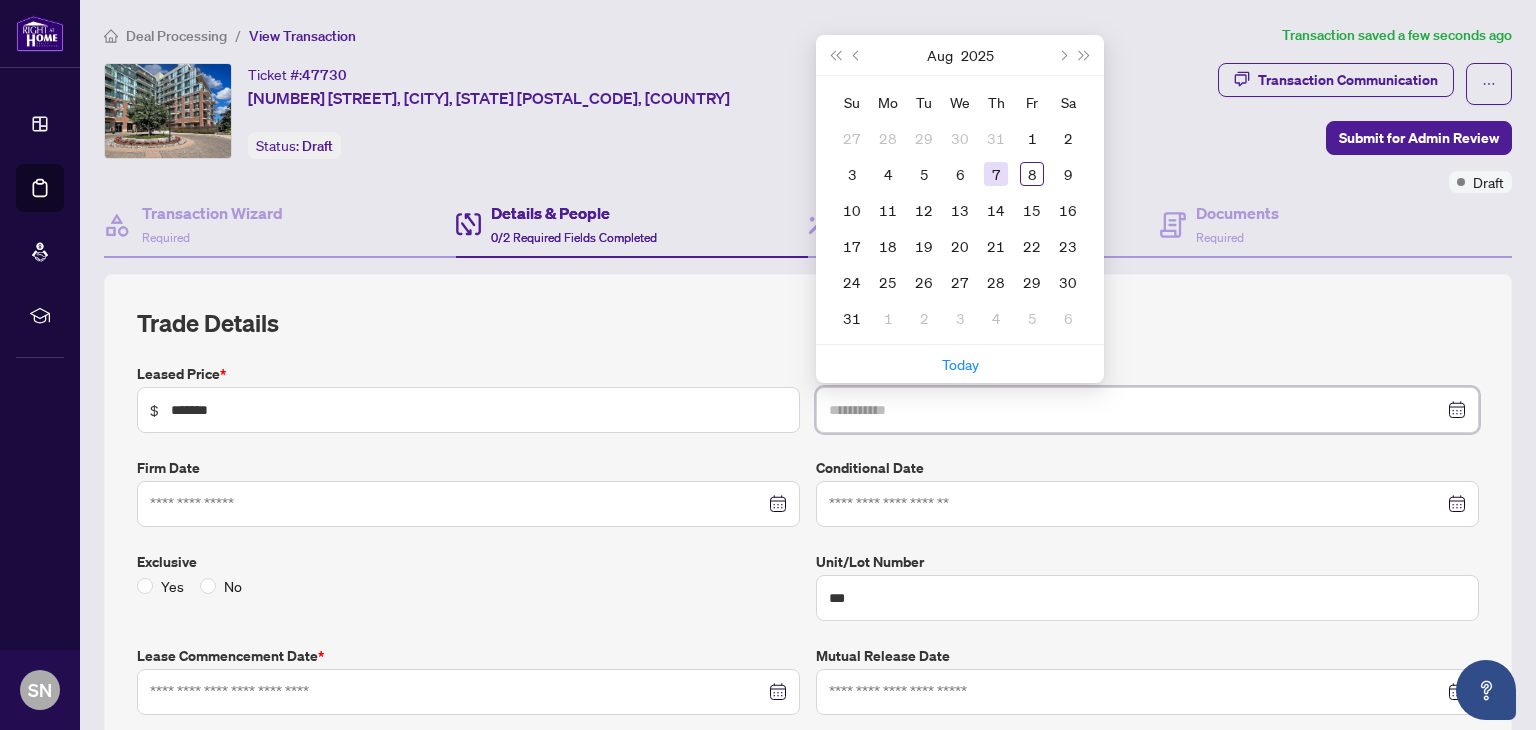 type on "**********" 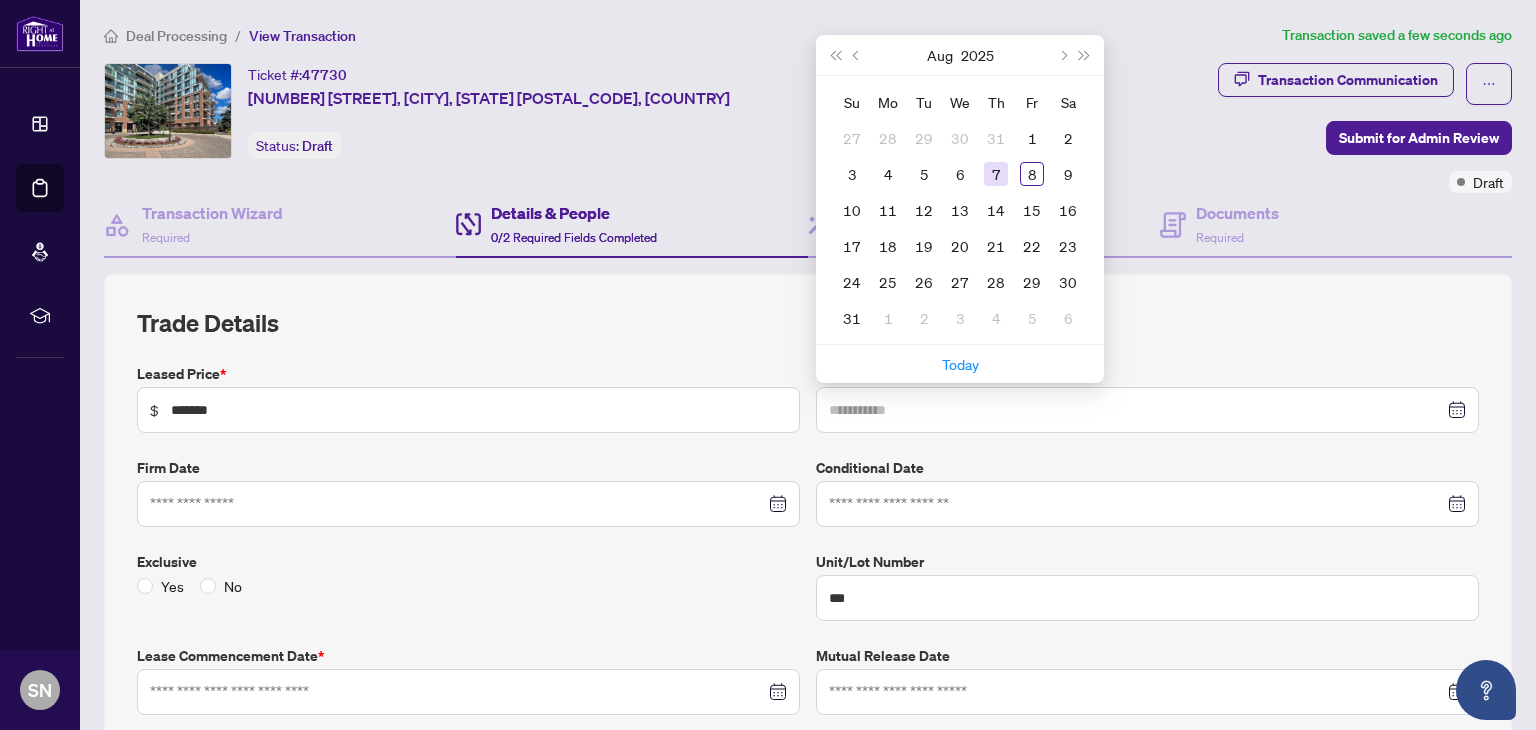 click on "7" at bounding box center (996, 174) 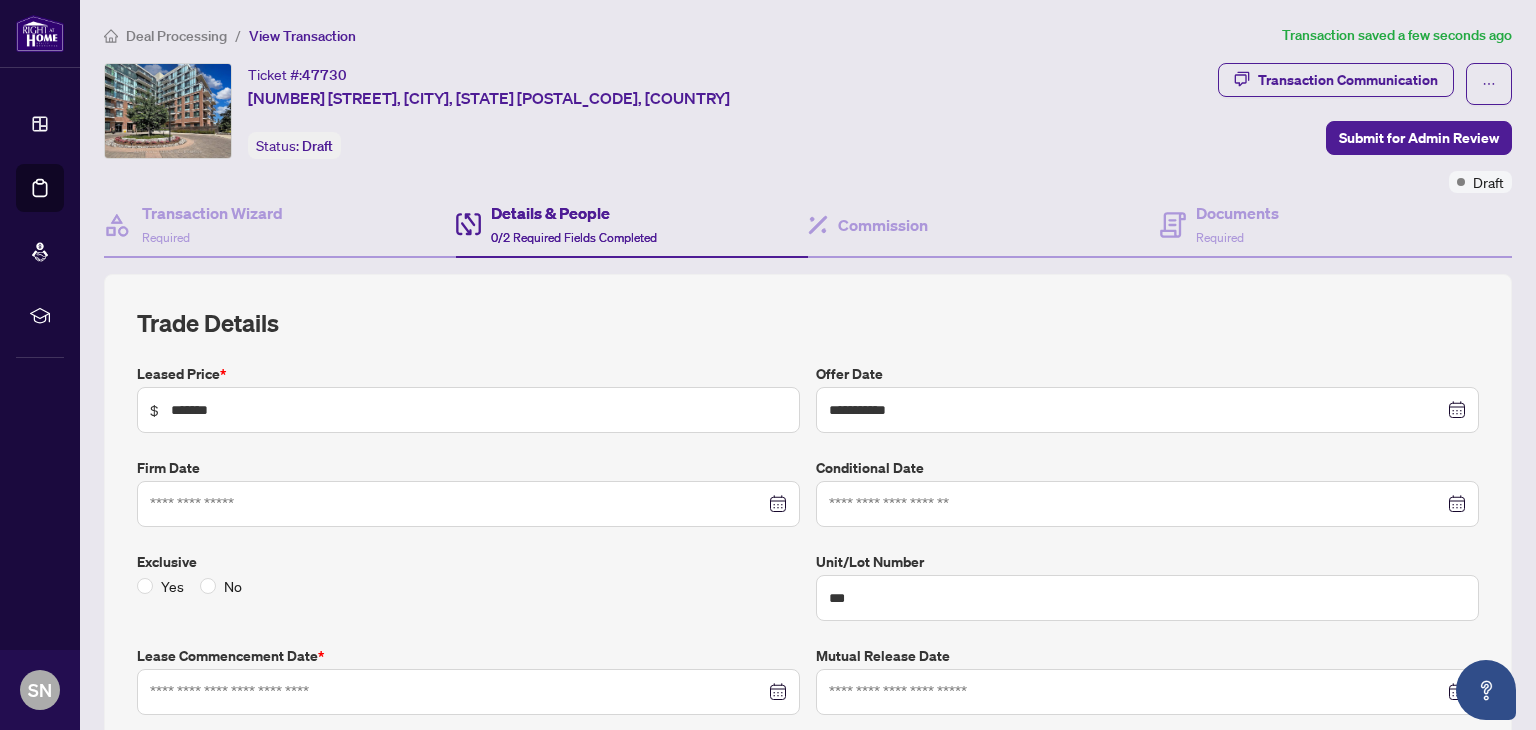 click at bounding box center (468, 504) 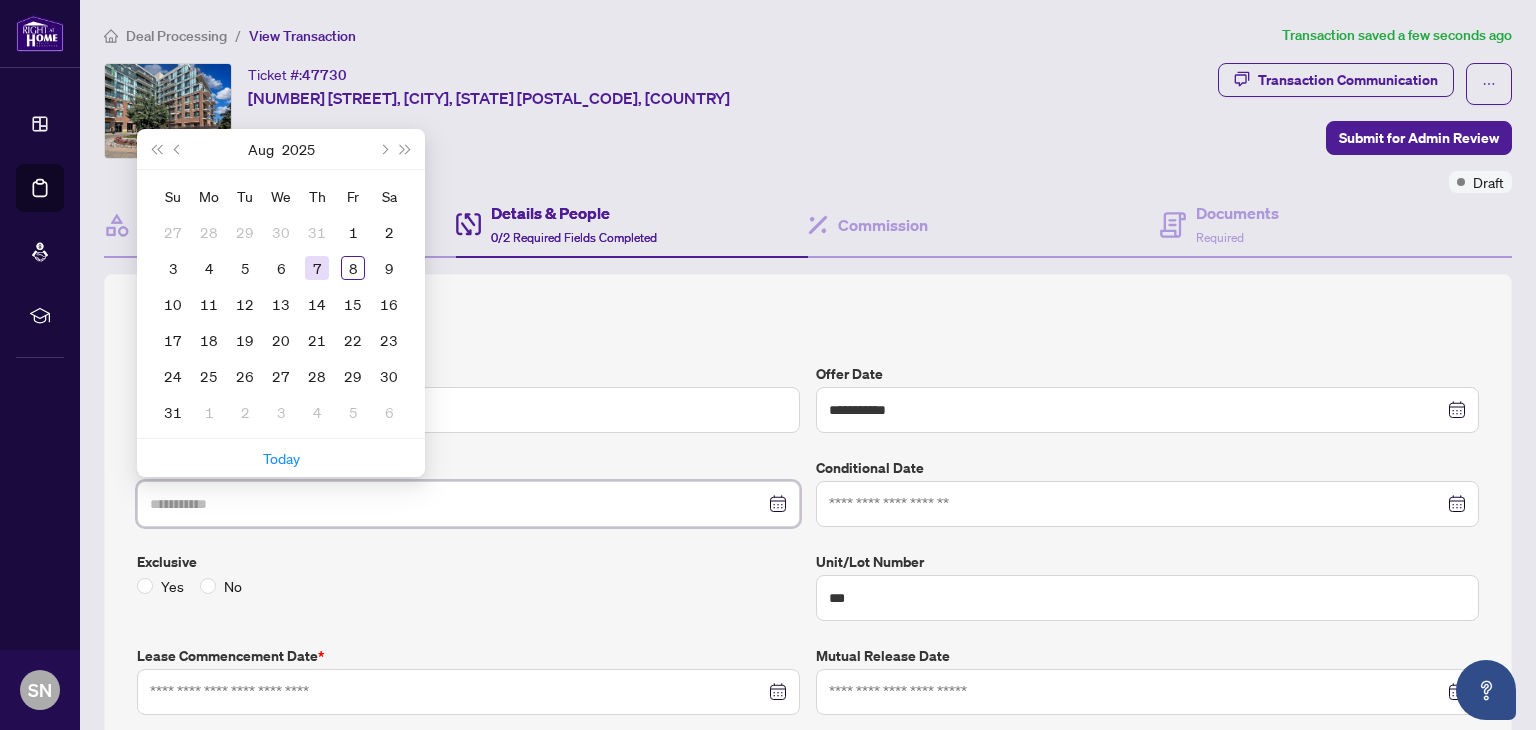 type on "**********" 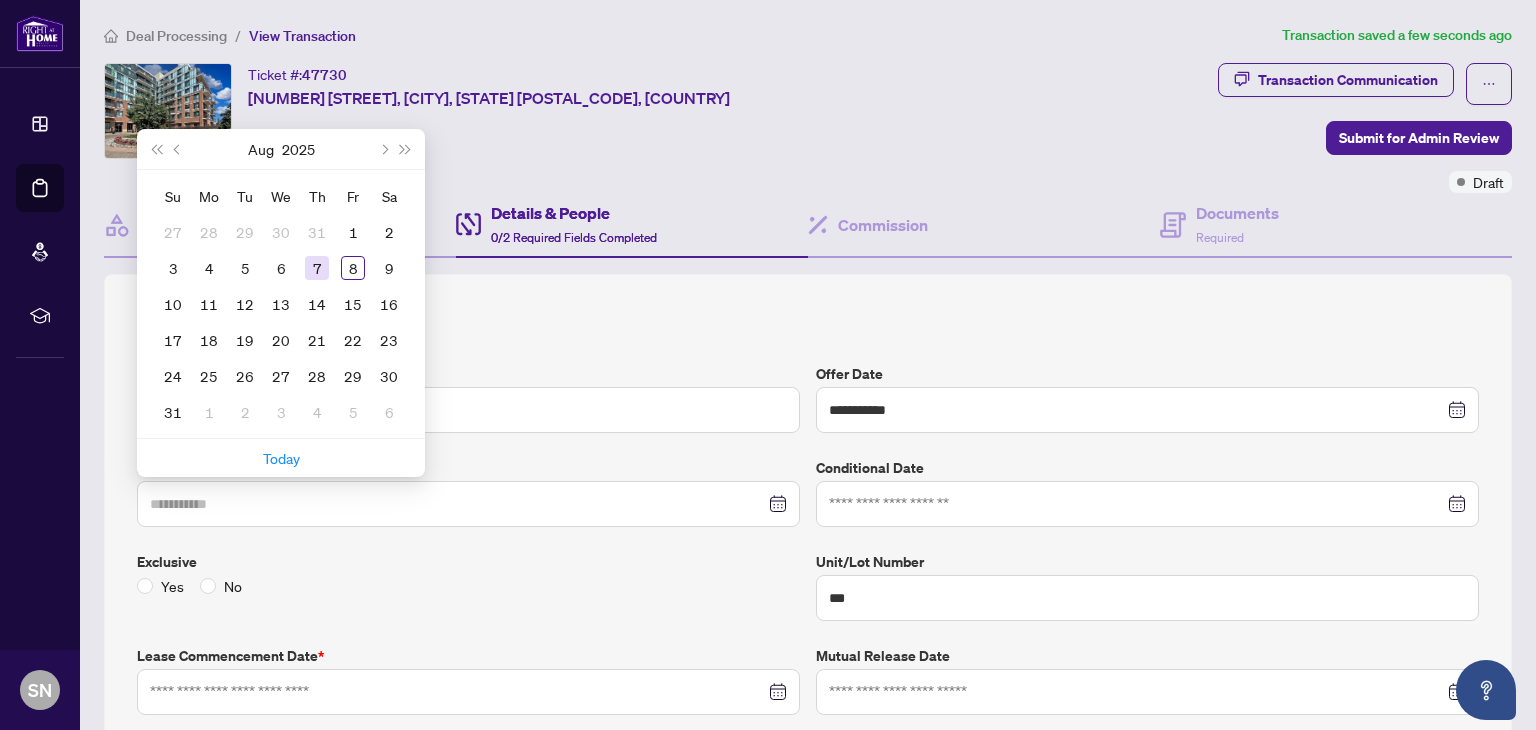 click on "7" at bounding box center [317, 268] 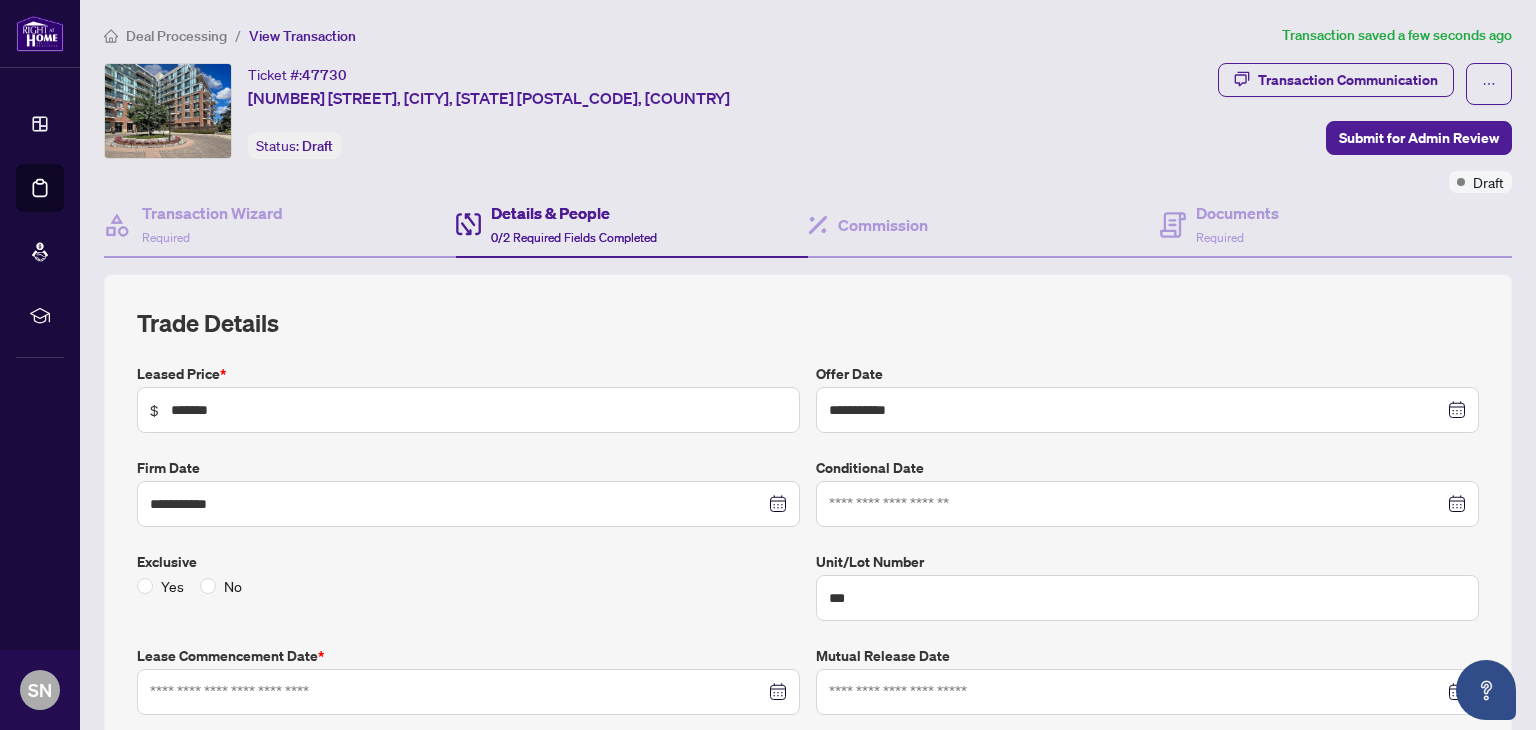 click at bounding box center (1147, 504) 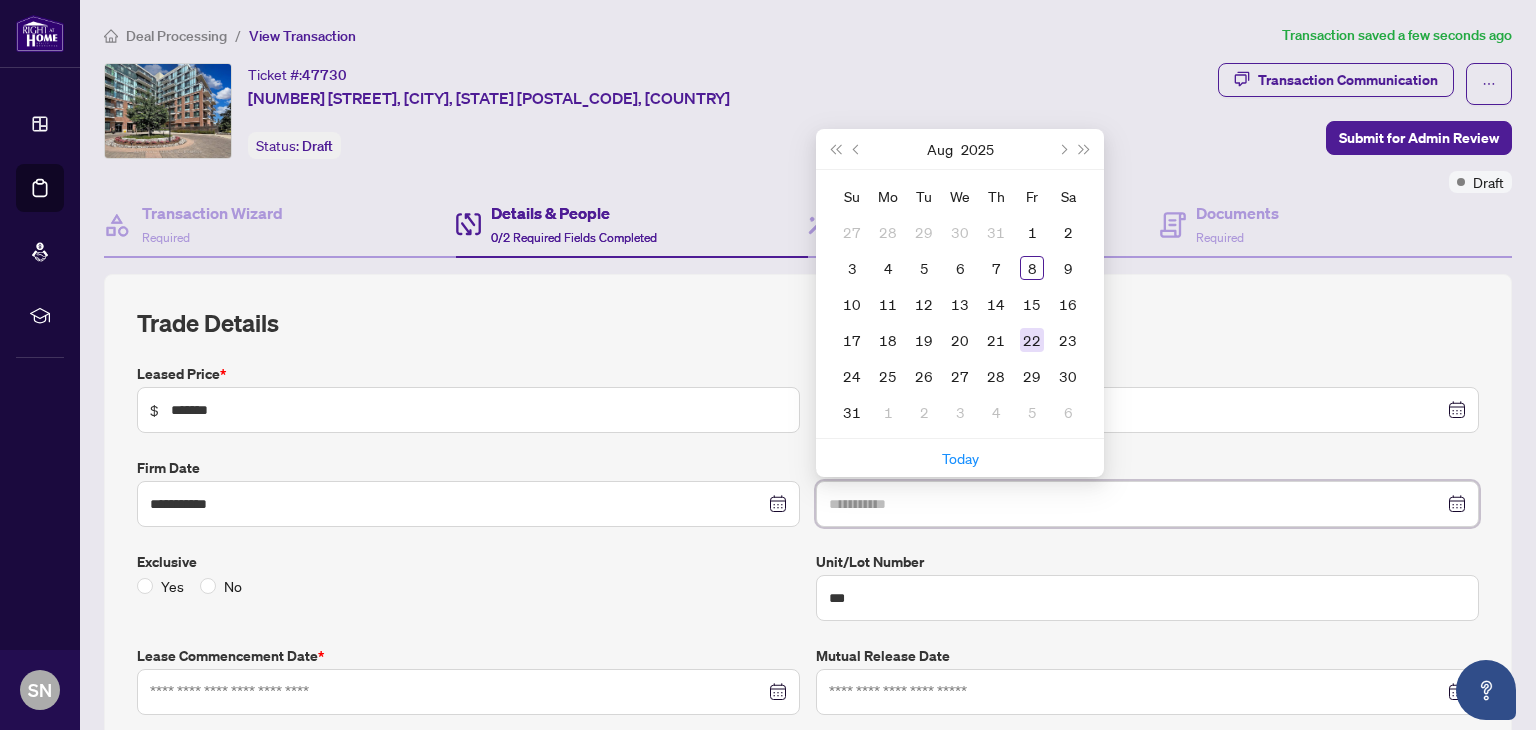 type on "**********" 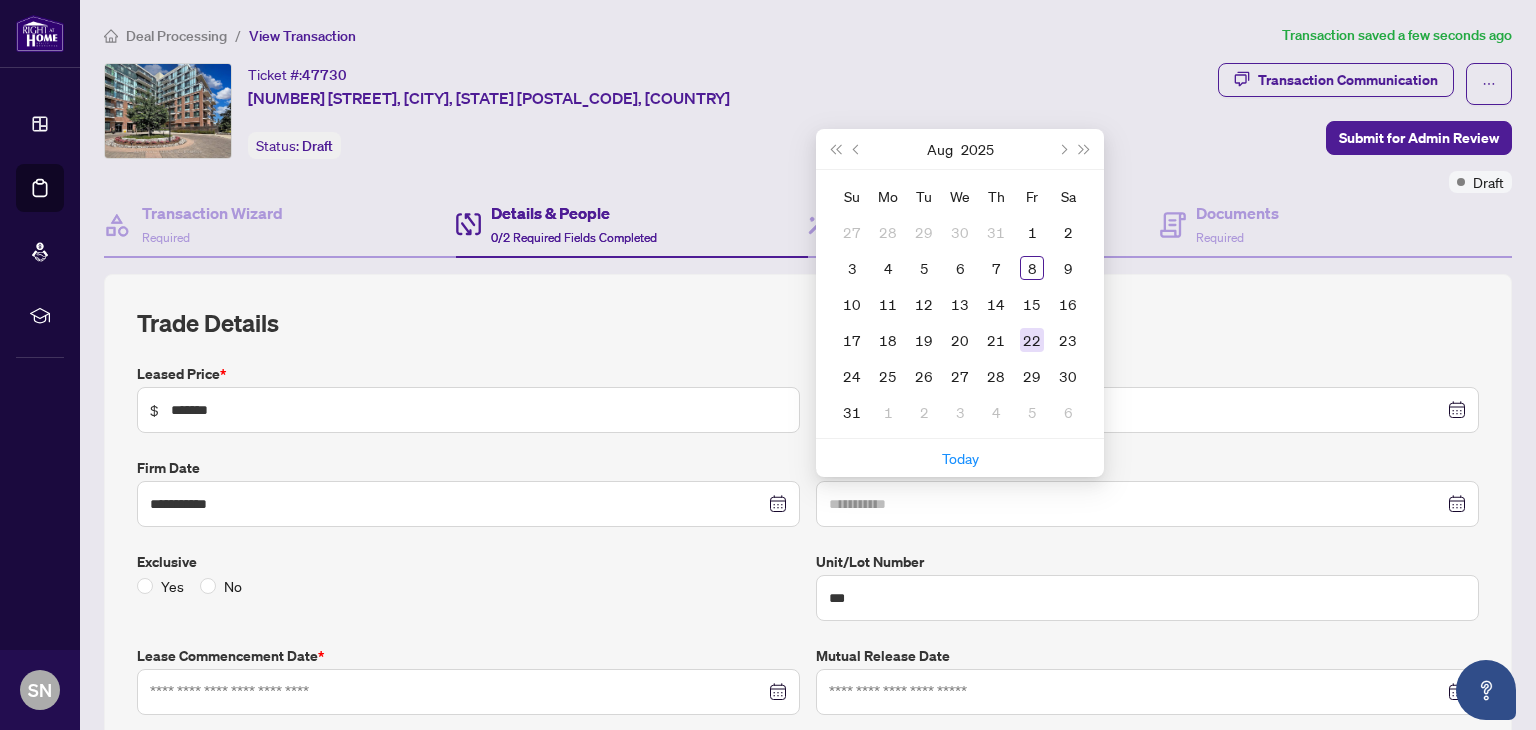click on "22" at bounding box center (1032, 340) 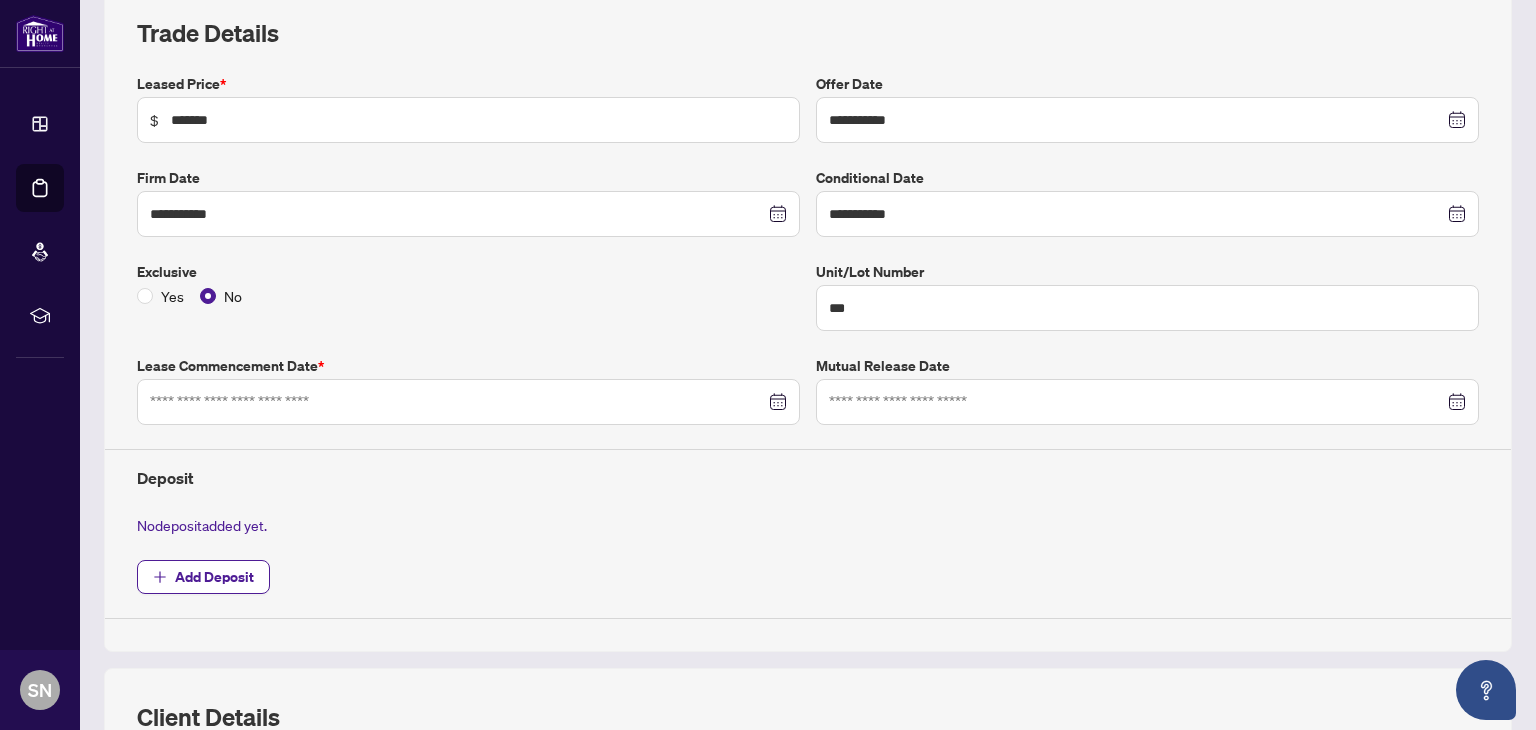 scroll, scrollTop: 299, scrollLeft: 0, axis: vertical 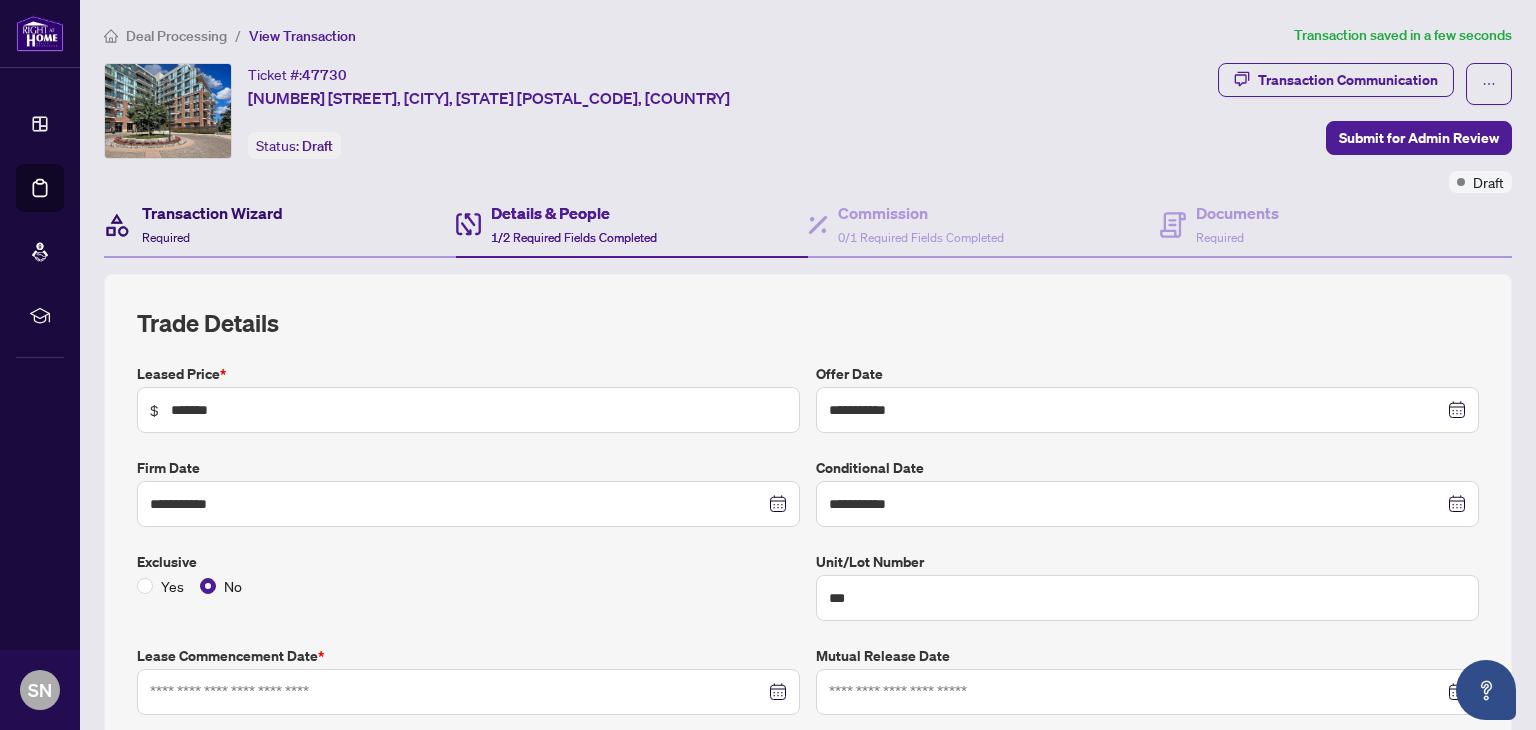 click on "Transaction Wizard" at bounding box center (212, 213) 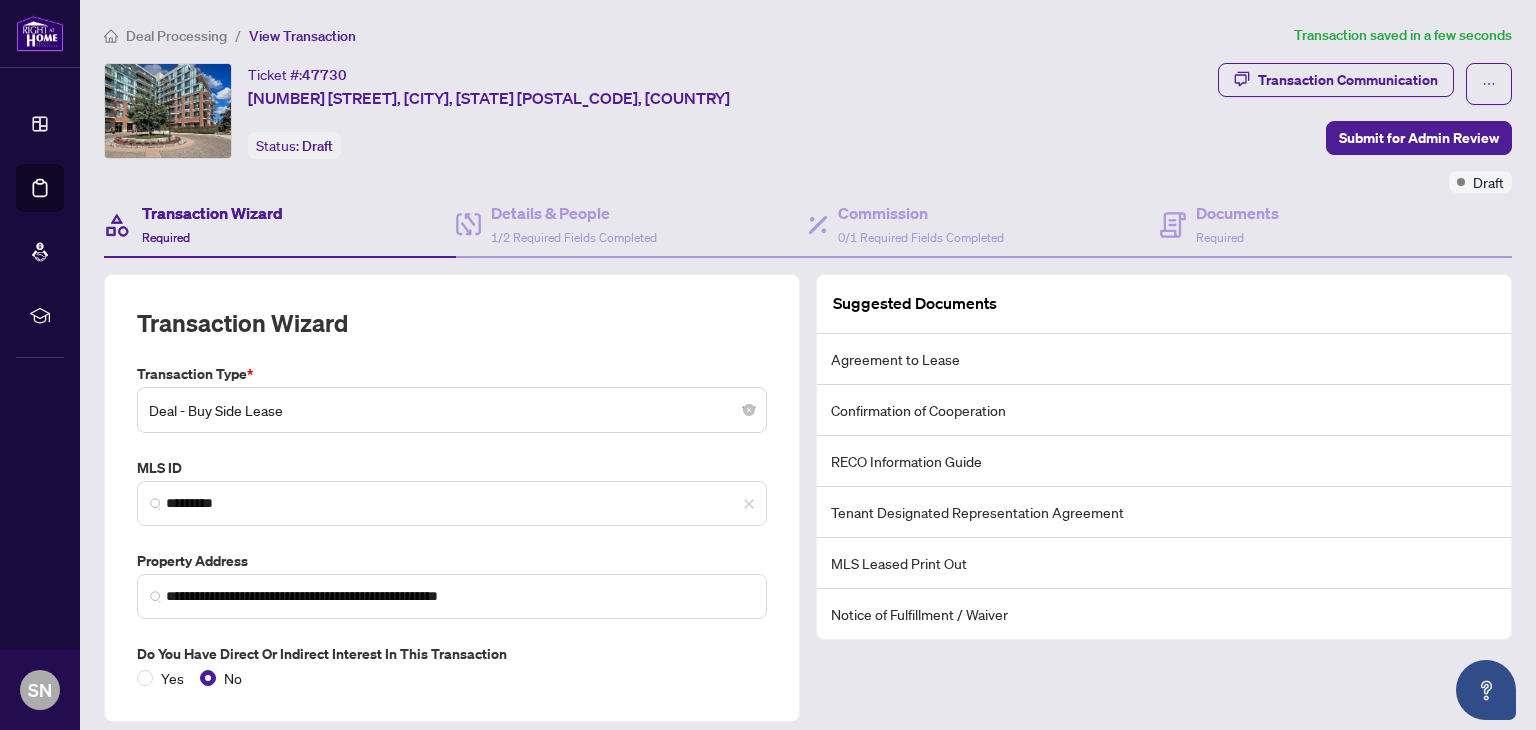 click on "Deal - Buy Side Lease" at bounding box center [452, 410] 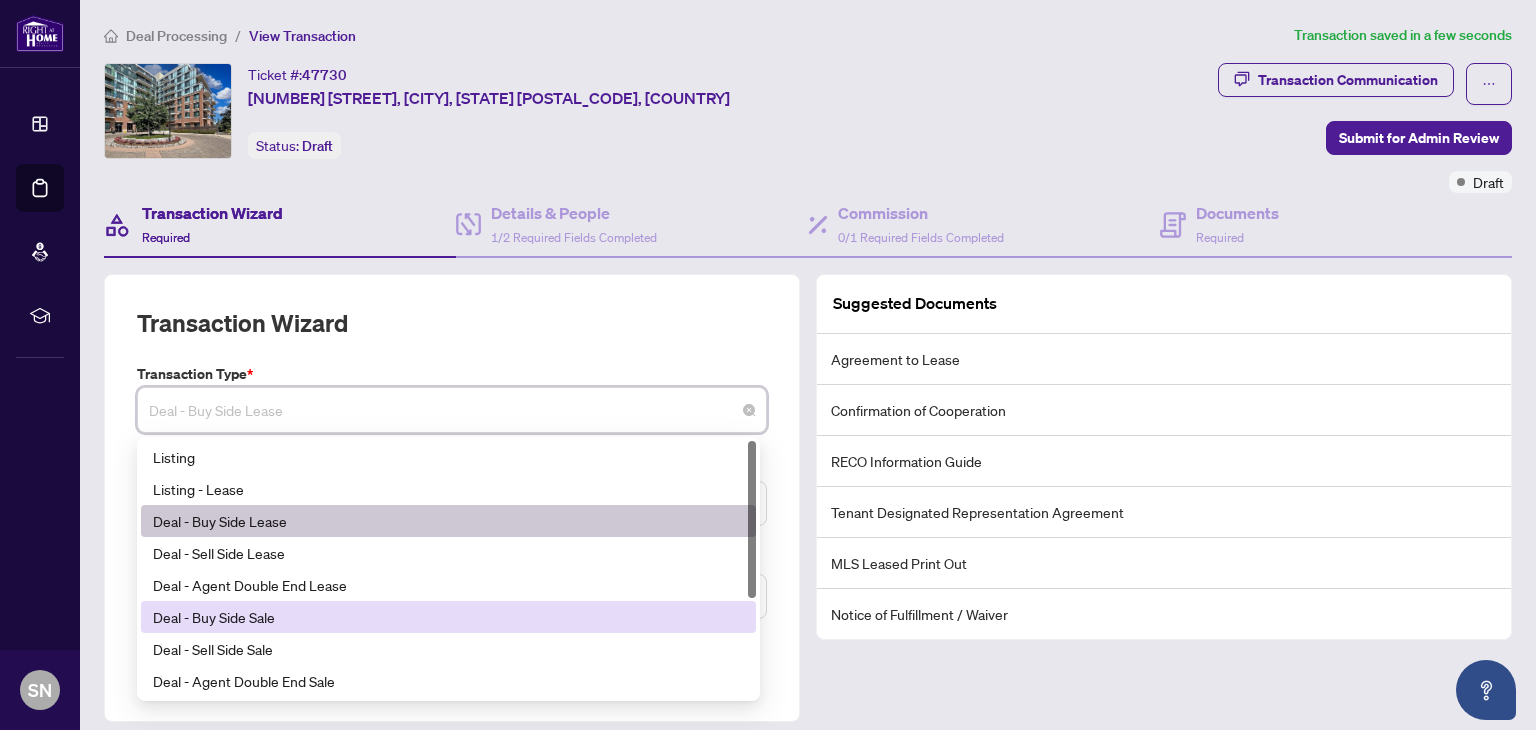 click on "Deal - Buy Side Sale" at bounding box center (448, 617) 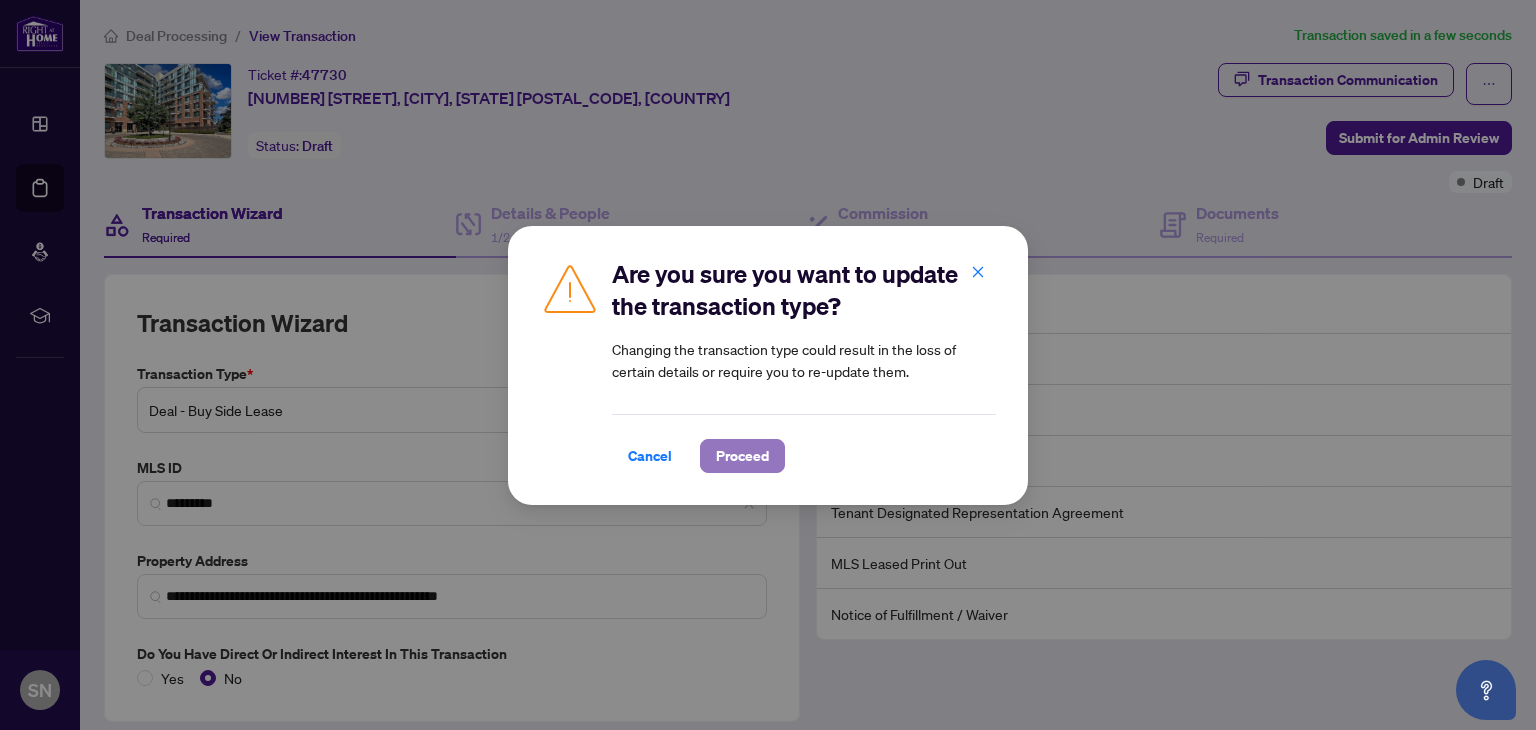 click on "Proceed" at bounding box center [742, 456] 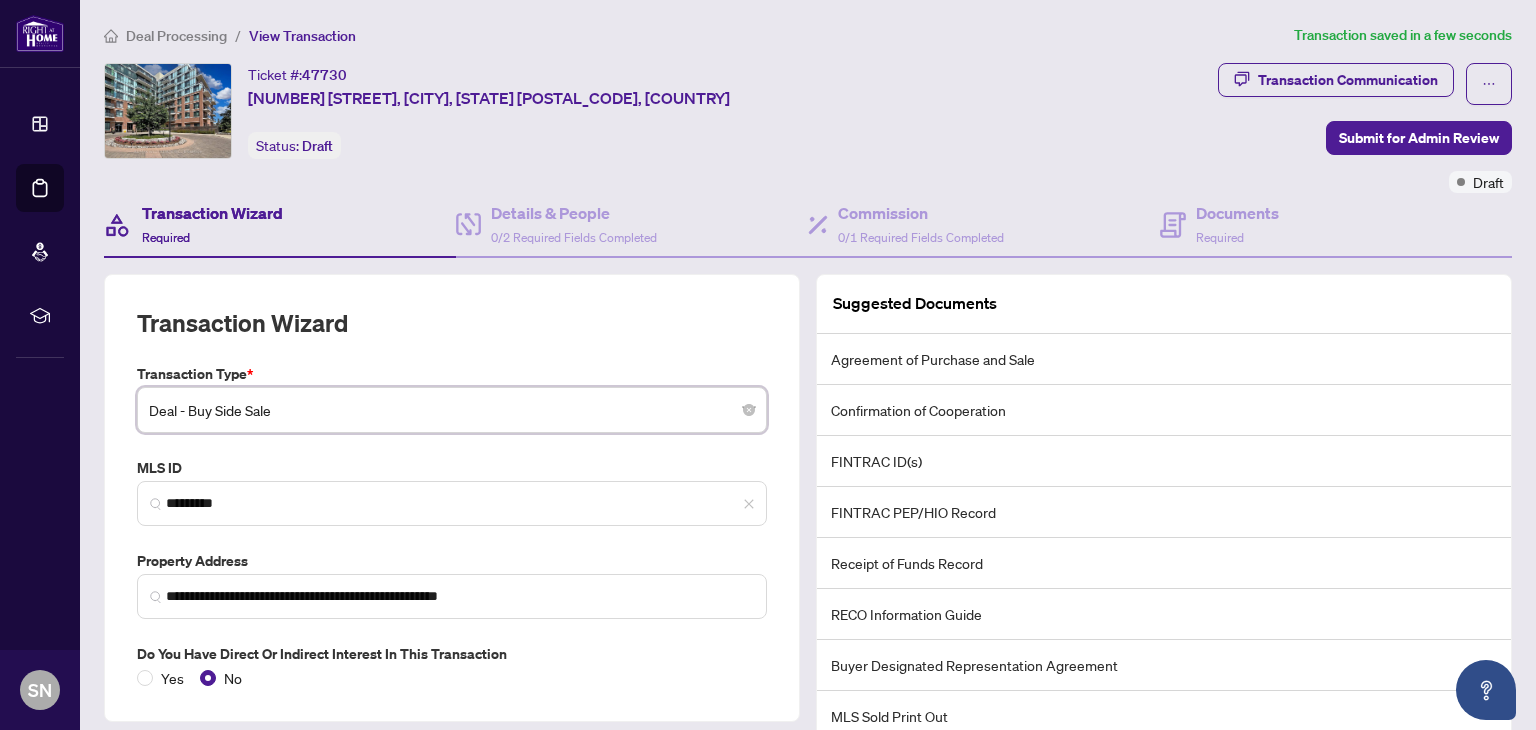 scroll, scrollTop: 200, scrollLeft: 0, axis: vertical 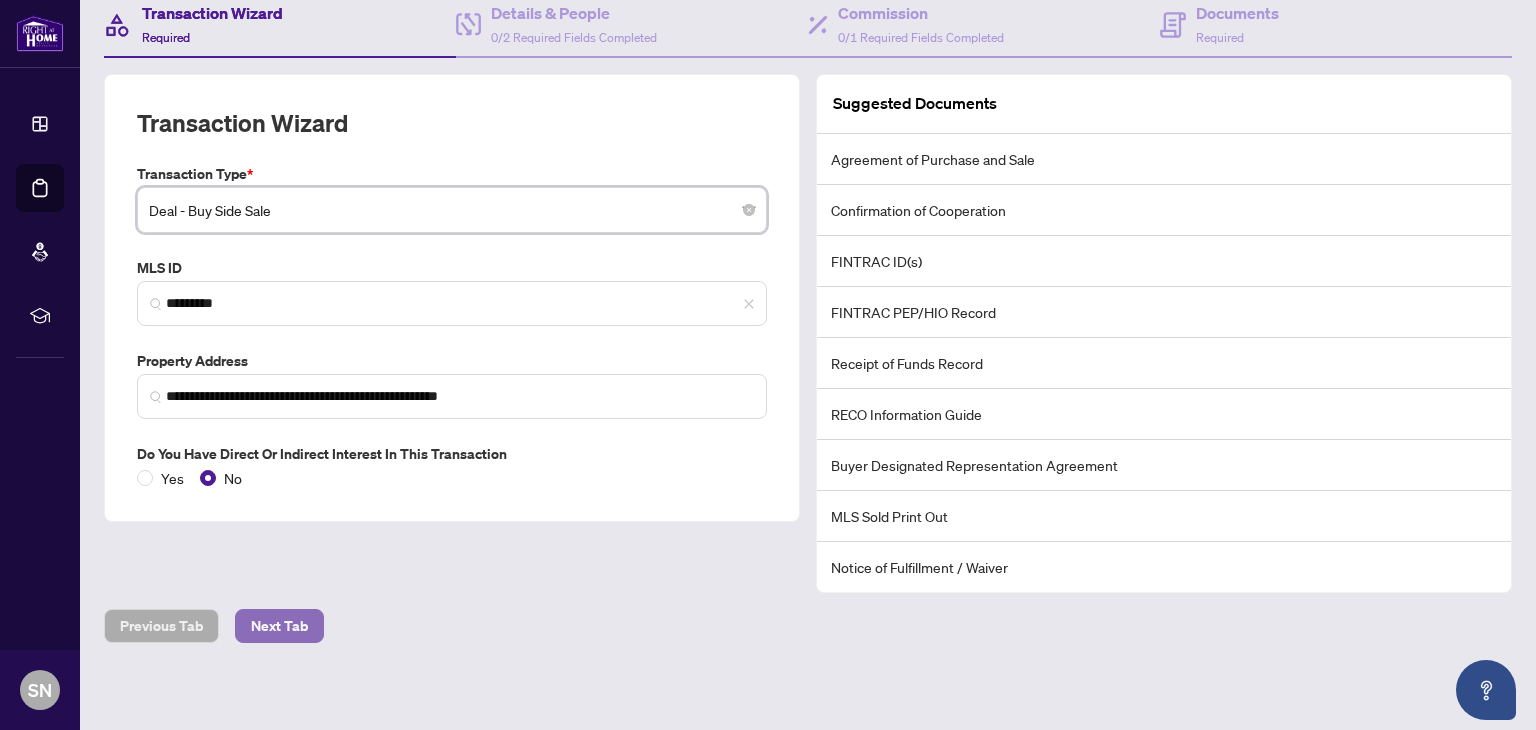 click on "Next Tab" at bounding box center [279, 626] 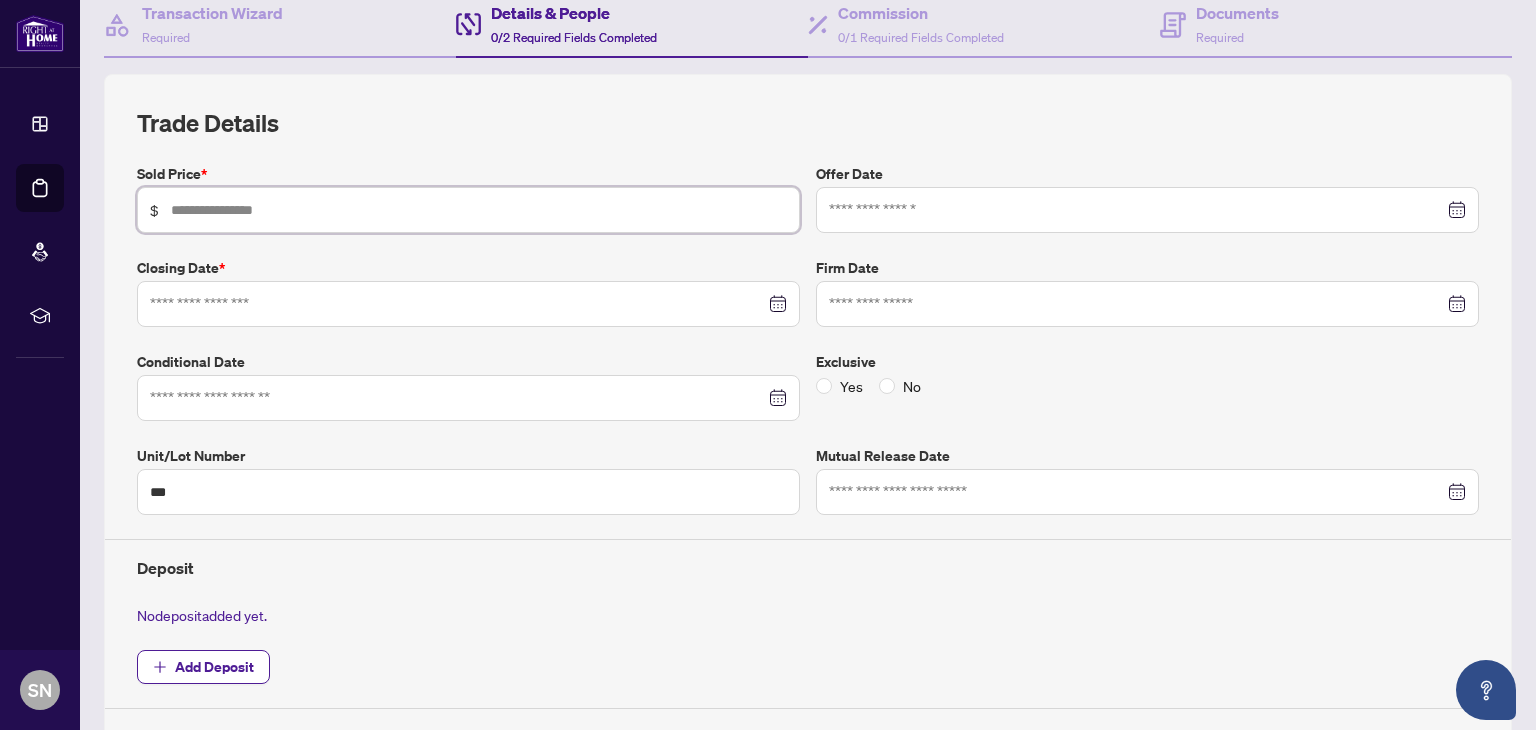 click at bounding box center (479, 210) 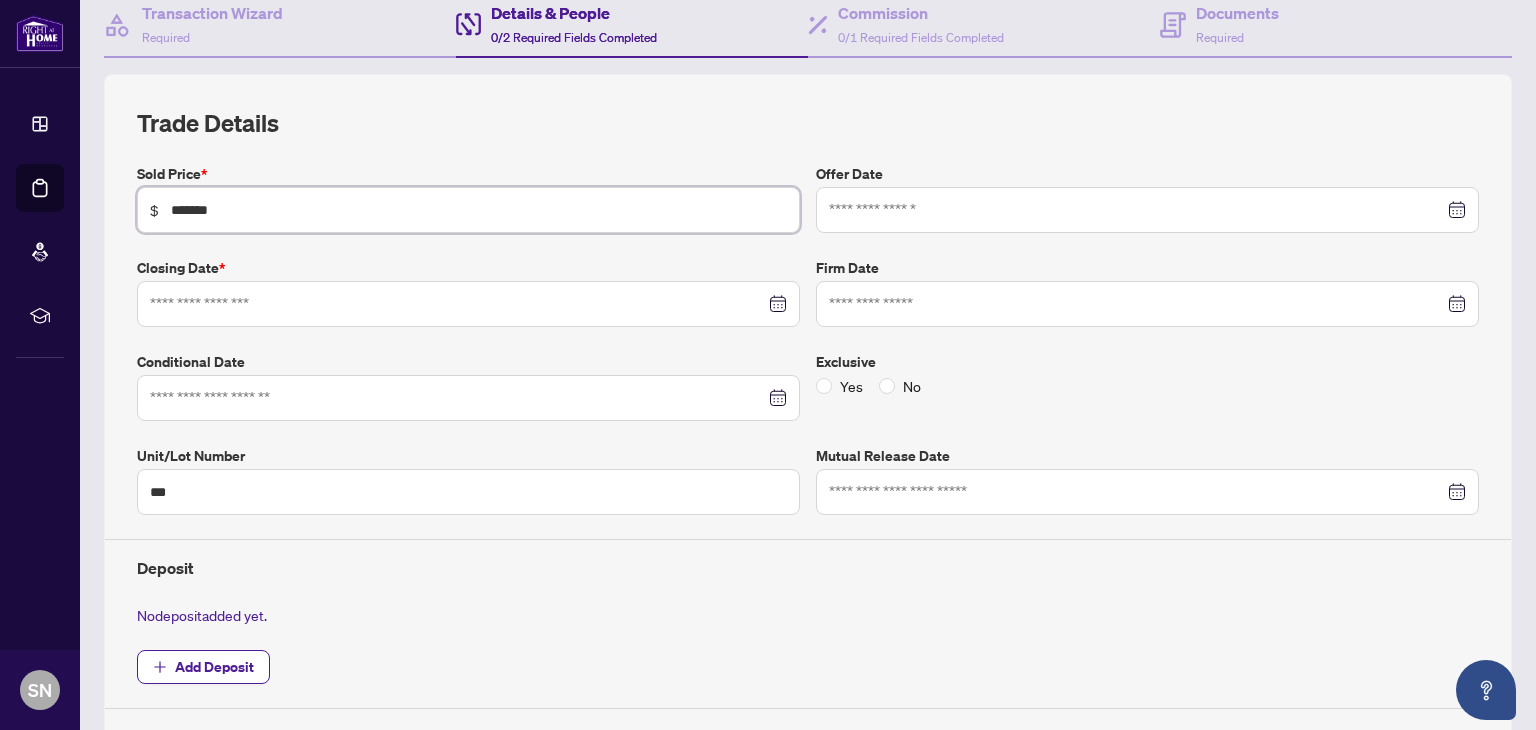 type on "*******" 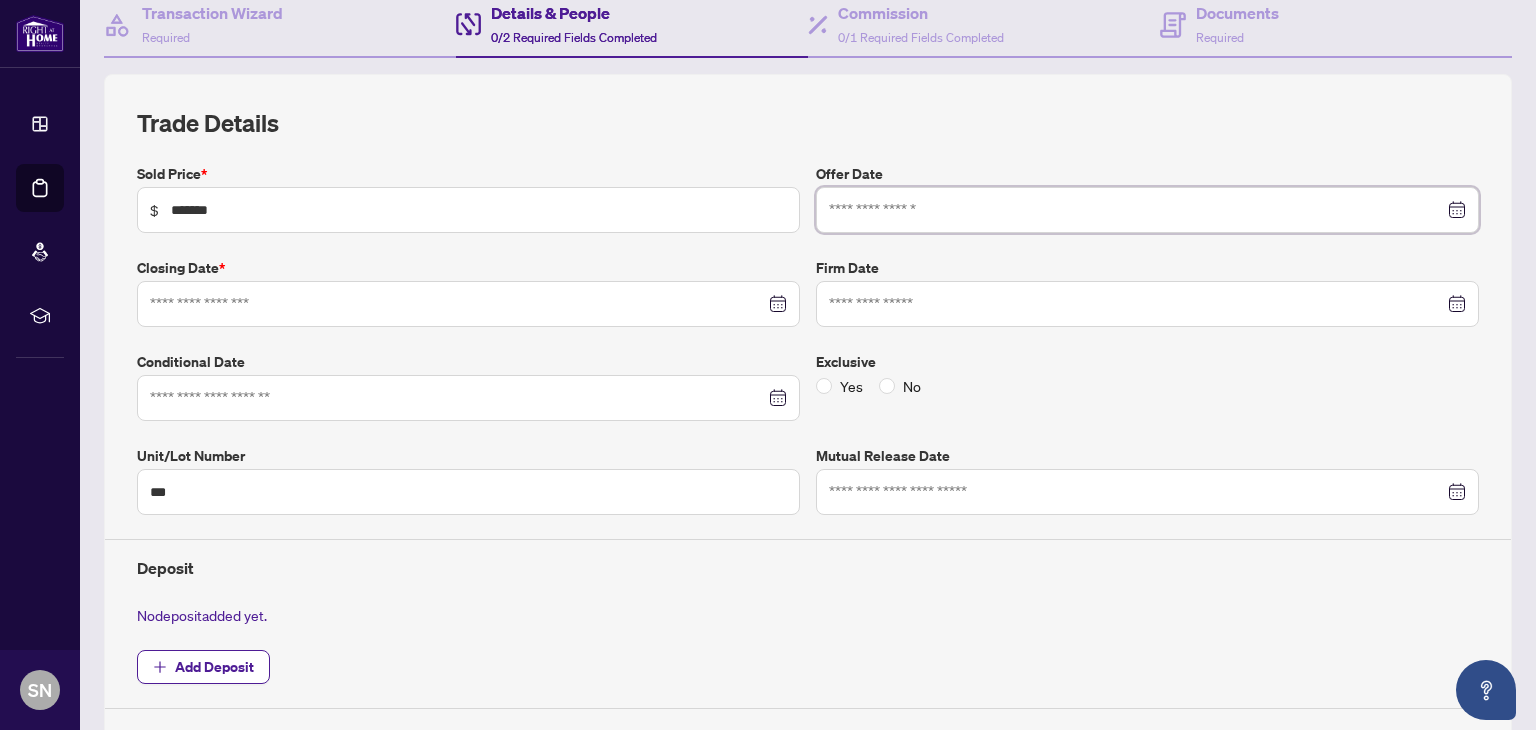 click at bounding box center [1136, 210] 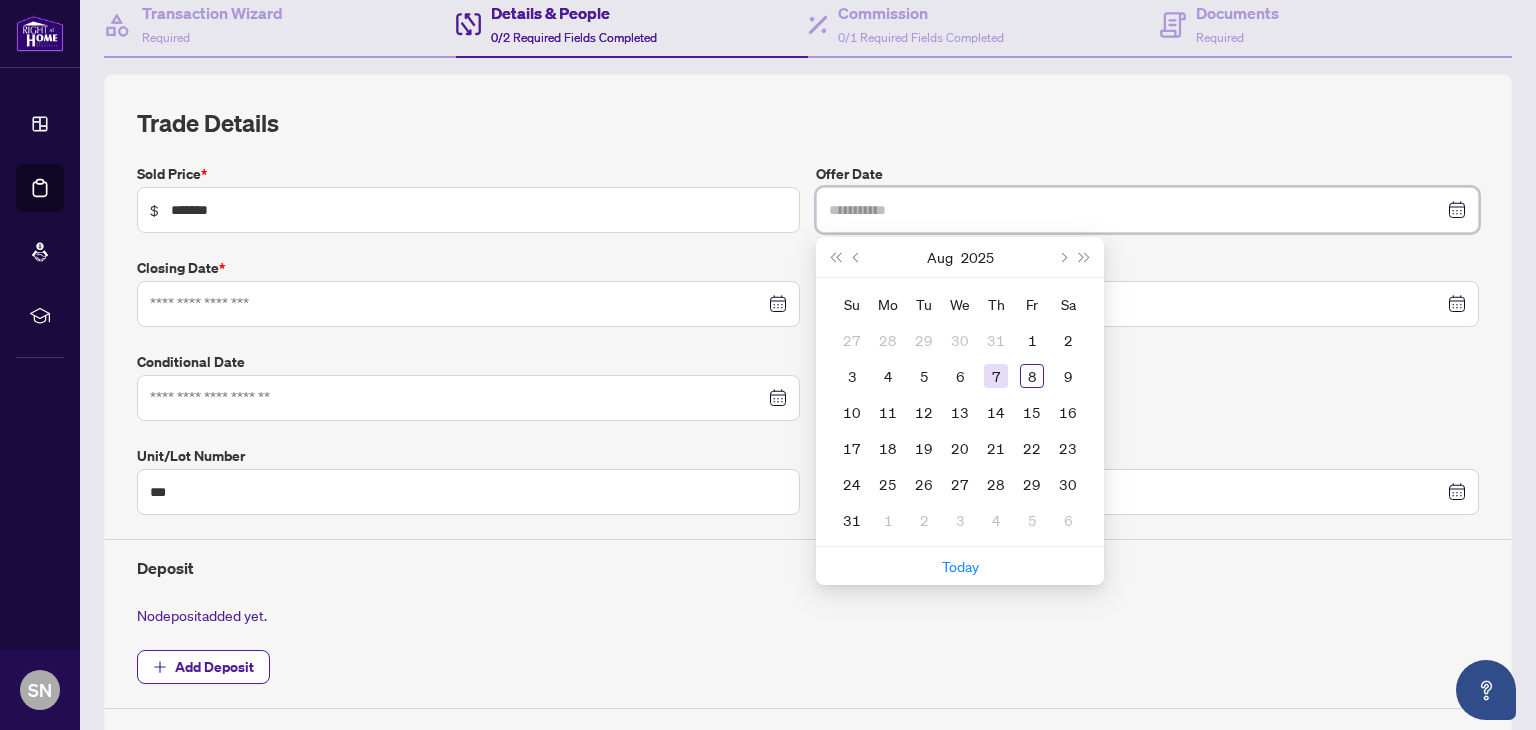type on "**********" 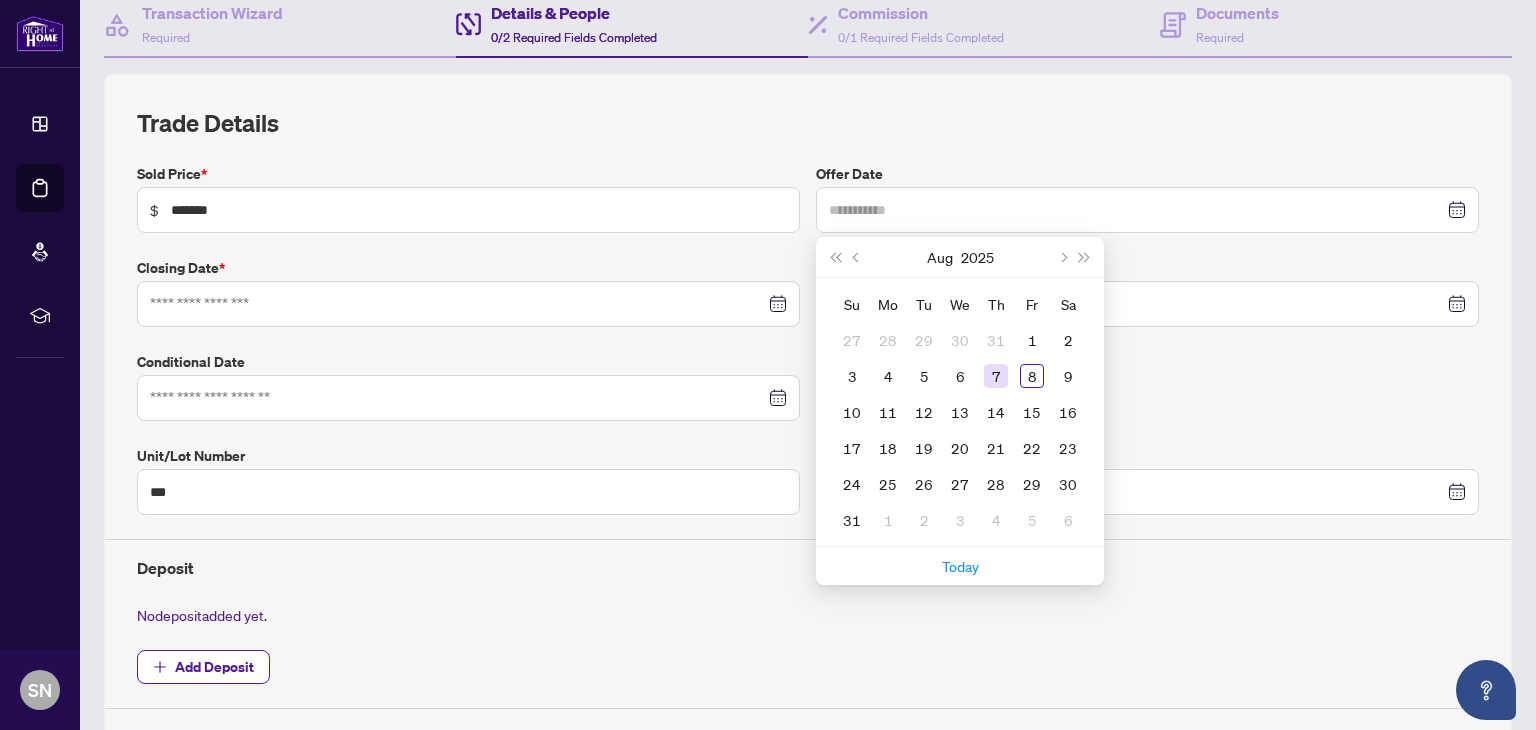 click on "7" at bounding box center [996, 376] 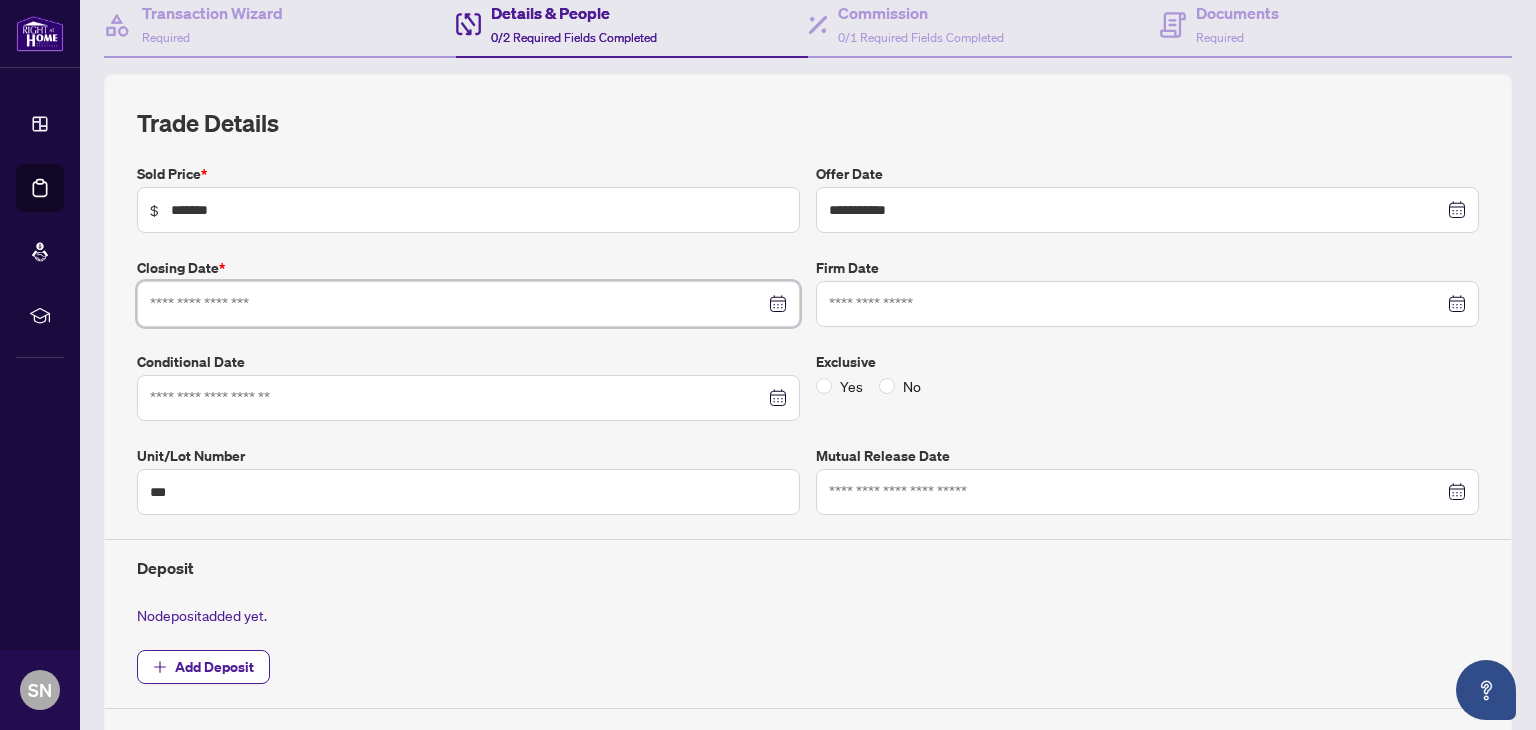 click at bounding box center [457, 304] 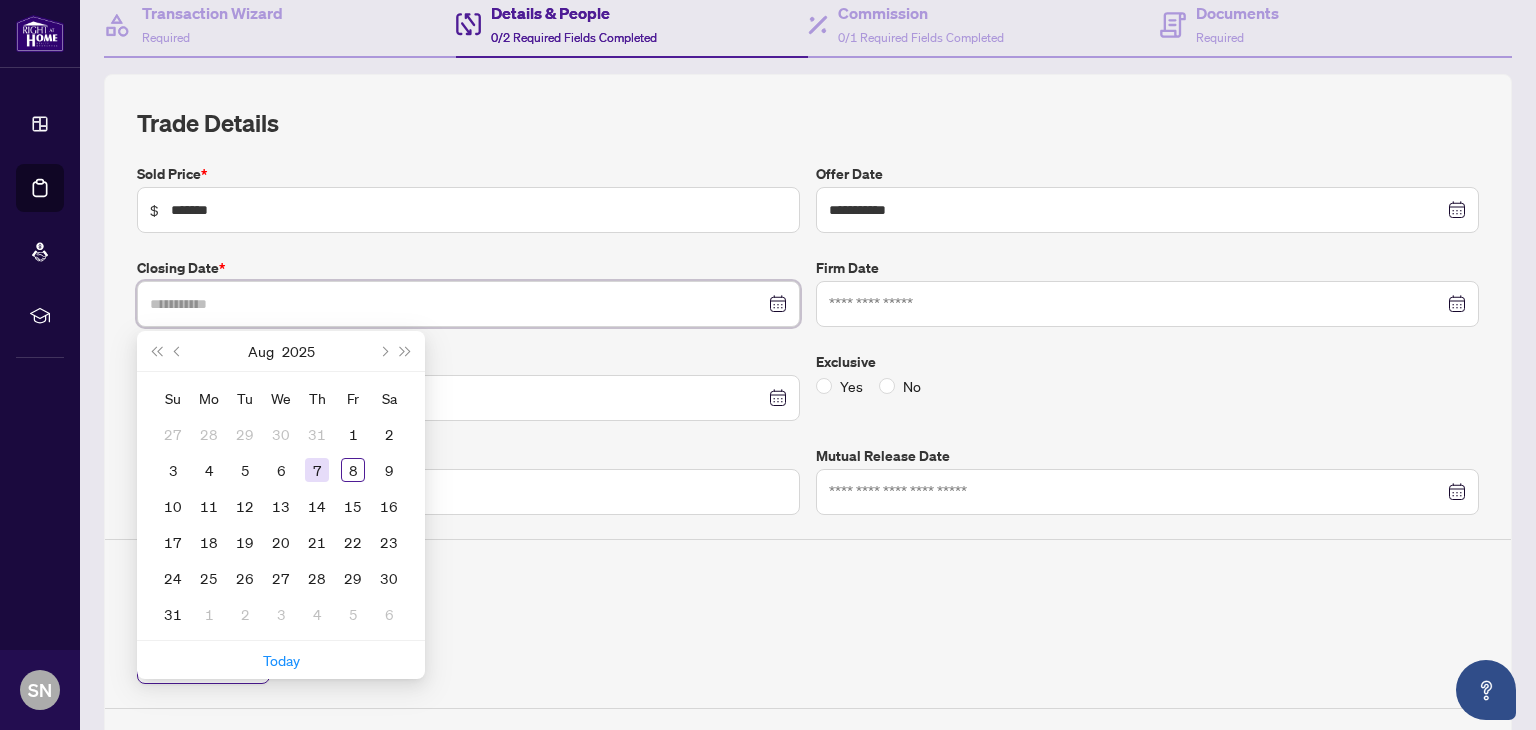 type on "**********" 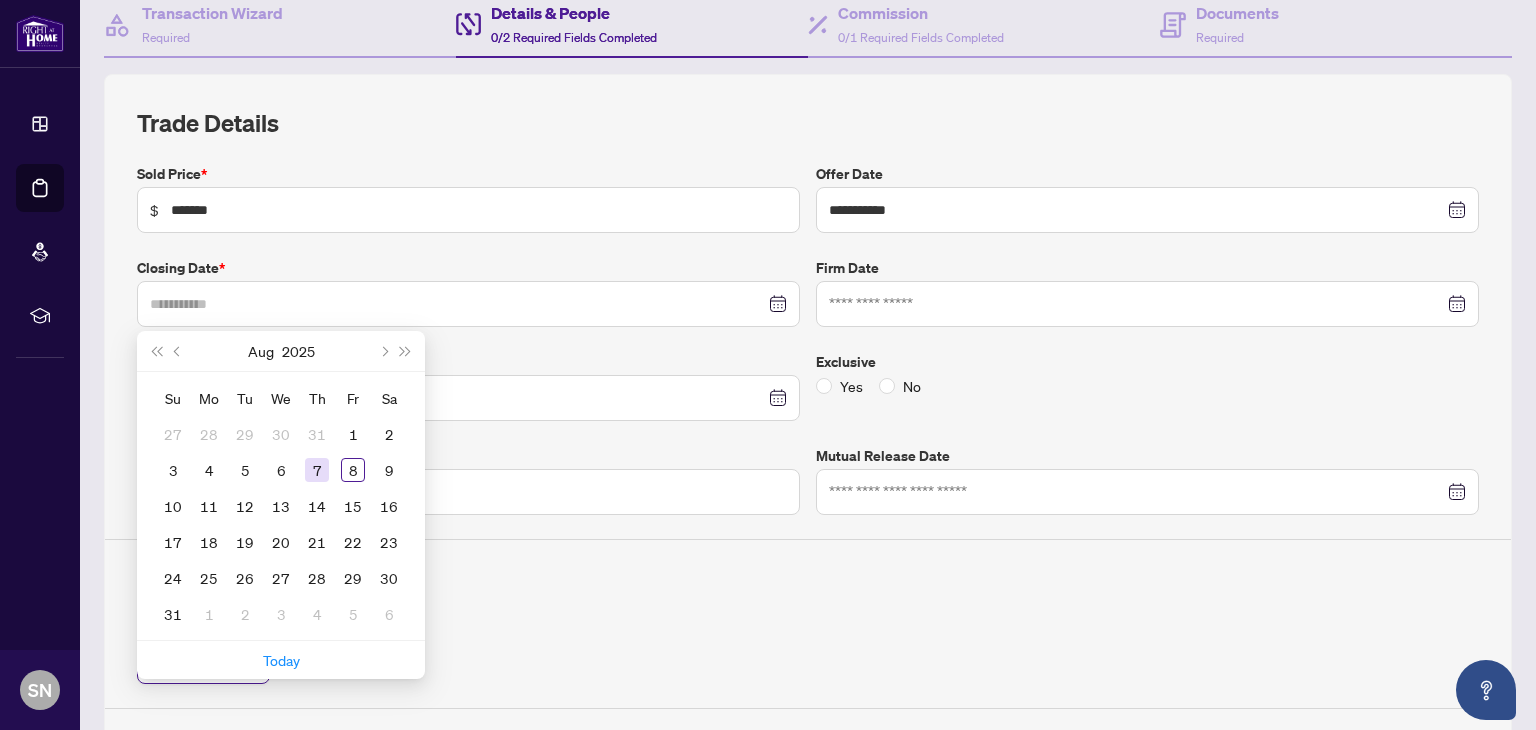 click on "7" at bounding box center [317, 470] 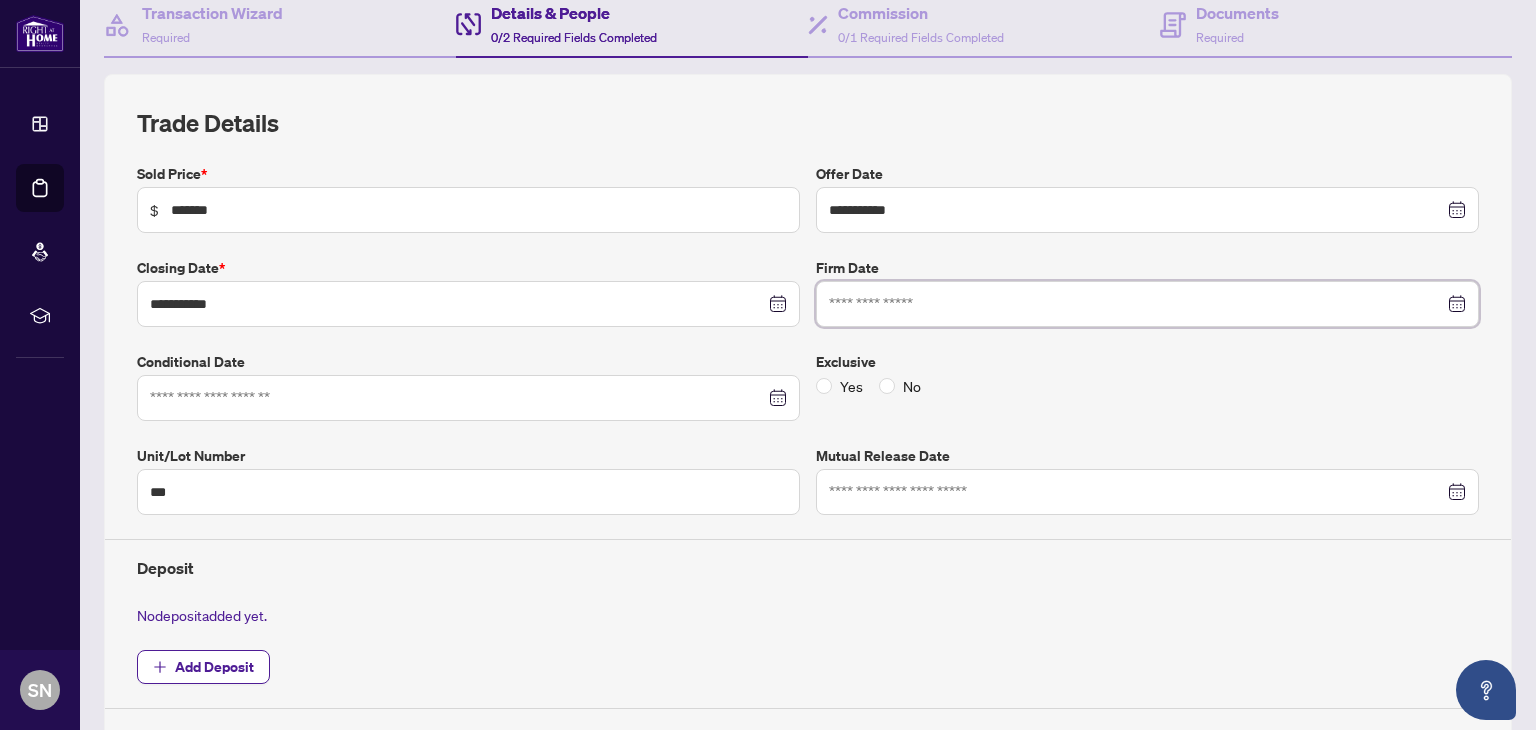 click at bounding box center [1136, 304] 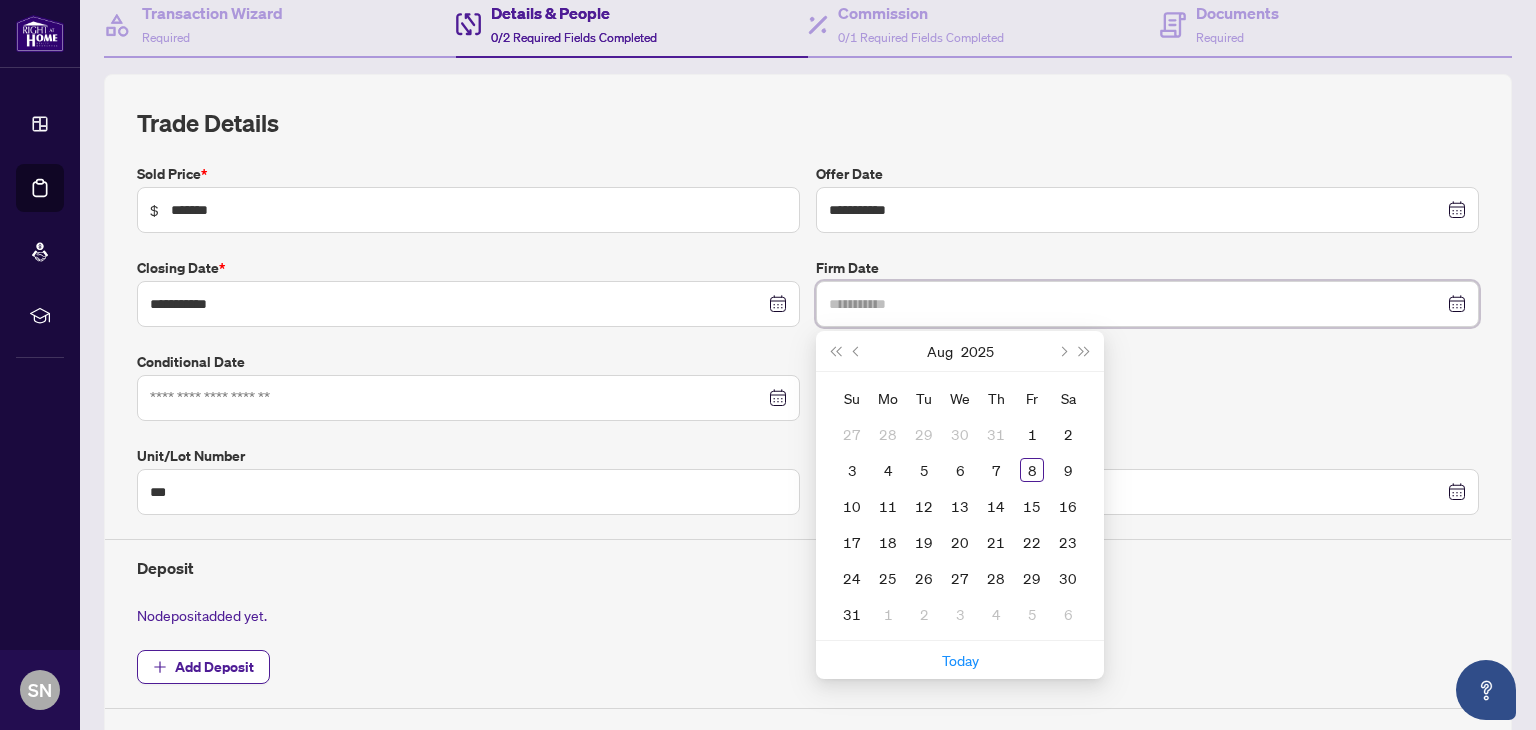 type on "**********" 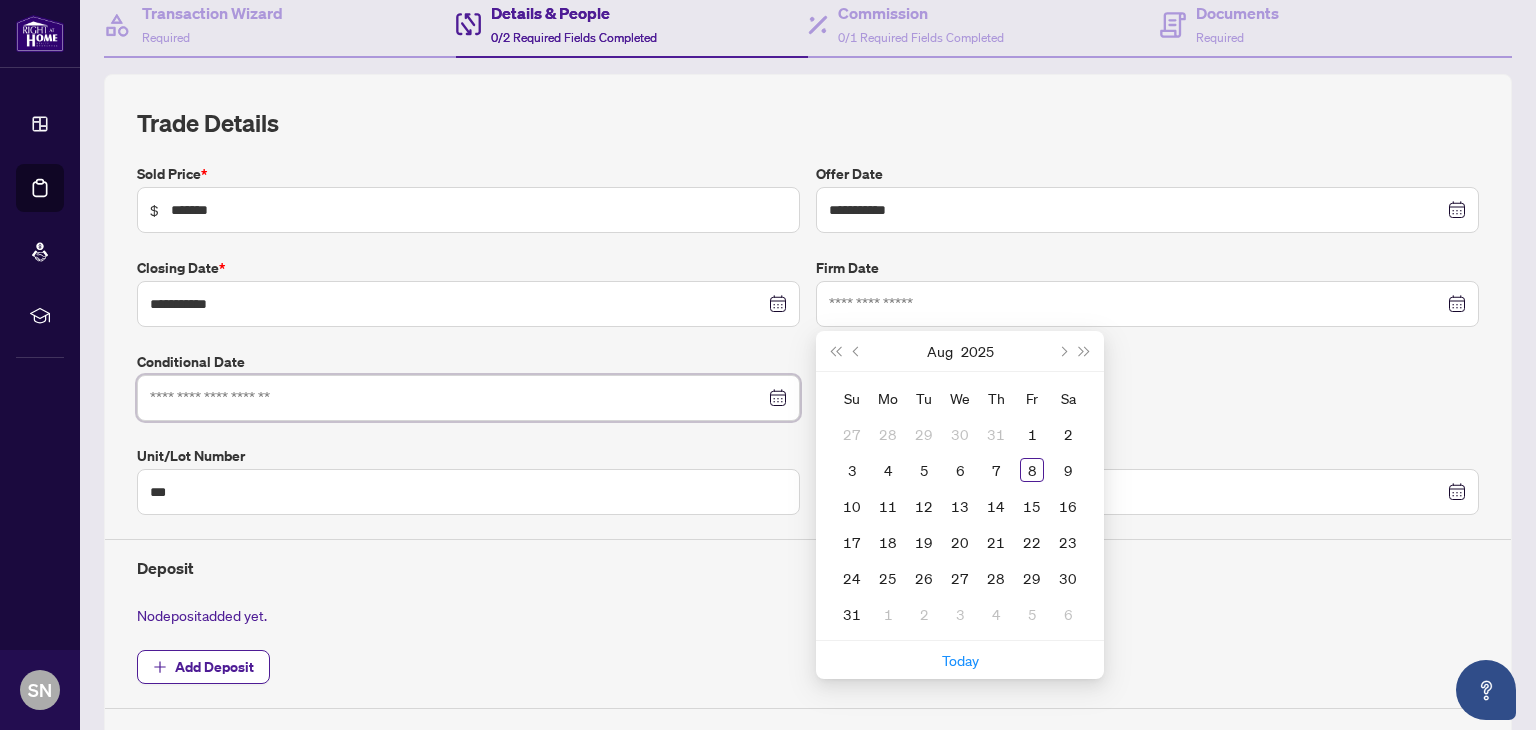 click at bounding box center (457, 398) 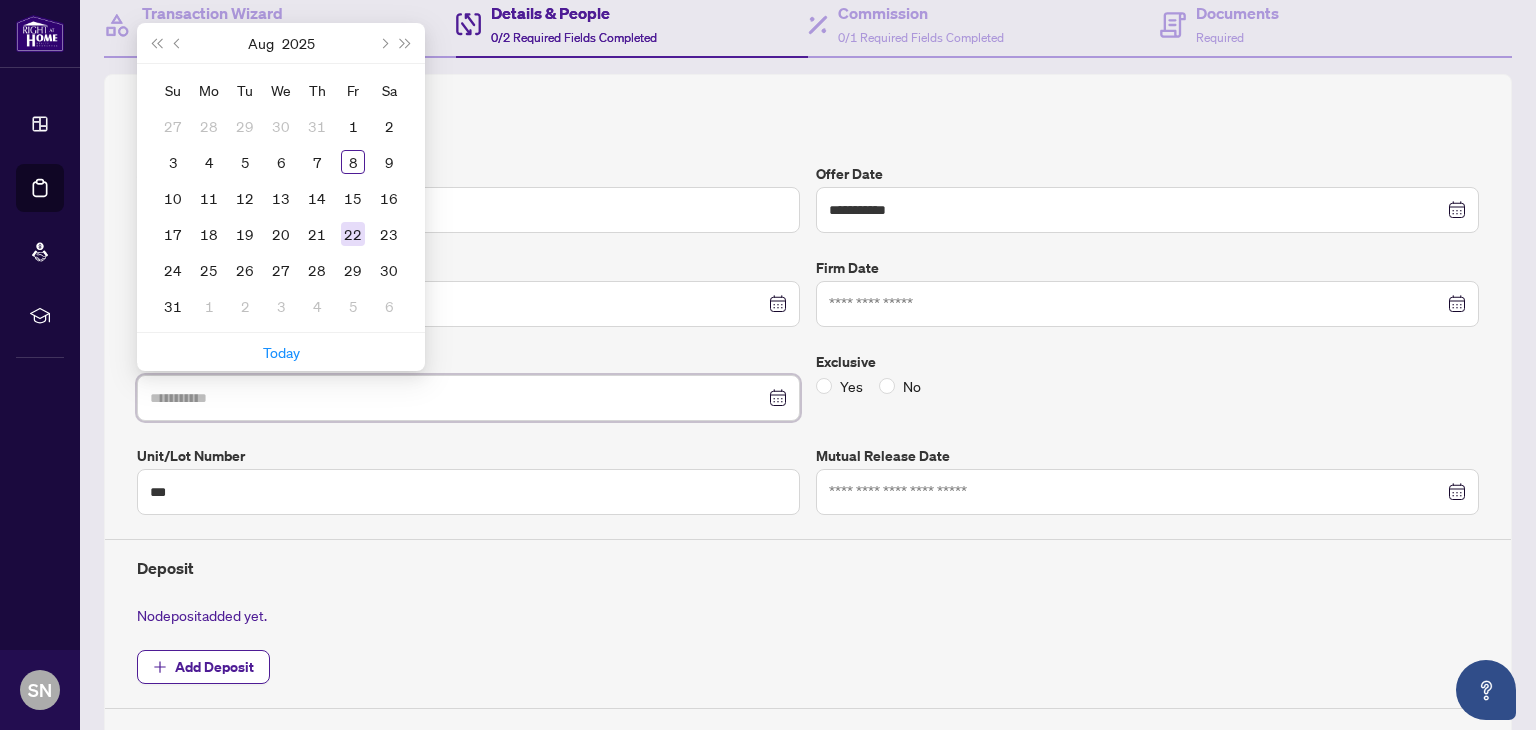 type on "**********" 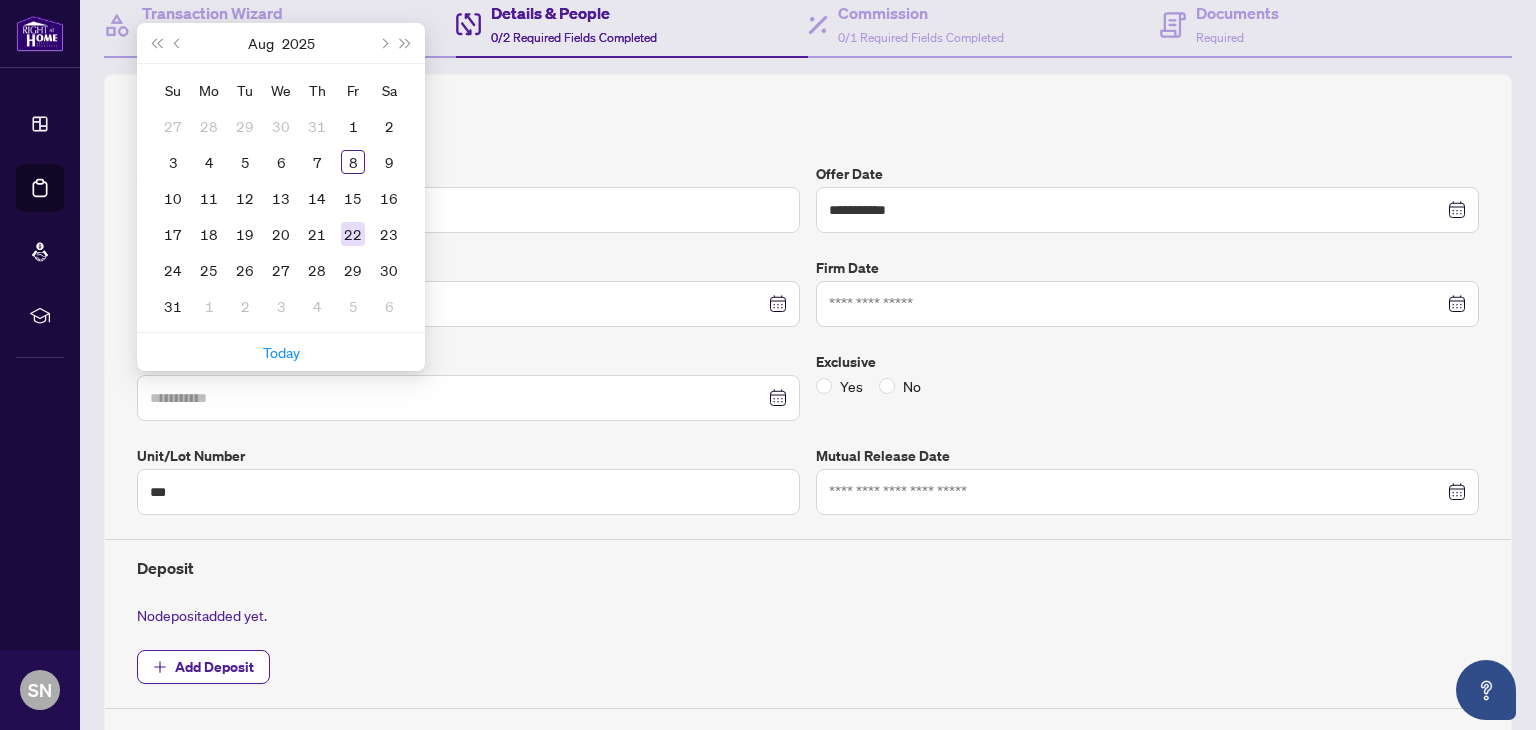 click on "22" at bounding box center (353, 234) 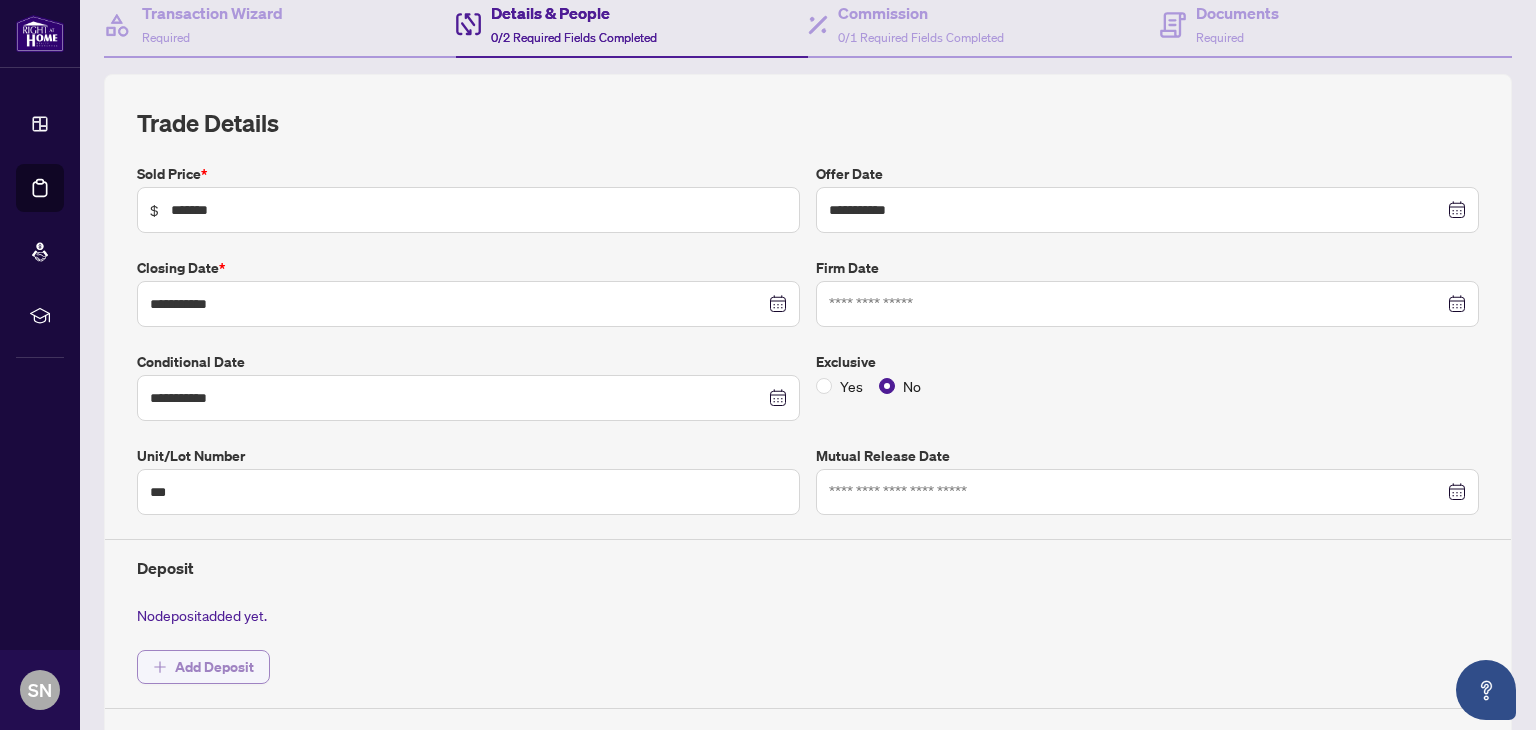 click on "Add Deposit" at bounding box center [214, 667] 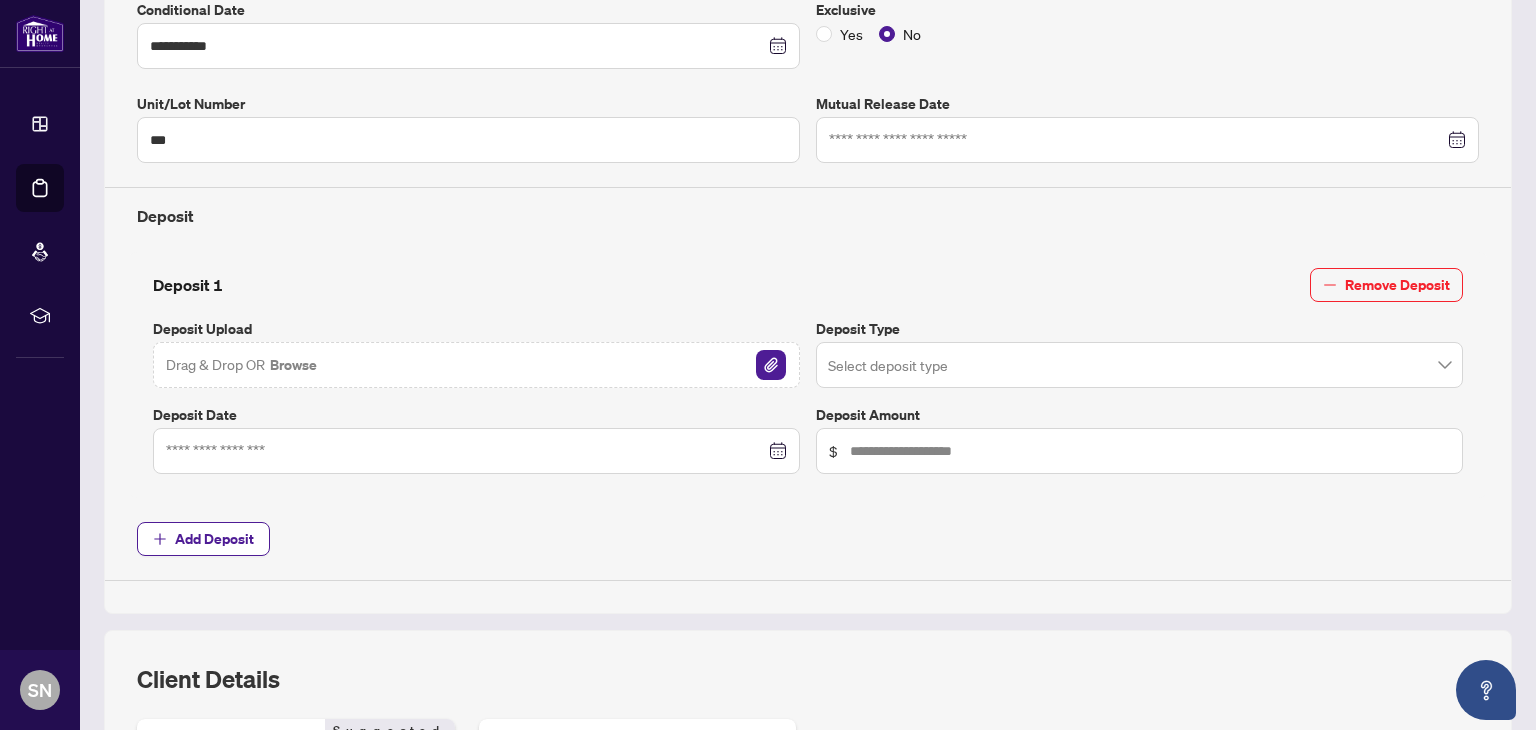 scroll, scrollTop: 567, scrollLeft: 0, axis: vertical 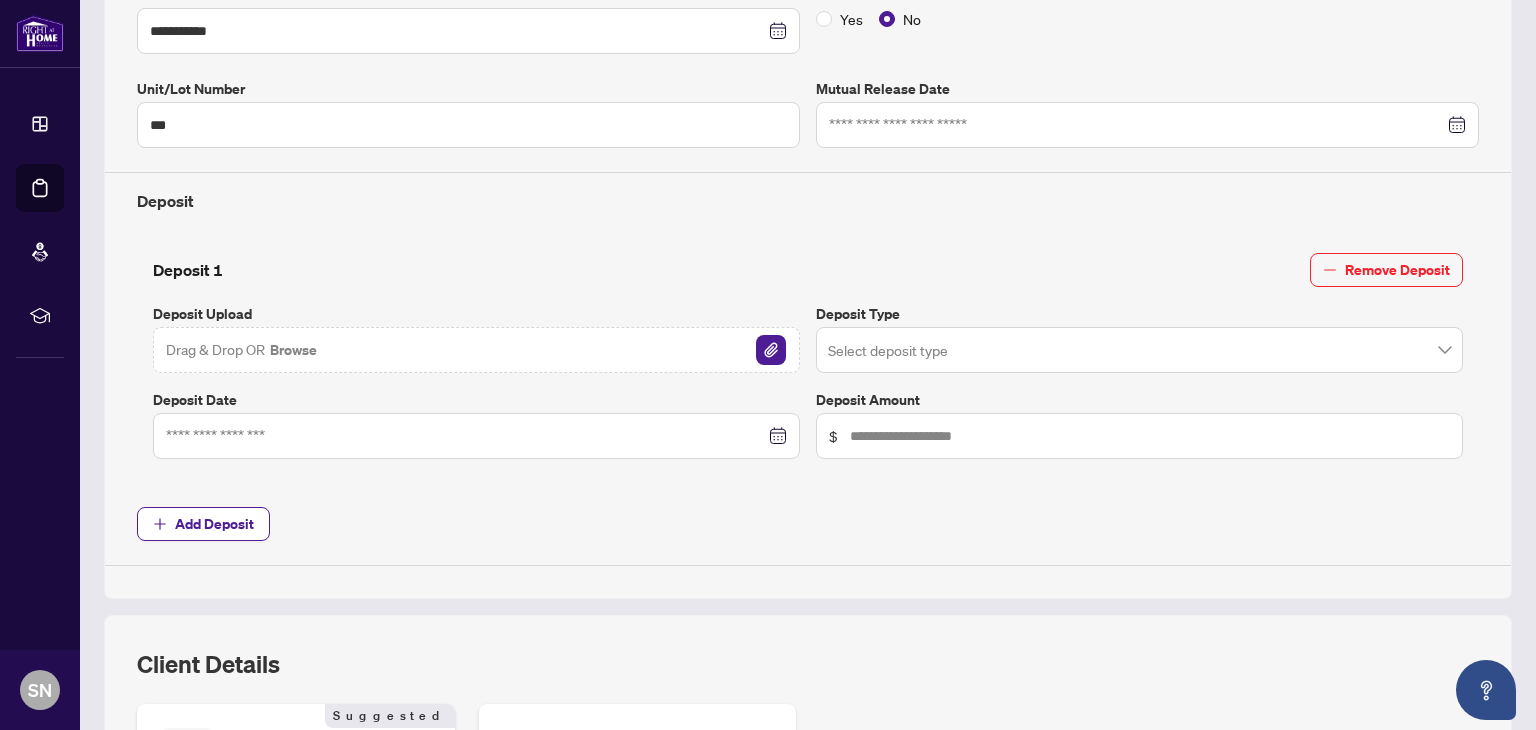 click on "Browse" at bounding box center (293, 350) 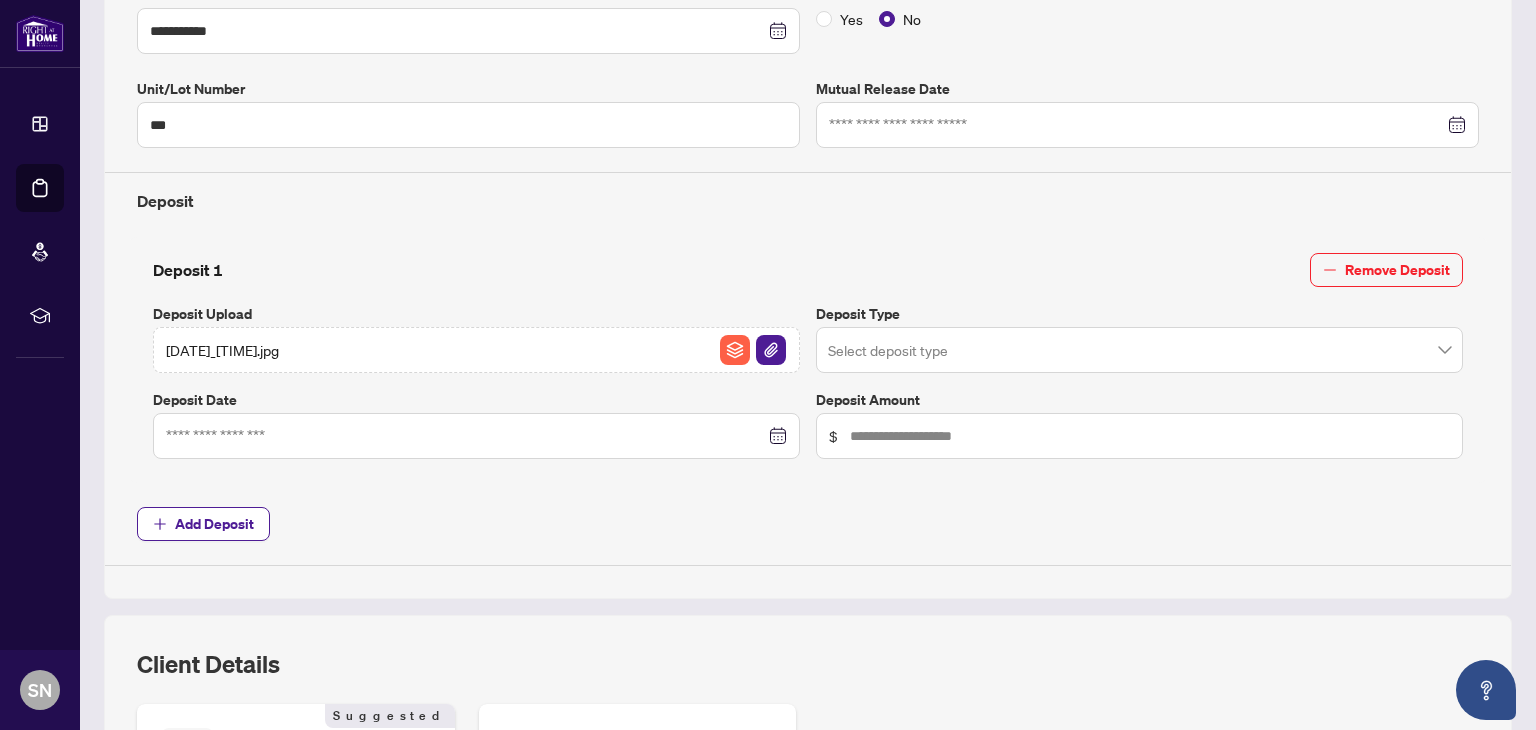 click at bounding box center [1130, 353] 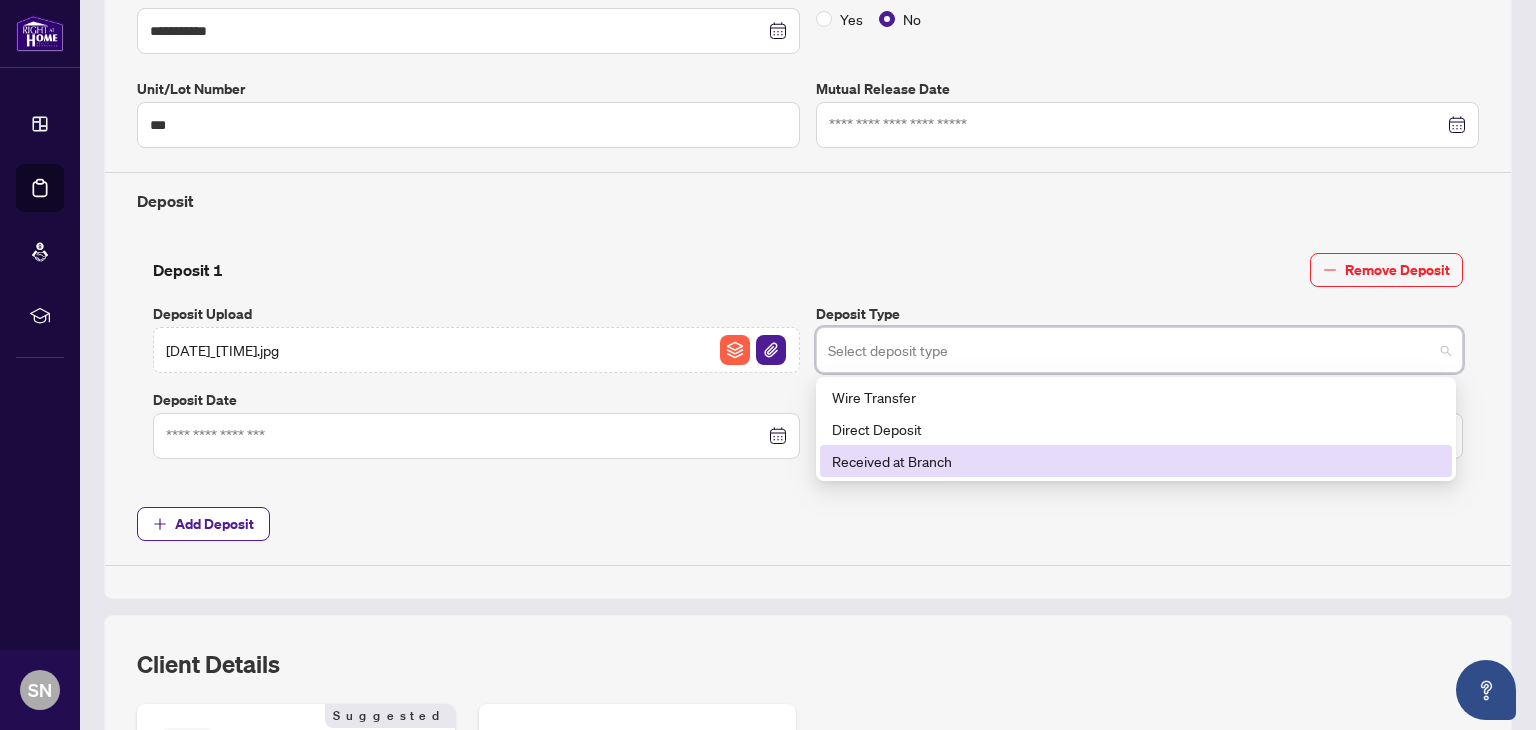 click on "Received at Branch" at bounding box center [1136, 461] 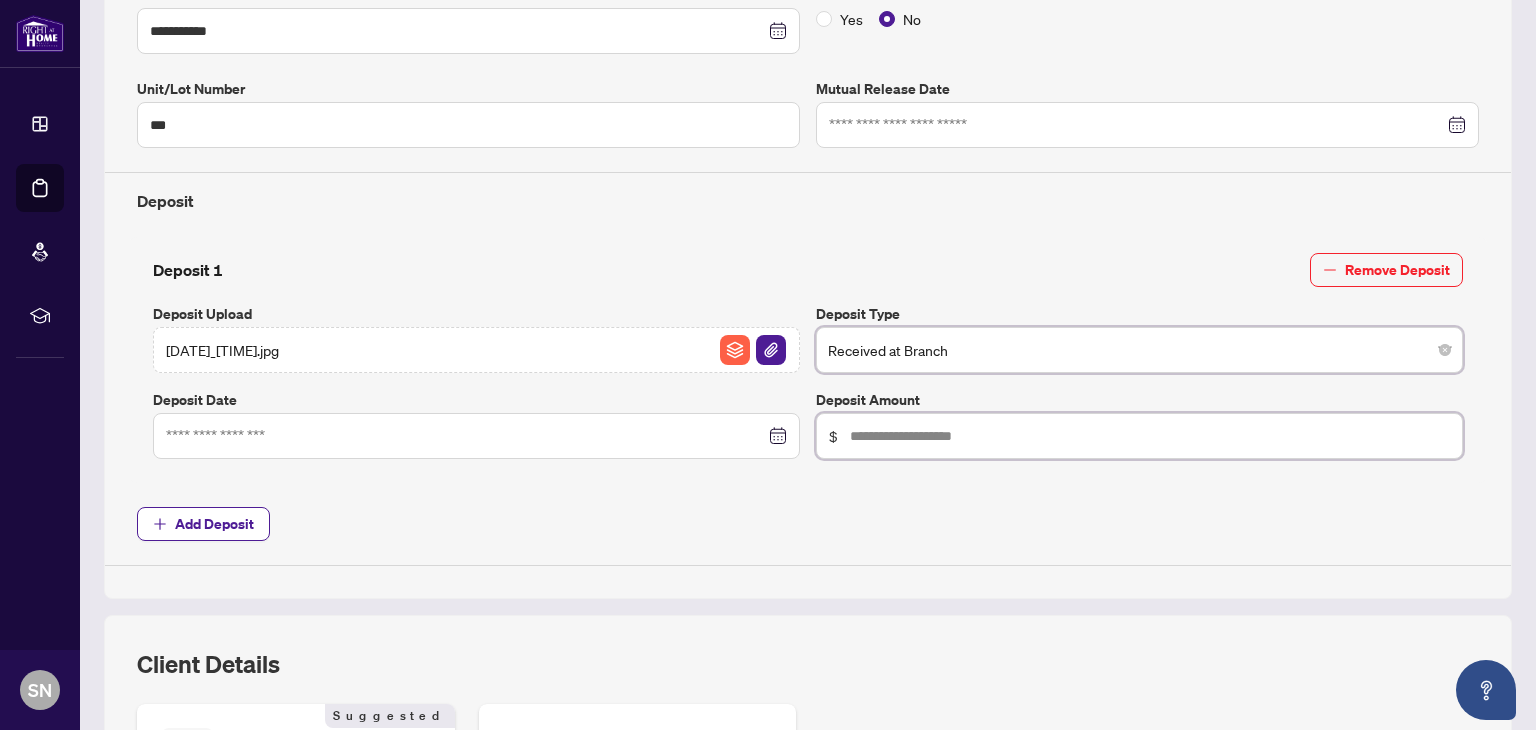 click at bounding box center (1150, 436) 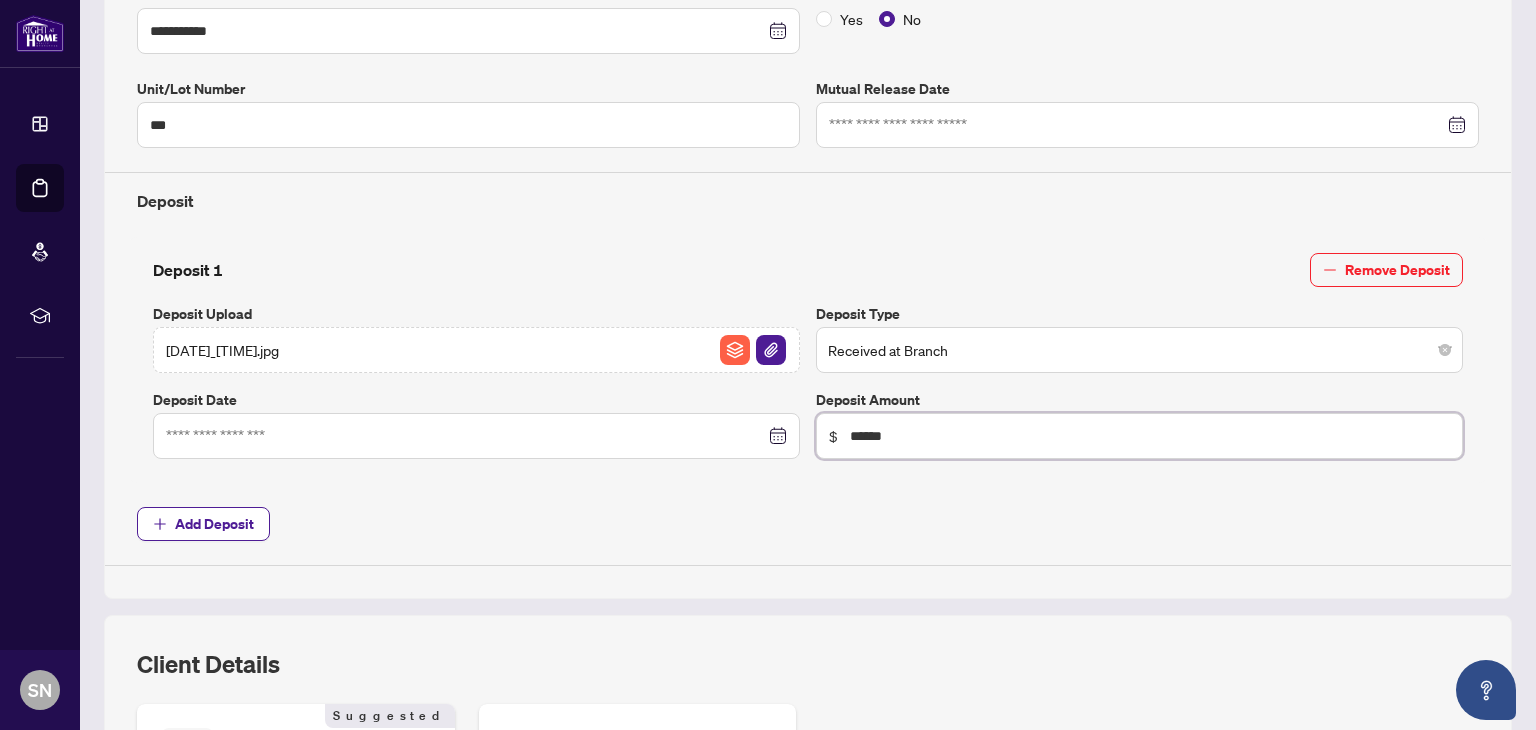 click at bounding box center [476, 436] 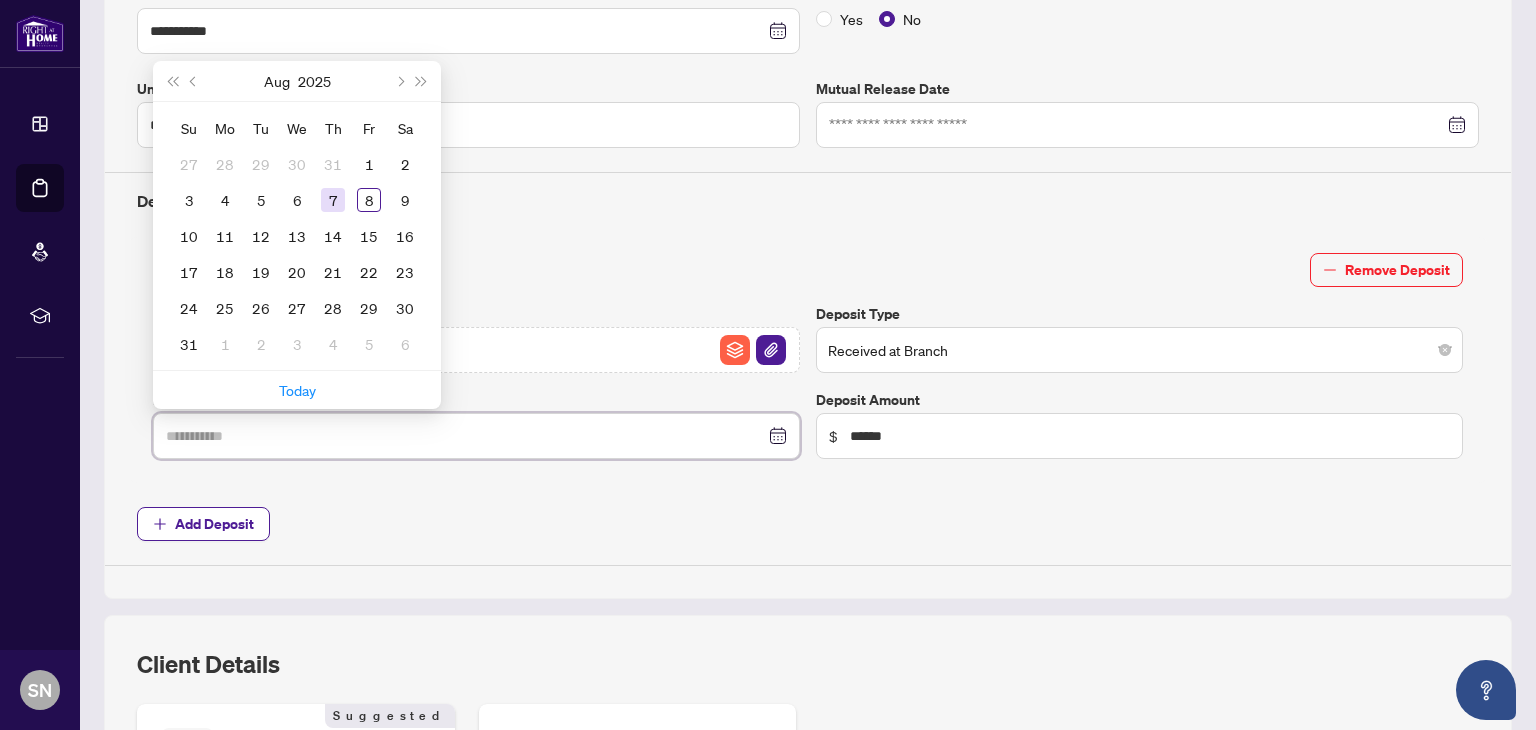 type on "**********" 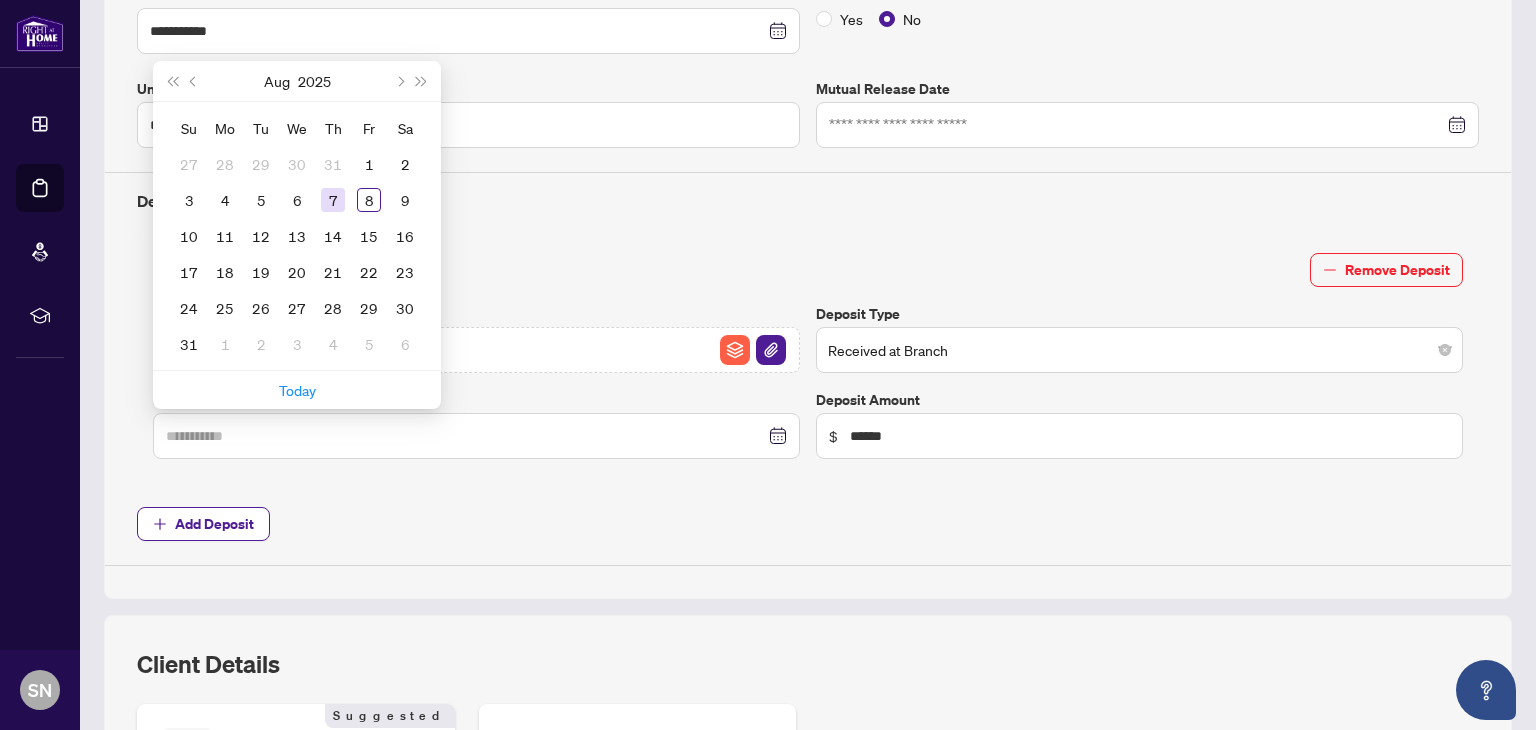 click on "7" at bounding box center [333, 200] 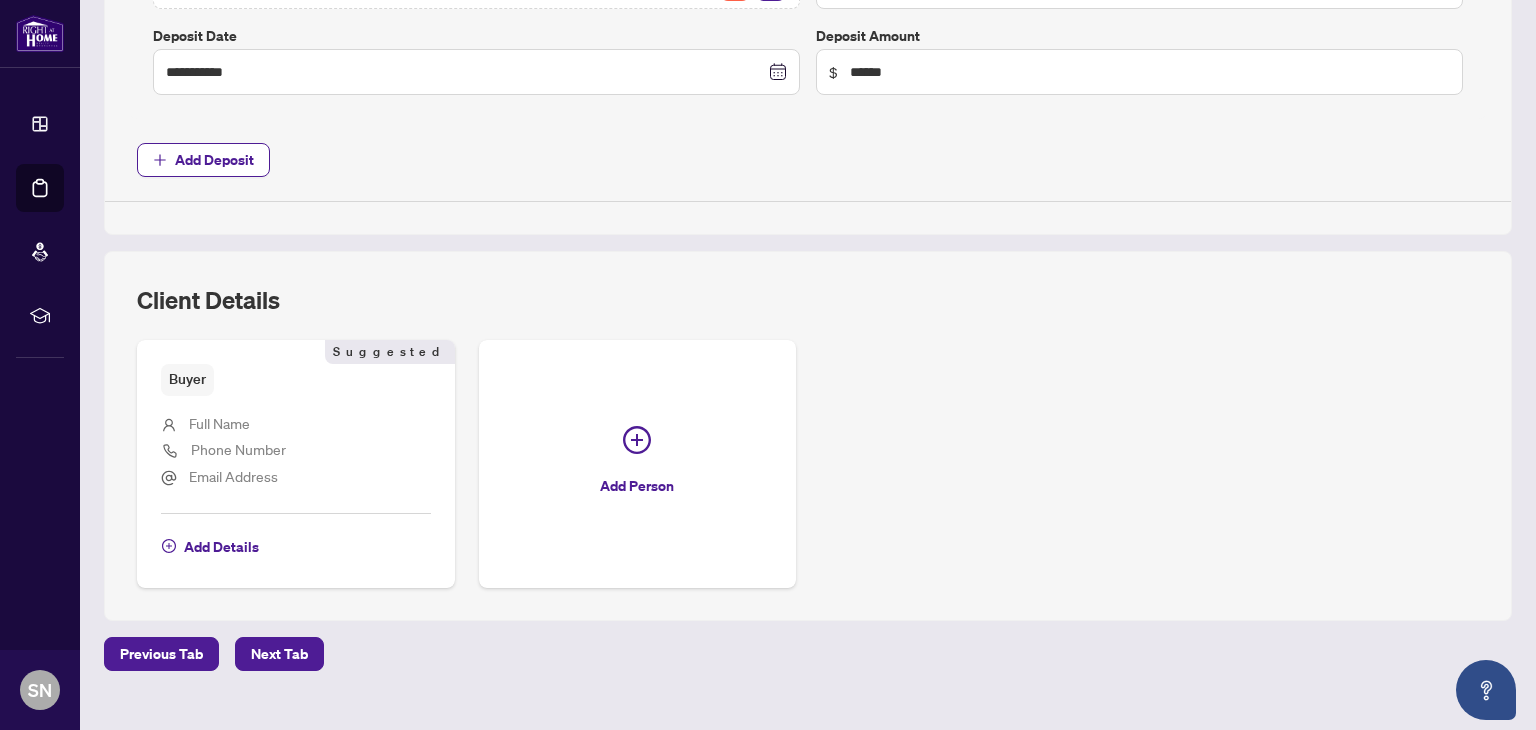 scroll, scrollTop: 959, scrollLeft: 0, axis: vertical 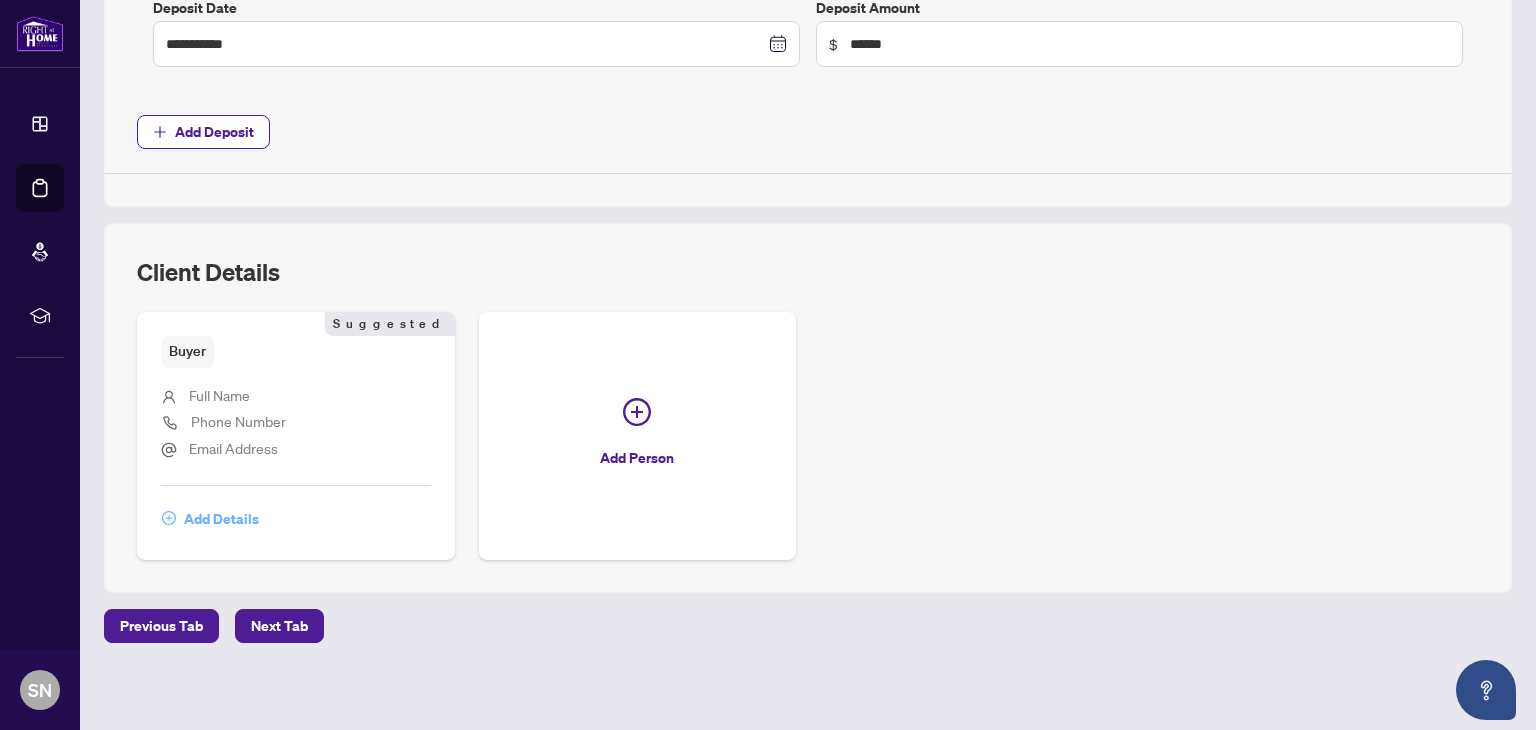 click on "Add Details" at bounding box center (221, 519) 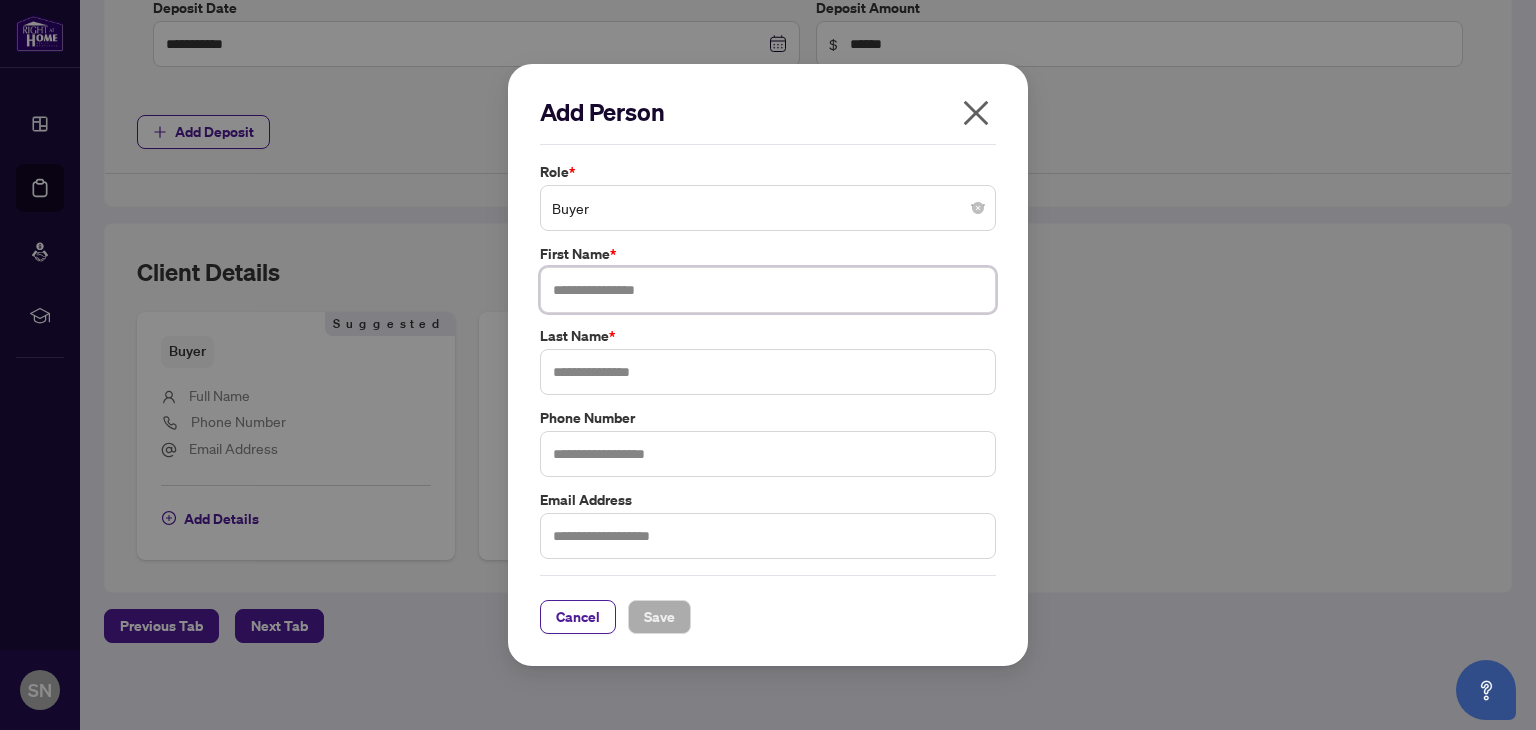 click at bounding box center [768, 290] 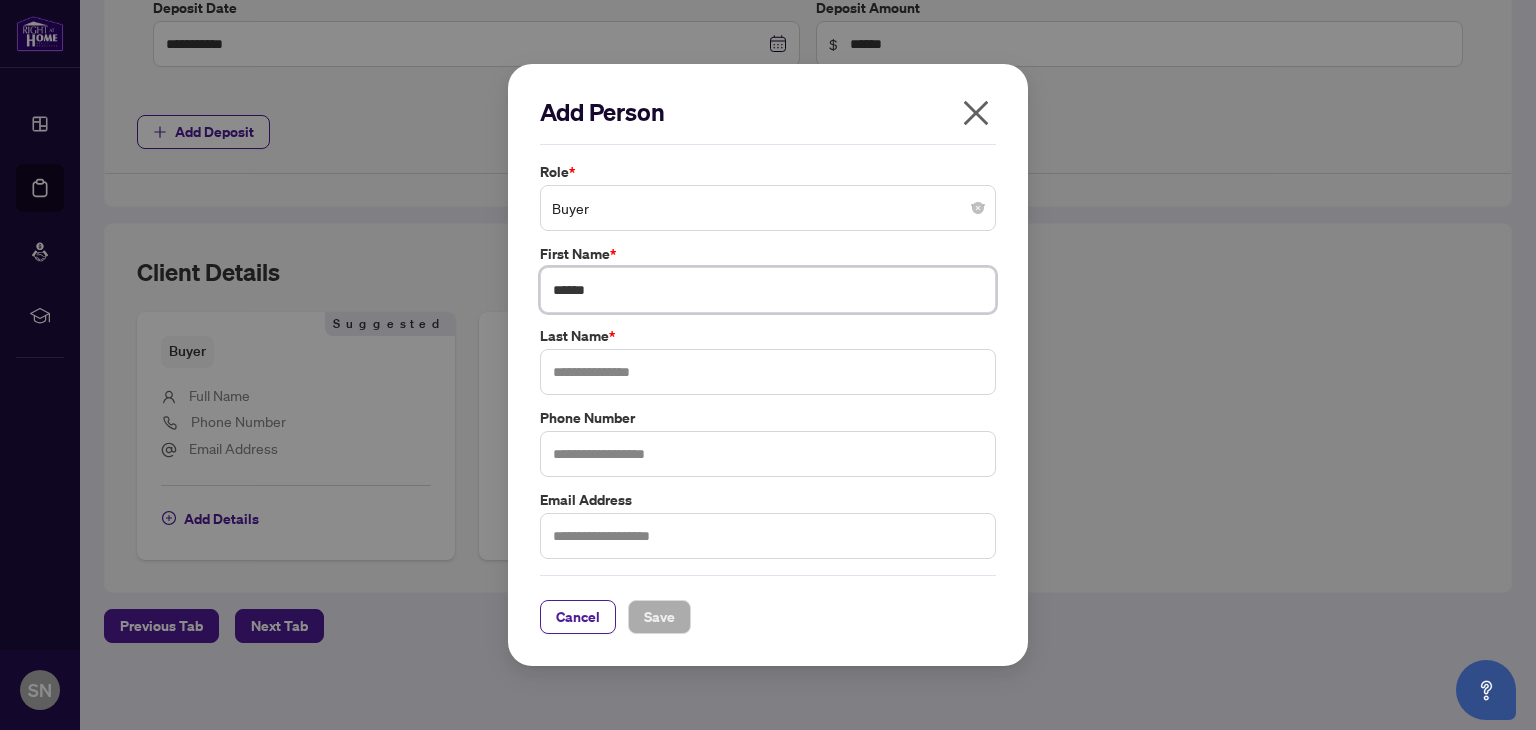 type on "*****" 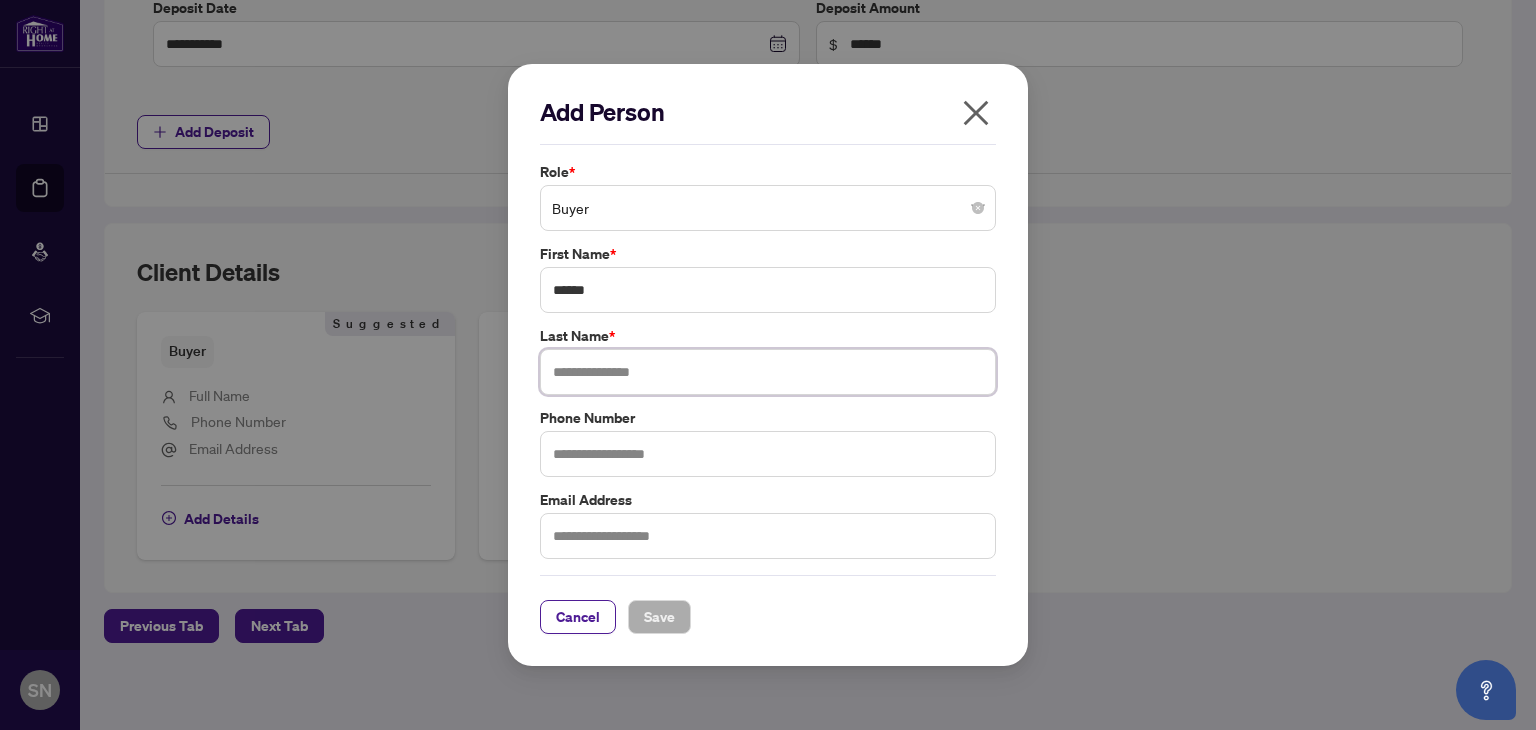 click at bounding box center [768, 372] 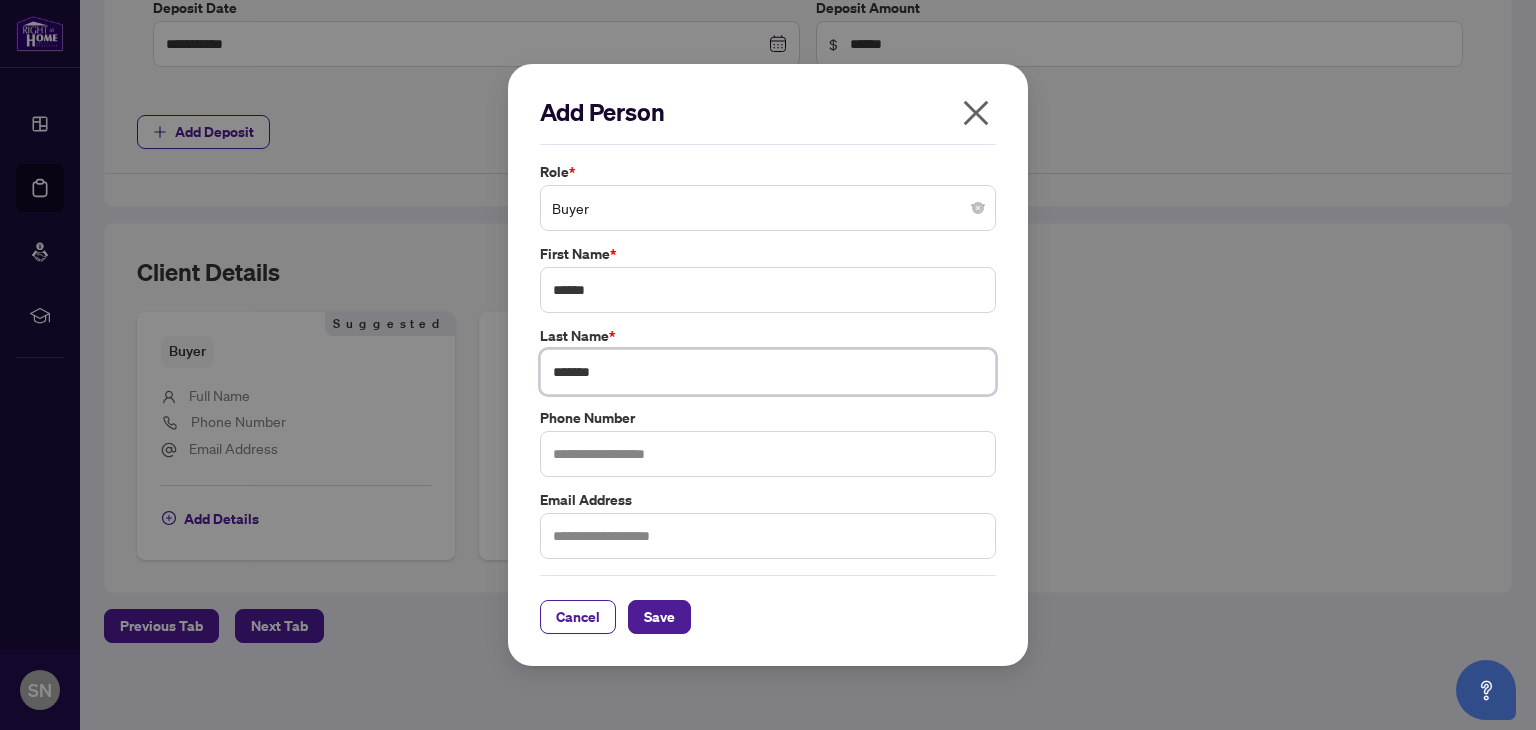 type on "*******" 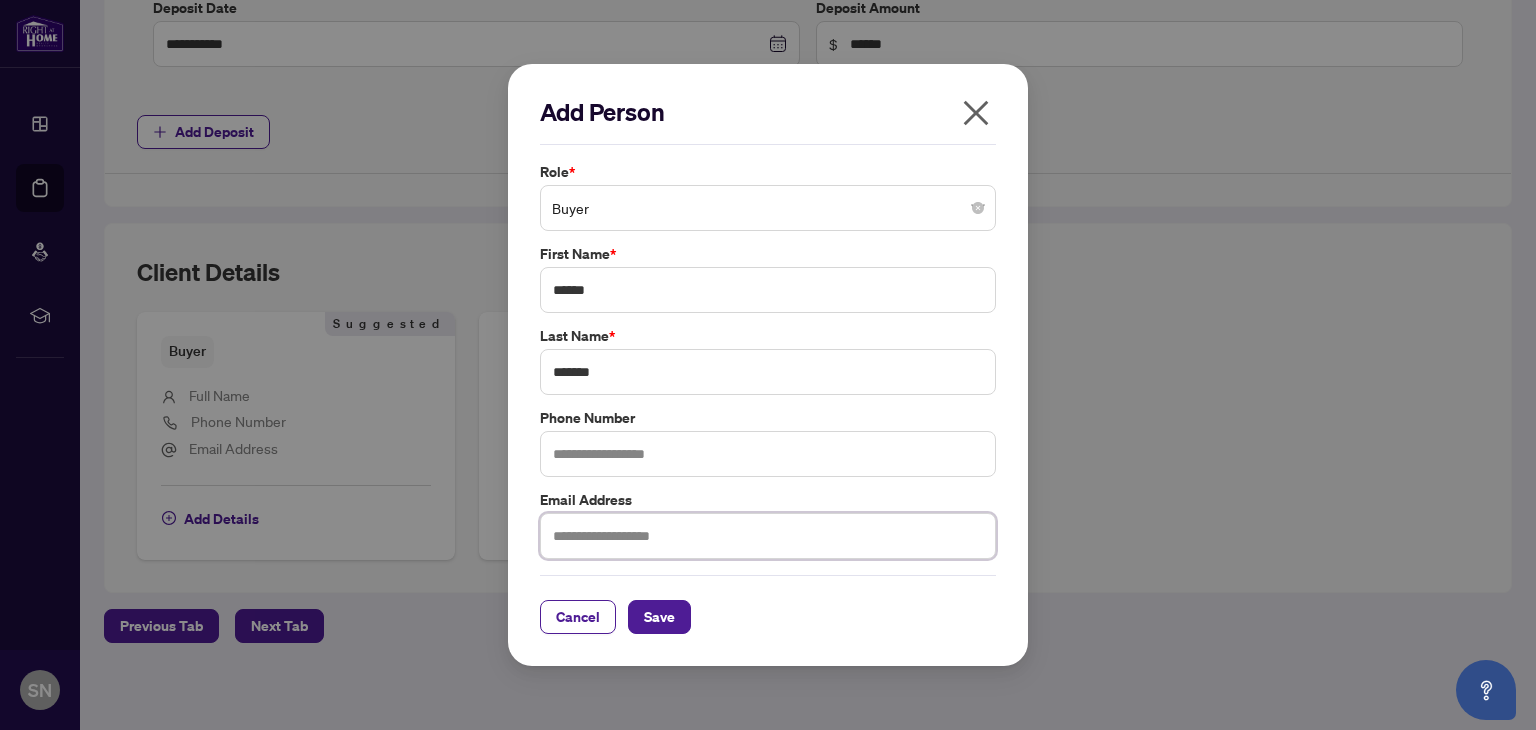 click at bounding box center (768, 536) 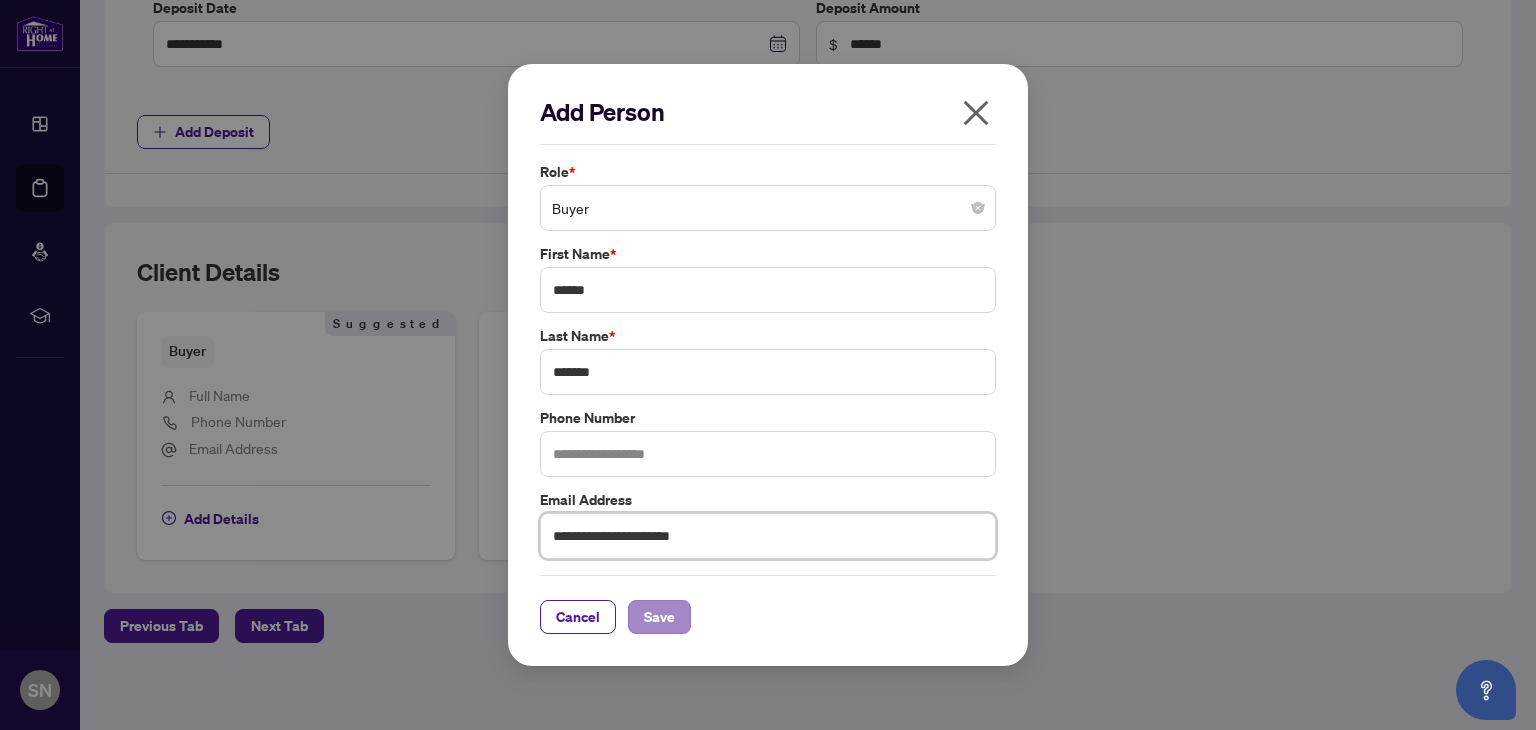 type on "**********" 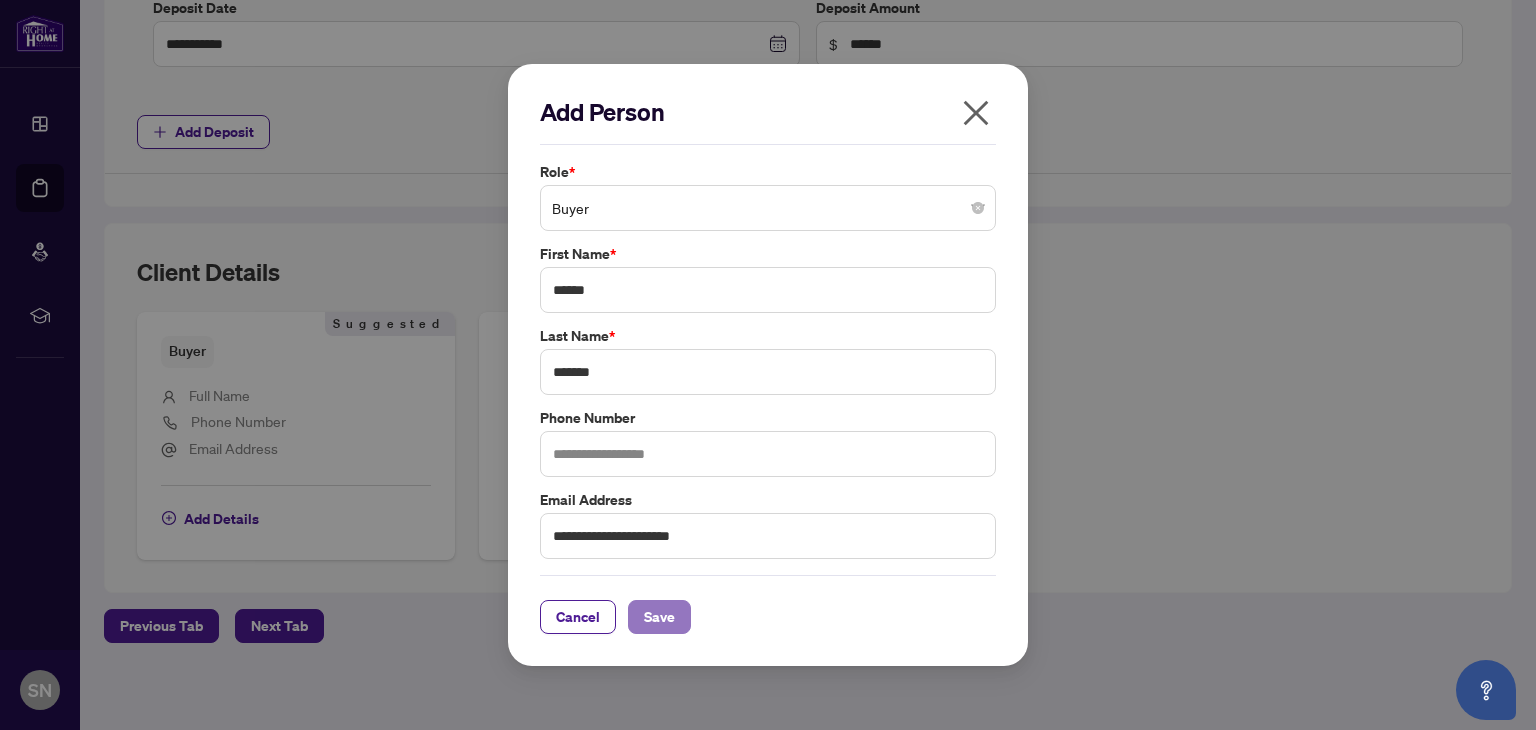 click on "Save" at bounding box center [659, 617] 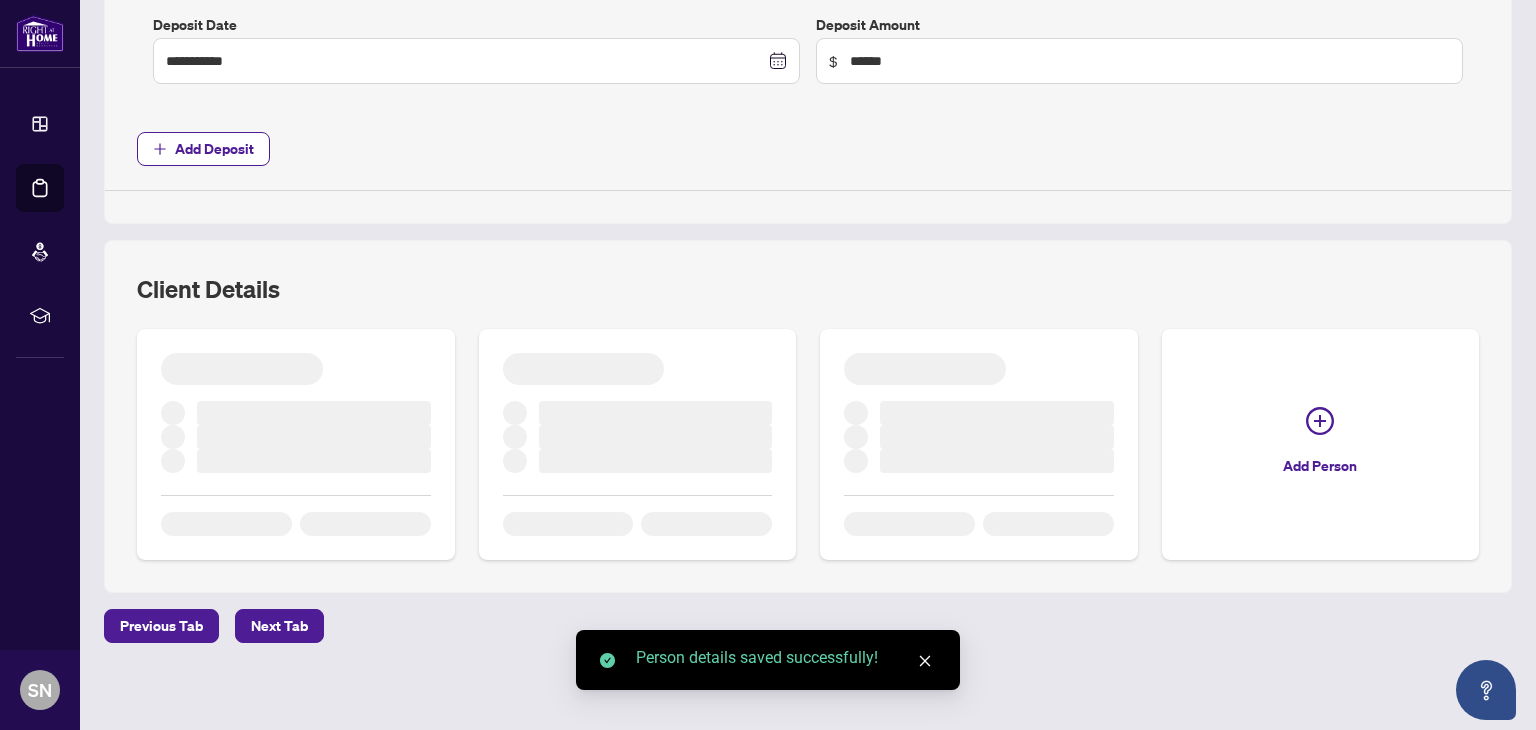 scroll, scrollTop: 956, scrollLeft: 0, axis: vertical 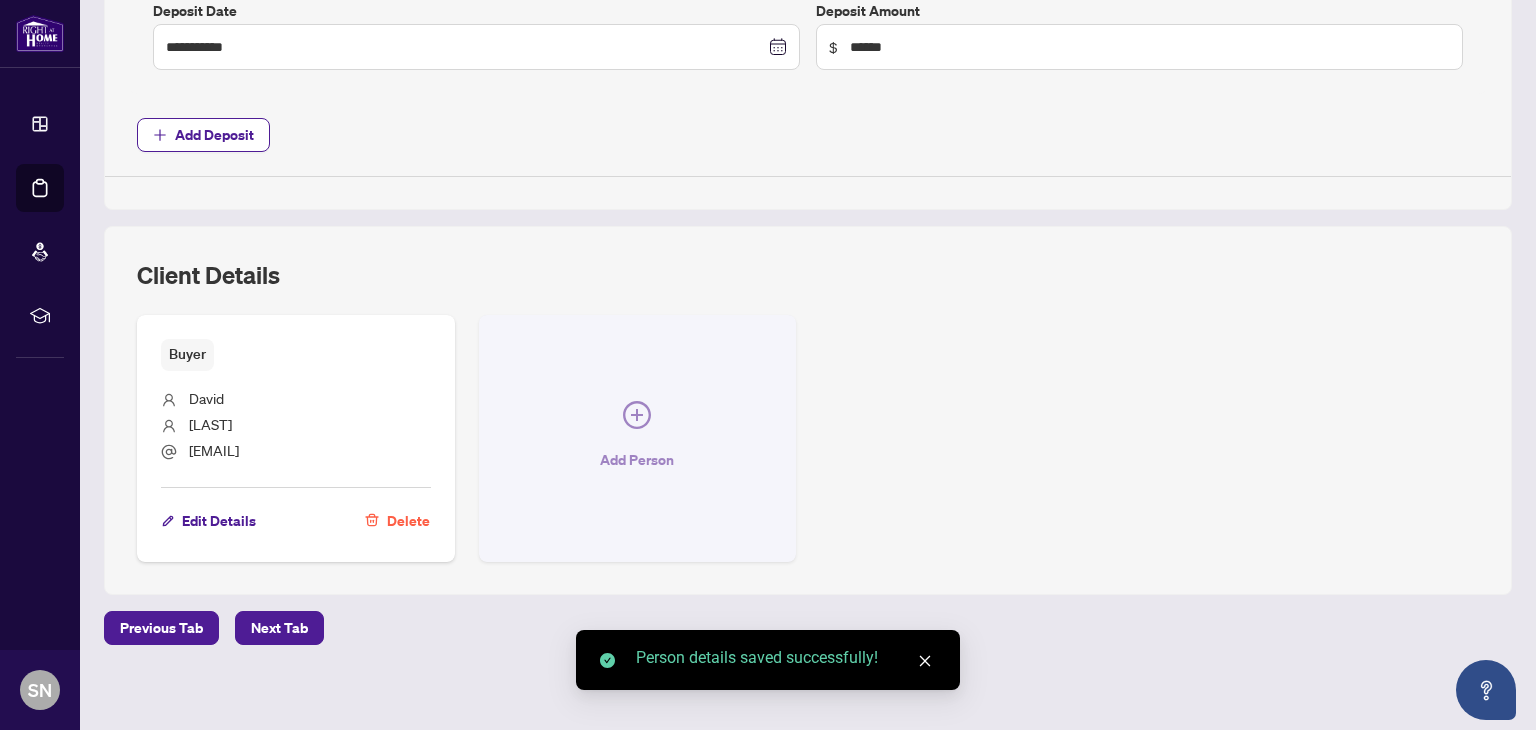 click on "Add Person" at bounding box center [637, 460] 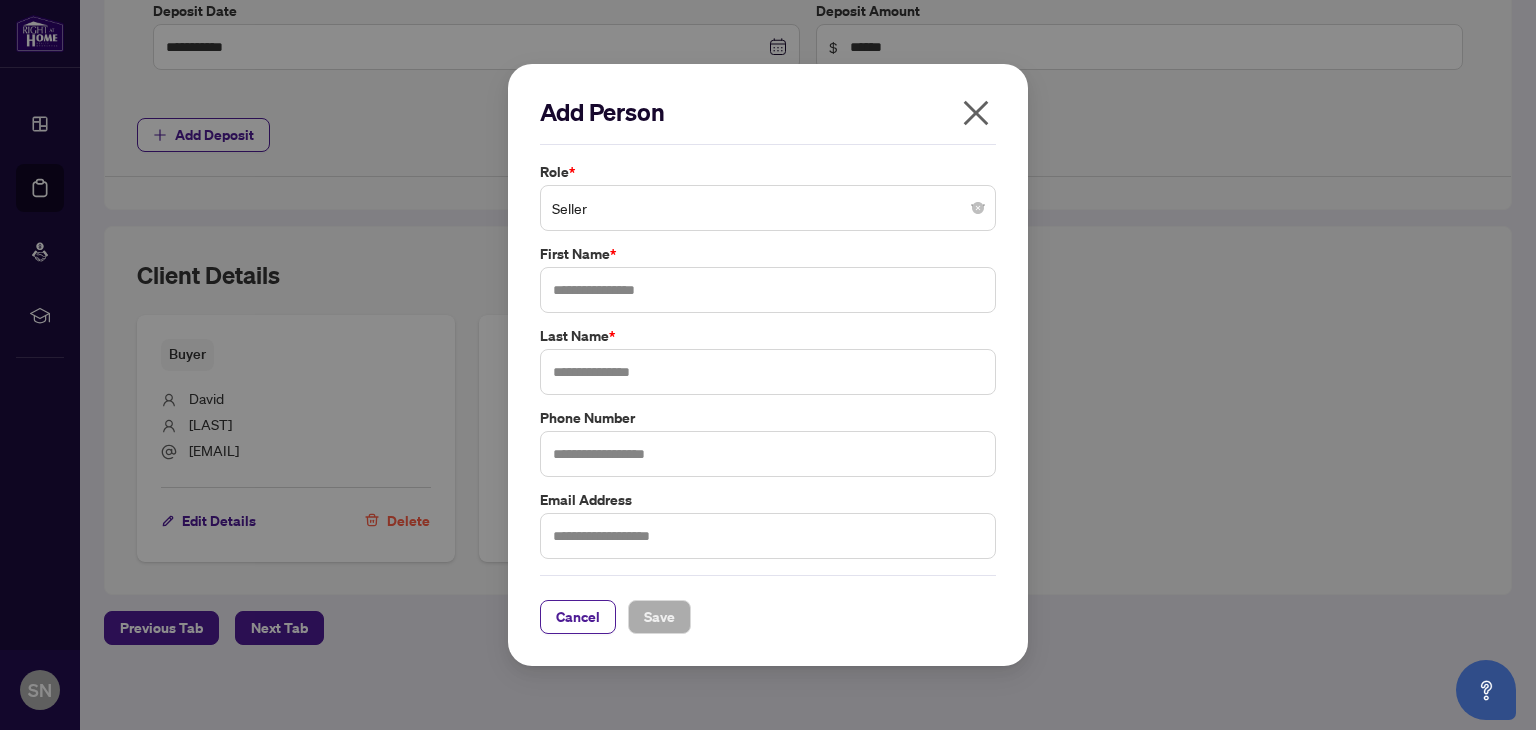 click on "Seller" at bounding box center (768, 208) 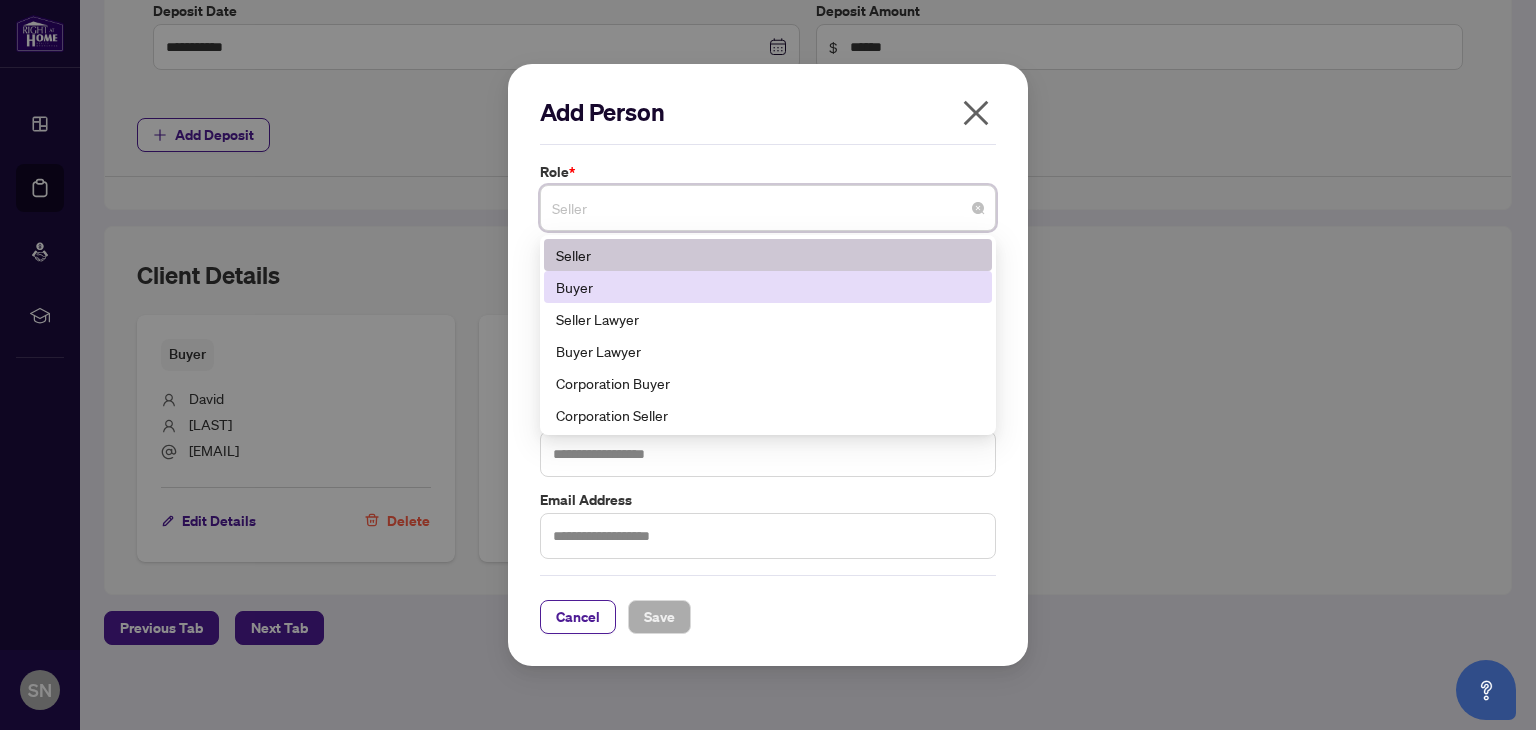 click on "Buyer" at bounding box center [768, 287] 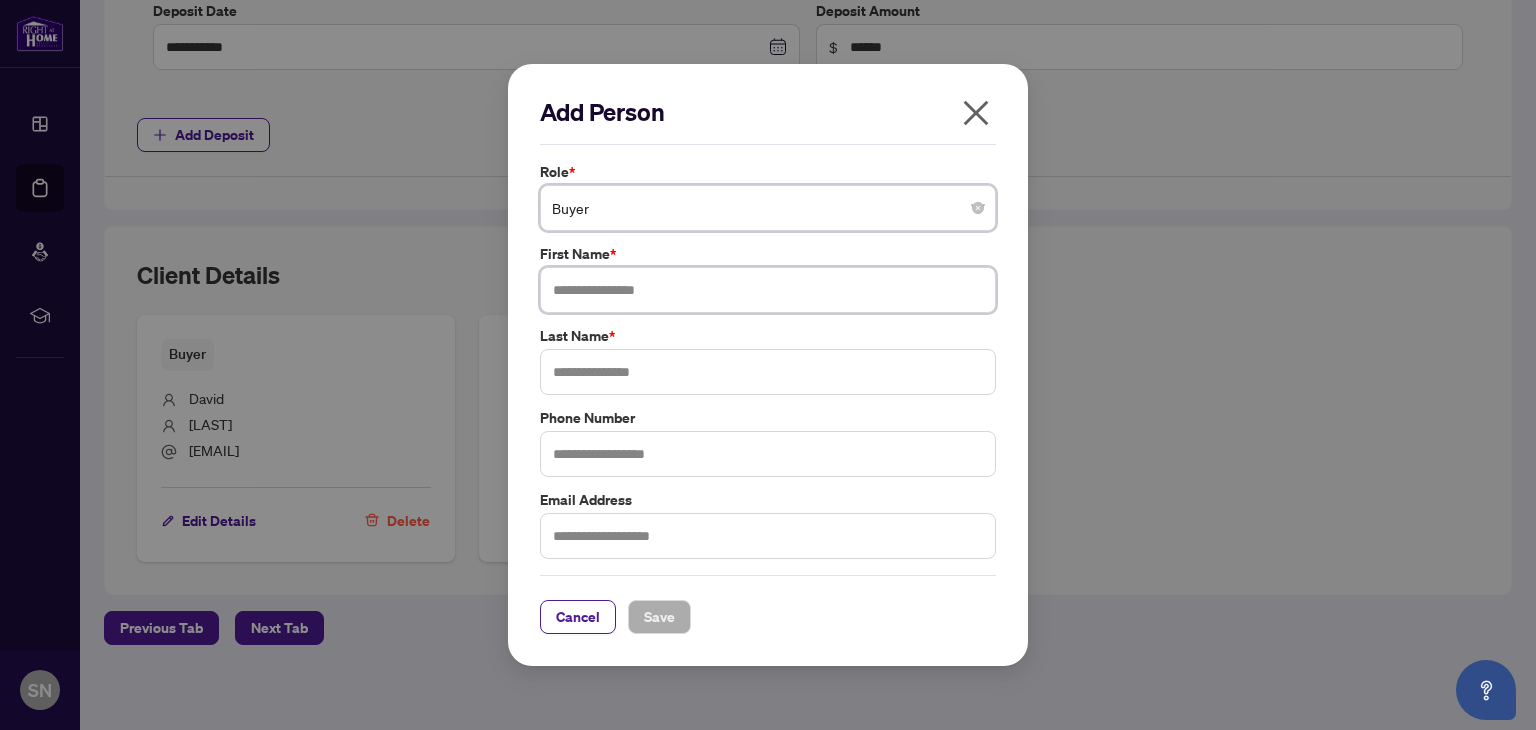 click at bounding box center [768, 290] 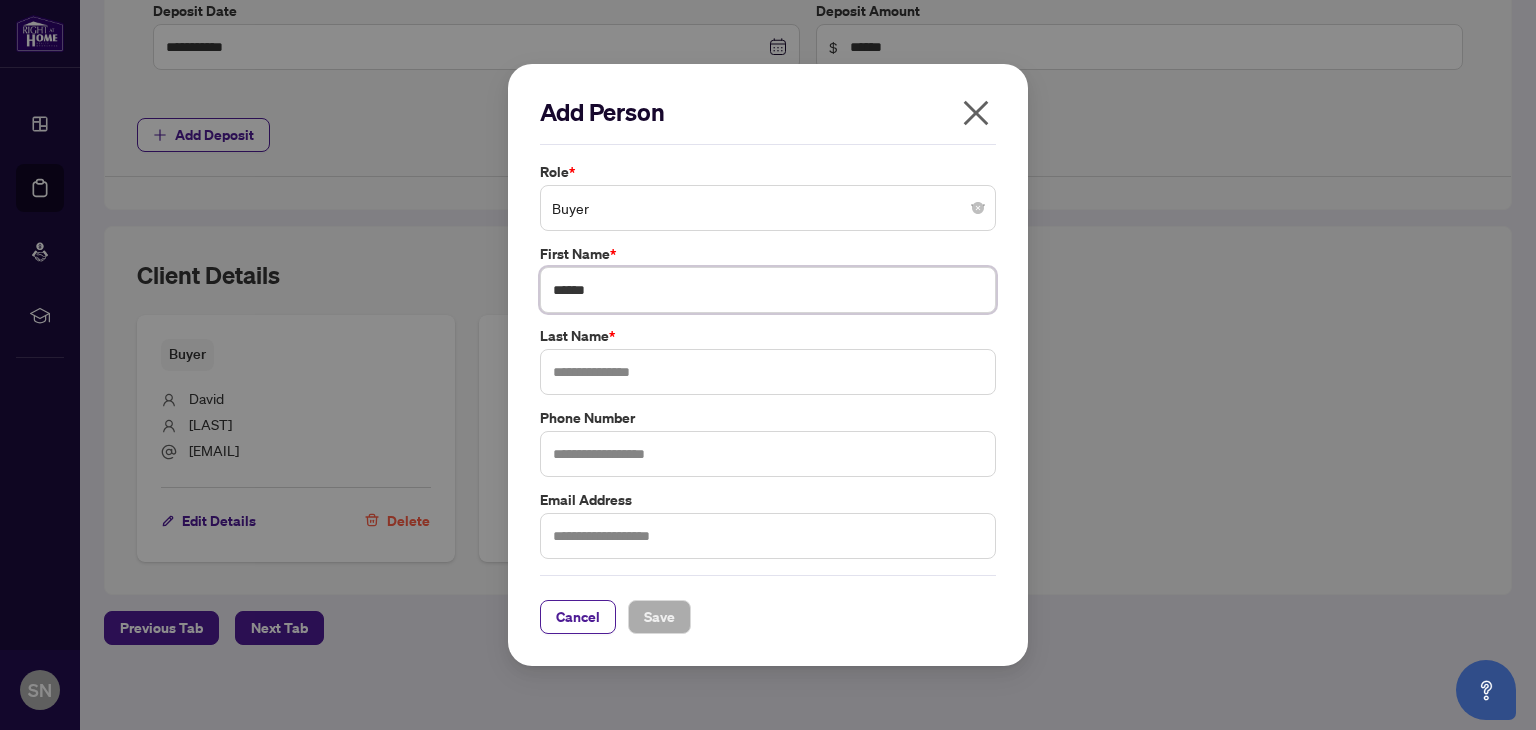 type on "******" 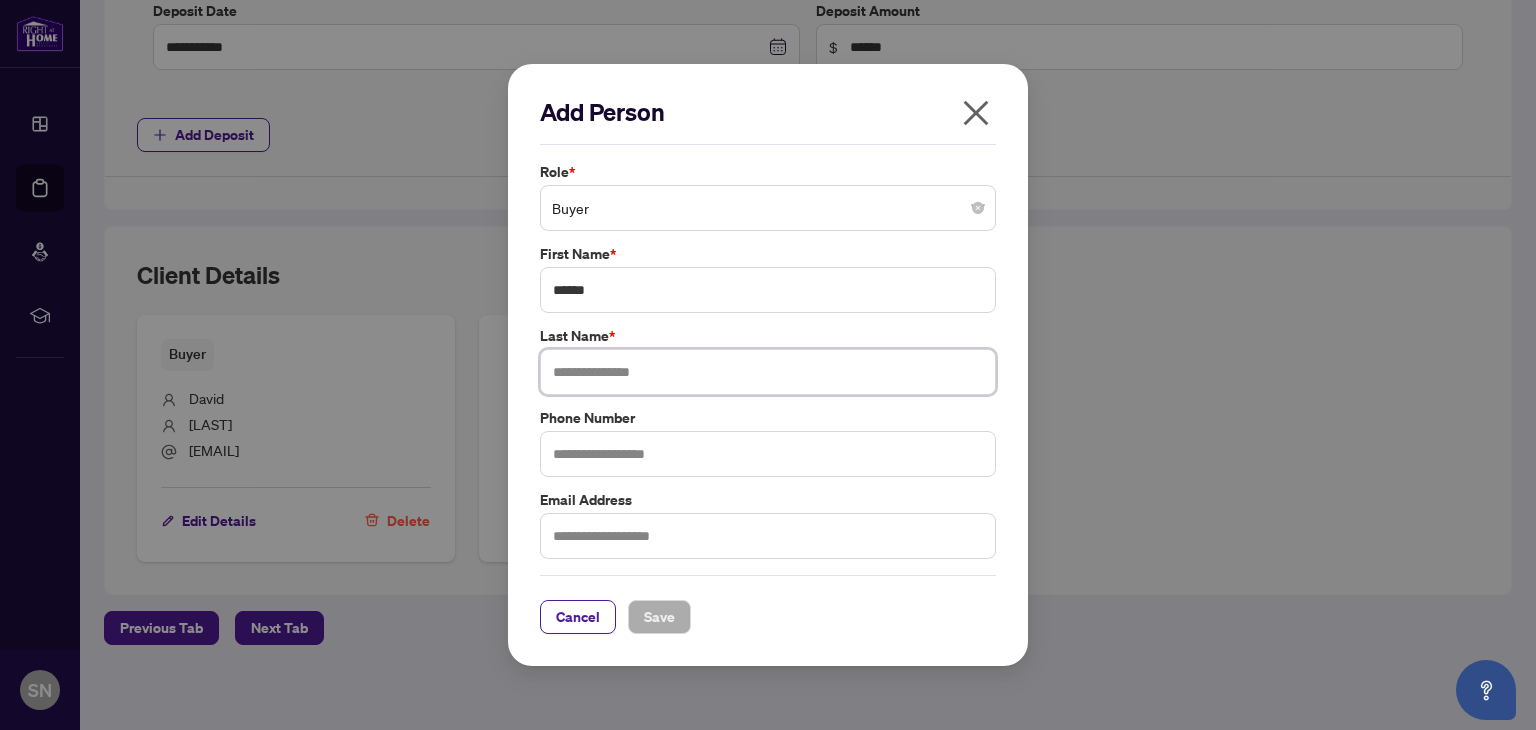 click at bounding box center [768, 372] 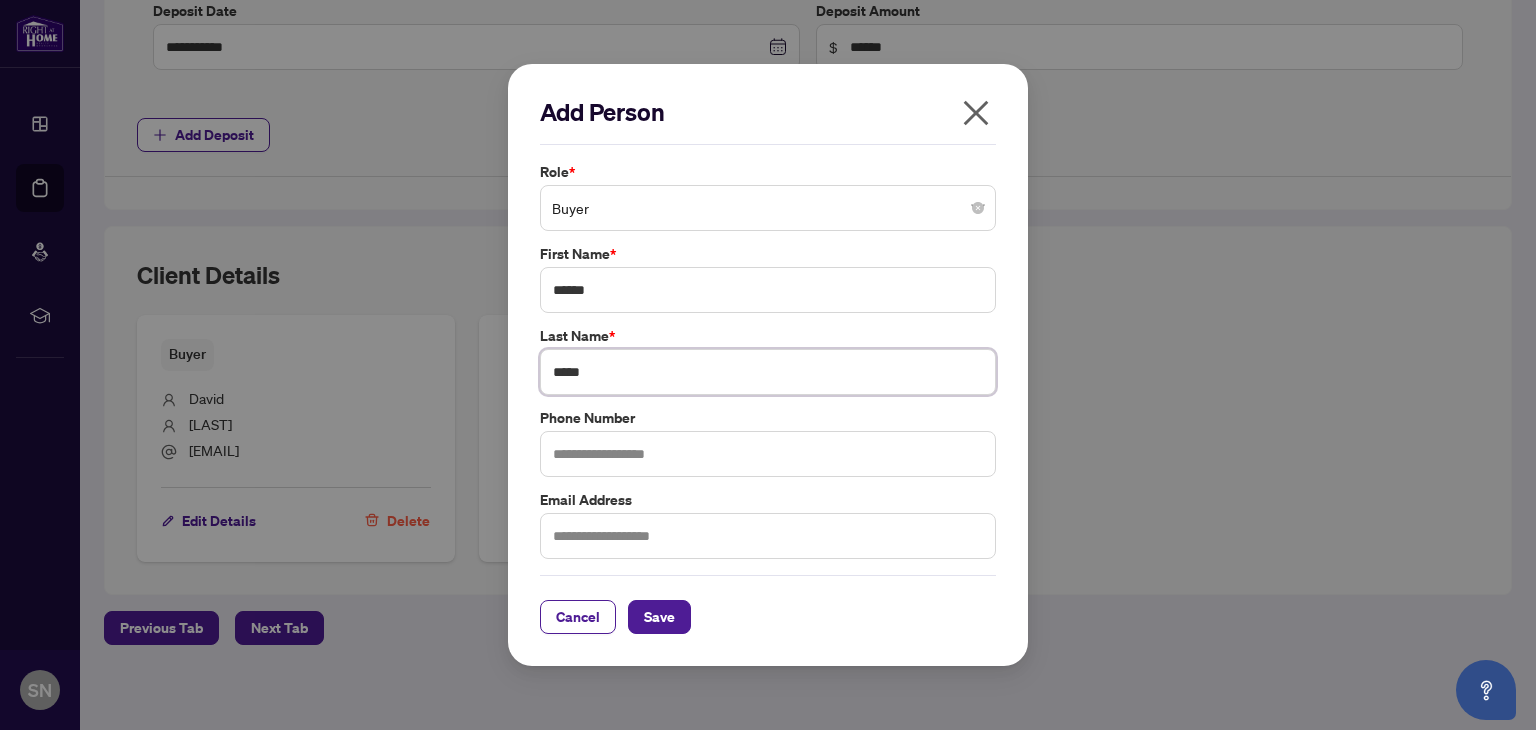type on "*****" 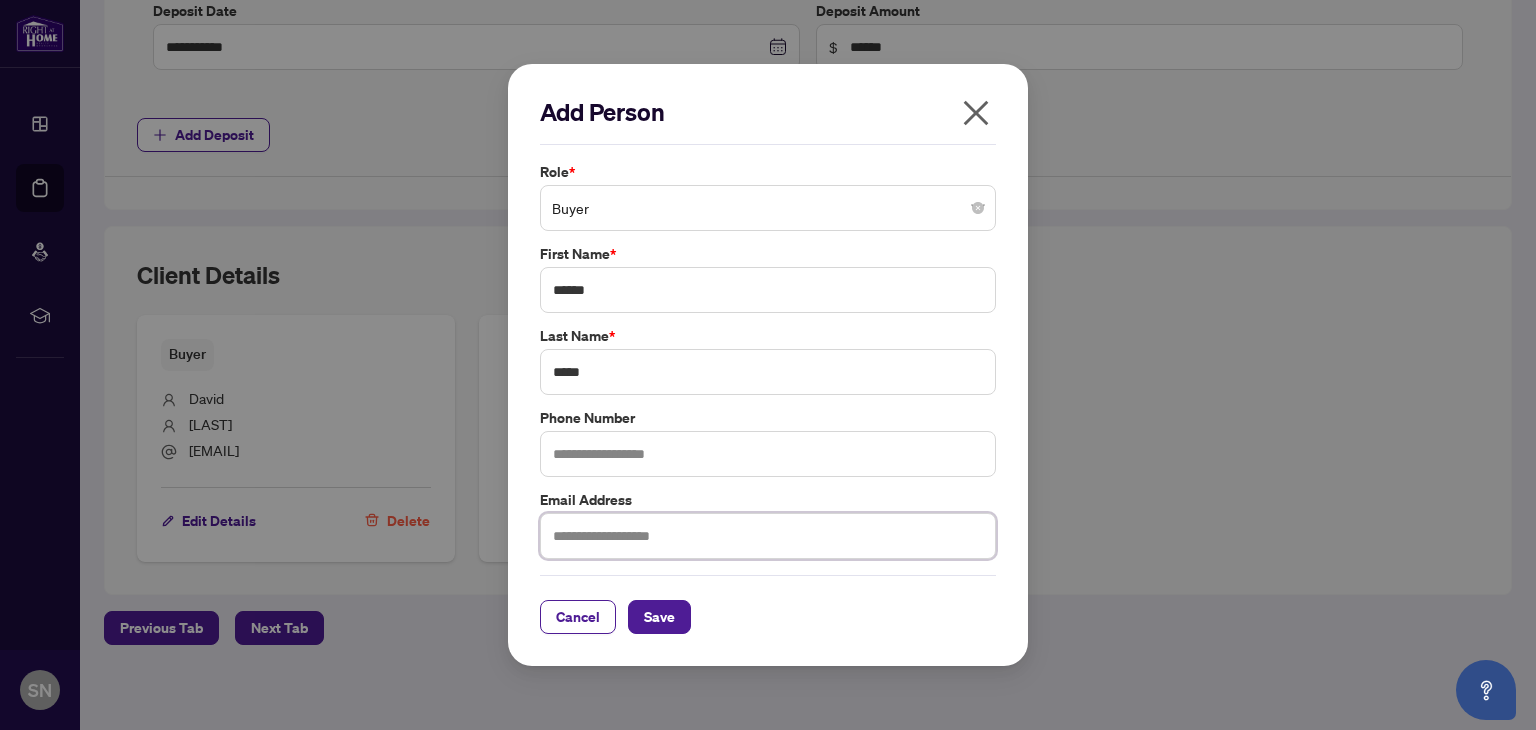 click at bounding box center [768, 536] 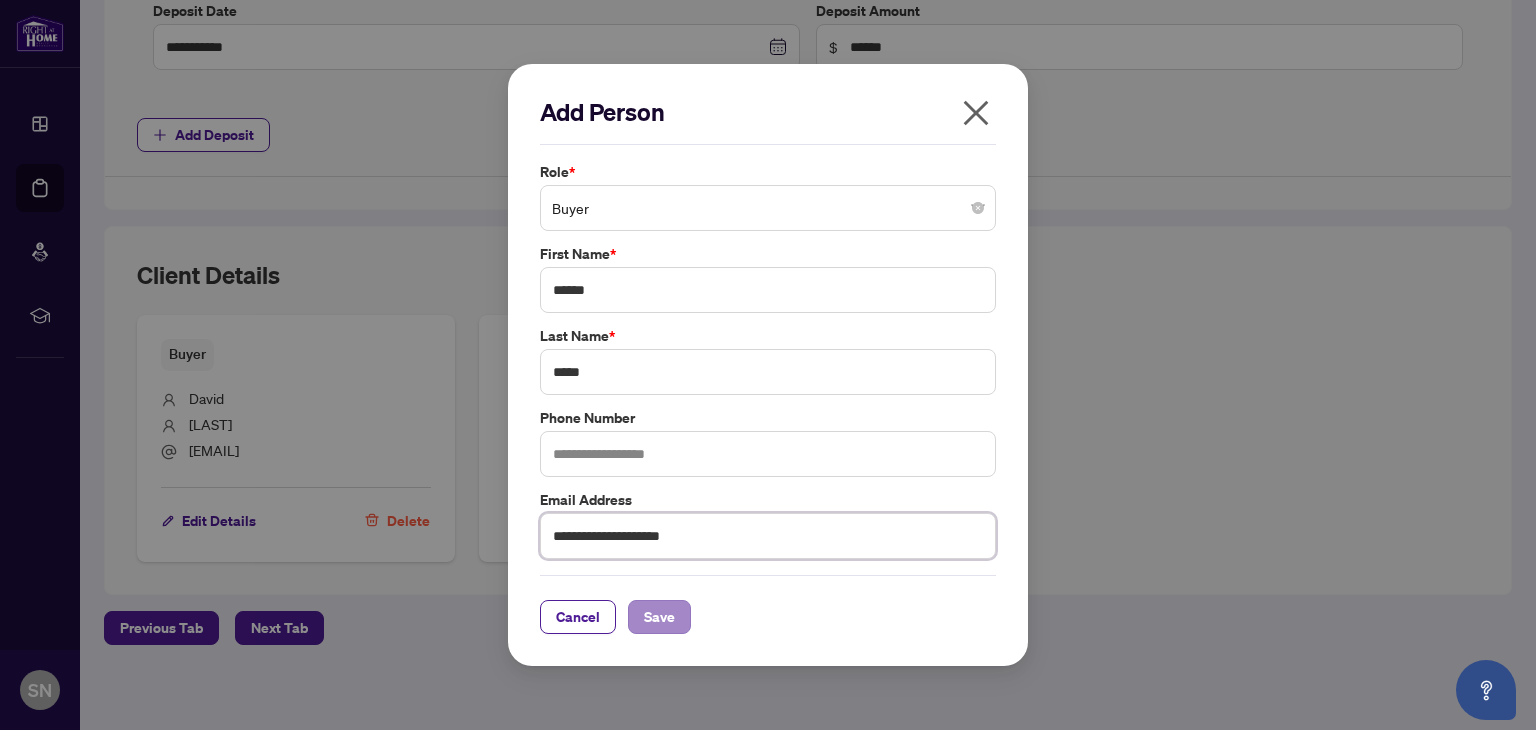 type on "**********" 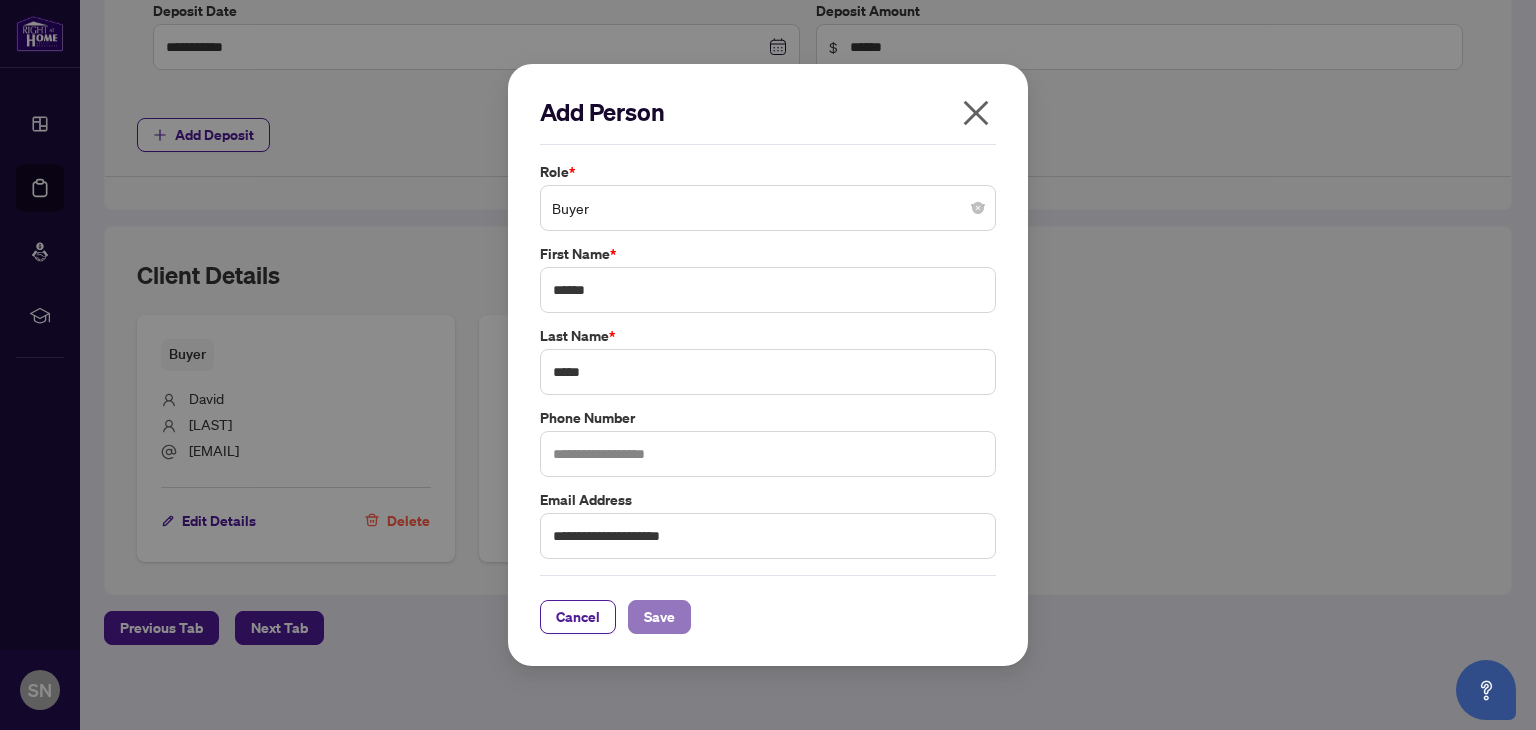 click on "Save" at bounding box center [659, 617] 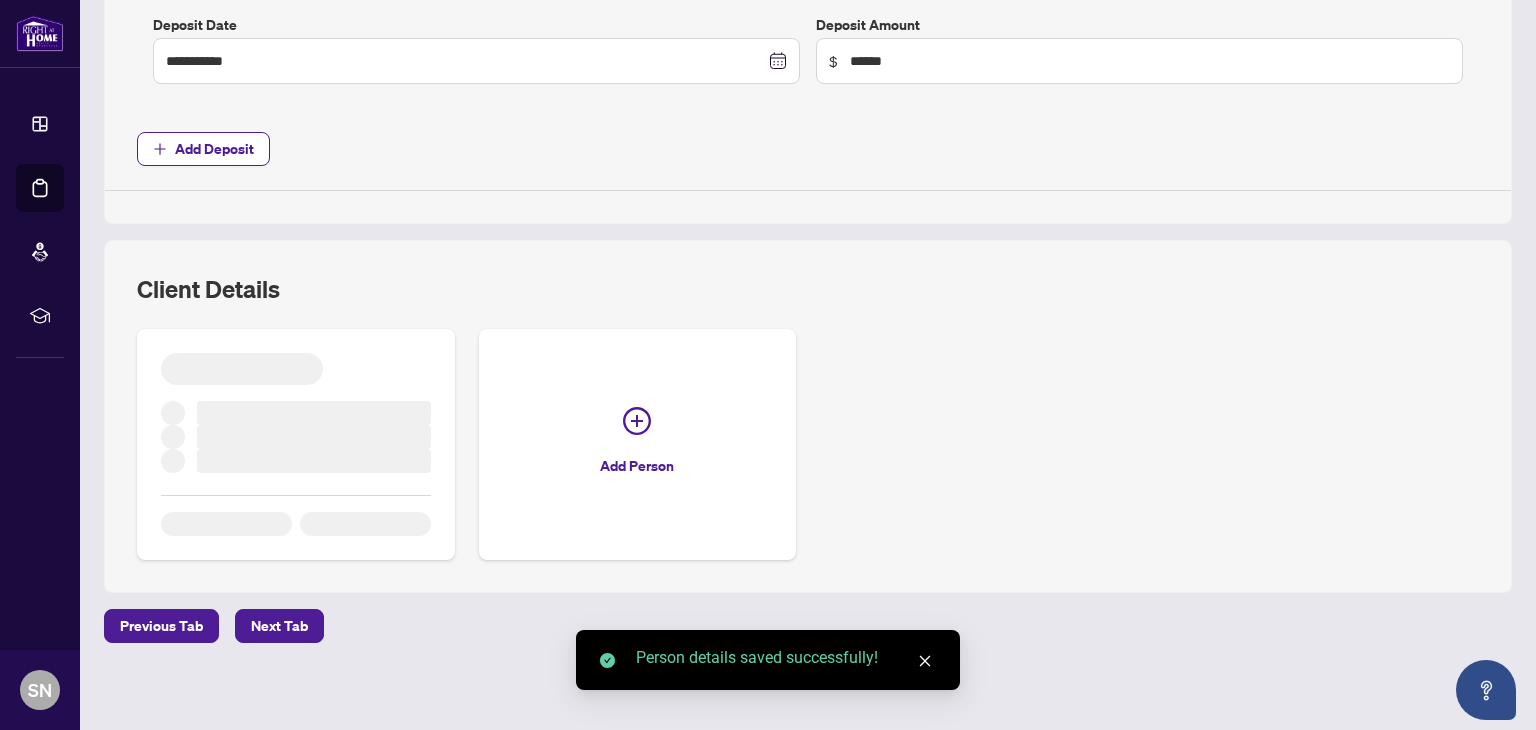 scroll, scrollTop: 956, scrollLeft: 0, axis: vertical 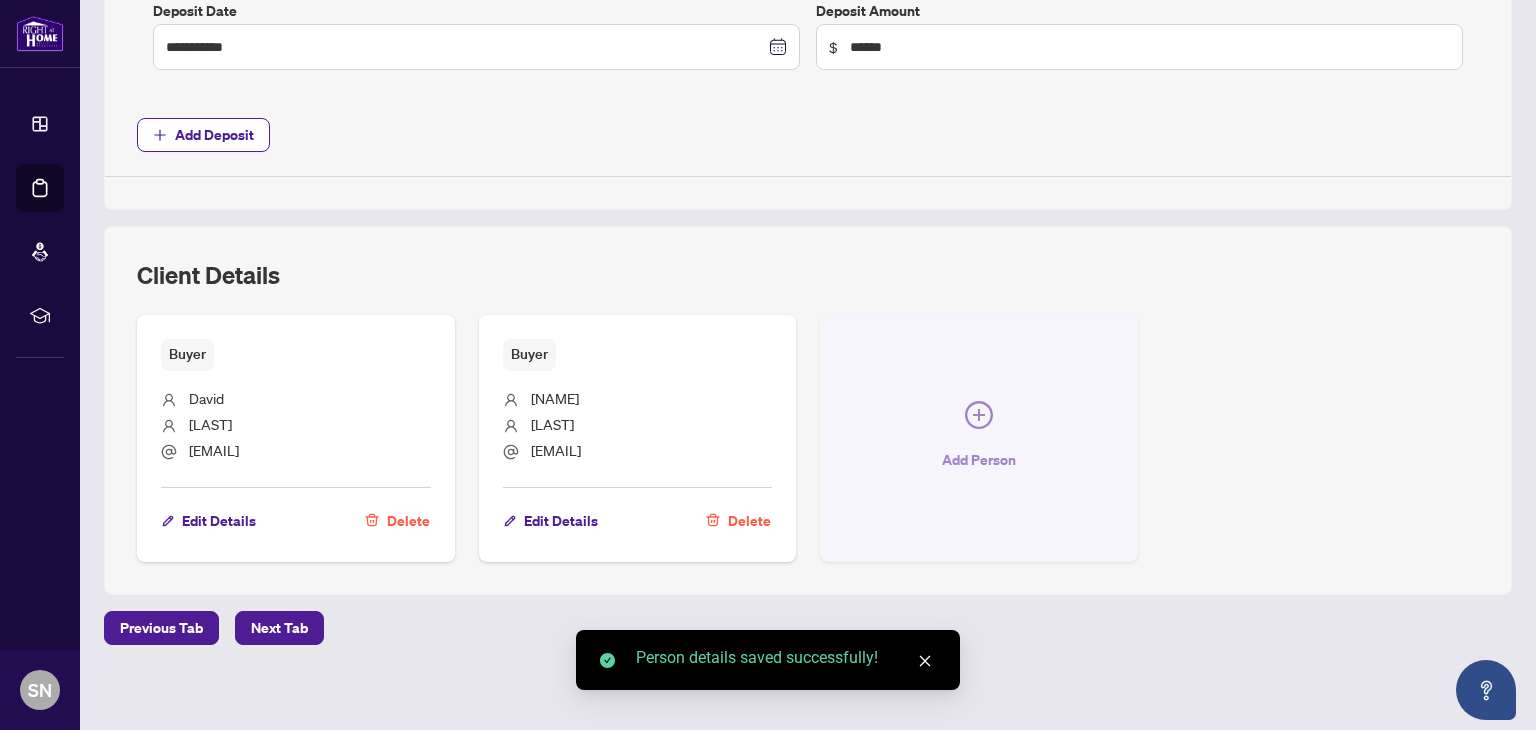 click on "Add Person" at bounding box center [979, 460] 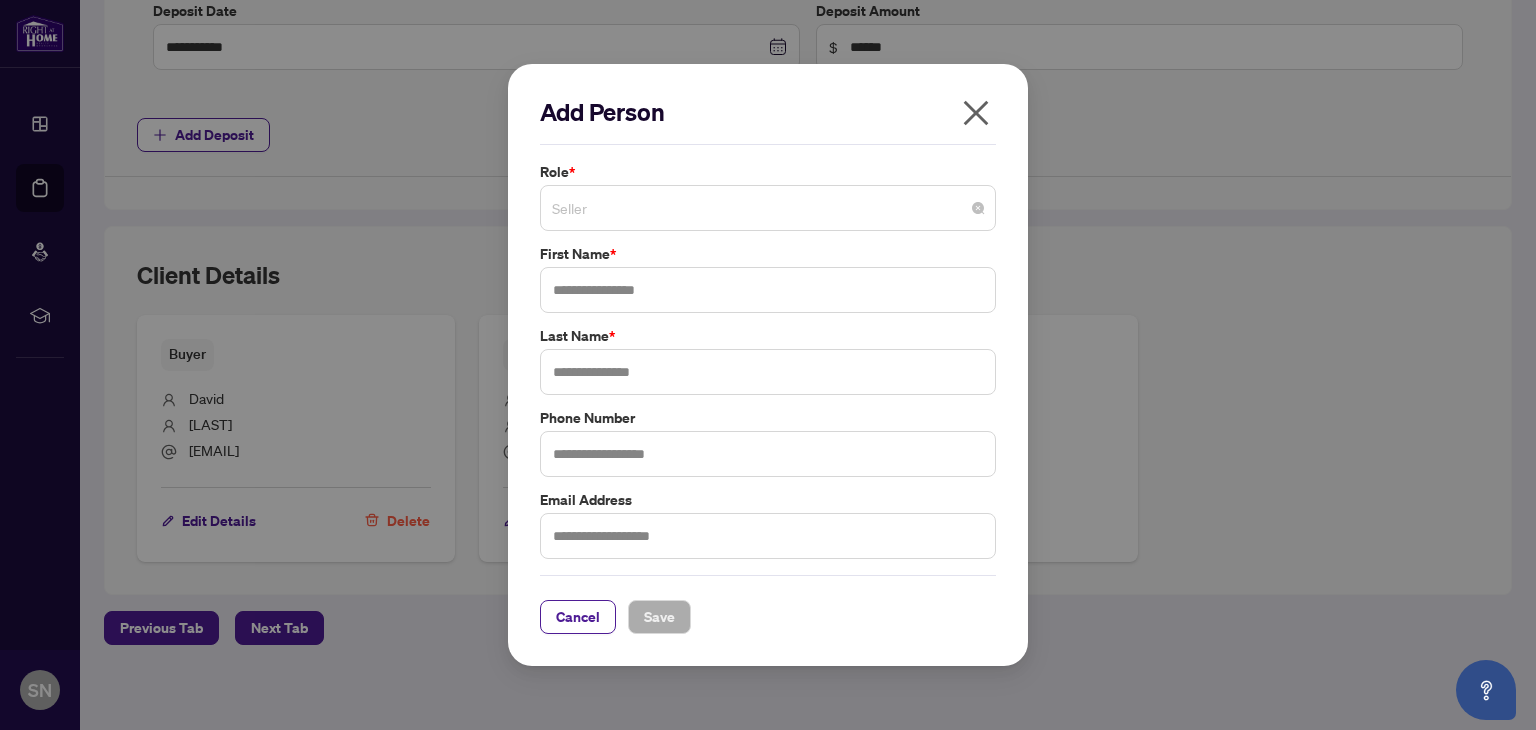 click on "Seller" at bounding box center [768, 208] 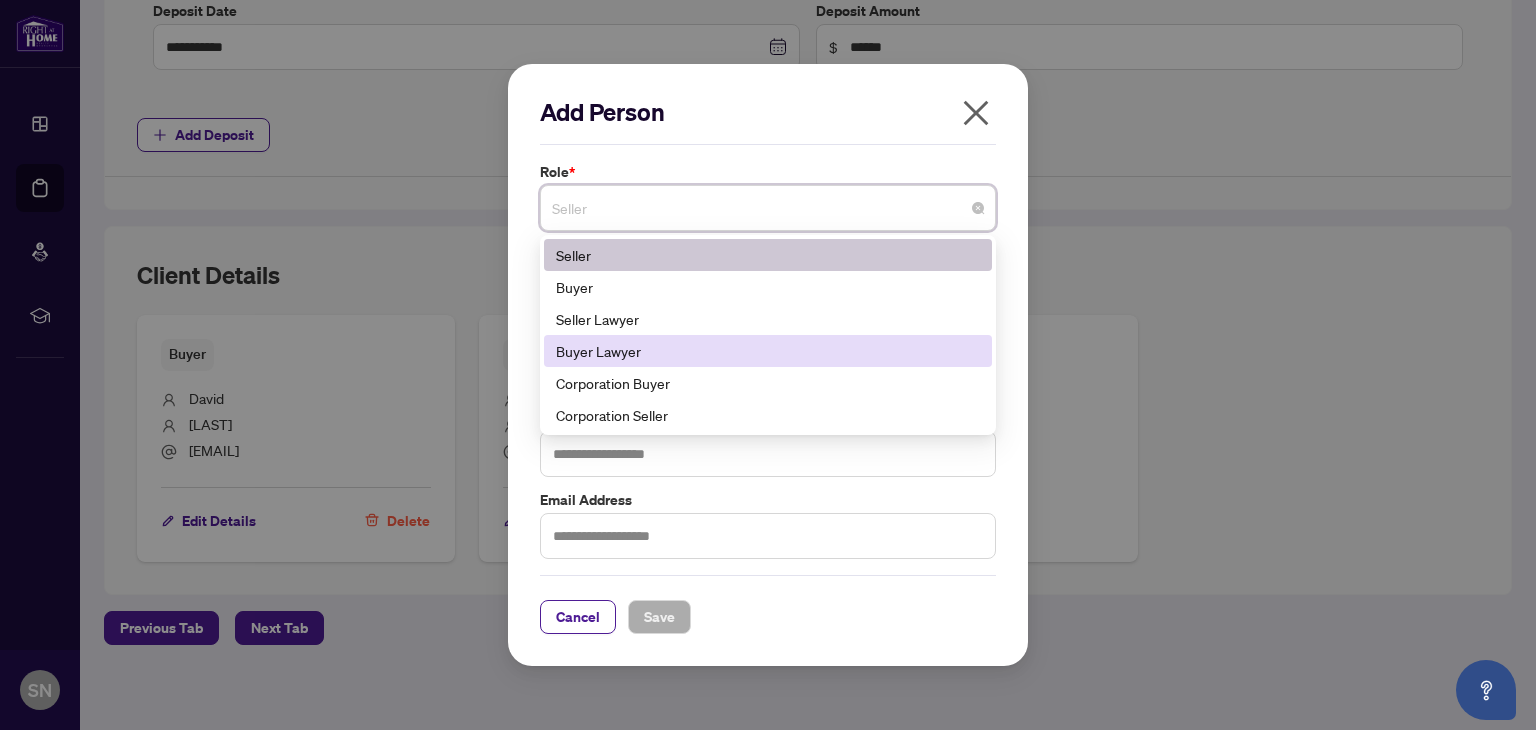 click on "Buyer Lawyer" at bounding box center (768, 351) 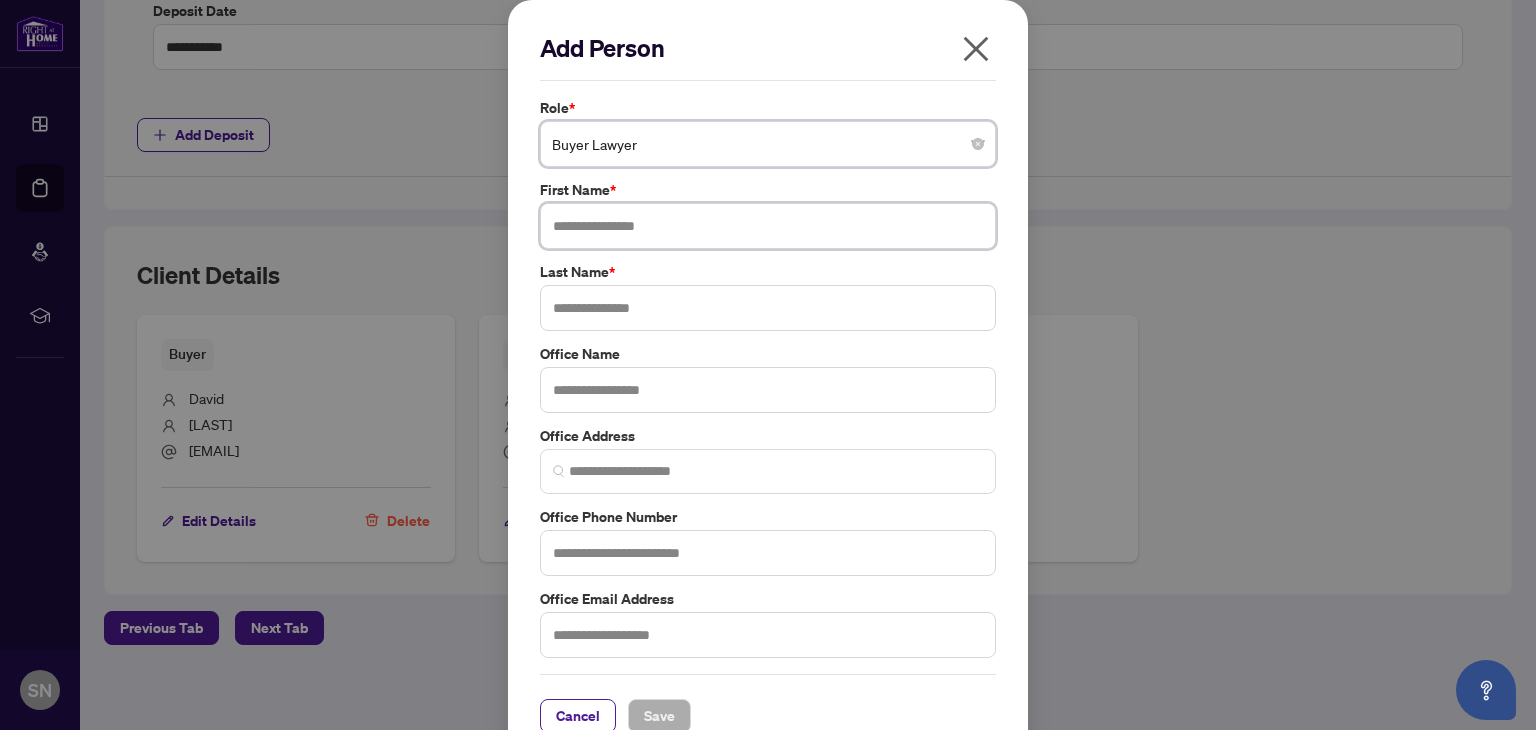 click at bounding box center (768, 226) 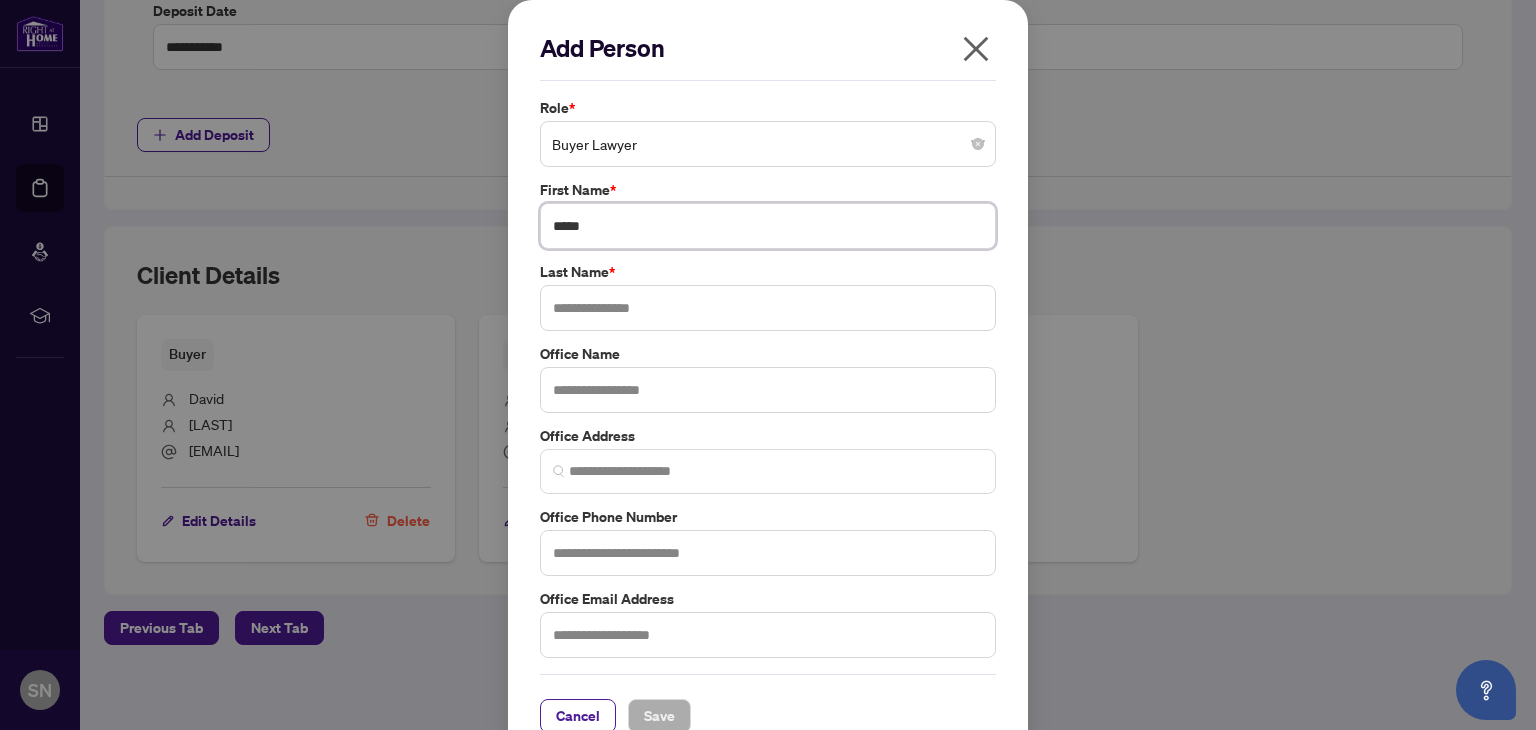 type on "*****" 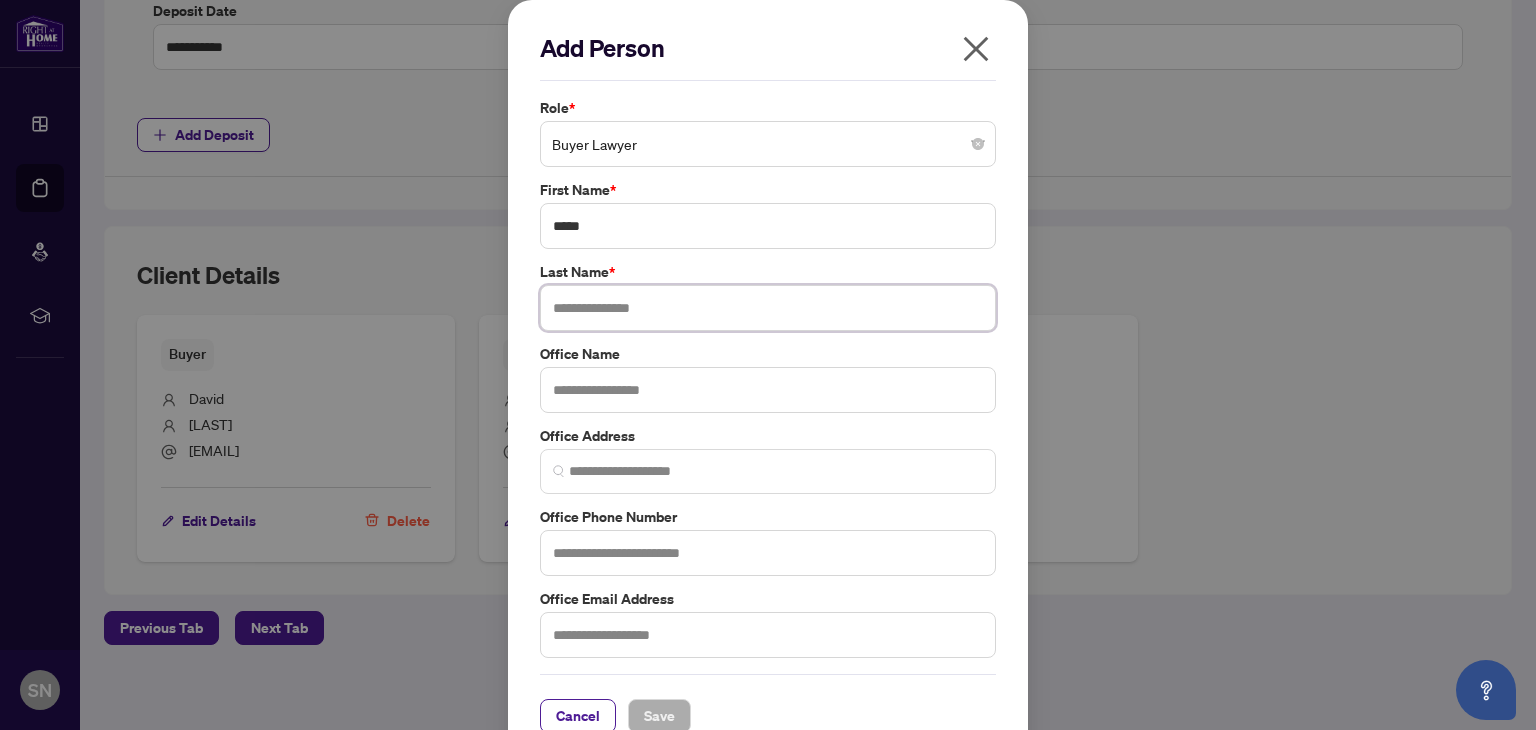 click at bounding box center (768, 308) 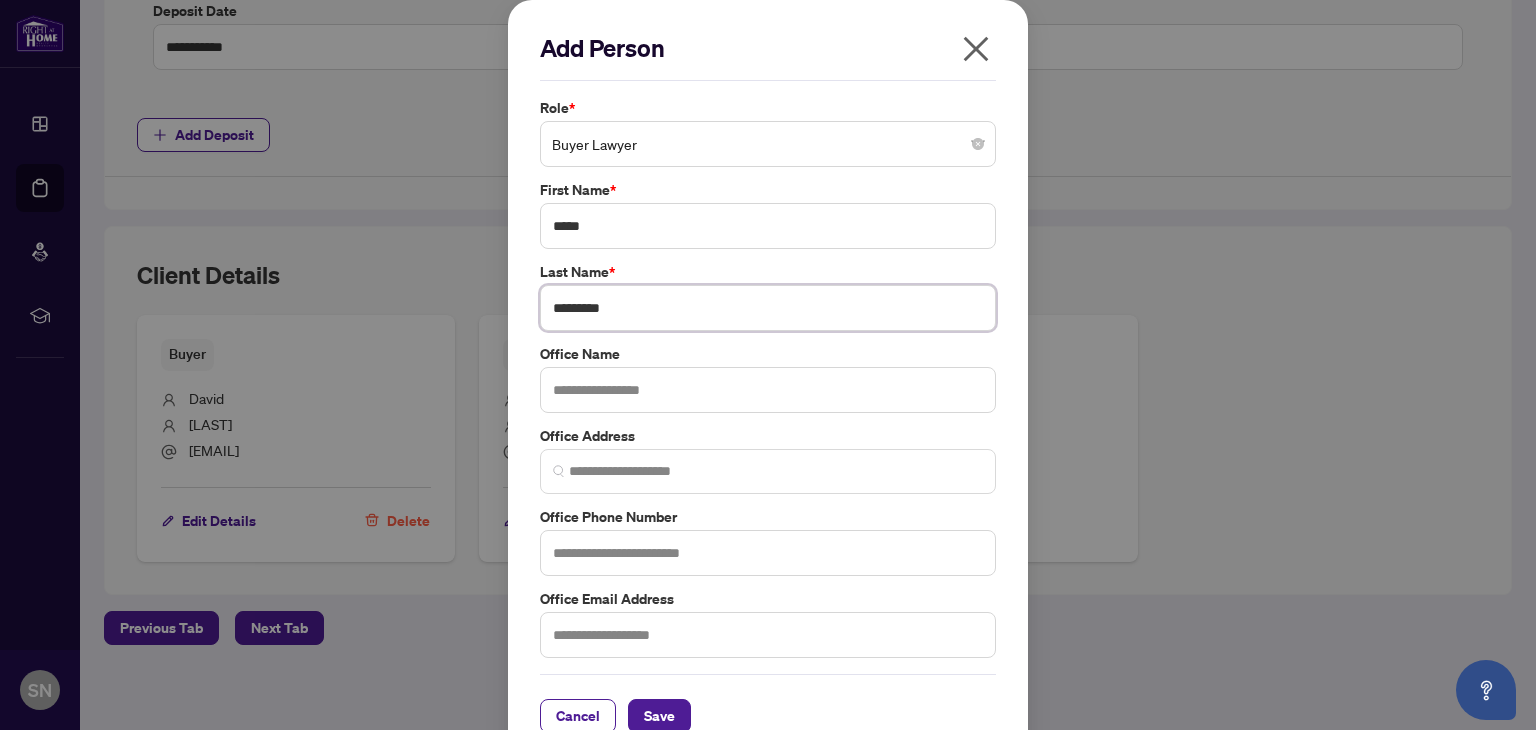 type on "*********" 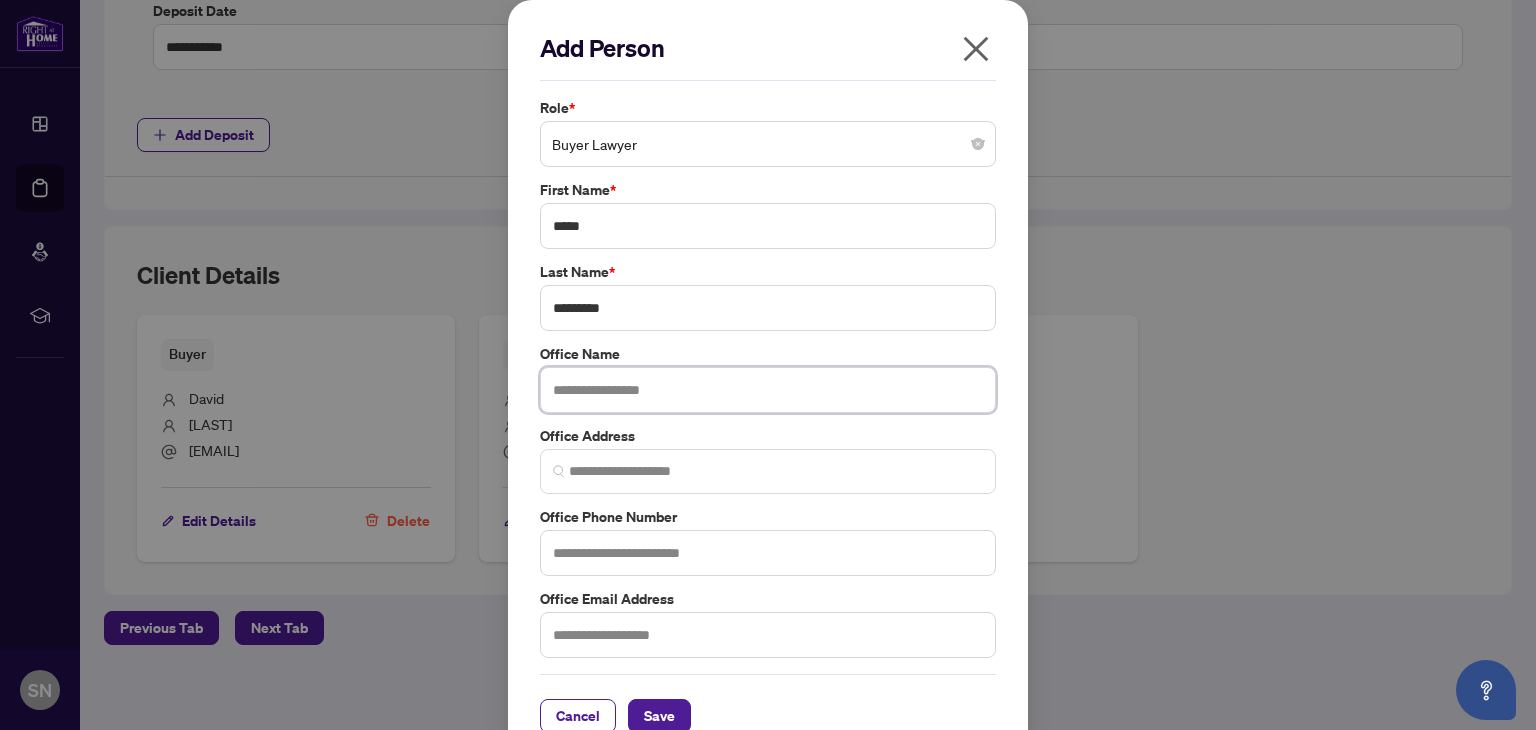 click at bounding box center (768, 390) 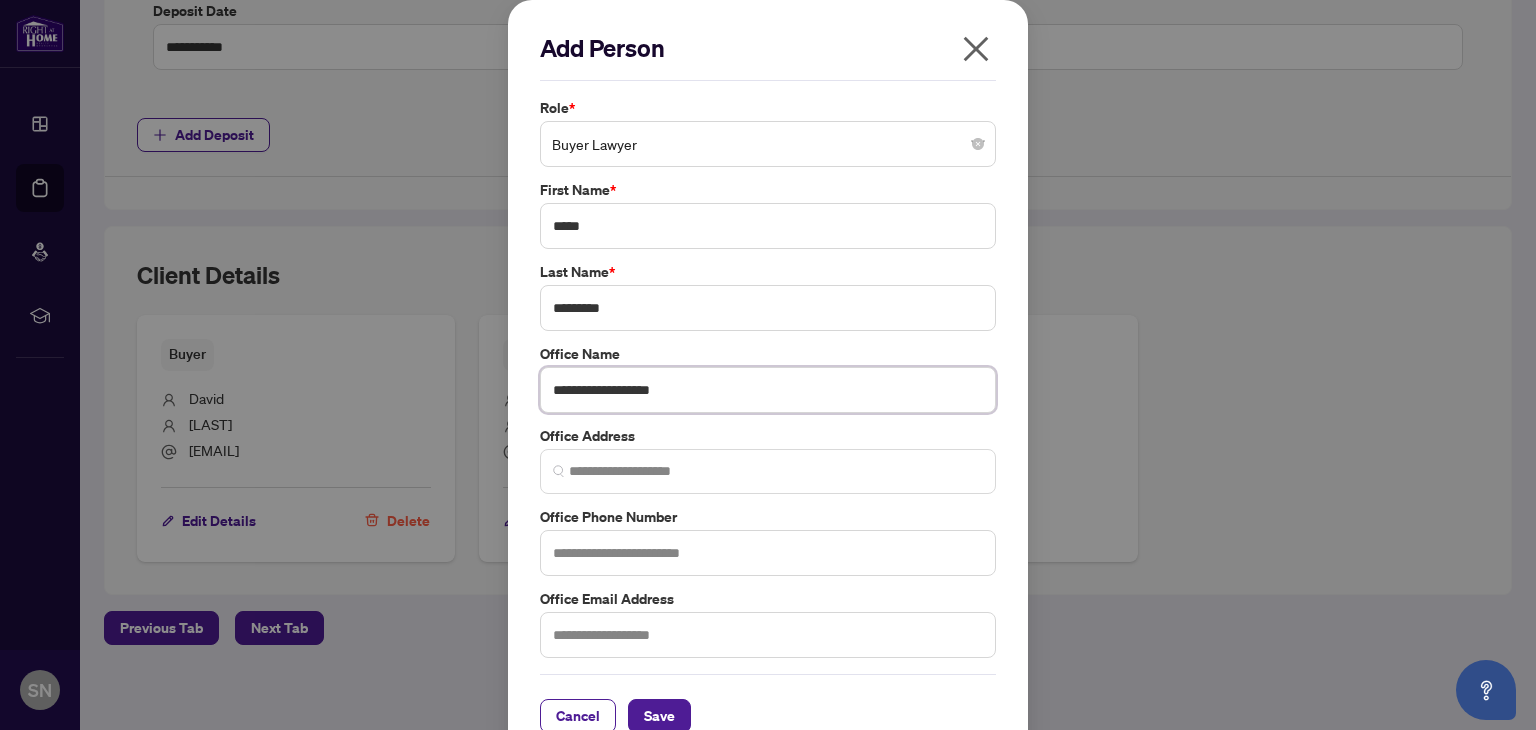 type on "**********" 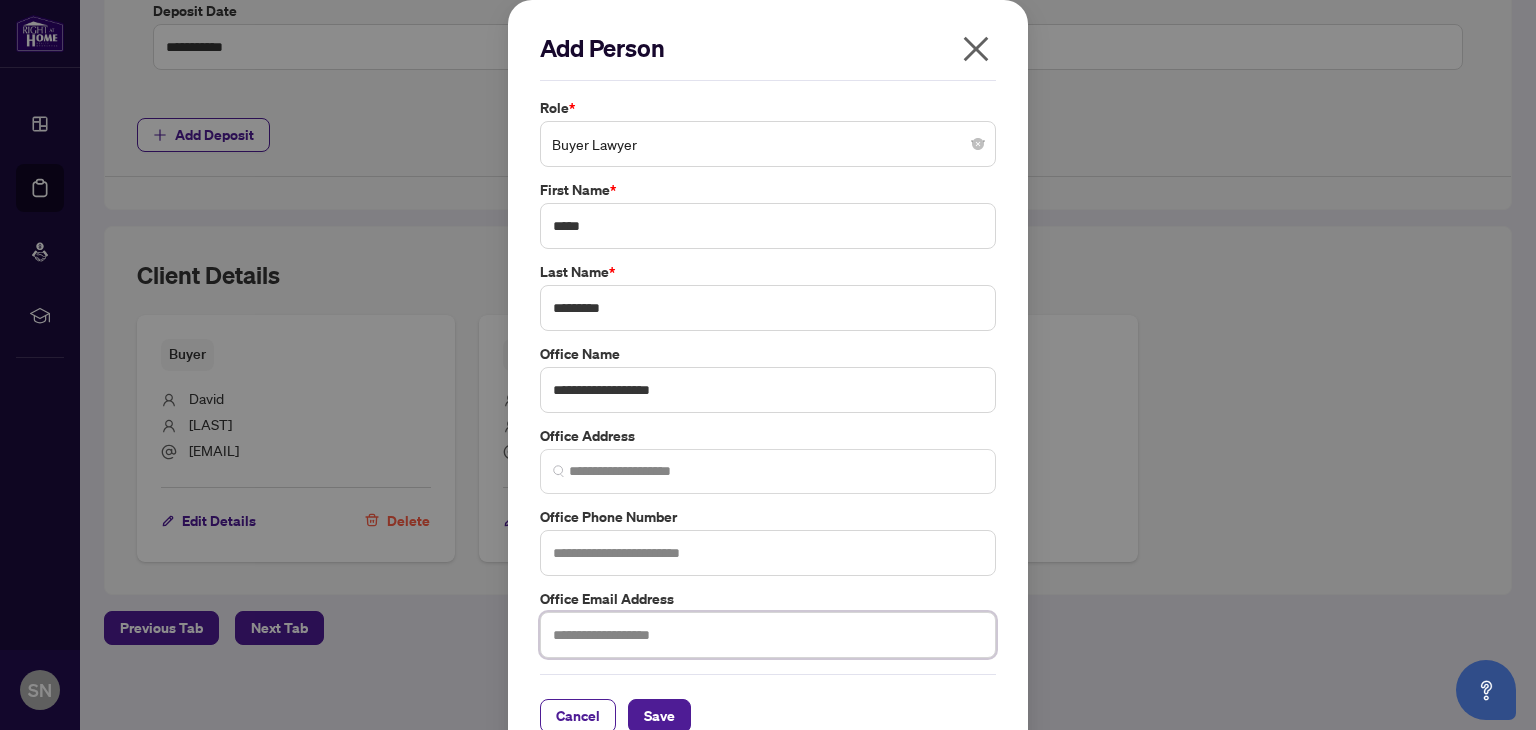 click at bounding box center [768, 635] 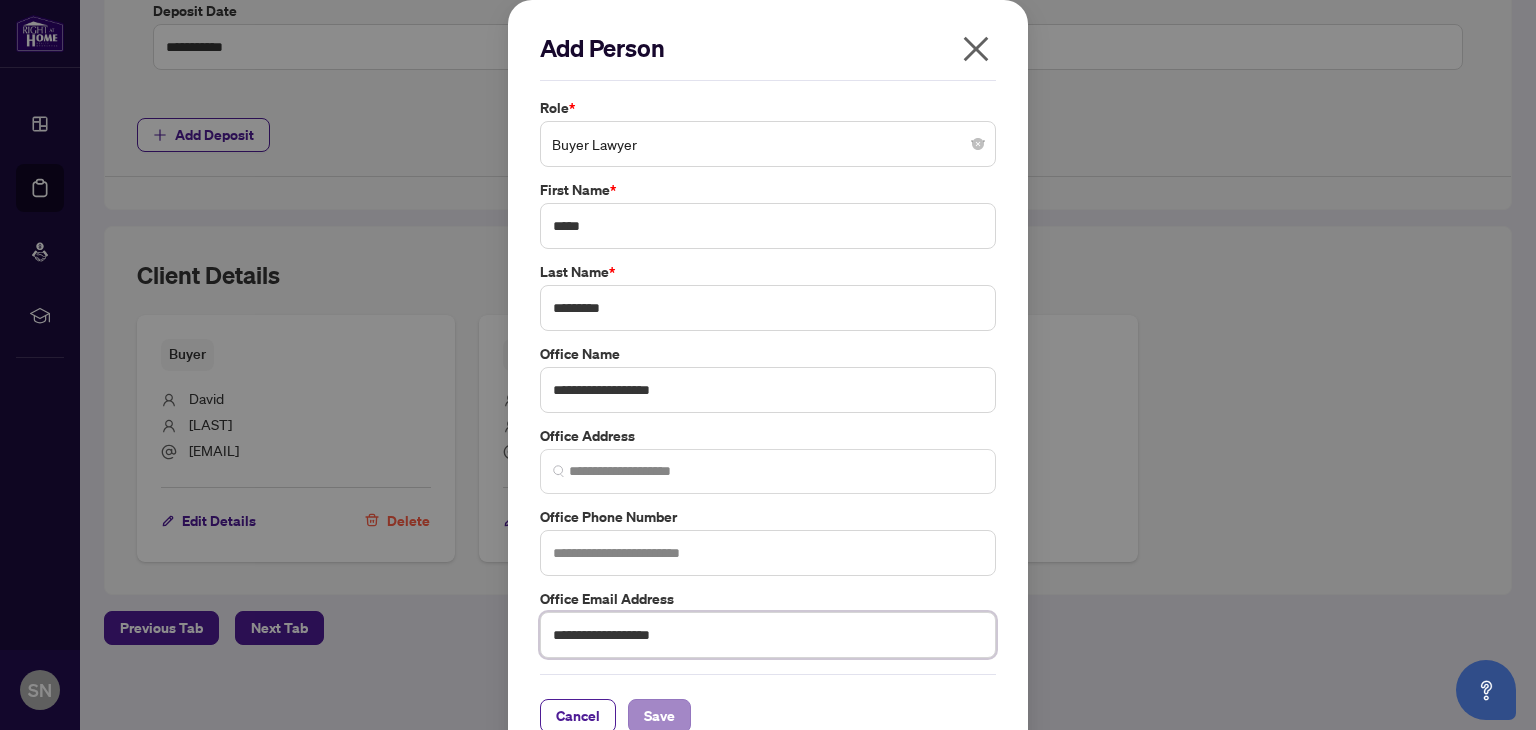 type on "**********" 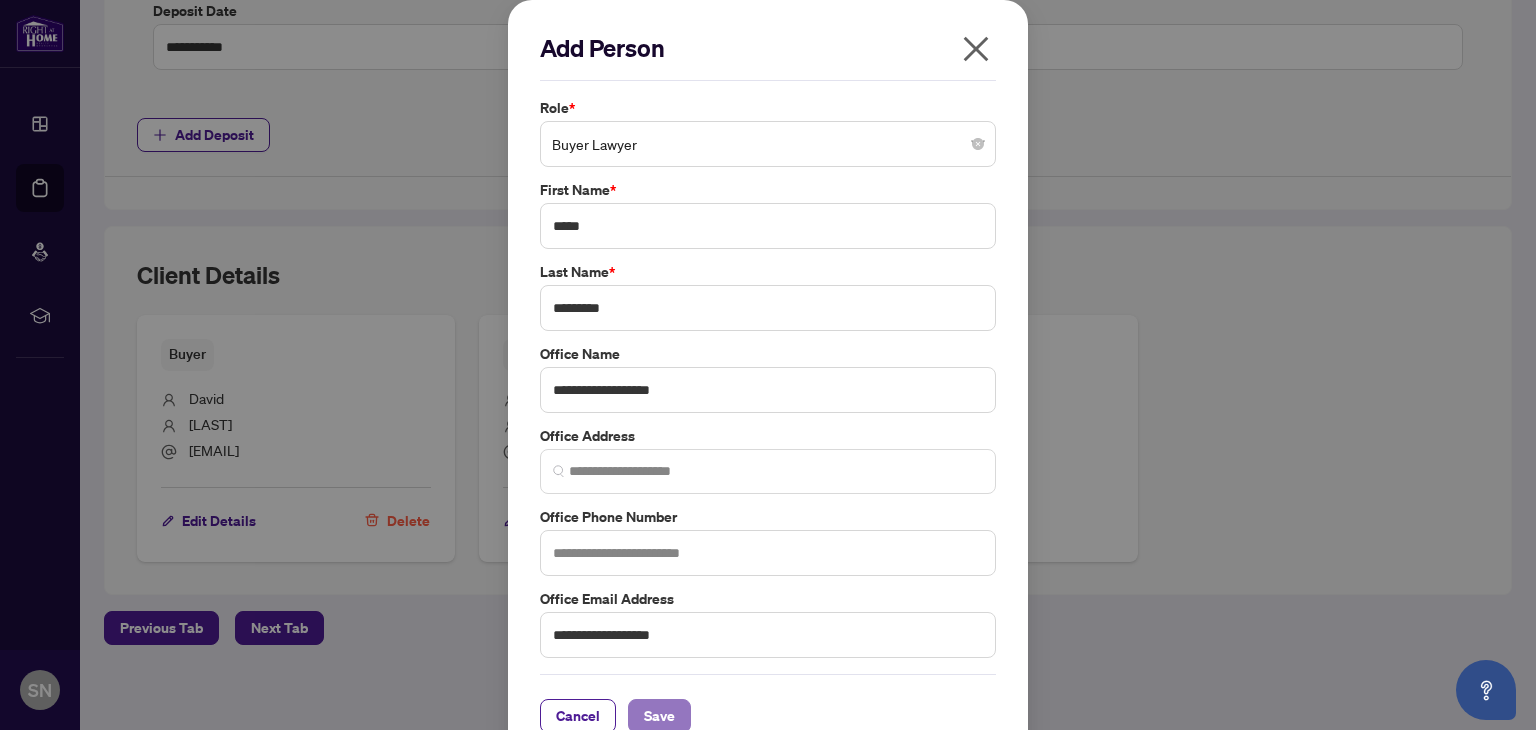 click on "Save" at bounding box center (659, 716) 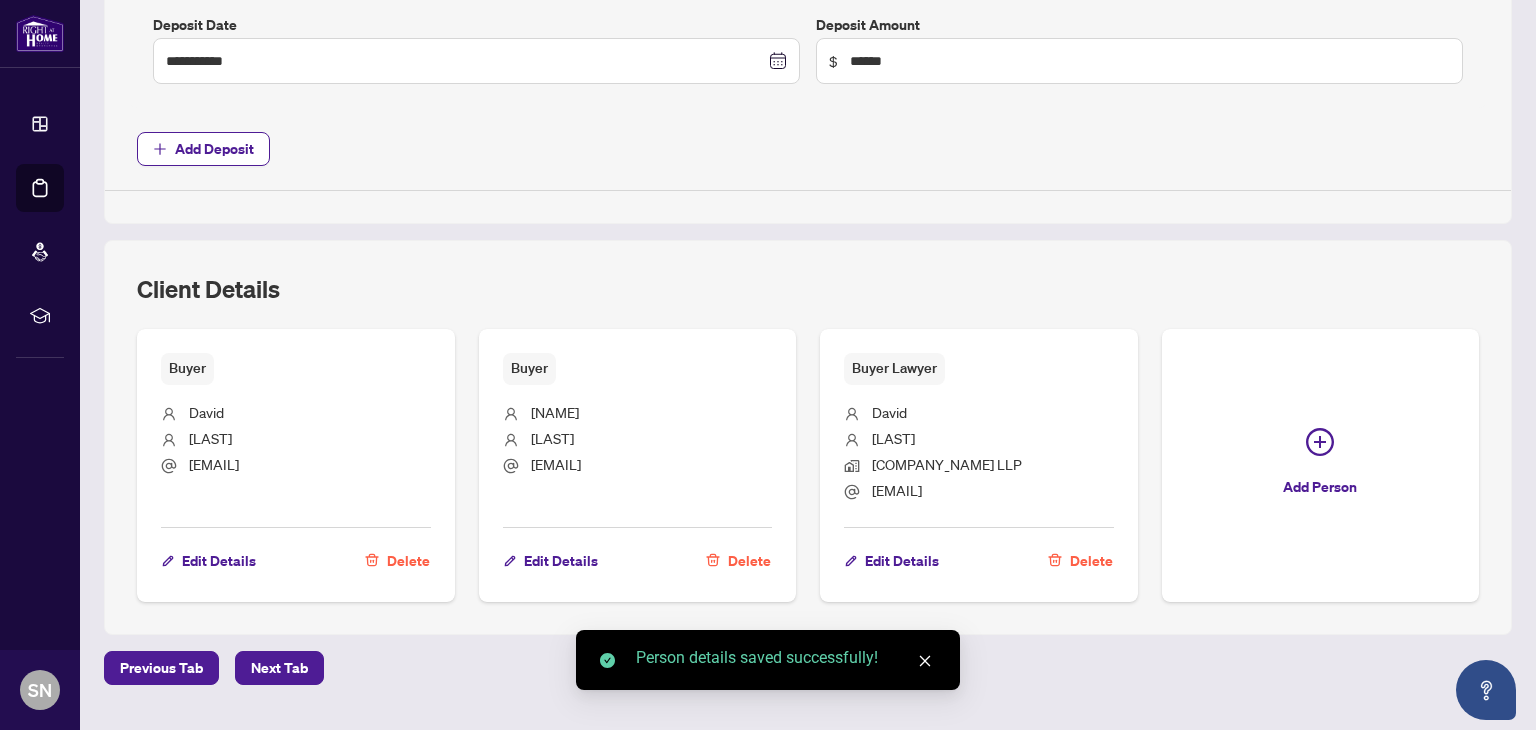 scroll, scrollTop: 956, scrollLeft: 0, axis: vertical 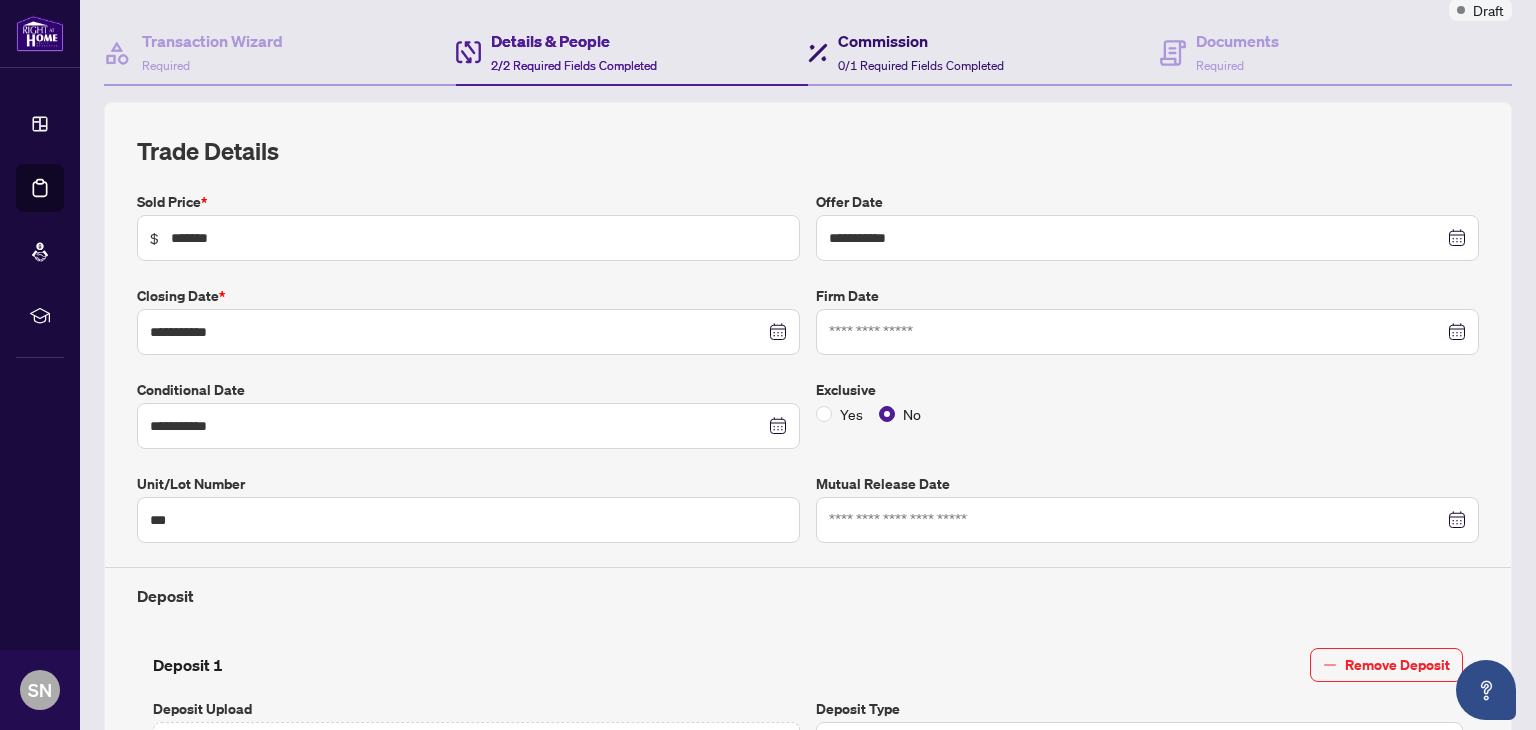 click on "Commission" at bounding box center [921, 41] 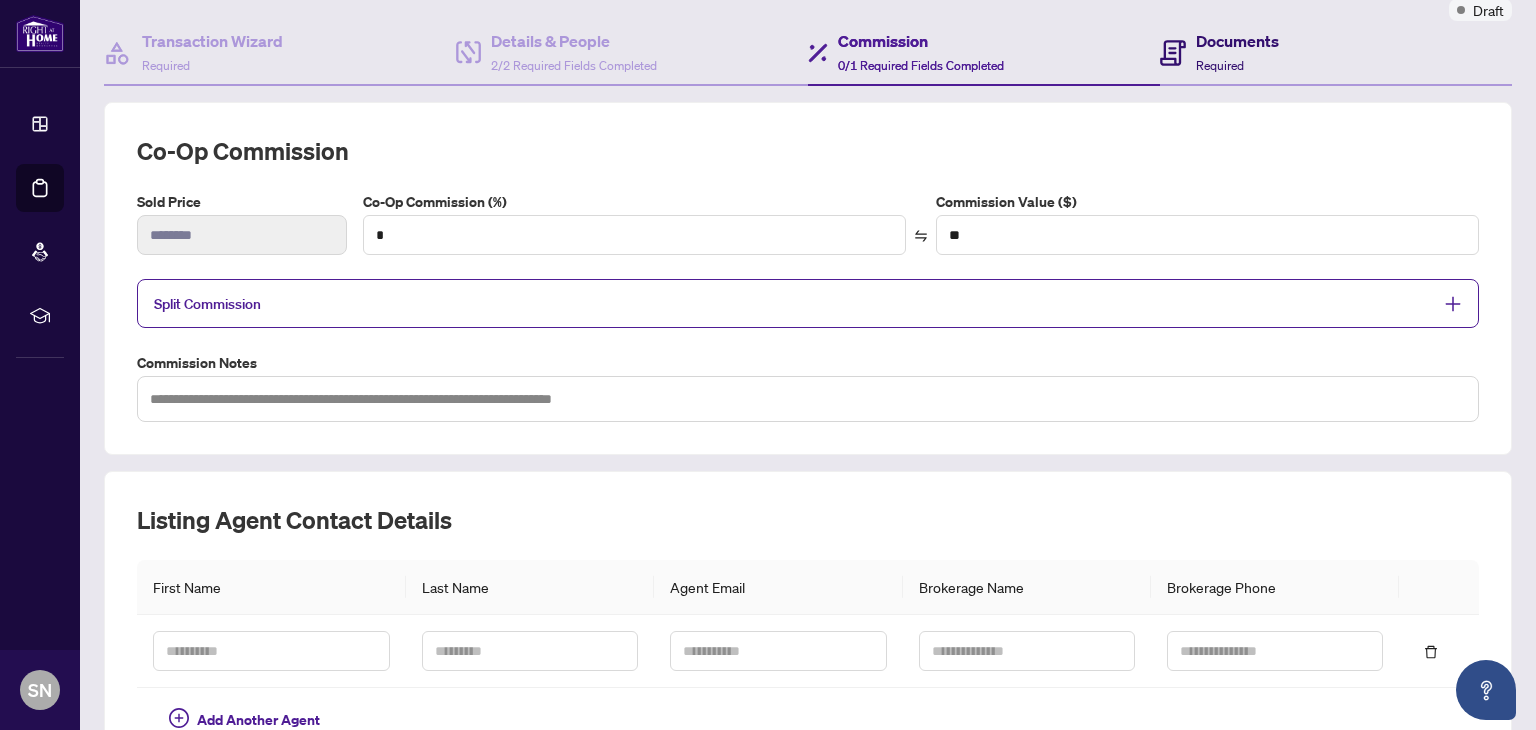 click on "Documents" at bounding box center [1237, 41] 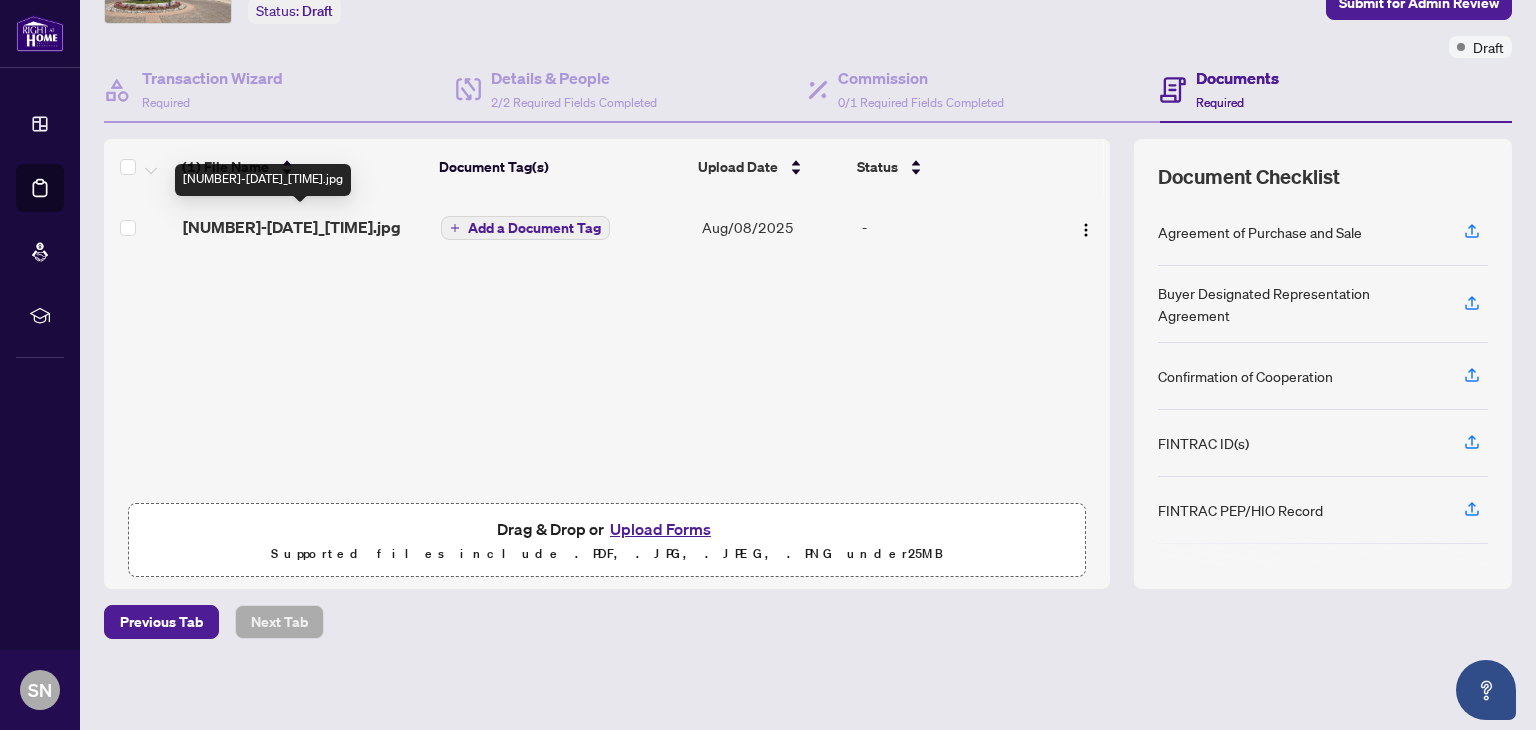 click on "[NUMBER]-[DATE]_[TIME].jpg" at bounding box center (292, 227) 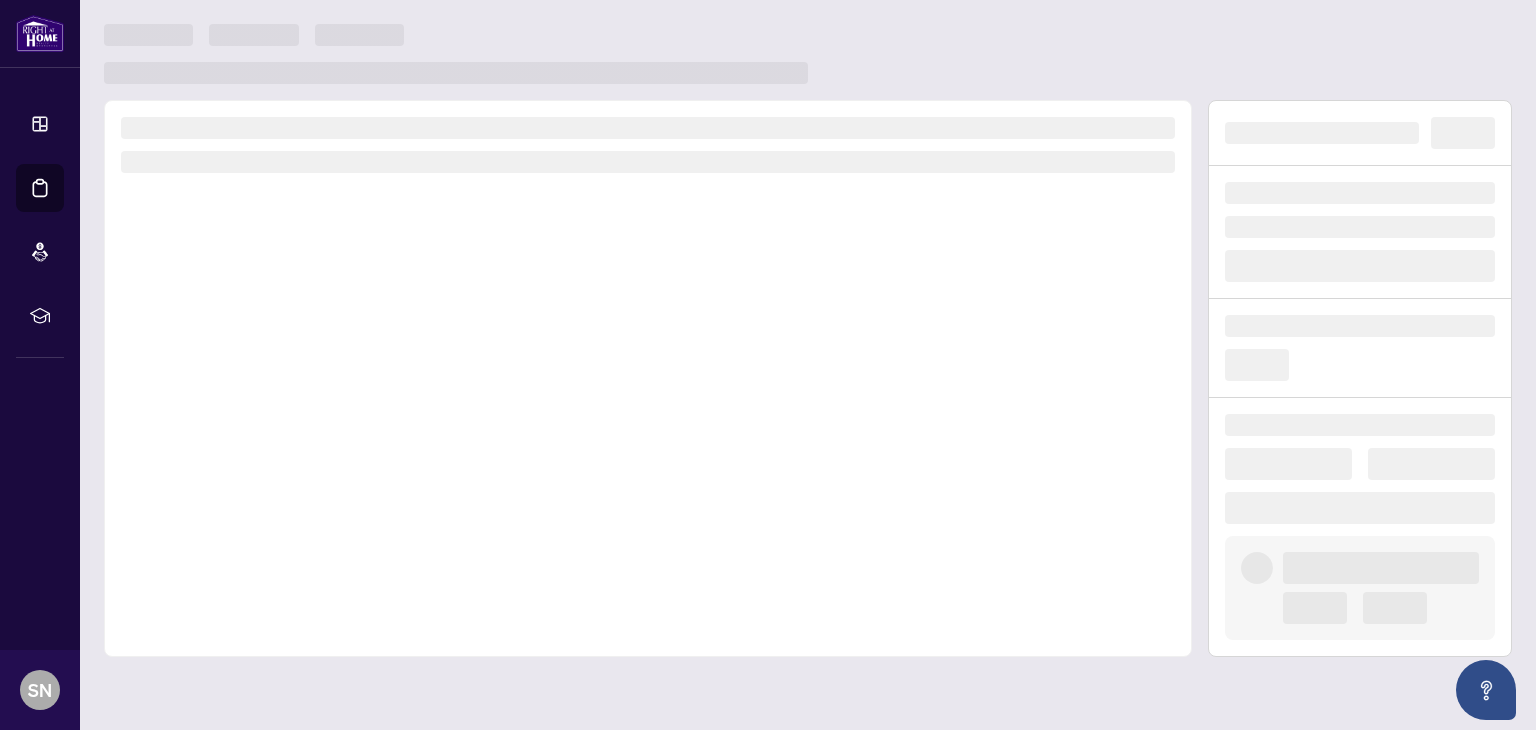 scroll, scrollTop: 0, scrollLeft: 0, axis: both 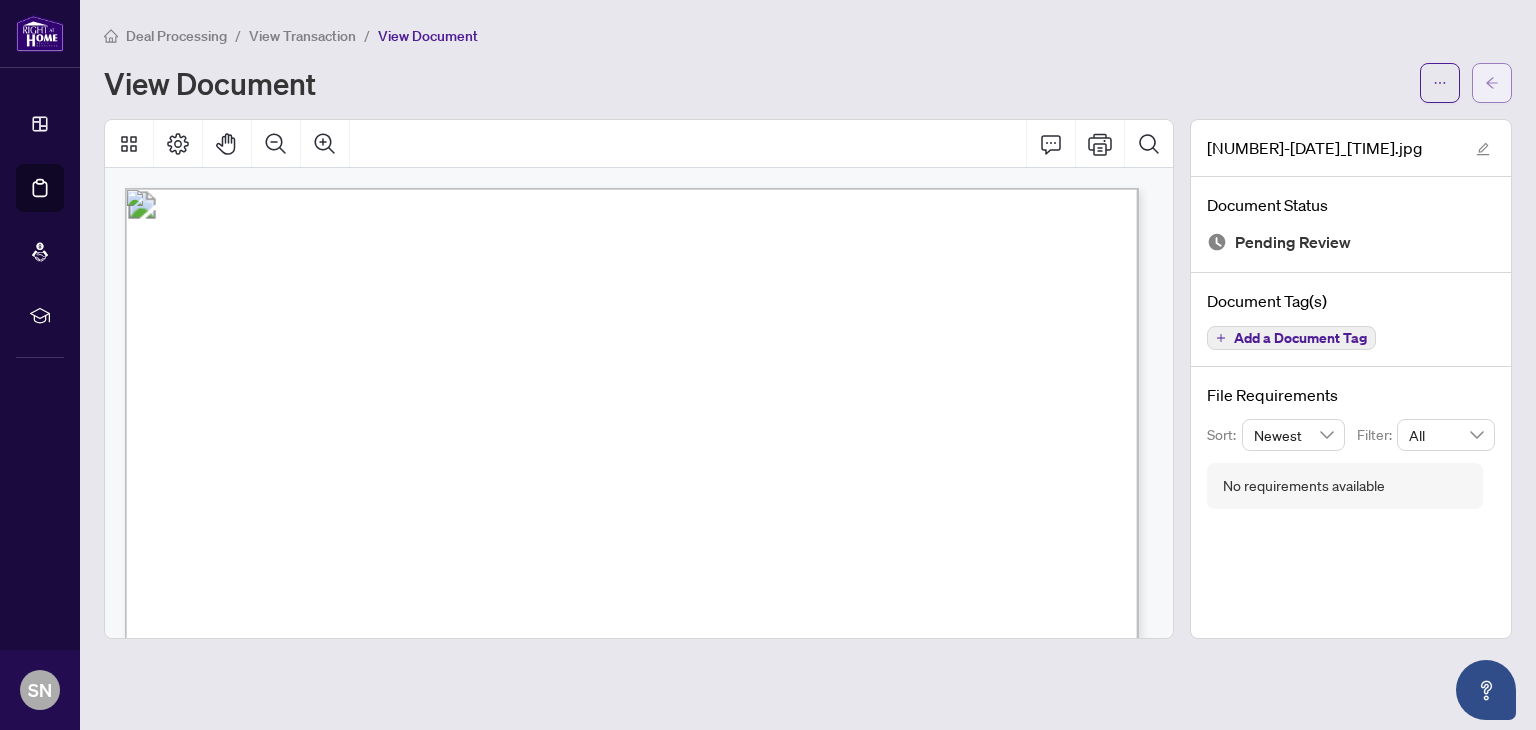 click at bounding box center (1492, 83) 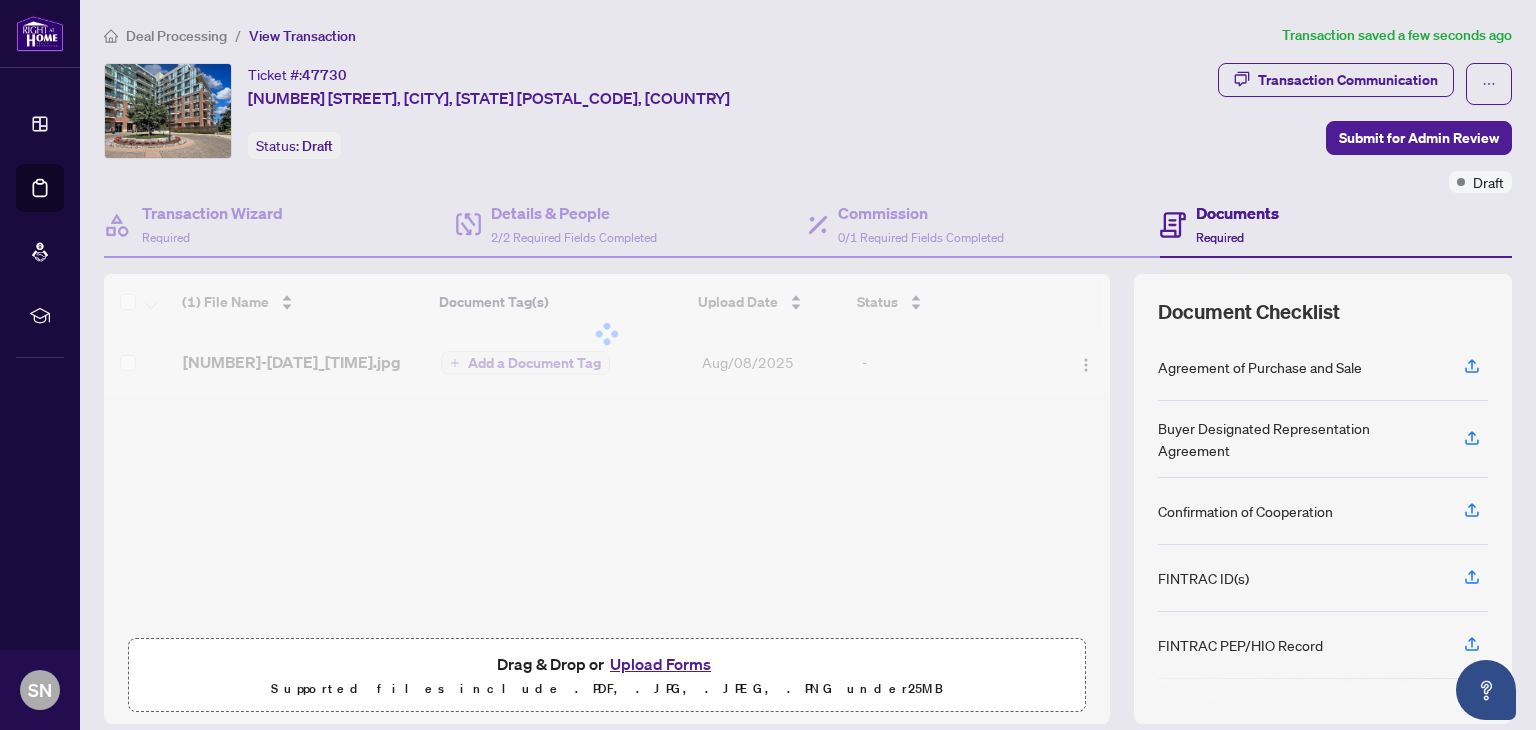 click on "Upload Forms" at bounding box center [660, 664] 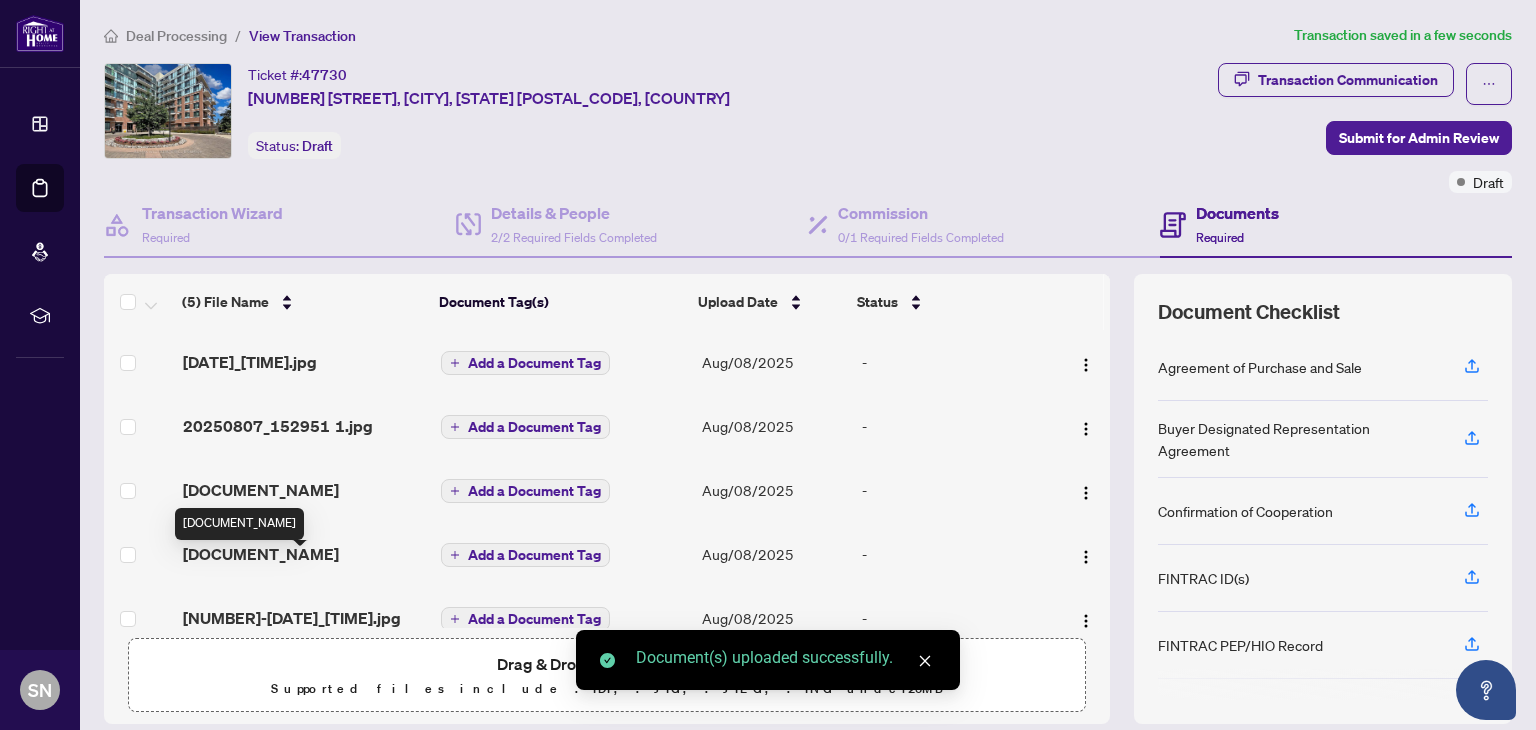 click on "[DOCUMENT_NAME]" at bounding box center [261, 554] 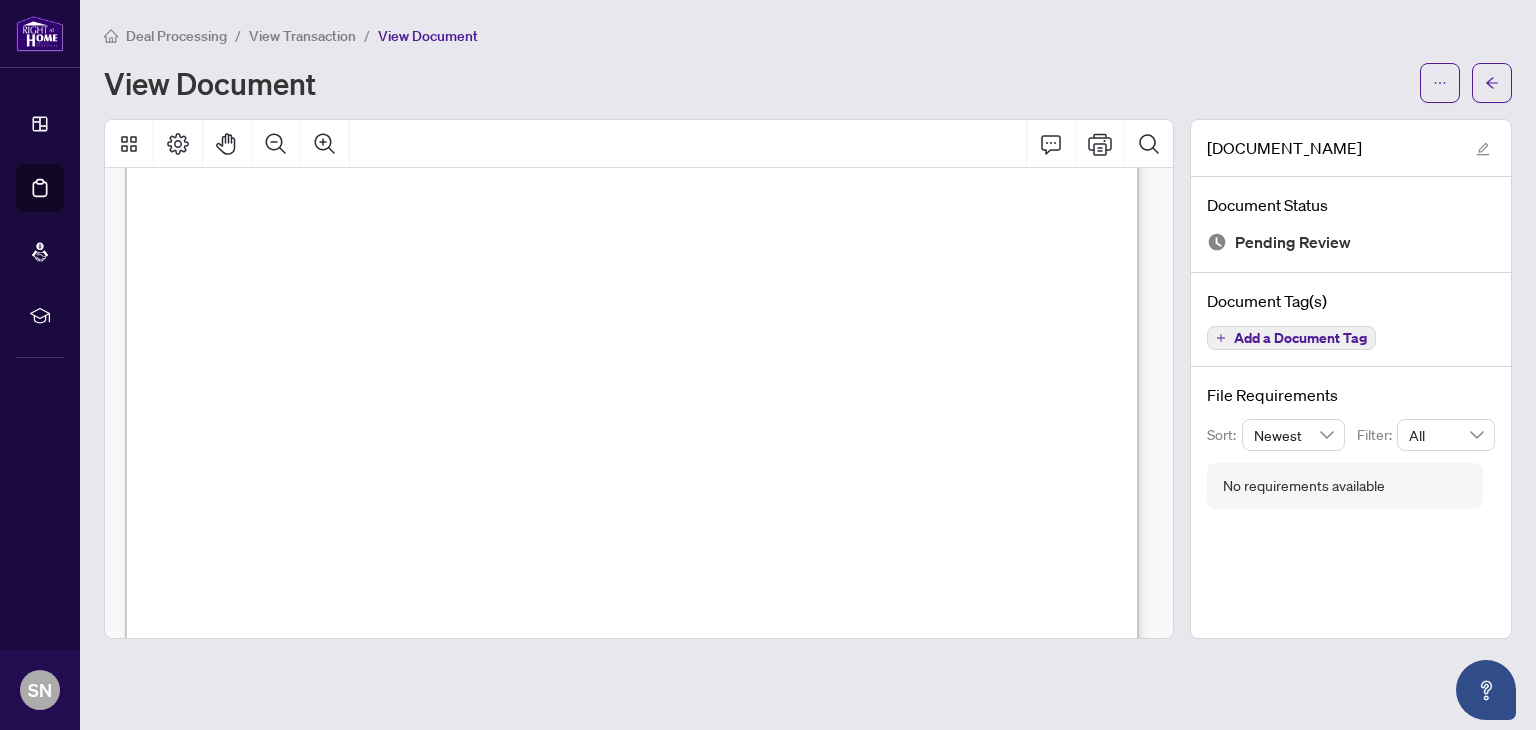 scroll, scrollTop: 0, scrollLeft: 0, axis: both 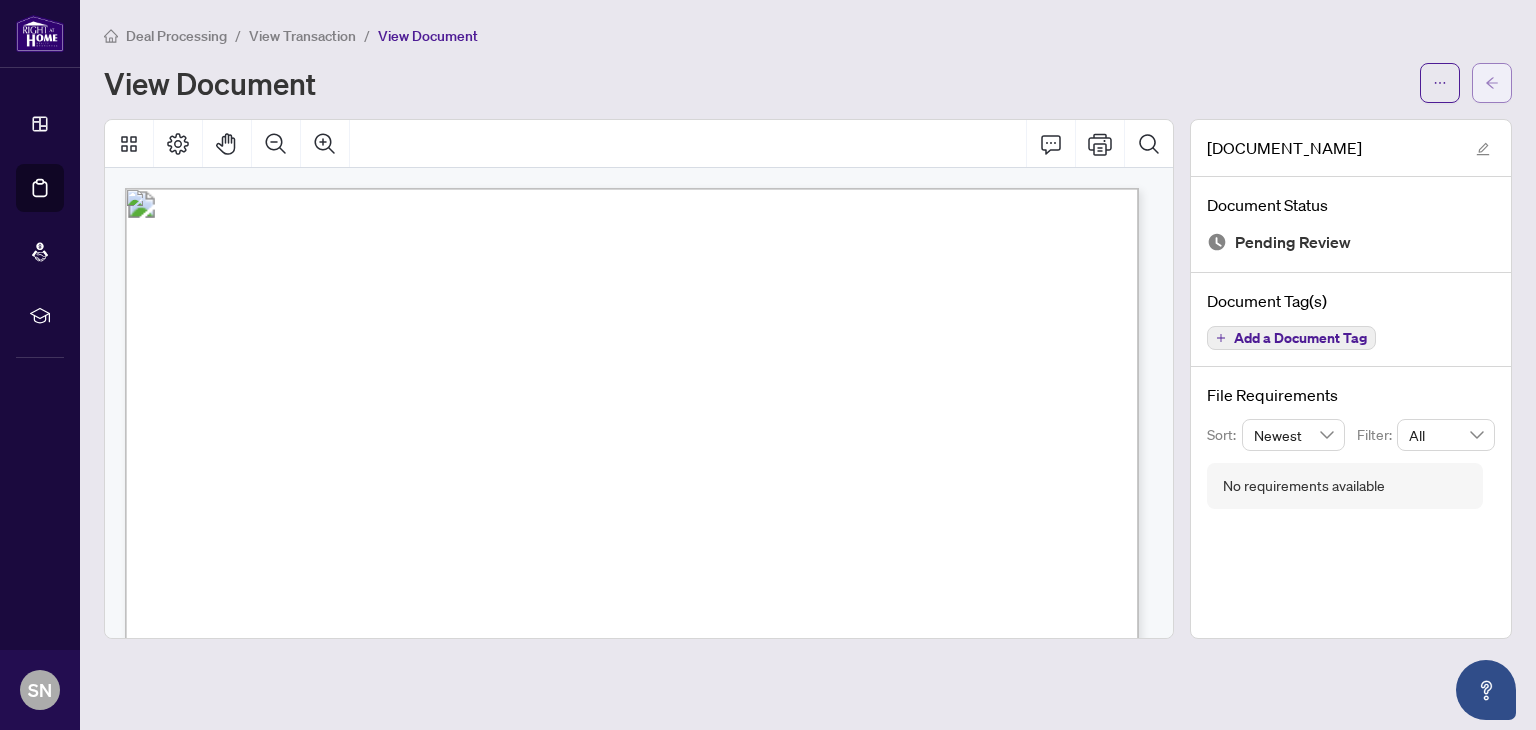click 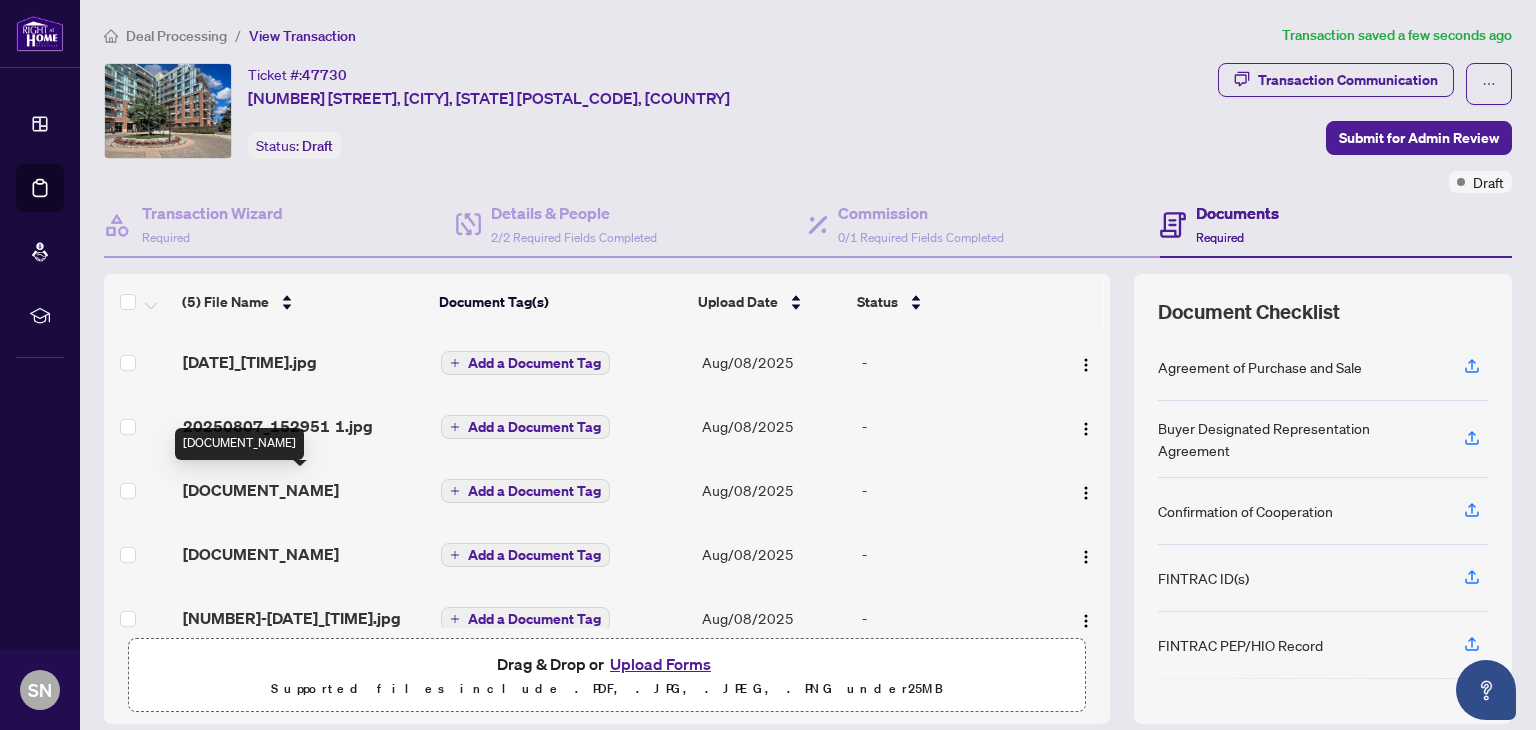 click on "[DOCUMENT_NAME]" at bounding box center [261, 490] 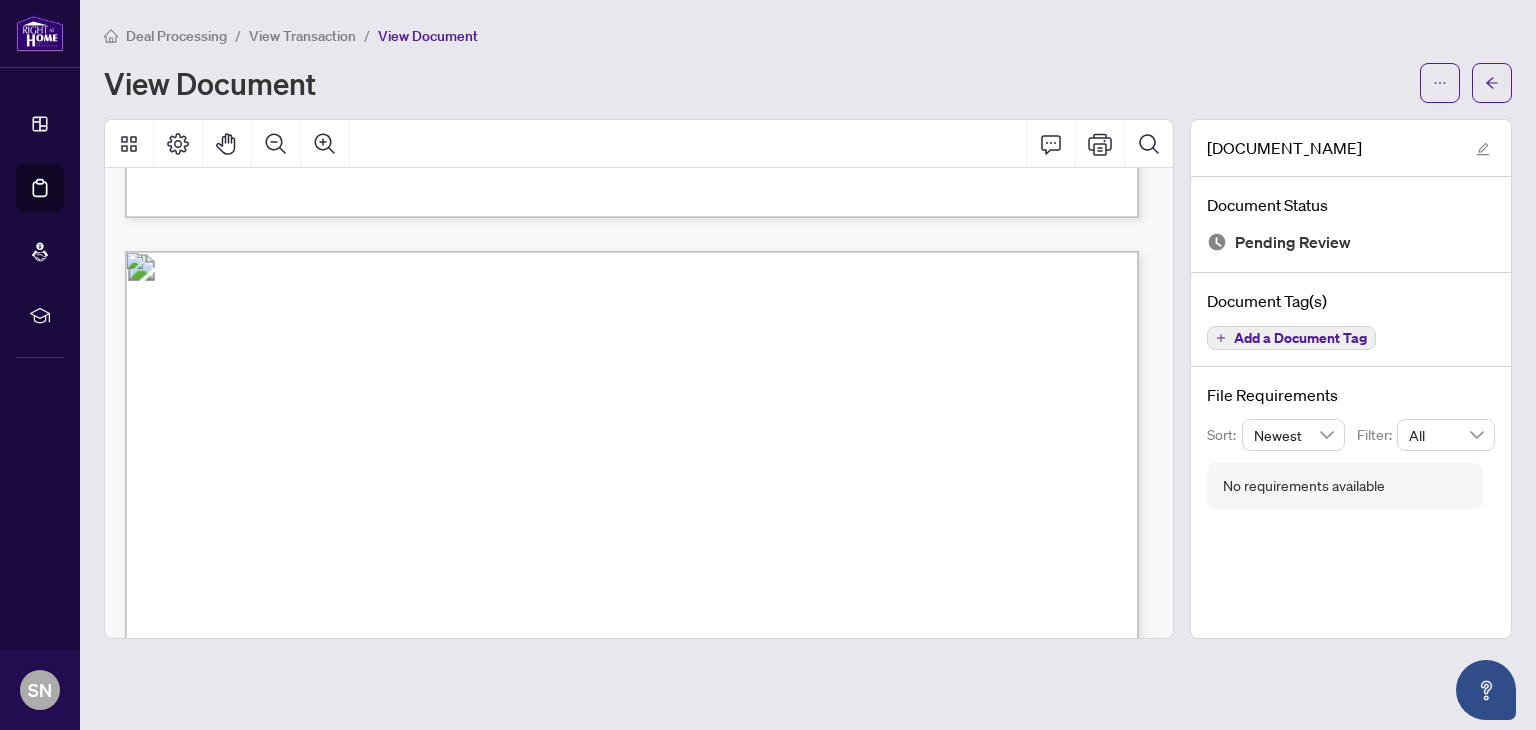 scroll, scrollTop: 12616, scrollLeft: 0, axis: vertical 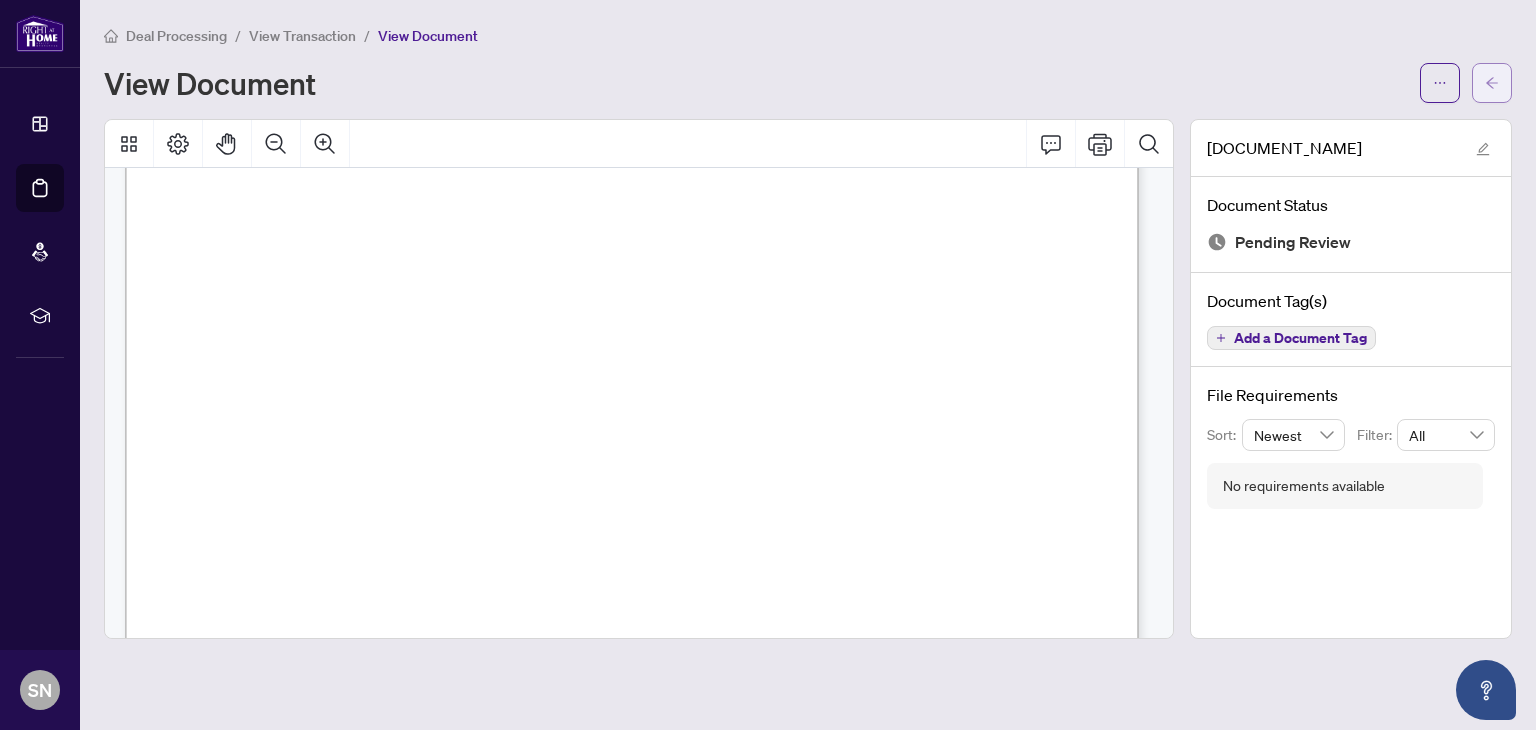 click 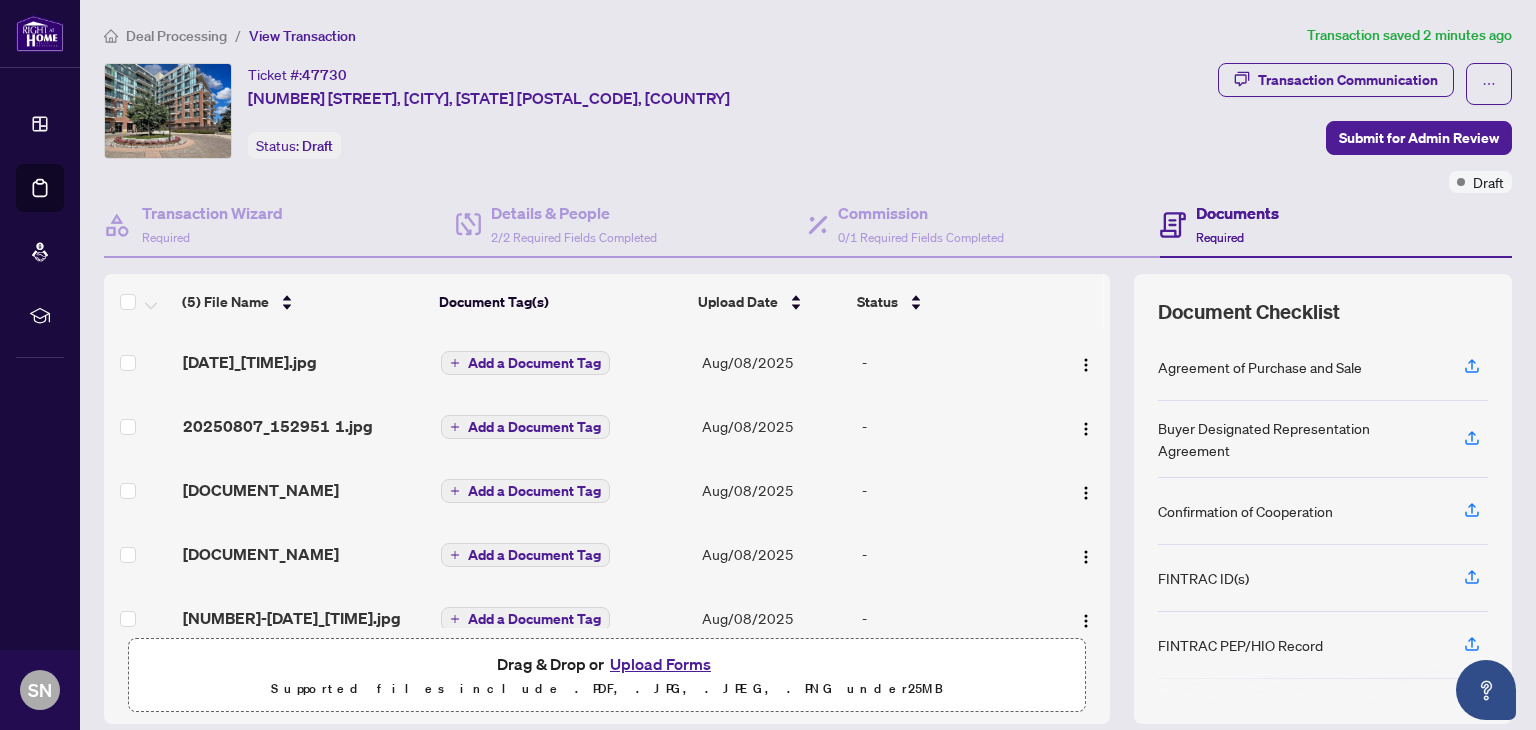 click on "Upload Forms" at bounding box center (660, 664) 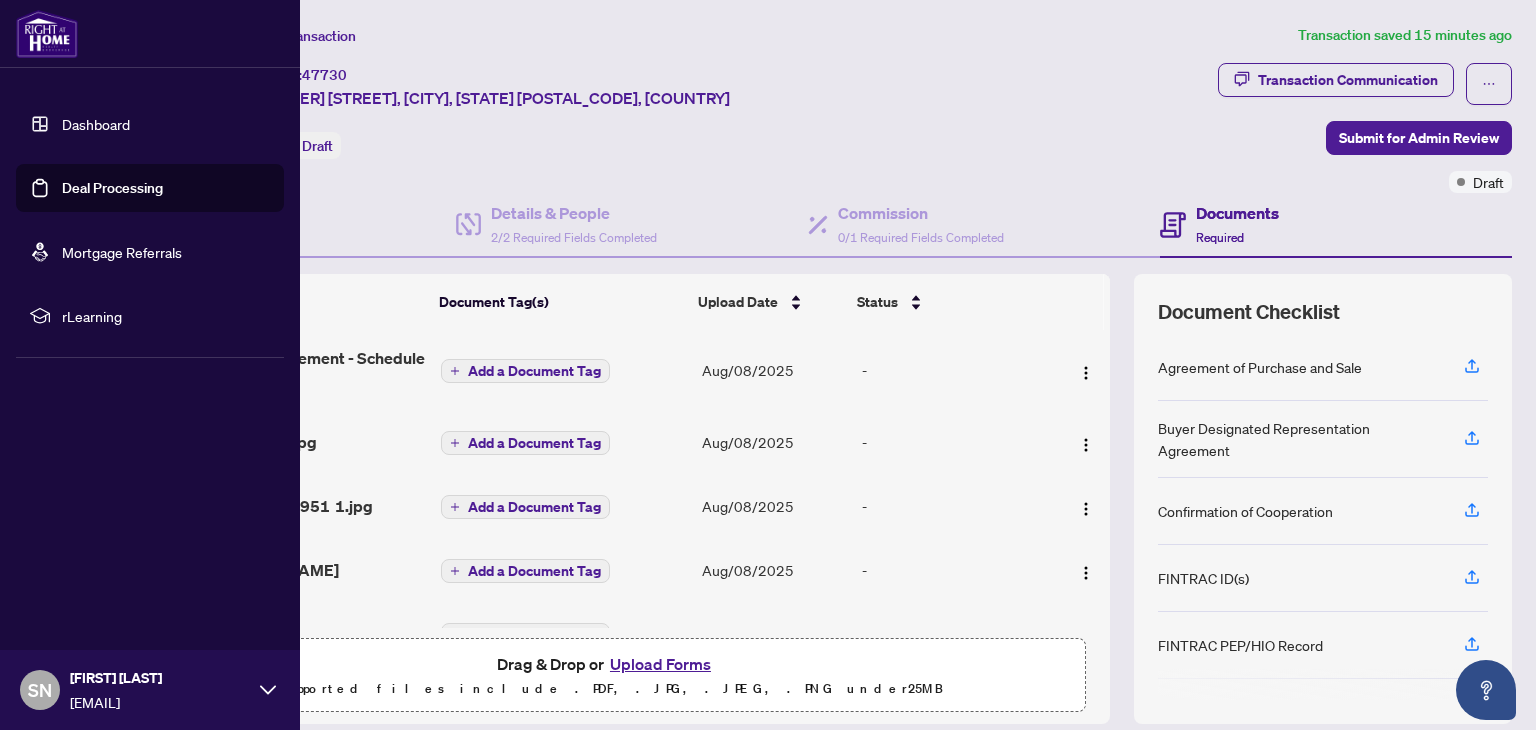 click at bounding box center (47, 34) 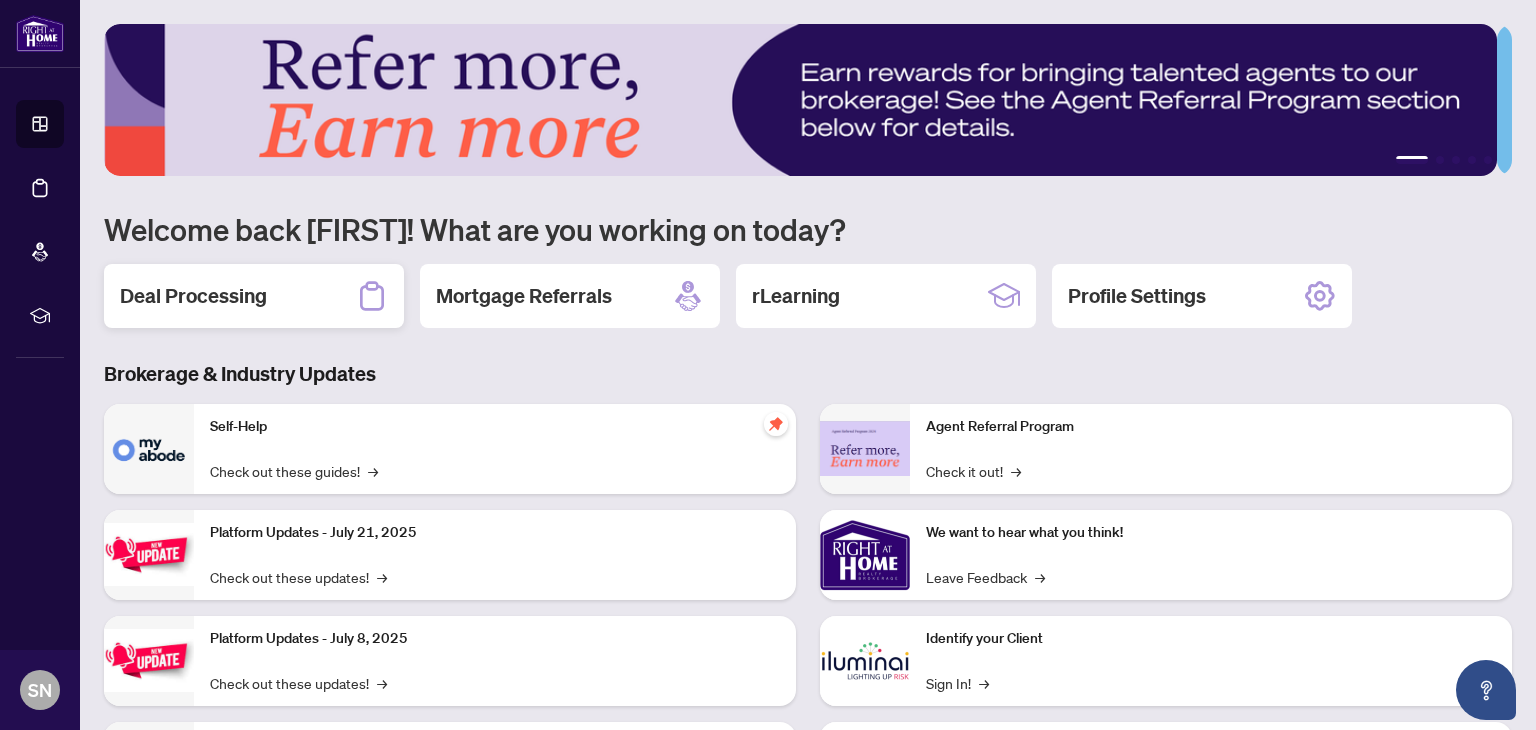 click on "Deal Processing" at bounding box center [254, 296] 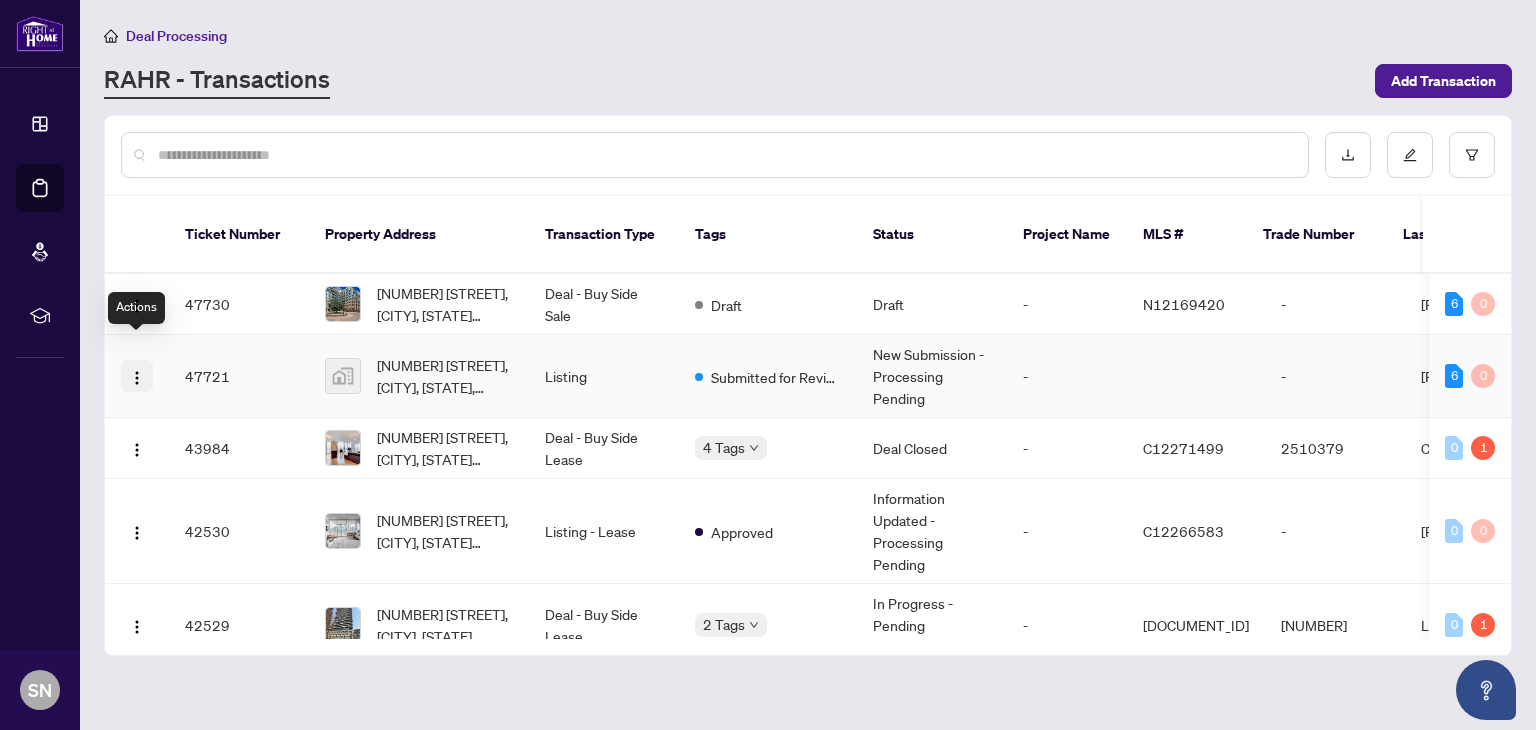 click at bounding box center (137, 378) 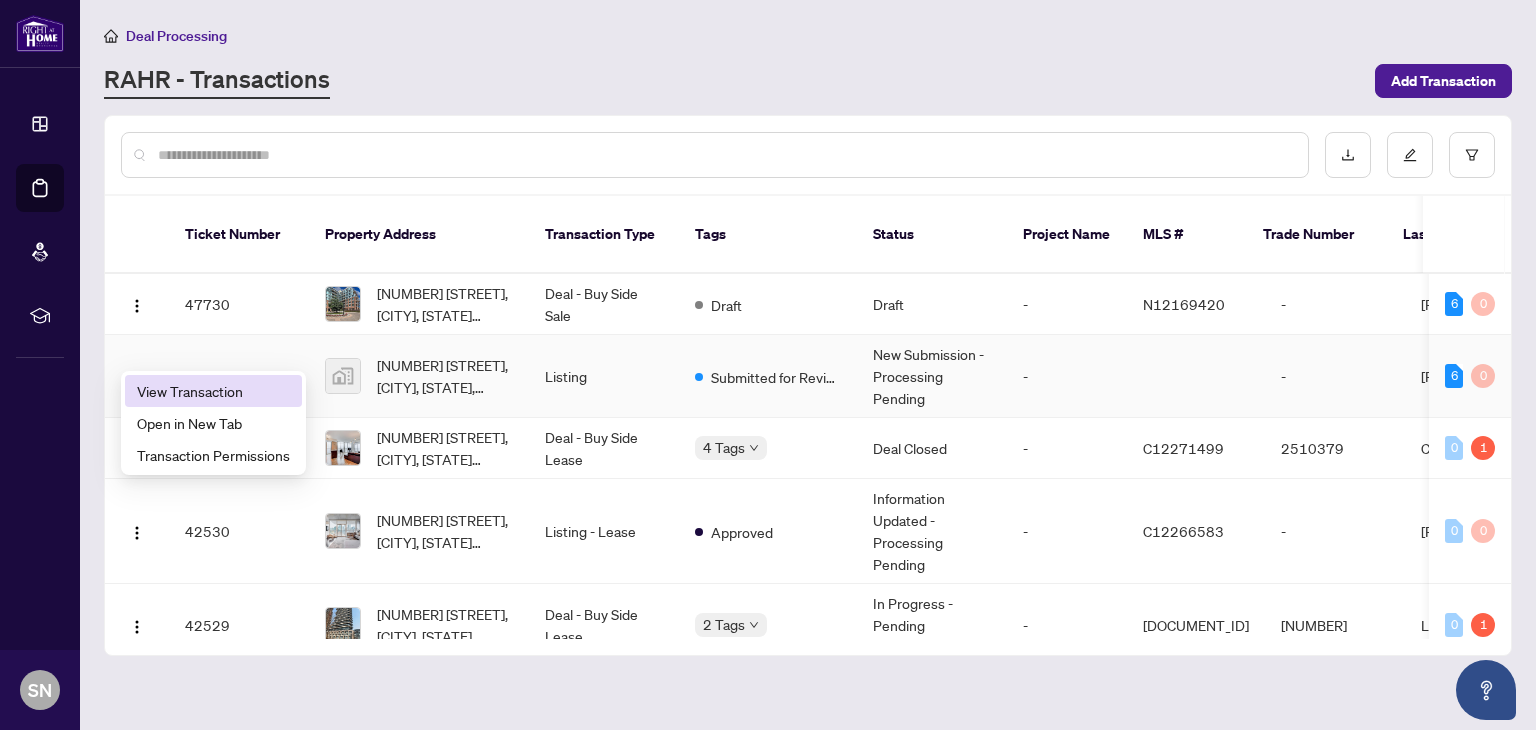 click on "View Transaction" at bounding box center [213, 391] 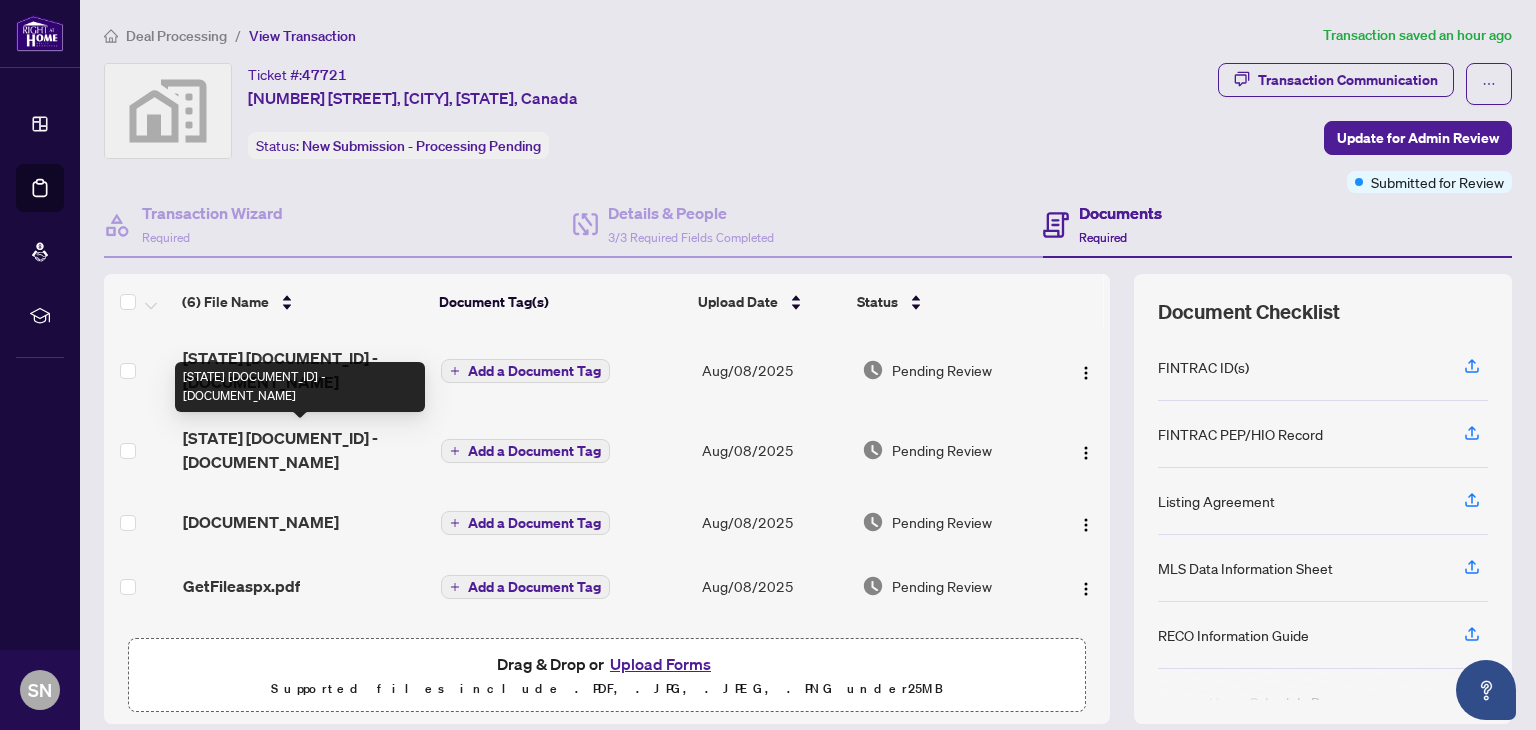 click on "[STATE] [DOCUMENT_ID] - [DOCUMENT_NAME]" at bounding box center [304, 450] 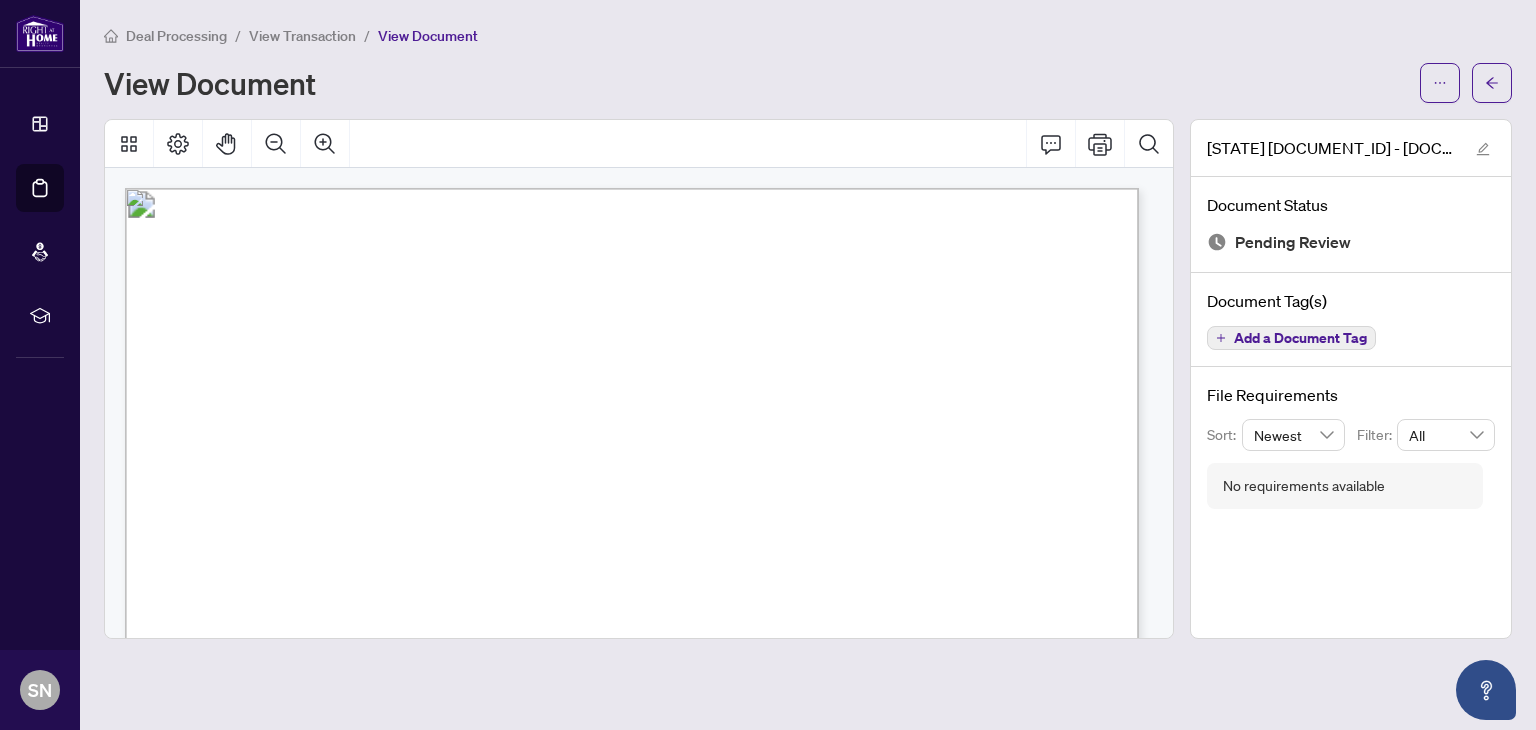 click on "member whenever they act in respect to the purchase or sale of real estate." at bounding box center (556, 373) 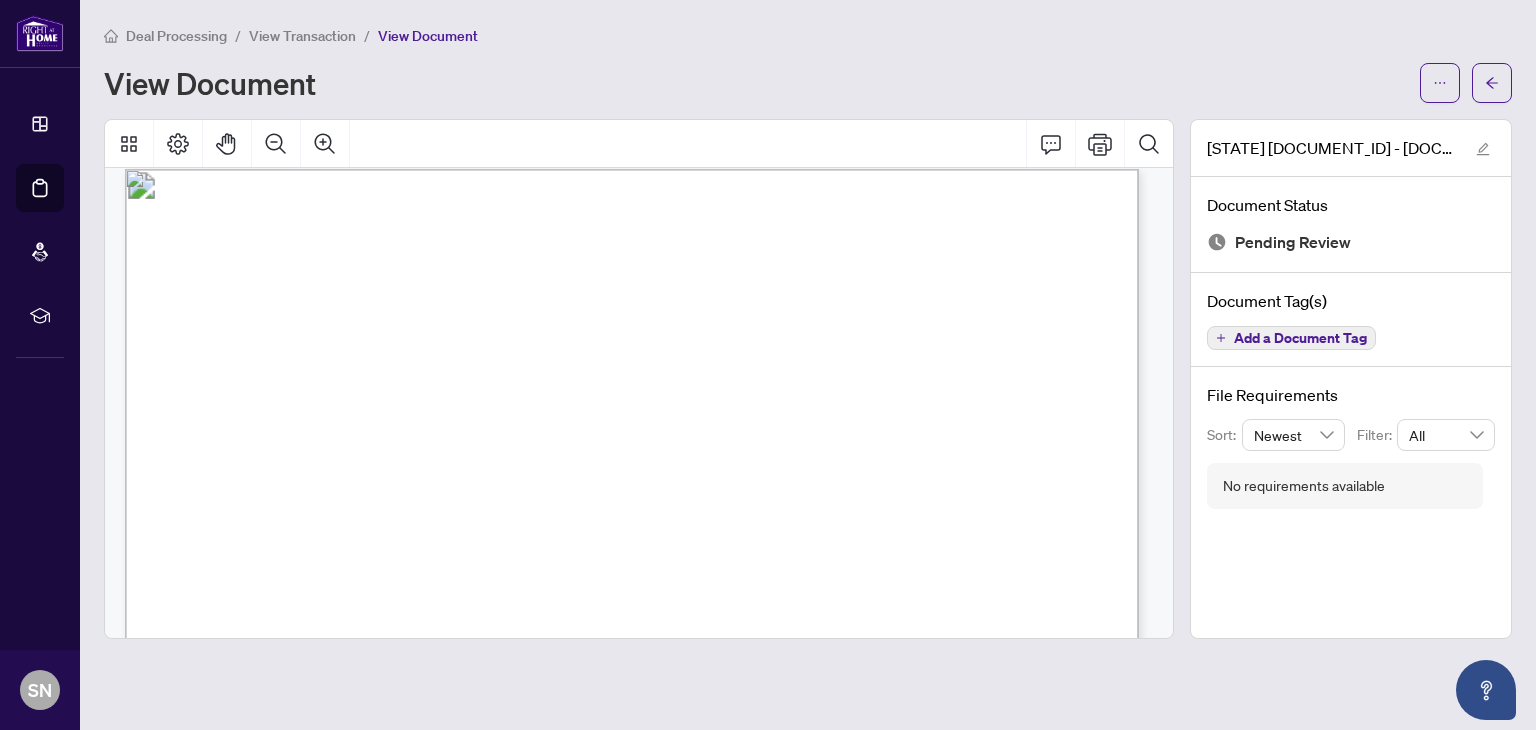 scroll, scrollTop: 2680, scrollLeft: 0, axis: vertical 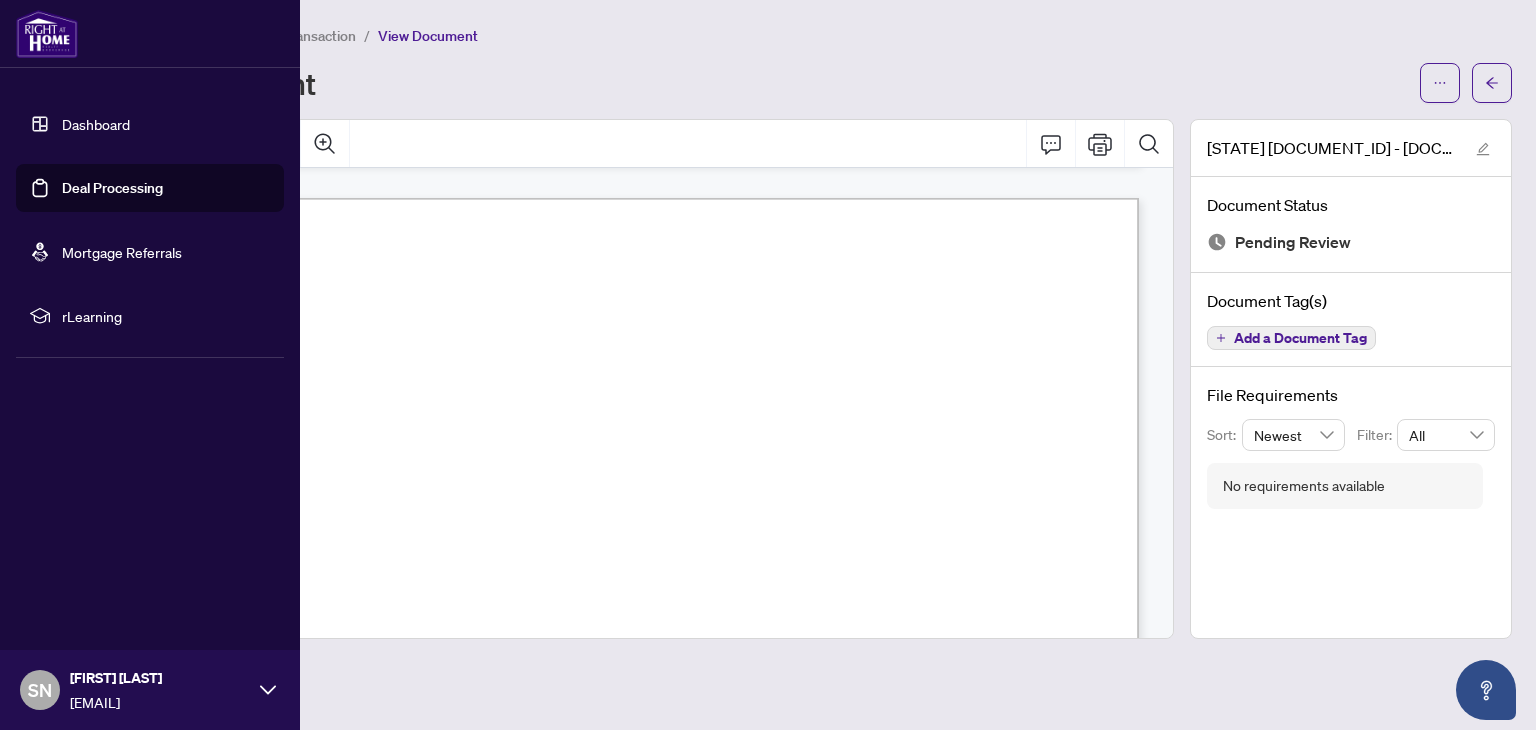 click at bounding box center [47, 34] 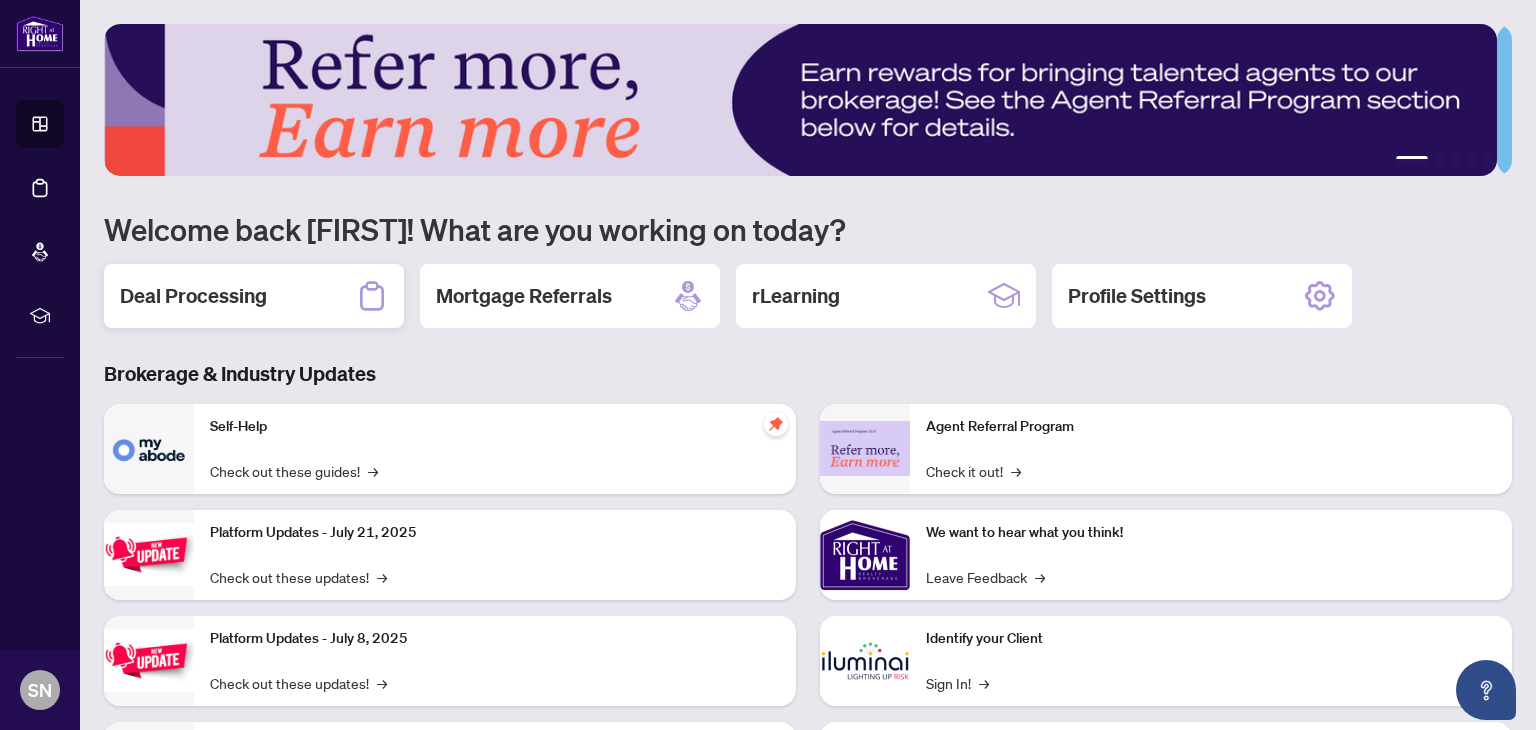 click on "Deal Processing" at bounding box center [193, 296] 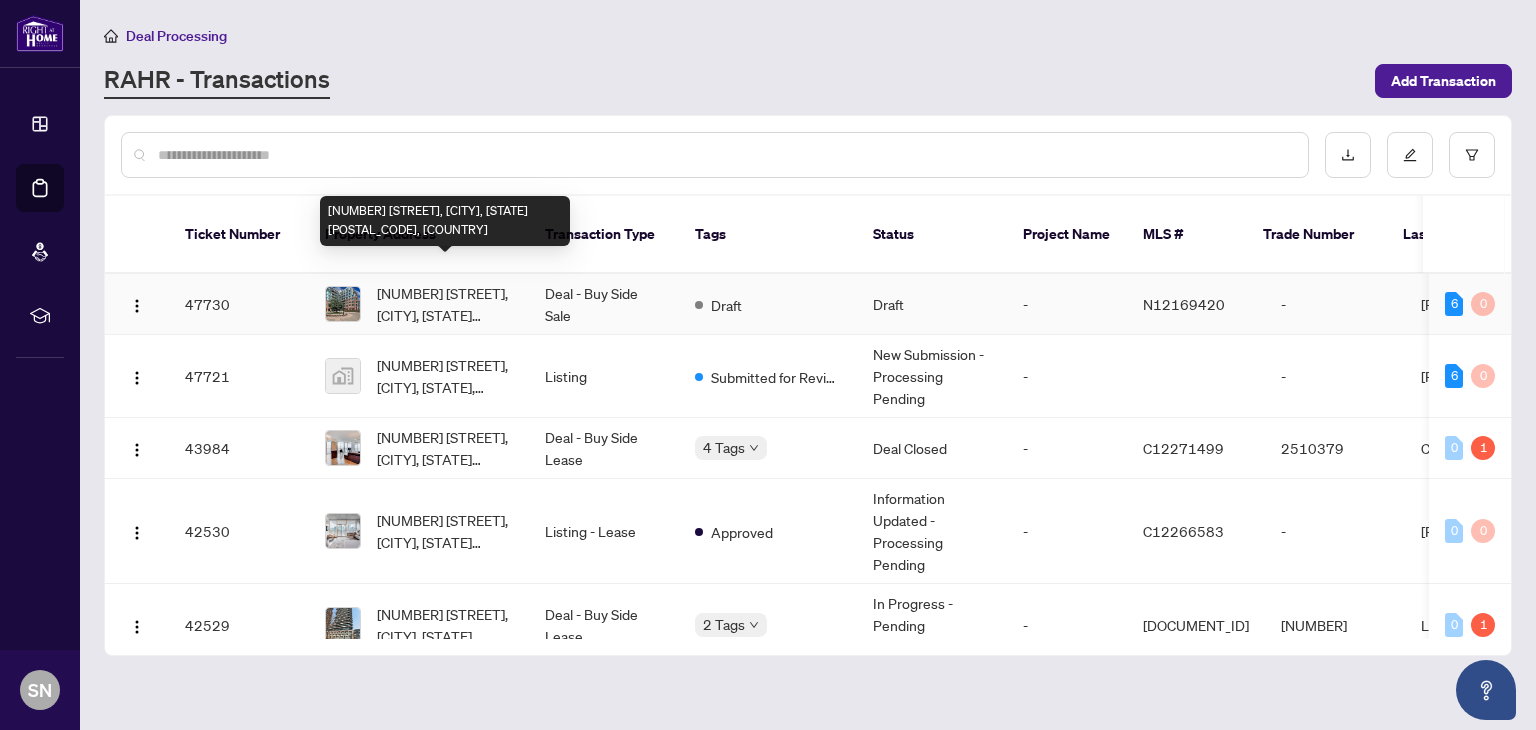 click on "[NUMBER] [STREET], [CITY], [STATE] [POSTAL_CODE], [COUNTRY]" at bounding box center (445, 304) 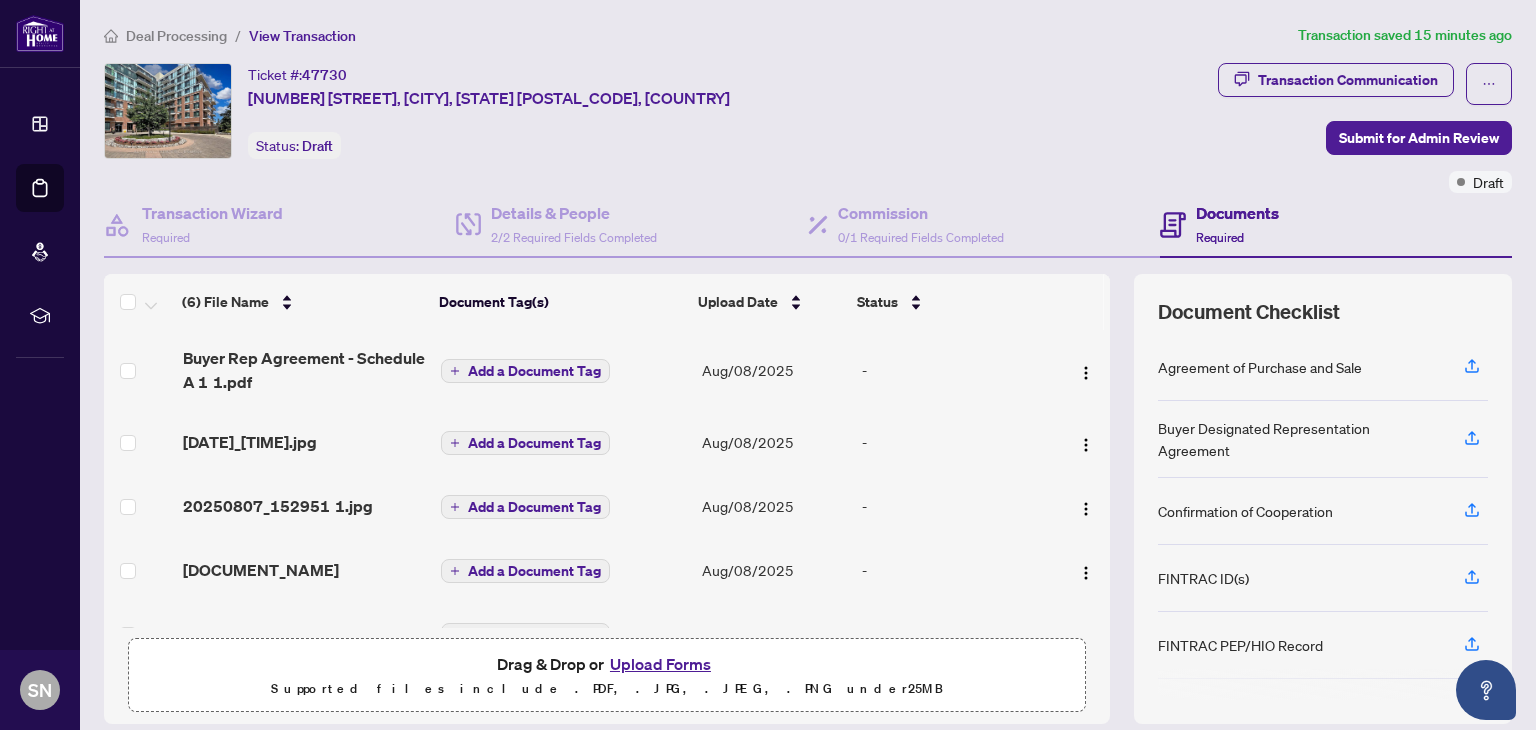 click on "Documents Required" at bounding box center [1237, 224] 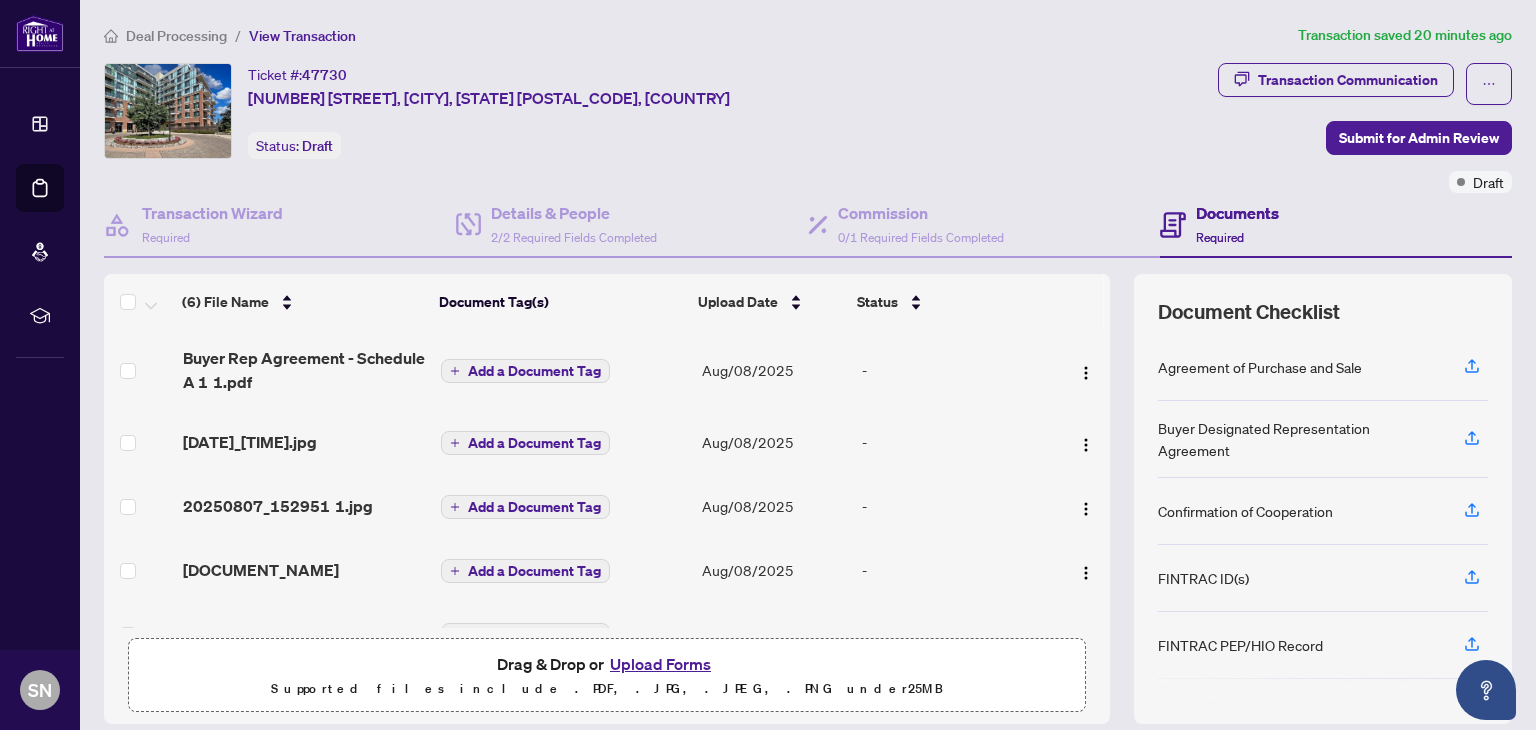 drag, startPoint x: 1098, startPoint y: 494, endPoint x: 1096, endPoint y: 597, distance: 103.01942 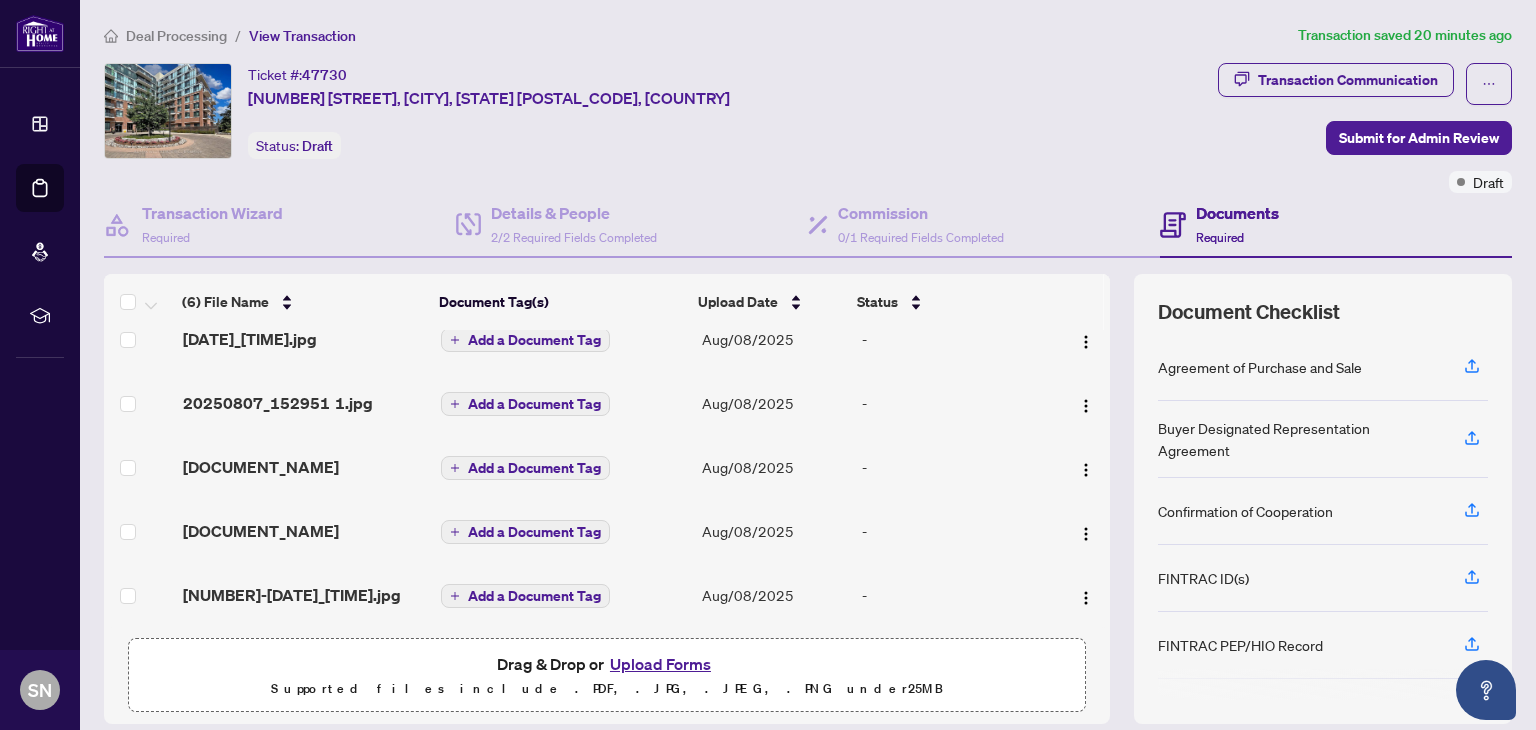 scroll, scrollTop: 156, scrollLeft: 0, axis: vertical 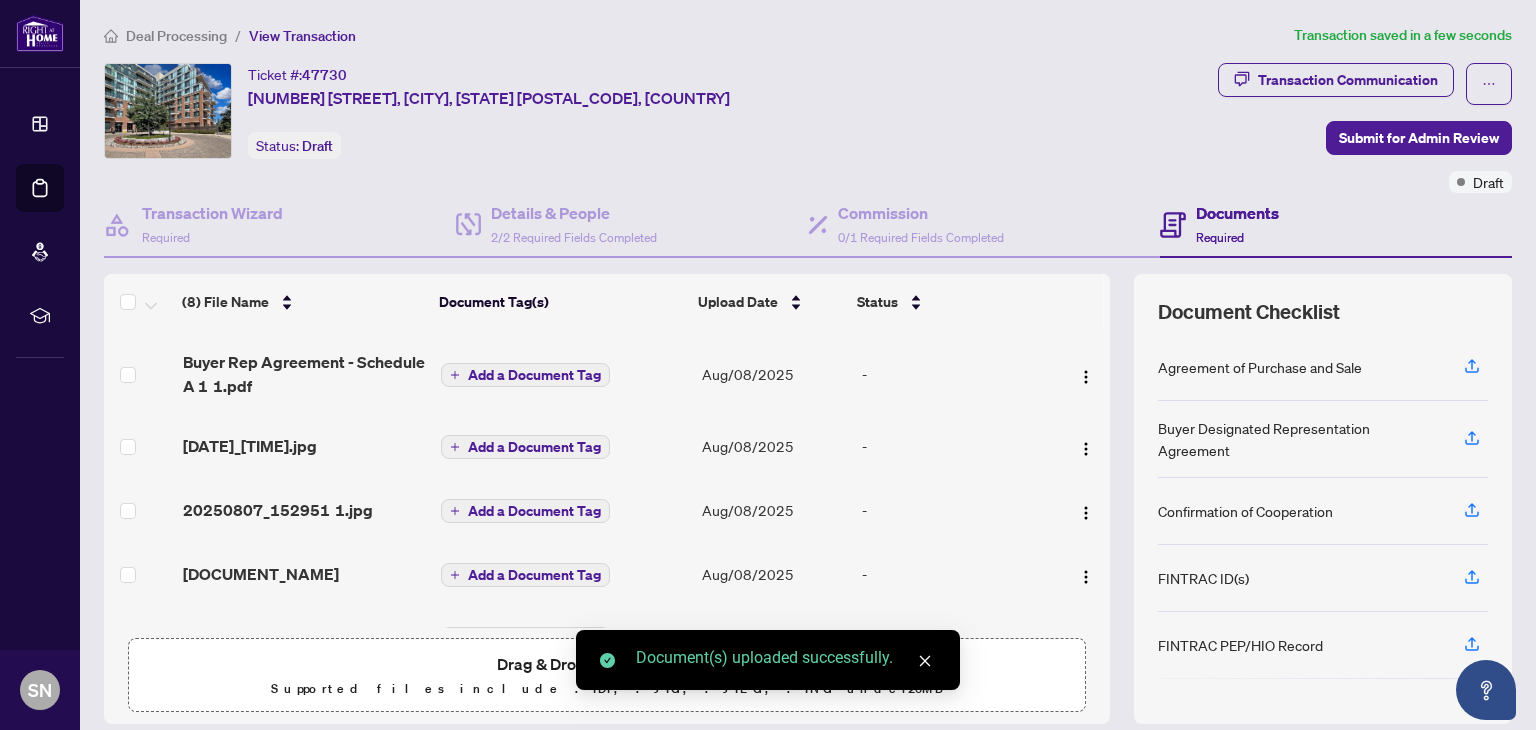 drag, startPoint x: 1095, startPoint y: 428, endPoint x: 1104, endPoint y: 347, distance: 81.49847 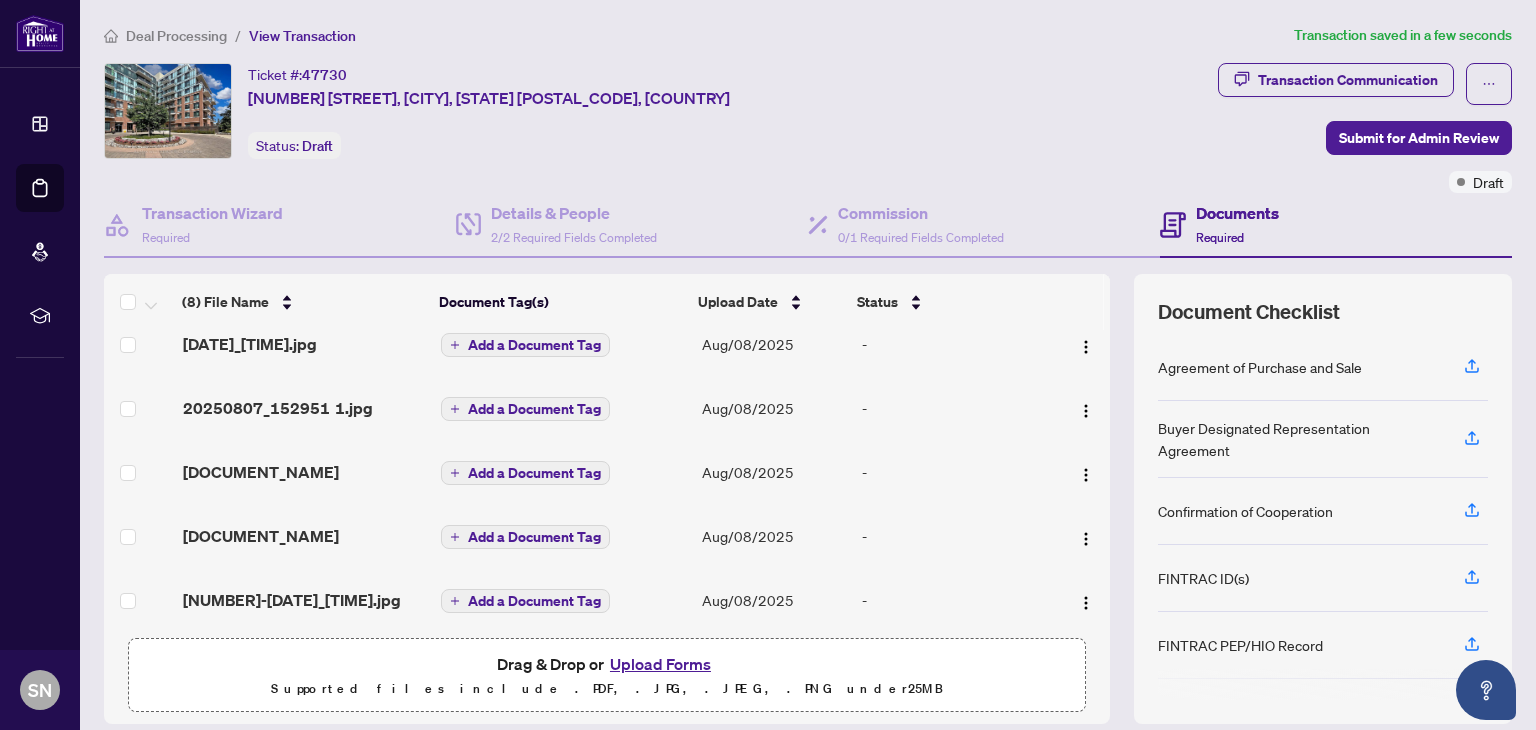 scroll, scrollTop: 316, scrollLeft: 0, axis: vertical 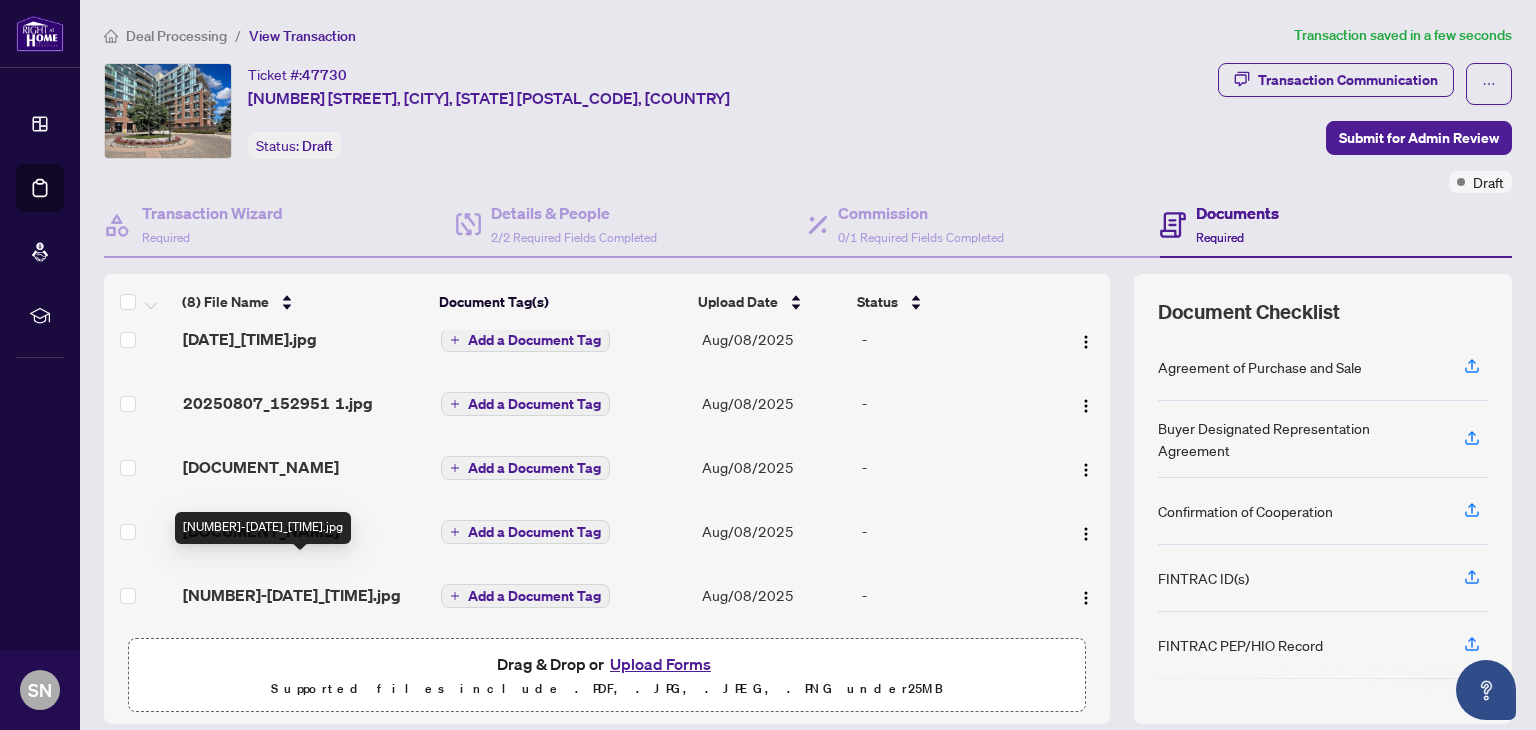 click on "[NUMBER]-[DATE]_[TIME].jpg" at bounding box center (292, 595) 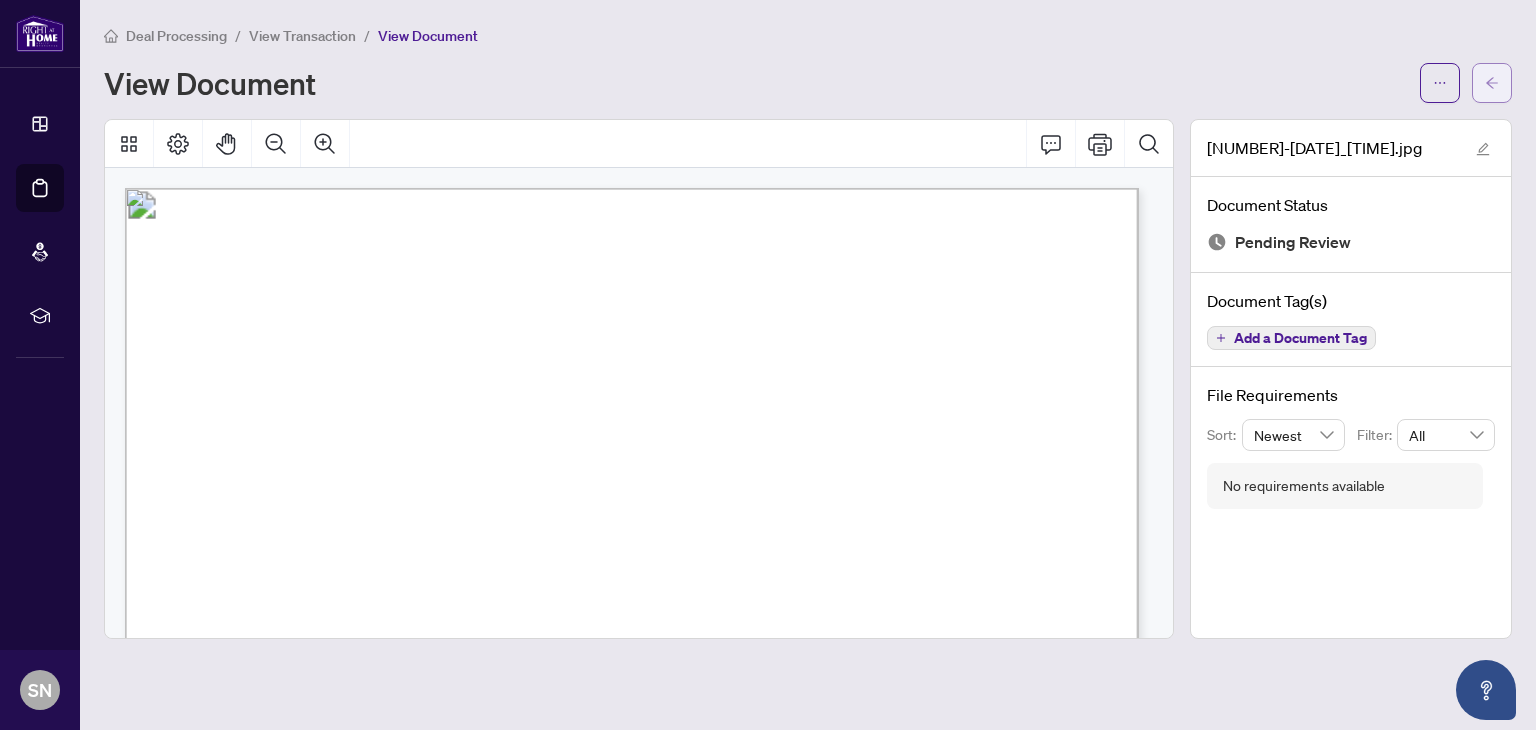 click at bounding box center (1492, 83) 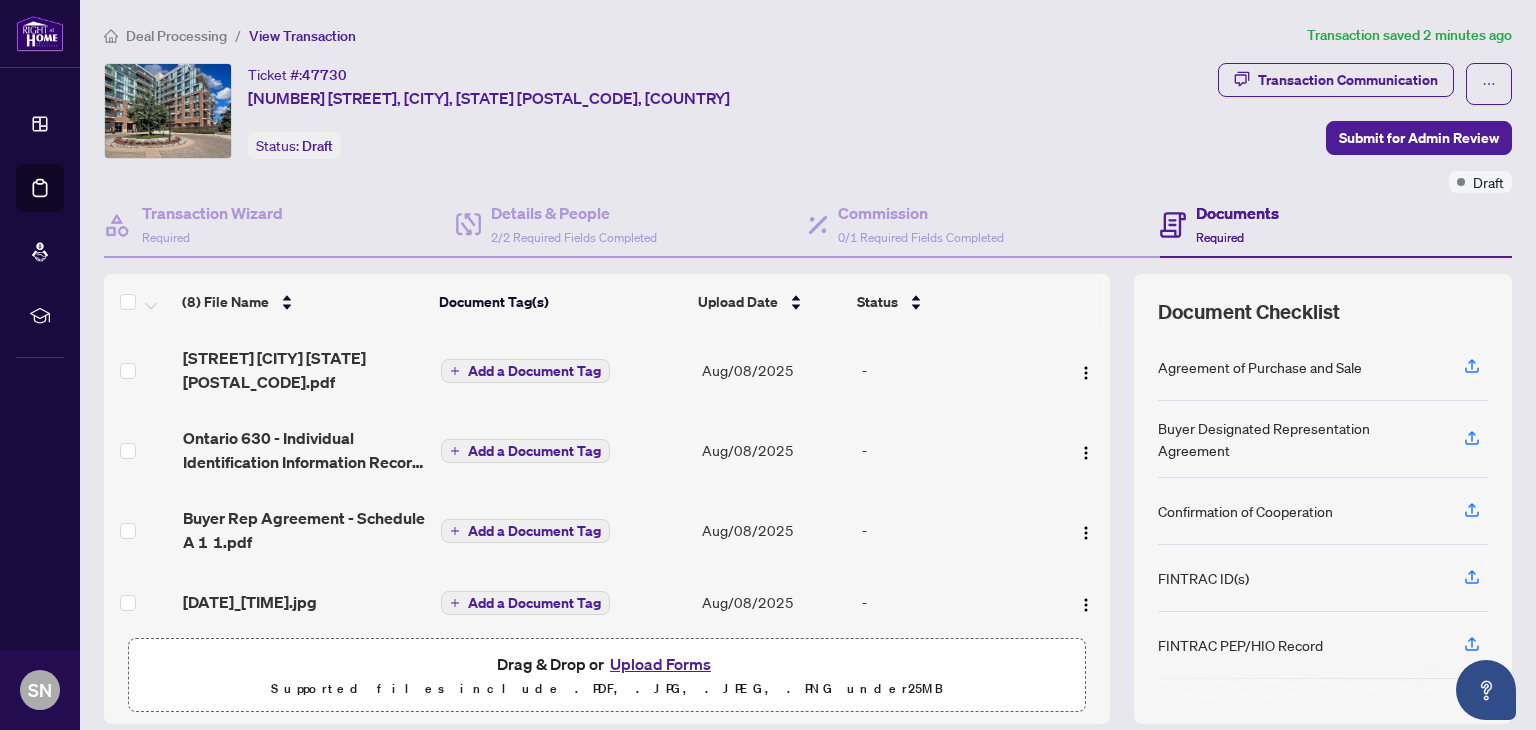 click on "Upload Forms" at bounding box center (660, 664) 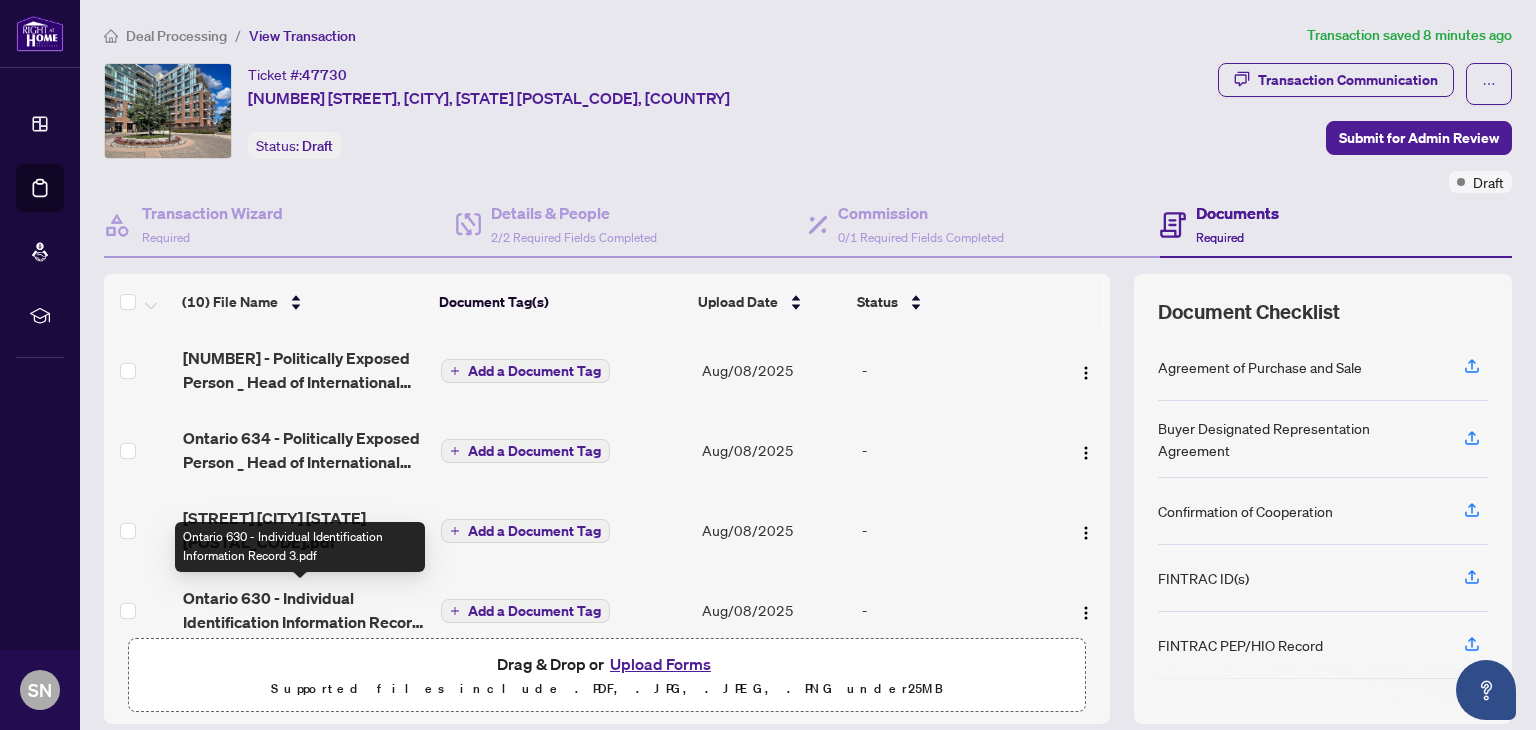 click on "Ontario 630 - Individual Identification Information Record 3.pdf" at bounding box center [304, 610] 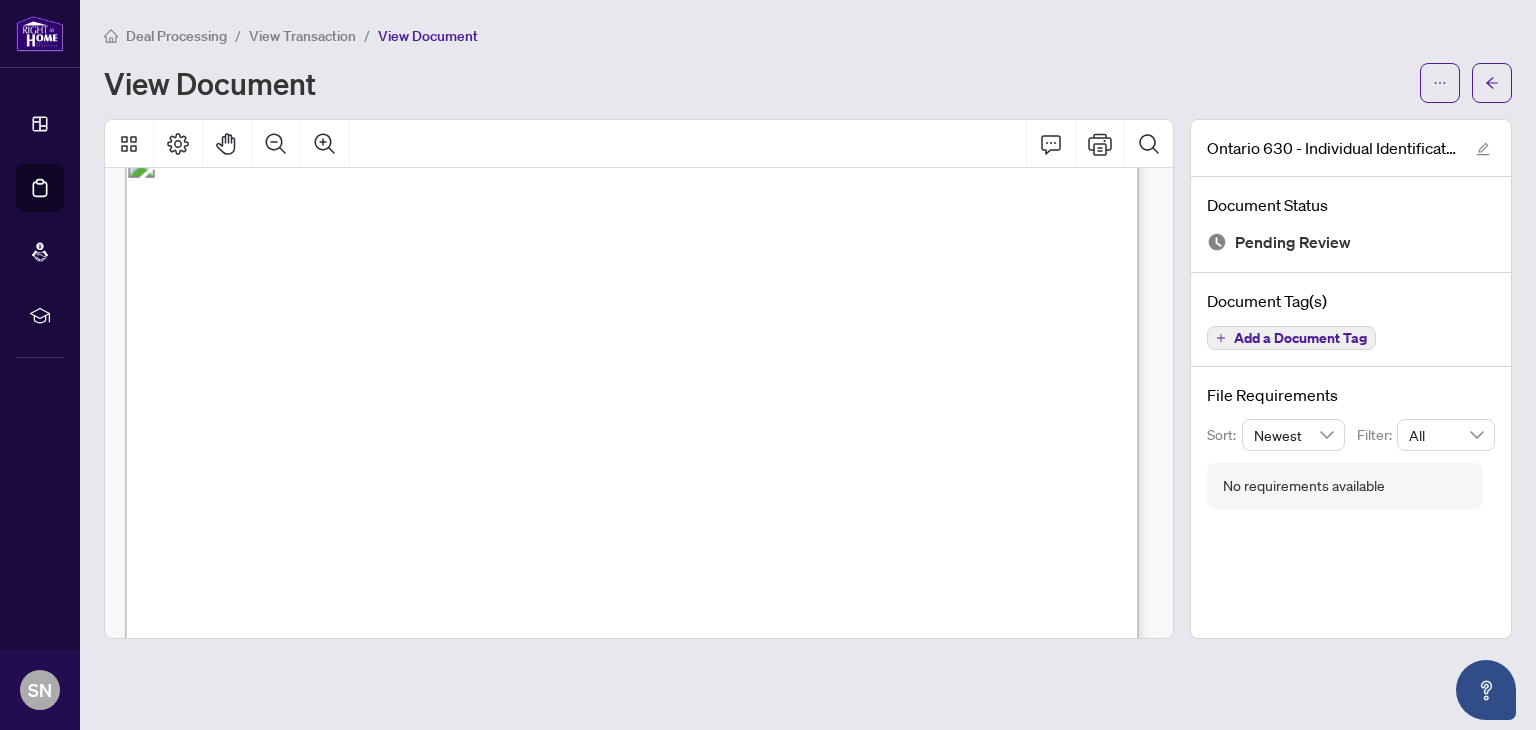 scroll, scrollTop: 200, scrollLeft: 0, axis: vertical 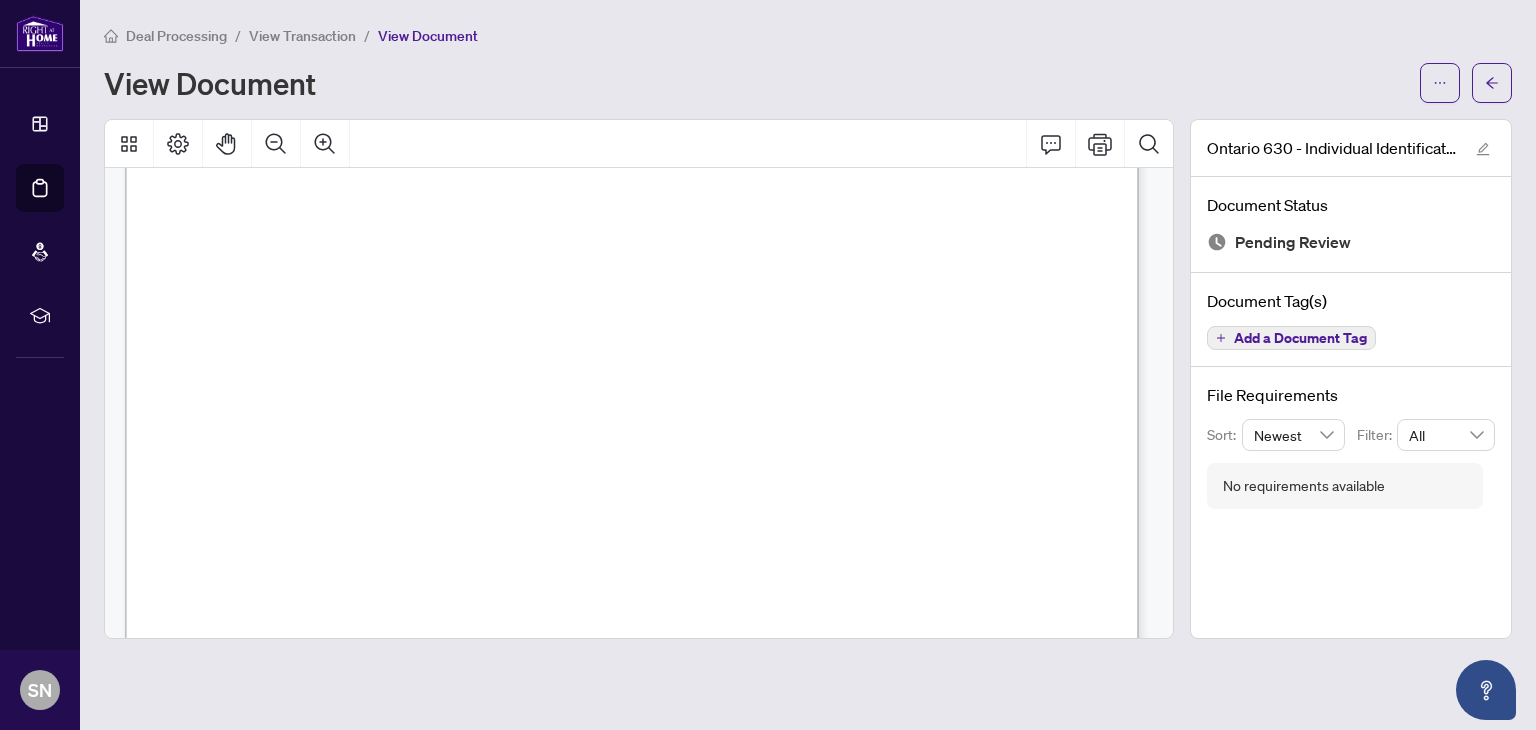 click 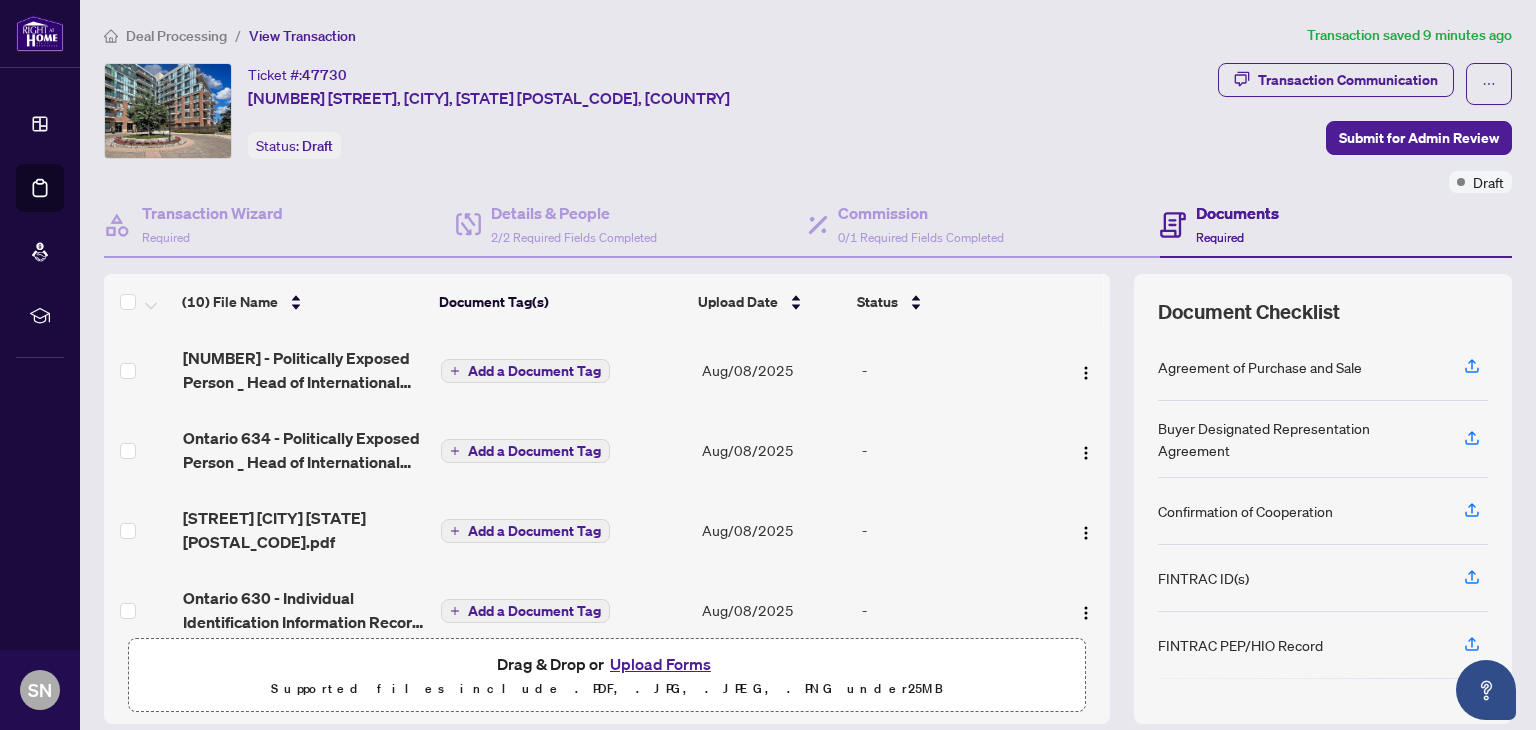 click on "Upload Forms" at bounding box center [660, 664] 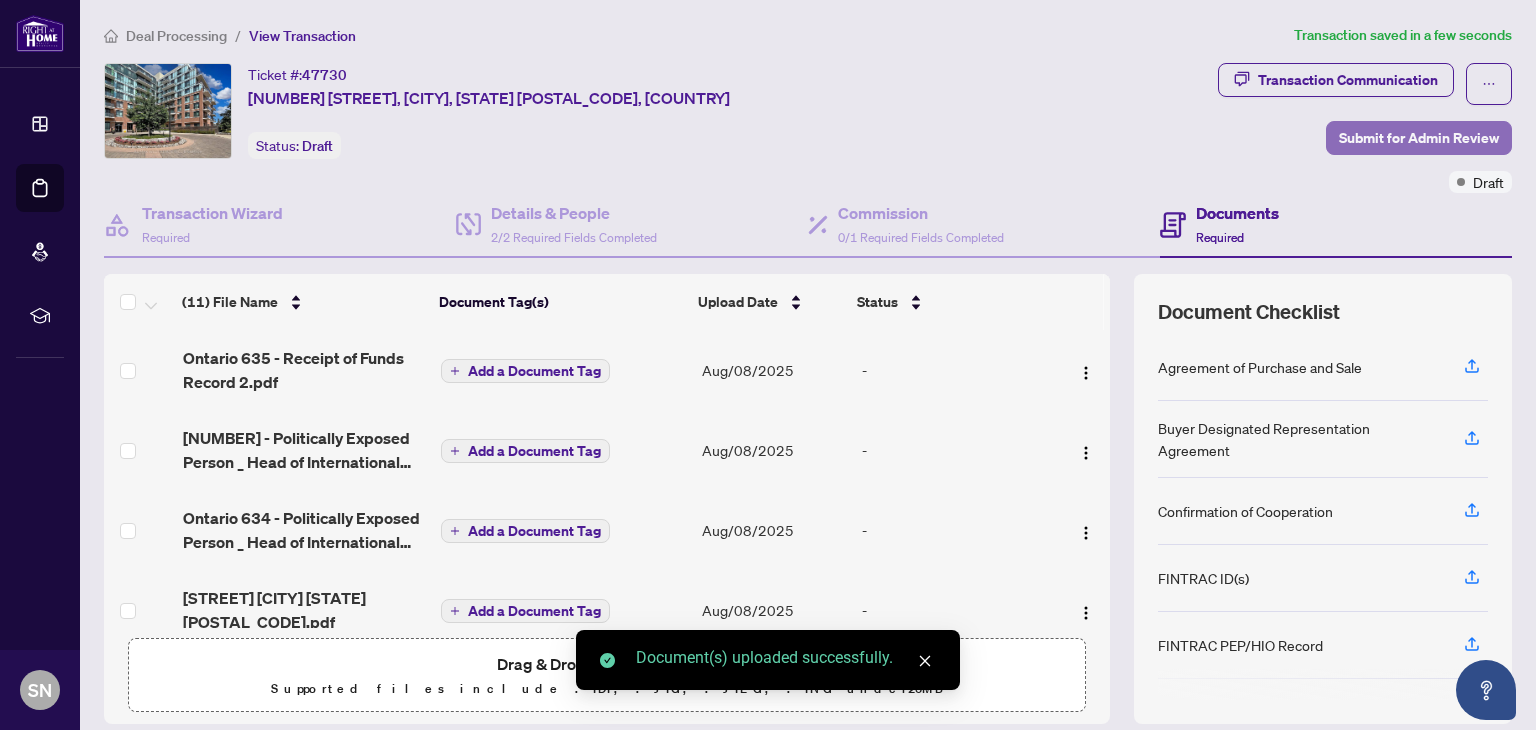 click on "Submit for Admin Review" at bounding box center (1419, 138) 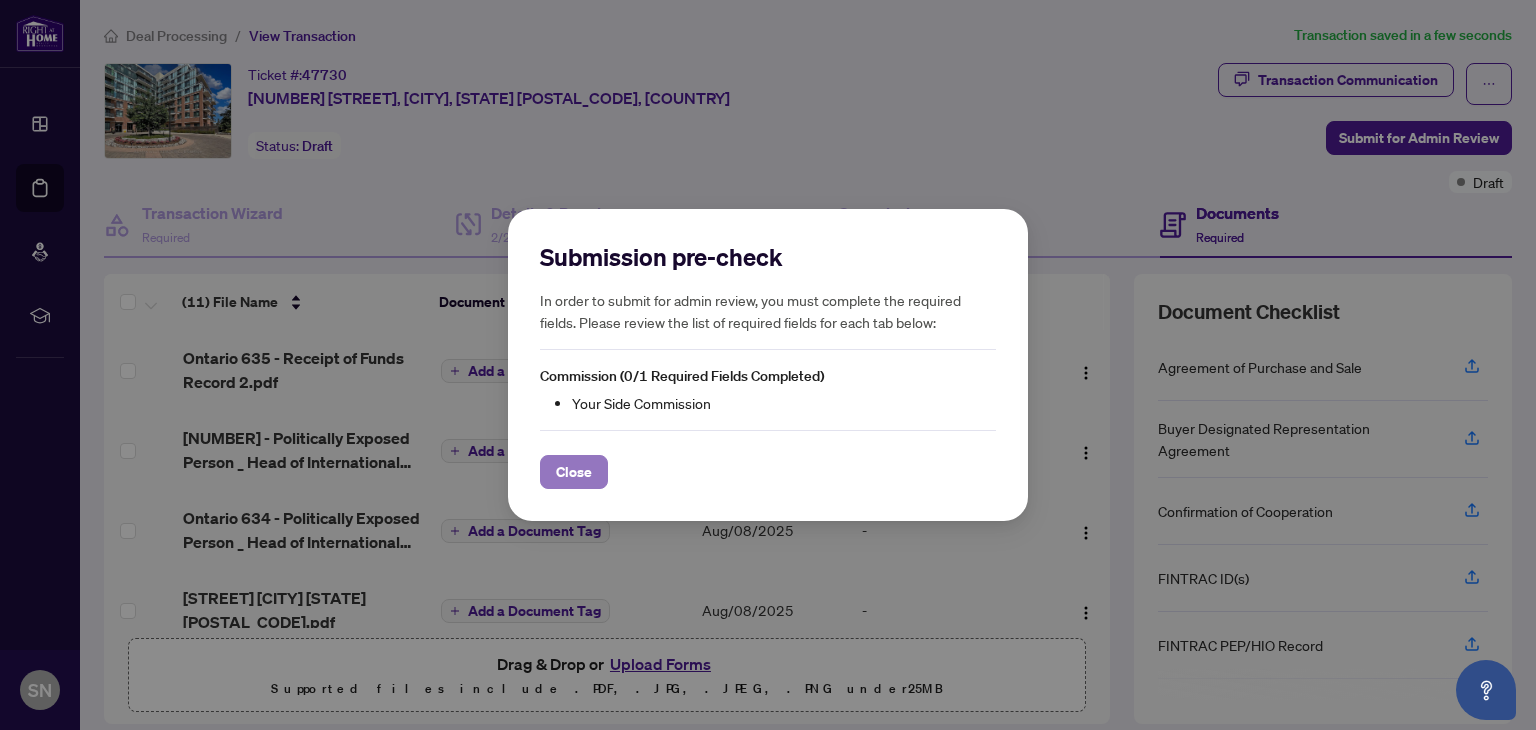 click on "Close" at bounding box center (574, 472) 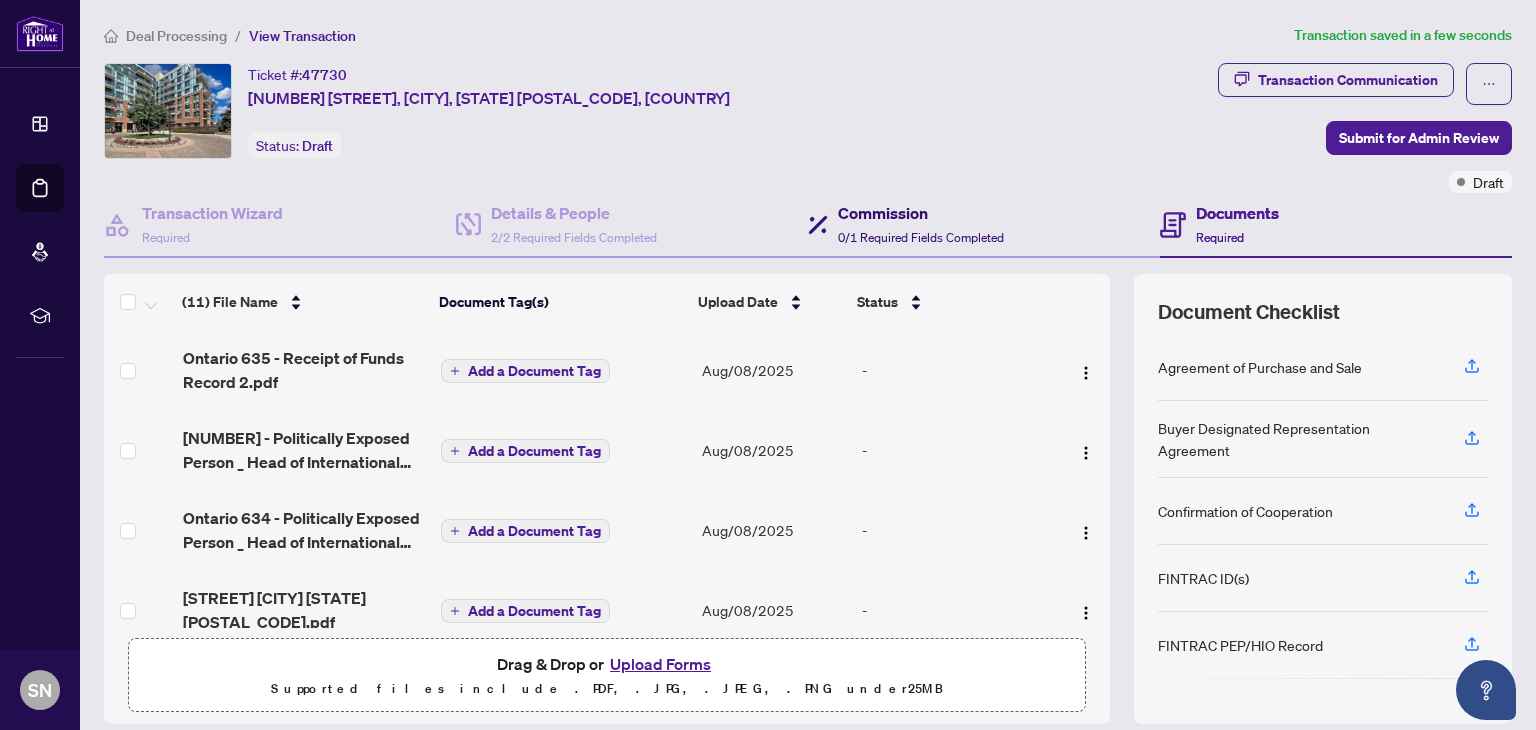 click on "Commission 0/1 Required Fields Completed" at bounding box center (906, 224) 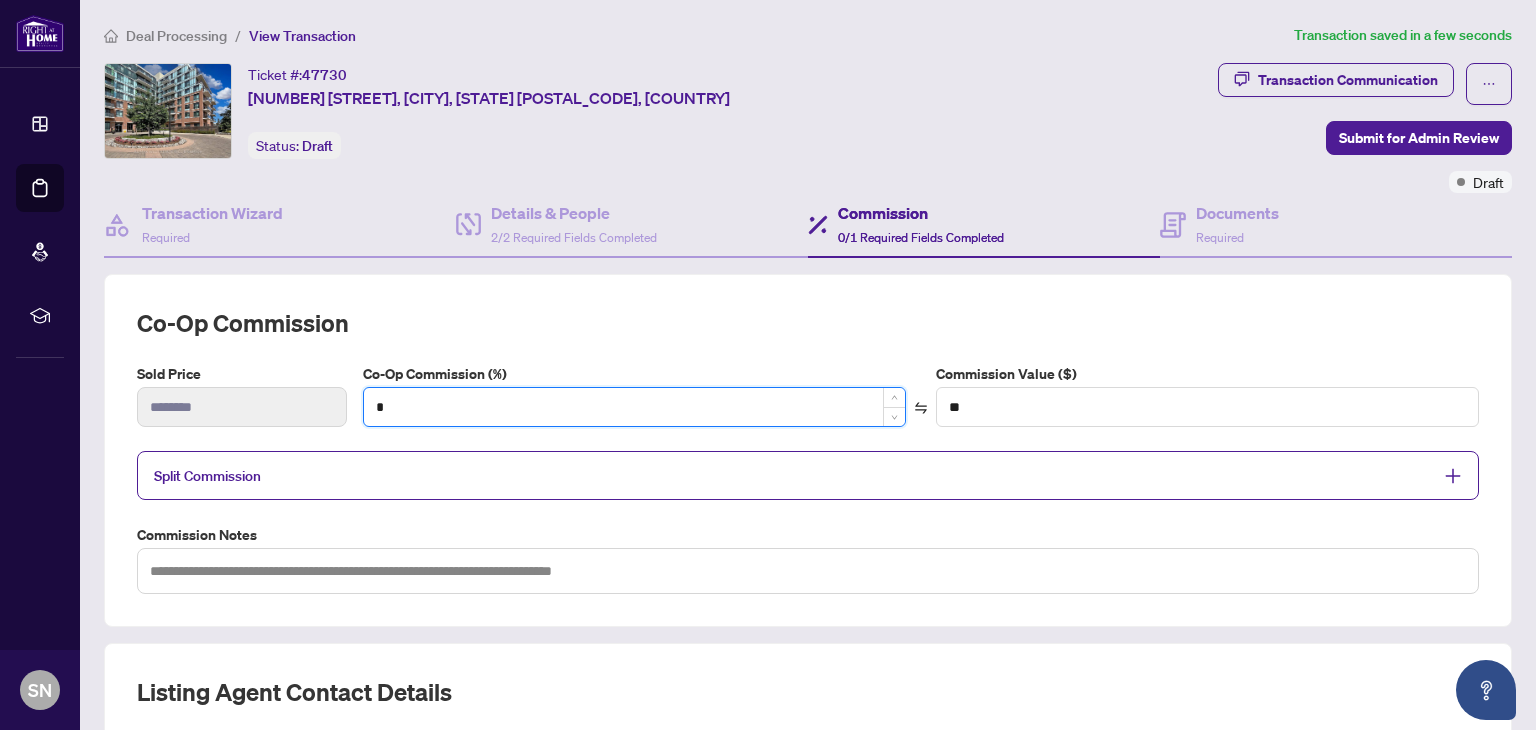 click on "*" at bounding box center [634, 407] 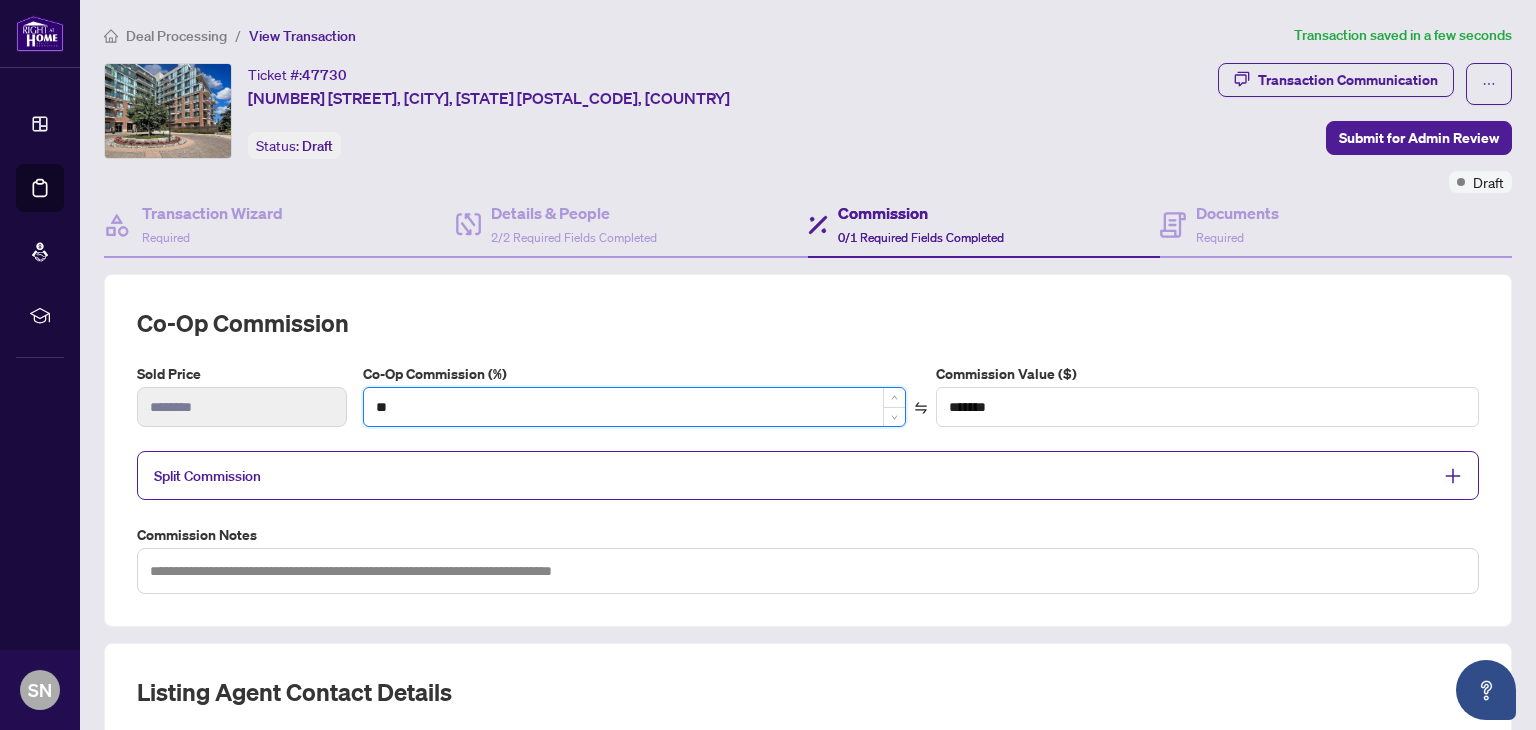 type on "*" 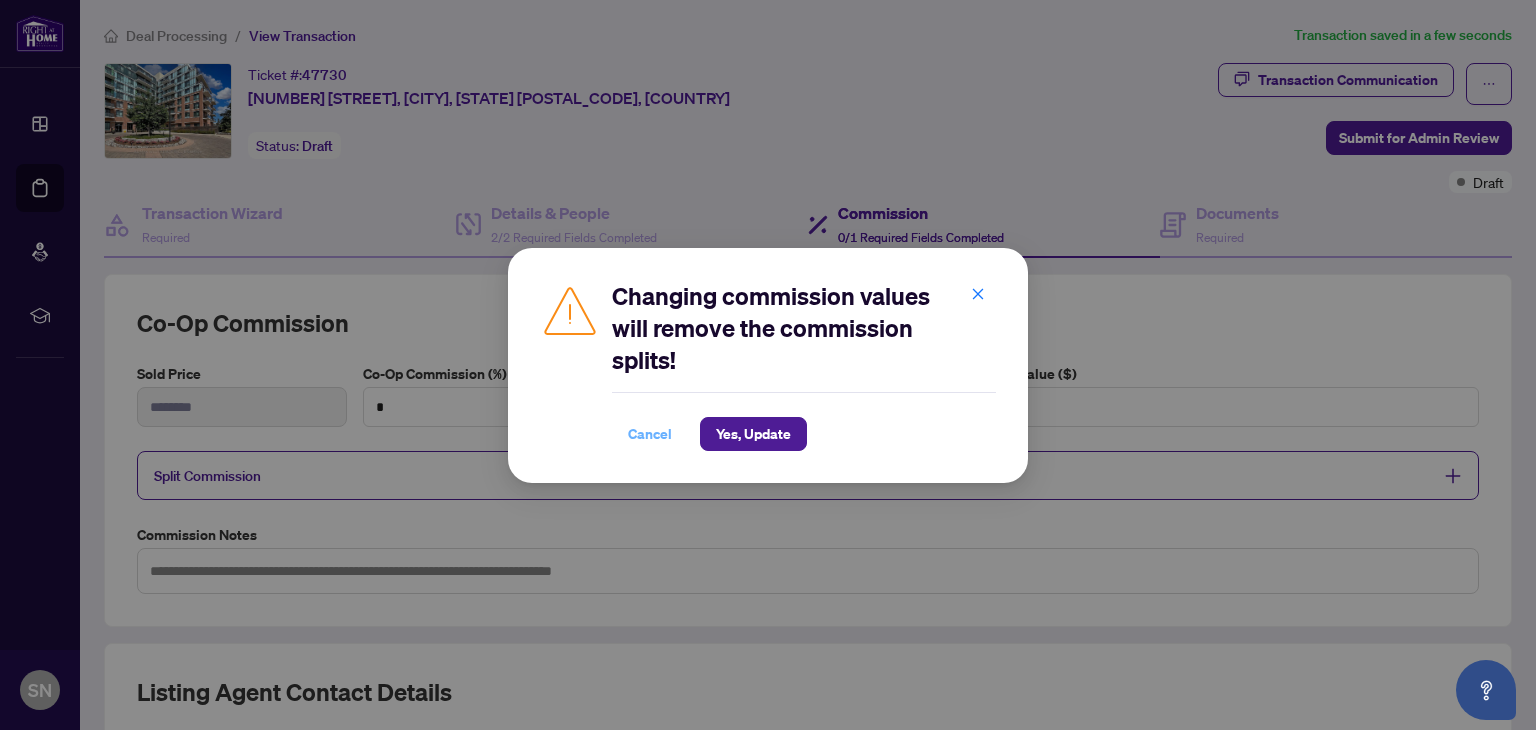 click on "Cancel" at bounding box center [650, 434] 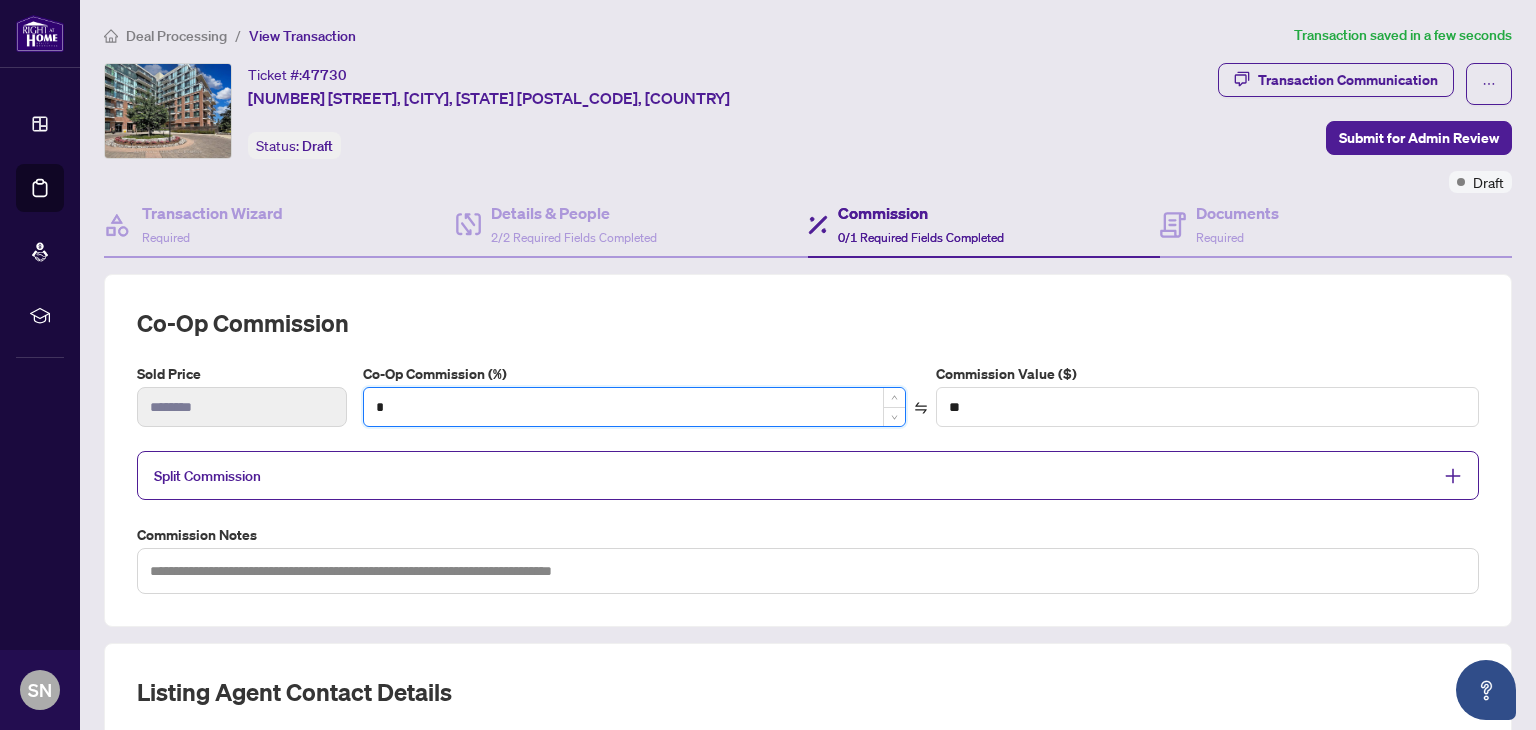 type on "**" 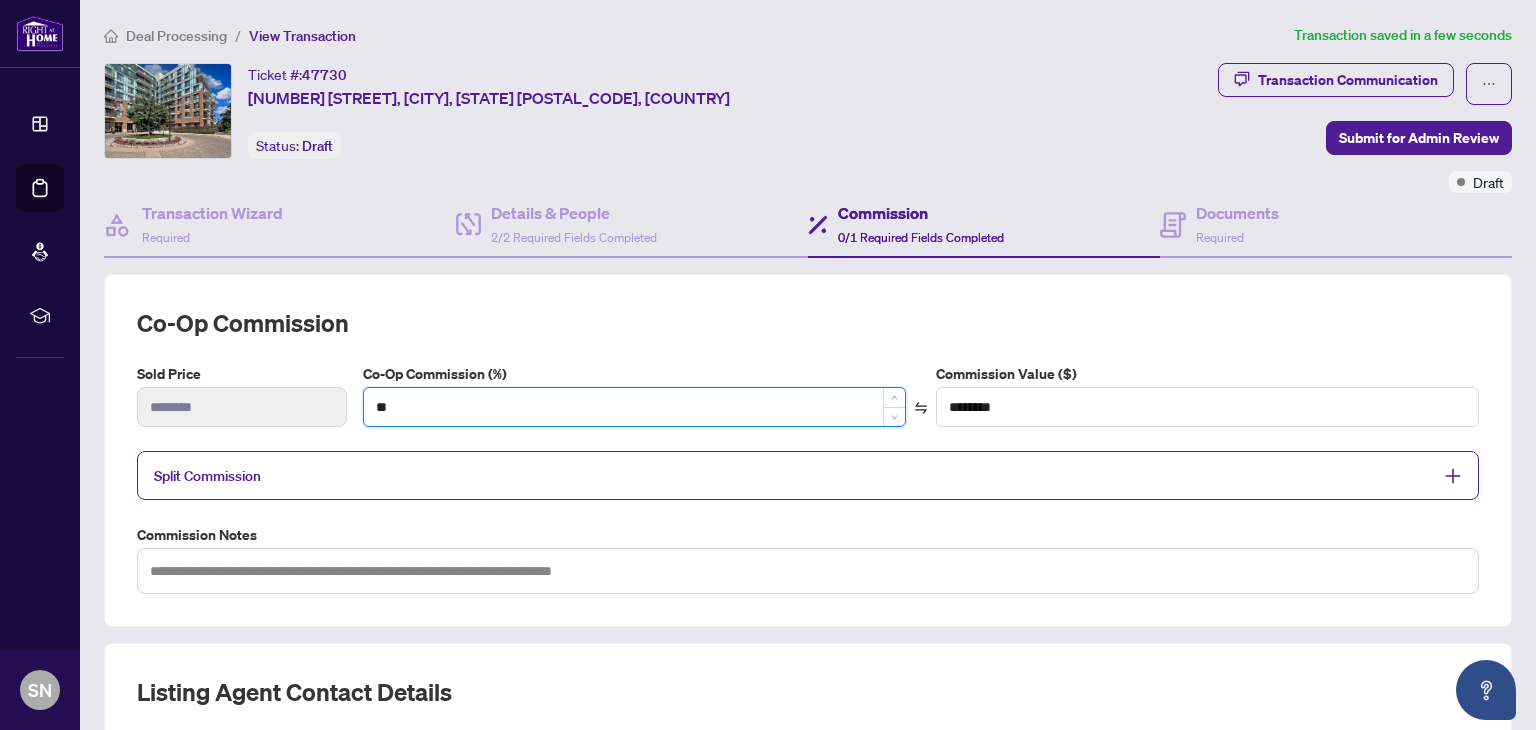 type on "***" 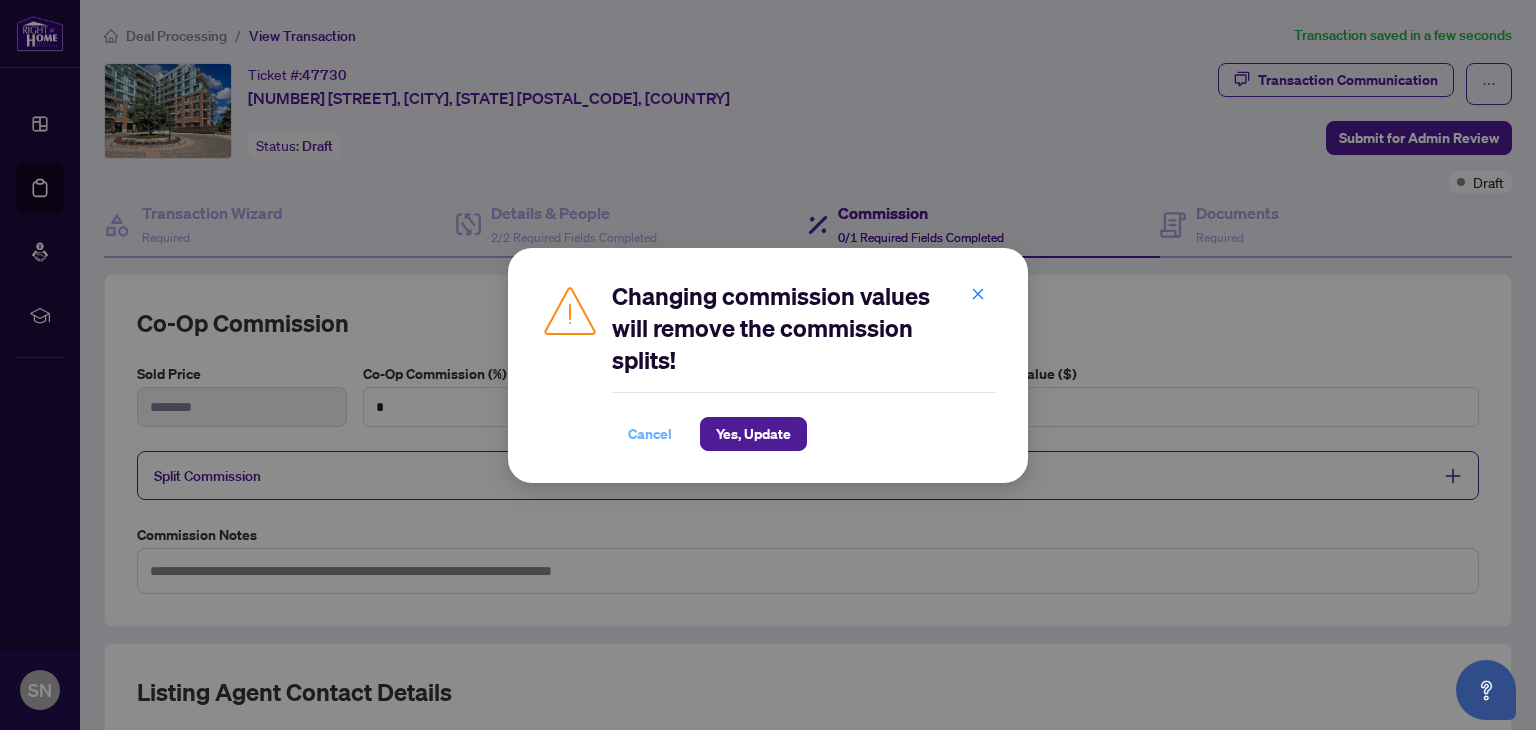 click on "Cancel" at bounding box center (650, 434) 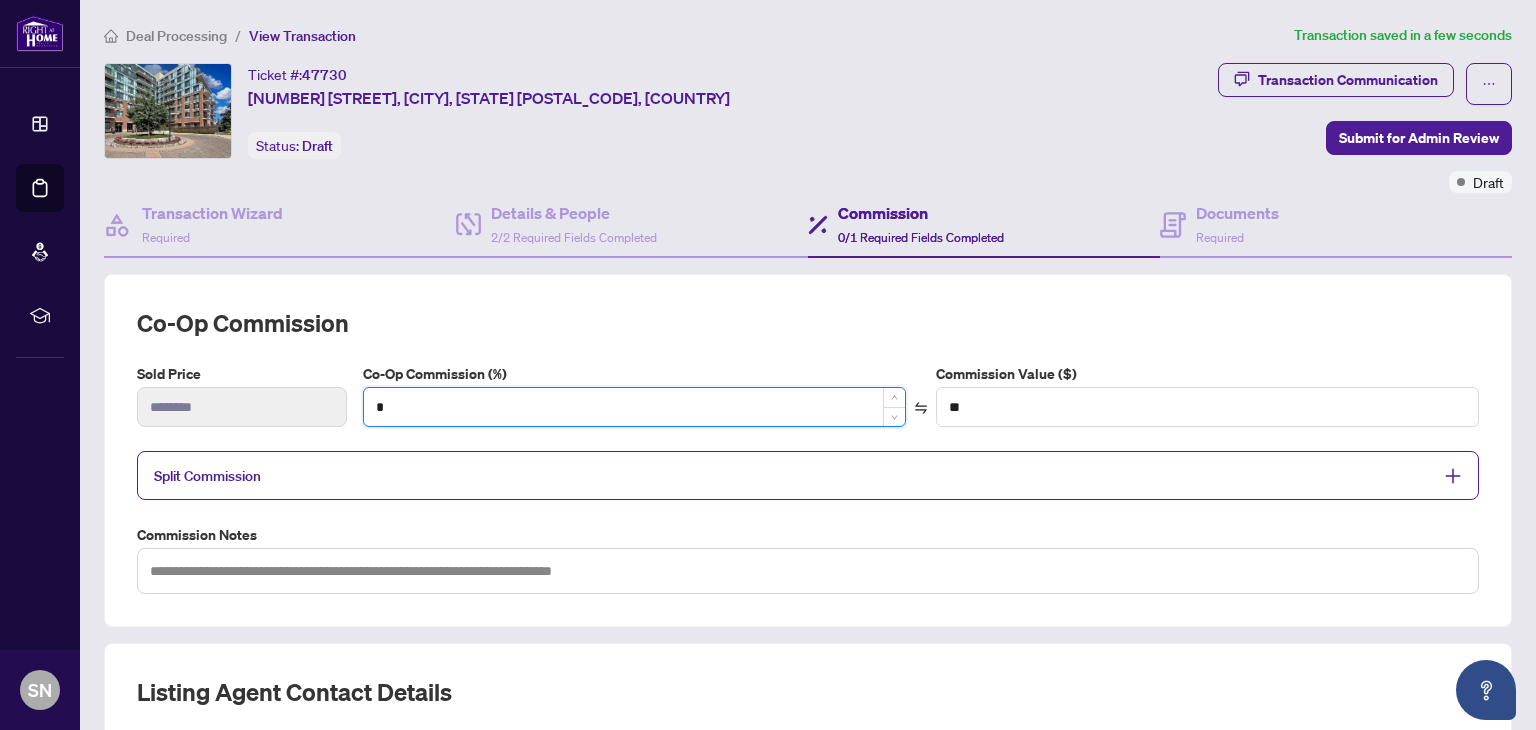 type on "**" 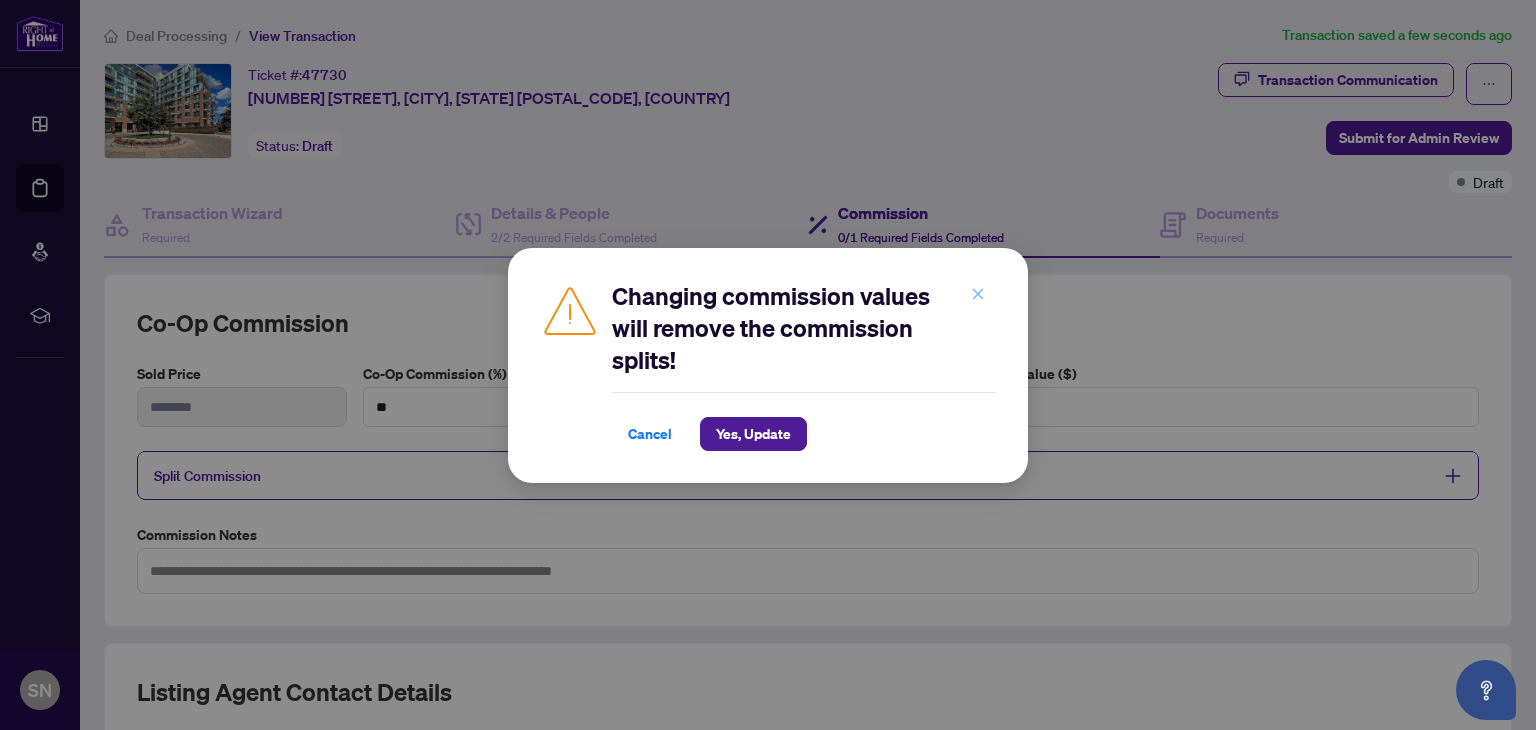 click 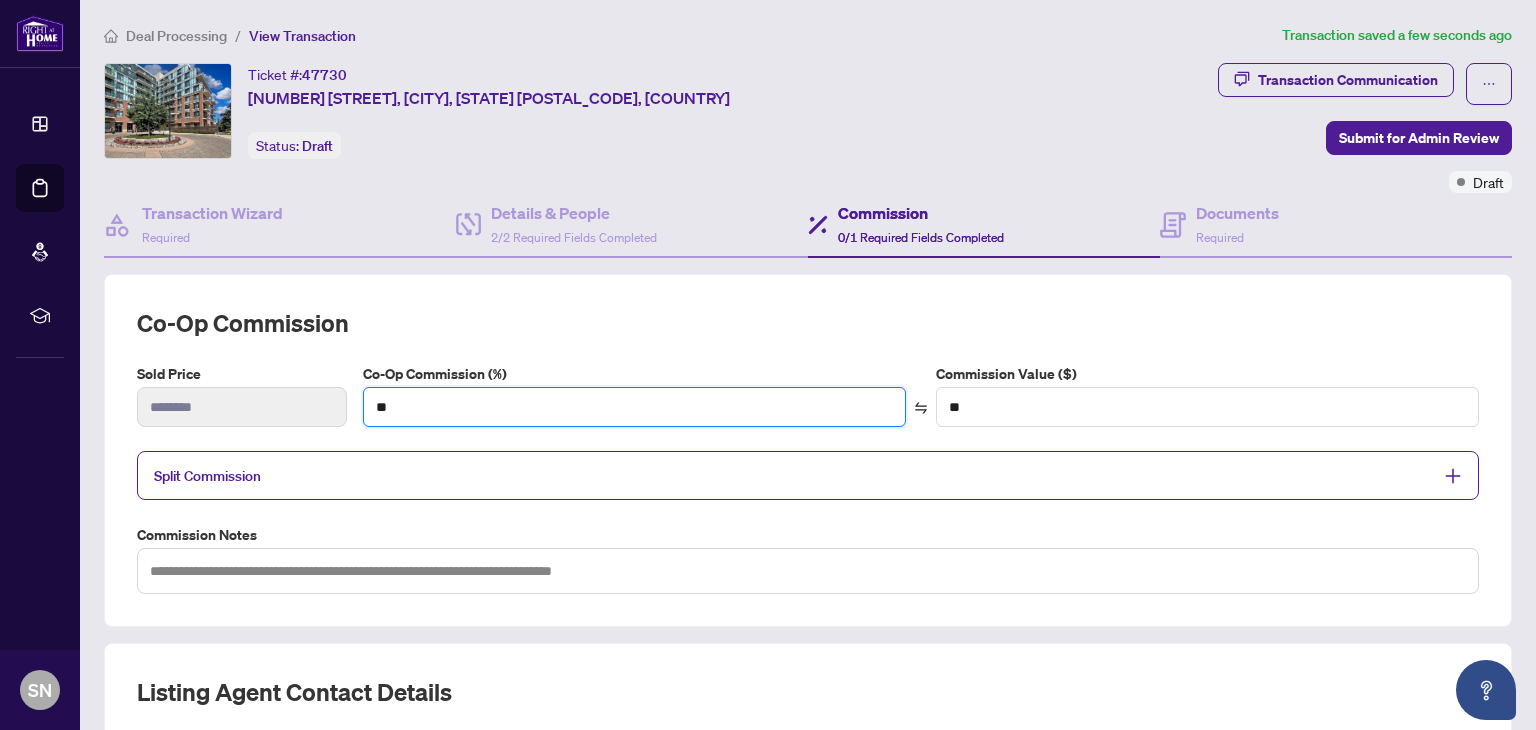 type on "***" 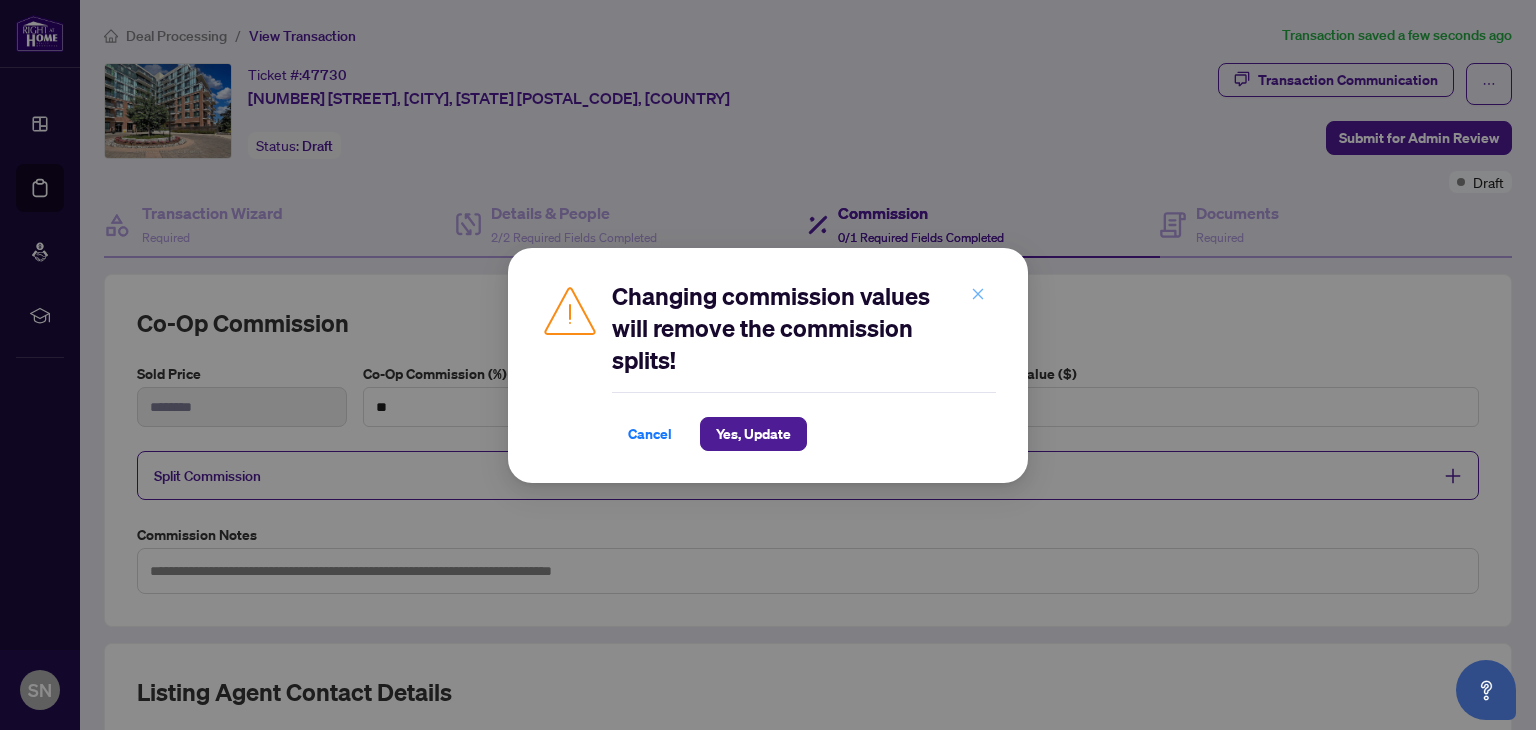 click 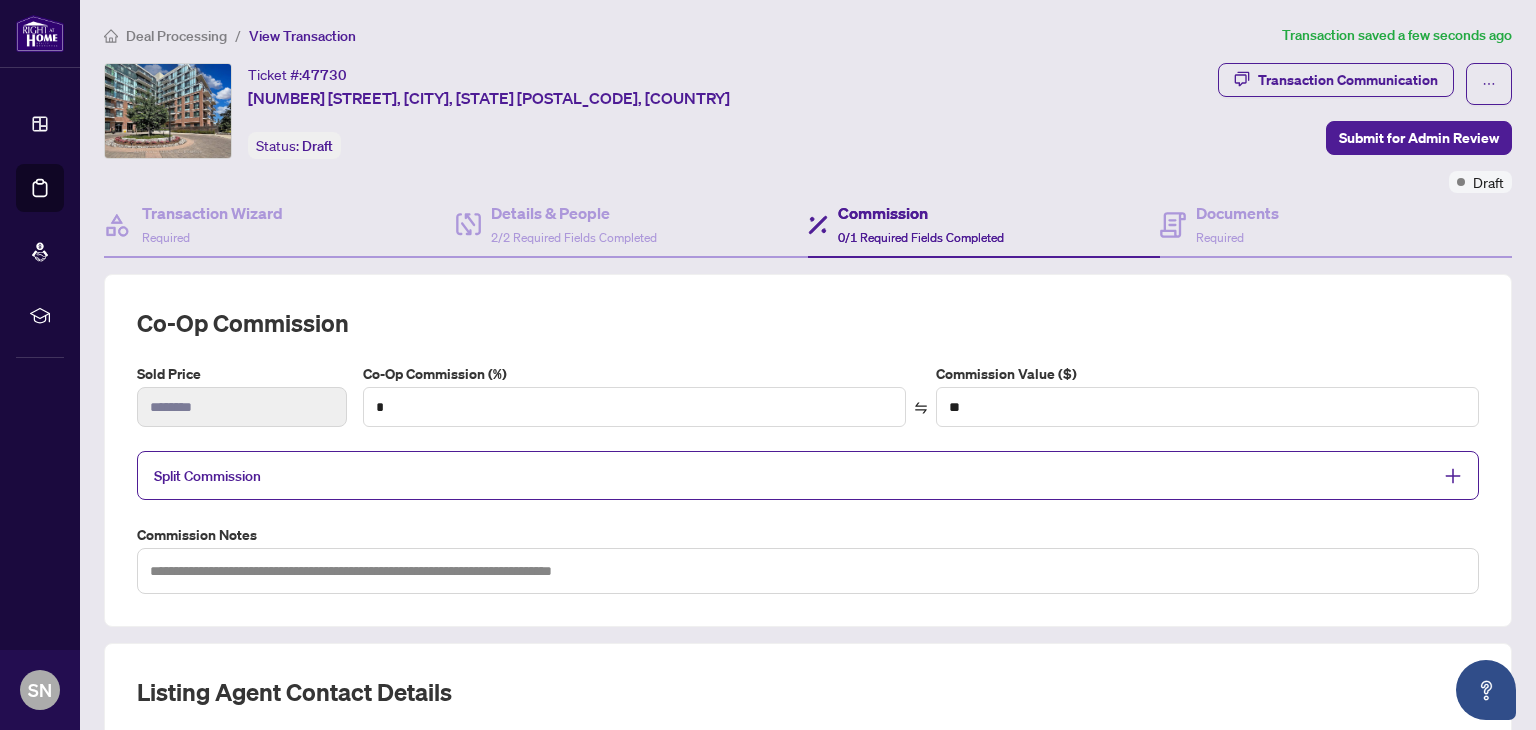 click on "Split Commission" at bounding box center (793, 475) 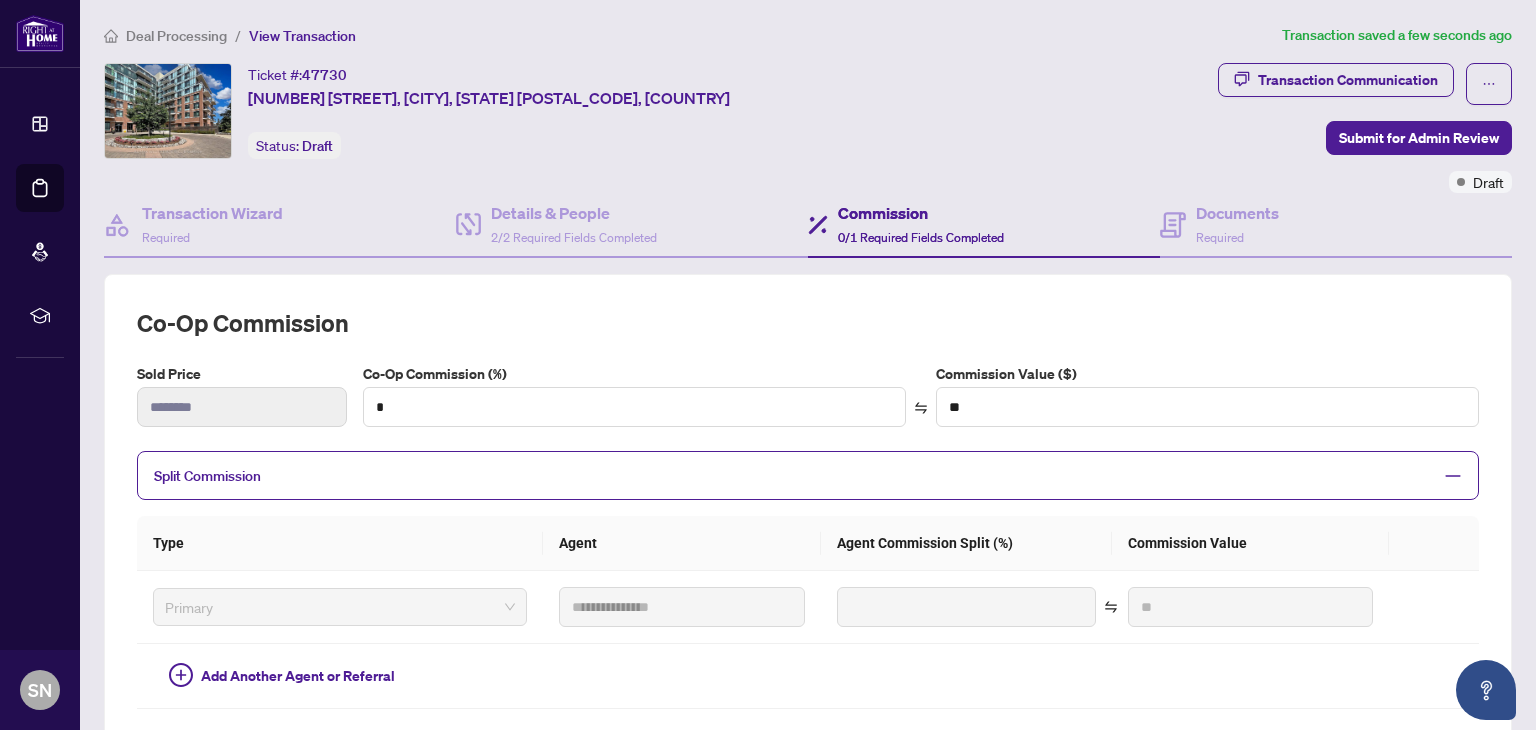 click on "Split Commission" at bounding box center (793, 475) 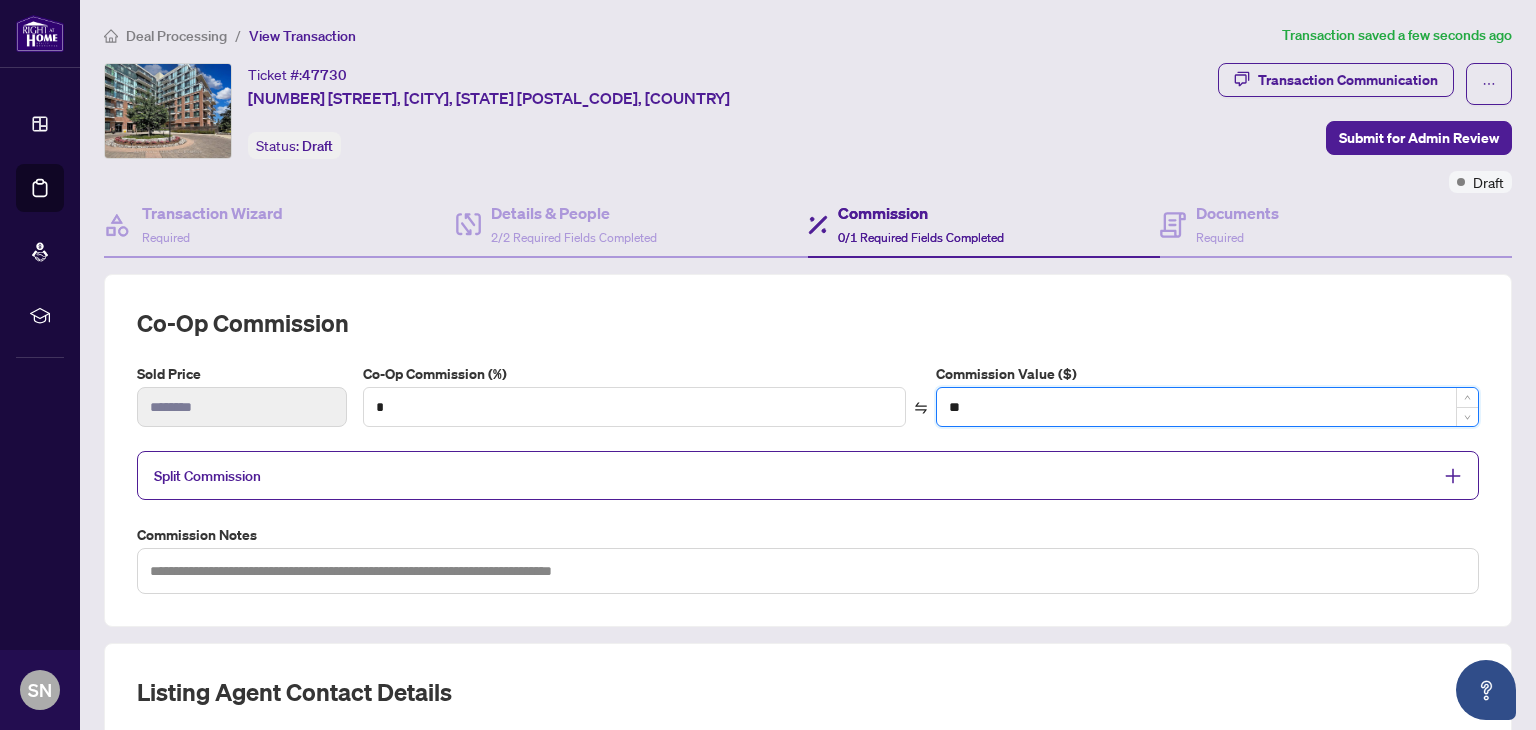 click on "**" at bounding box center (1207, 407) 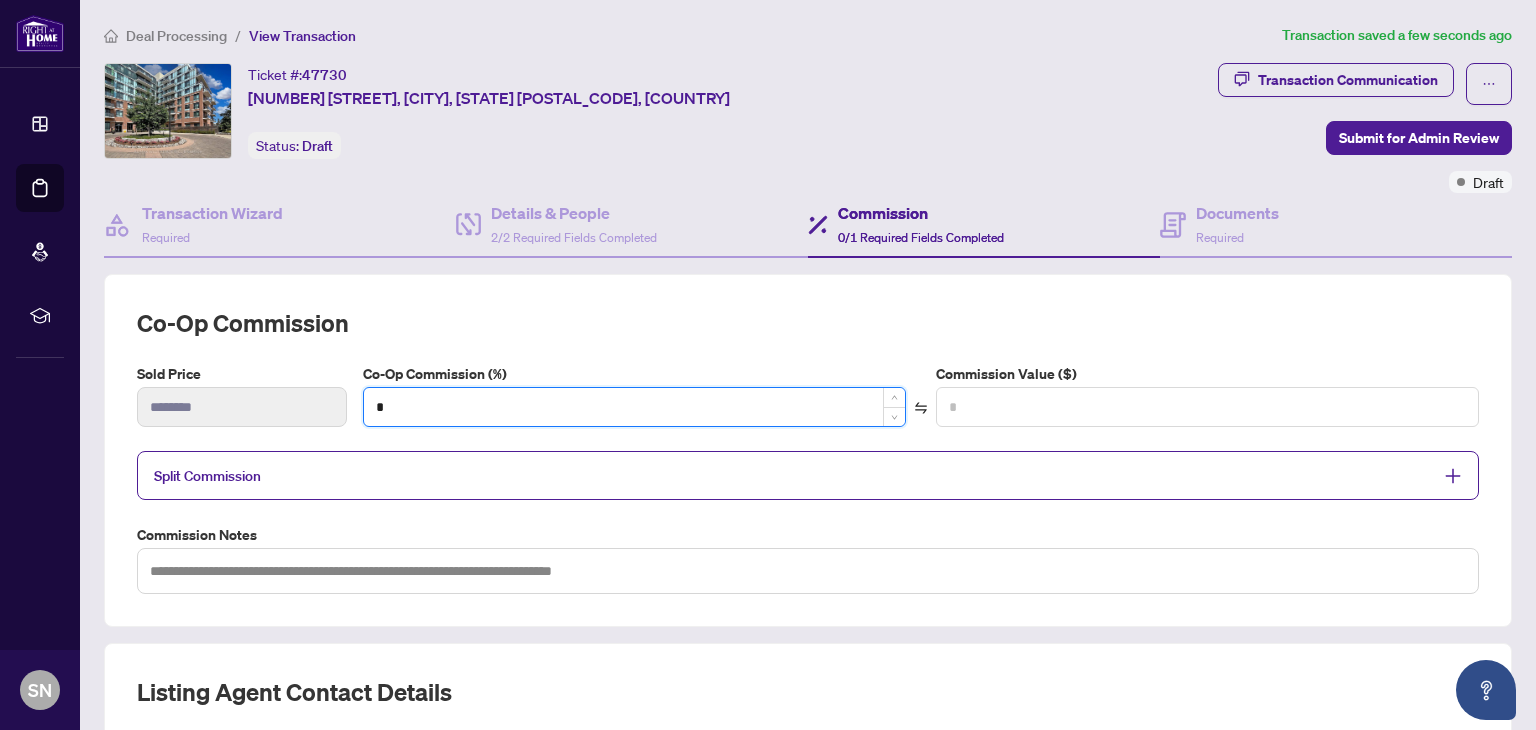 type on "**" 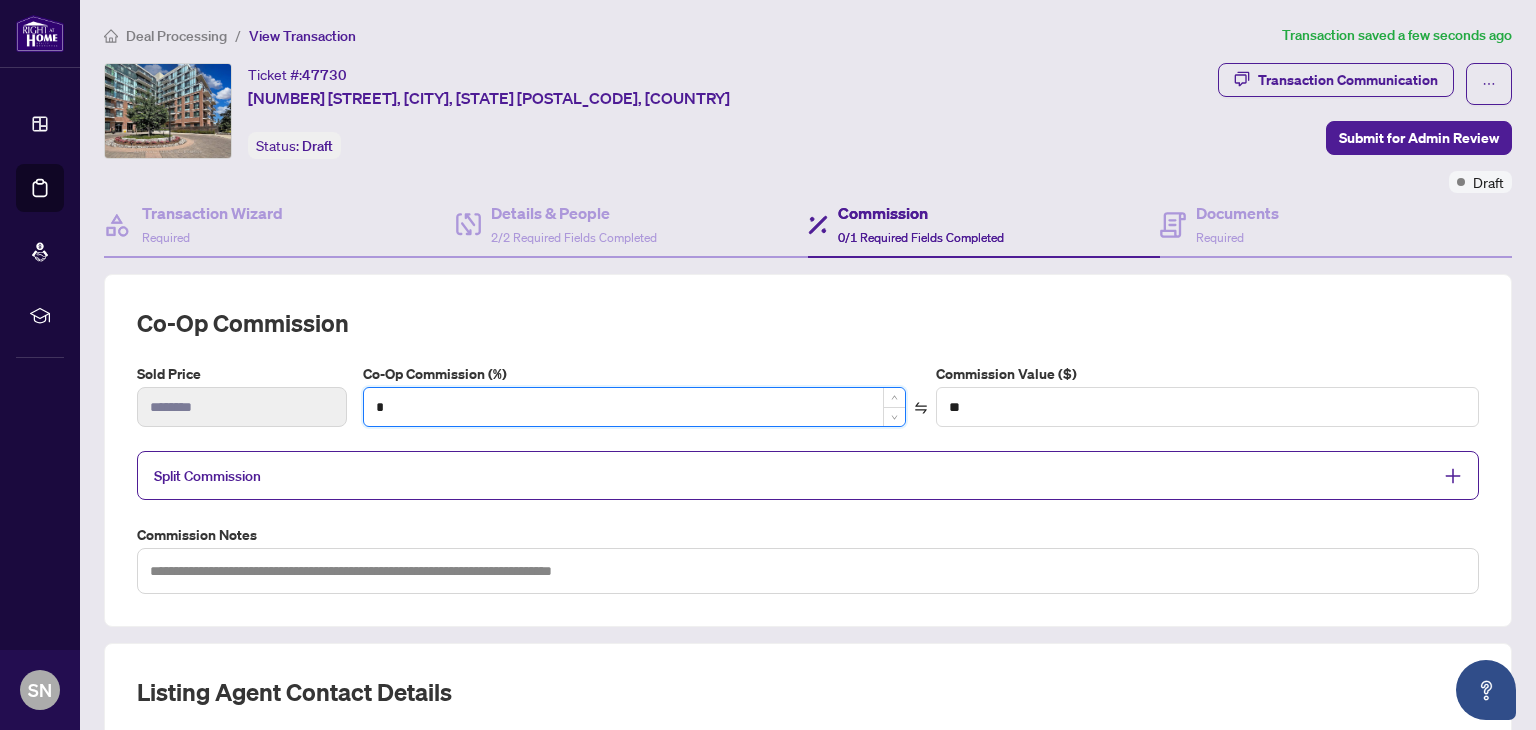 click on "*" at bounding box center (634, 407) 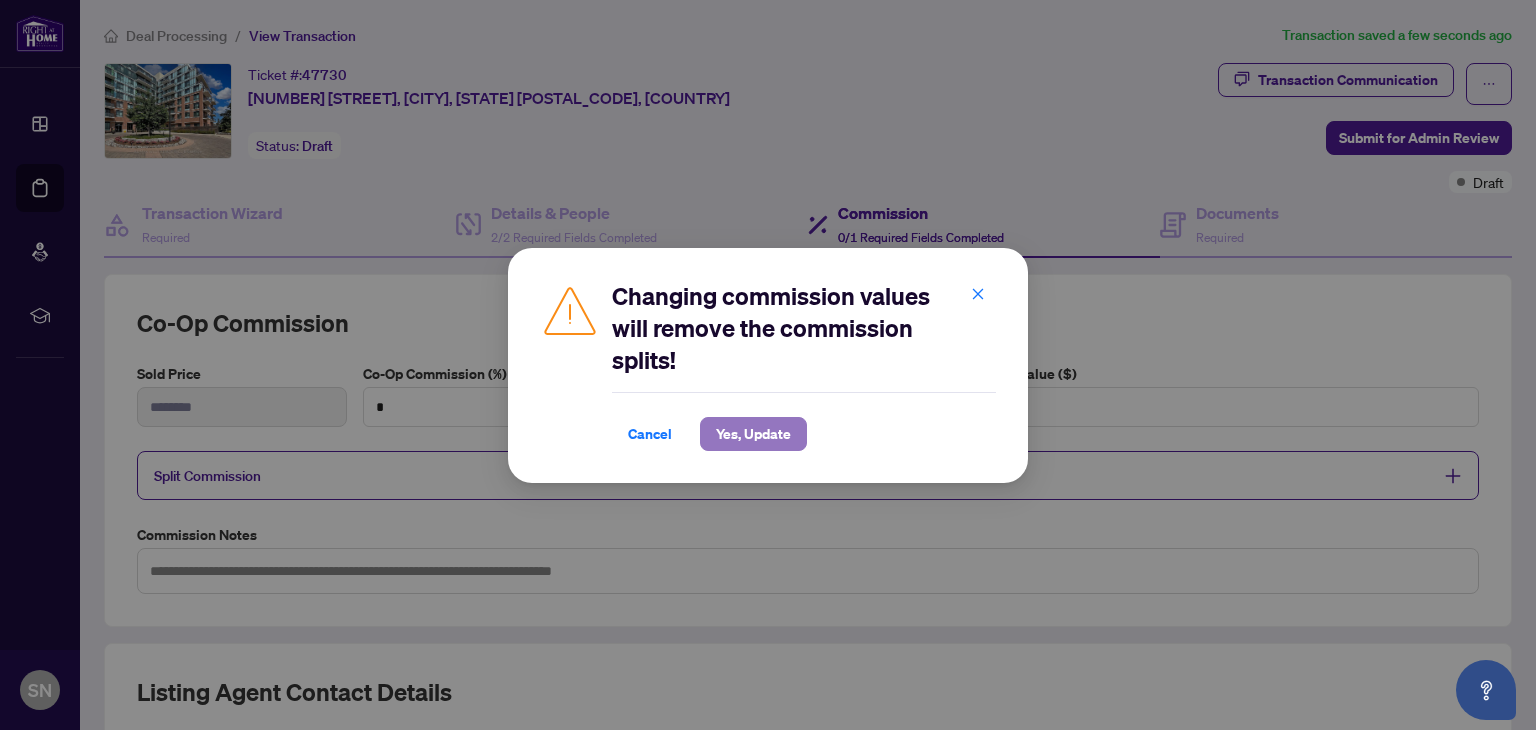 click on "Yes, Update" at bounding box center [753, 434] 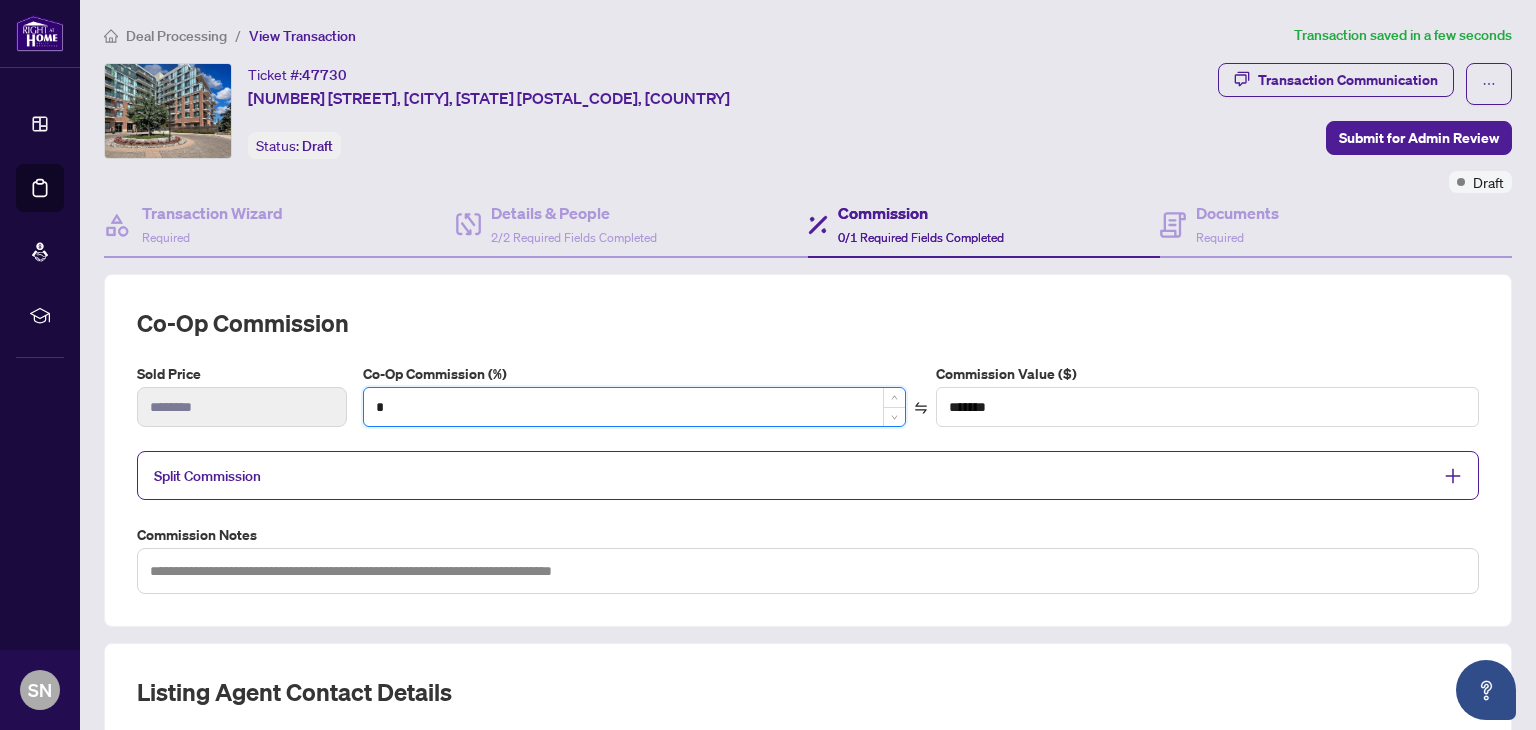 click on "*" at bounding box center [634, 407] 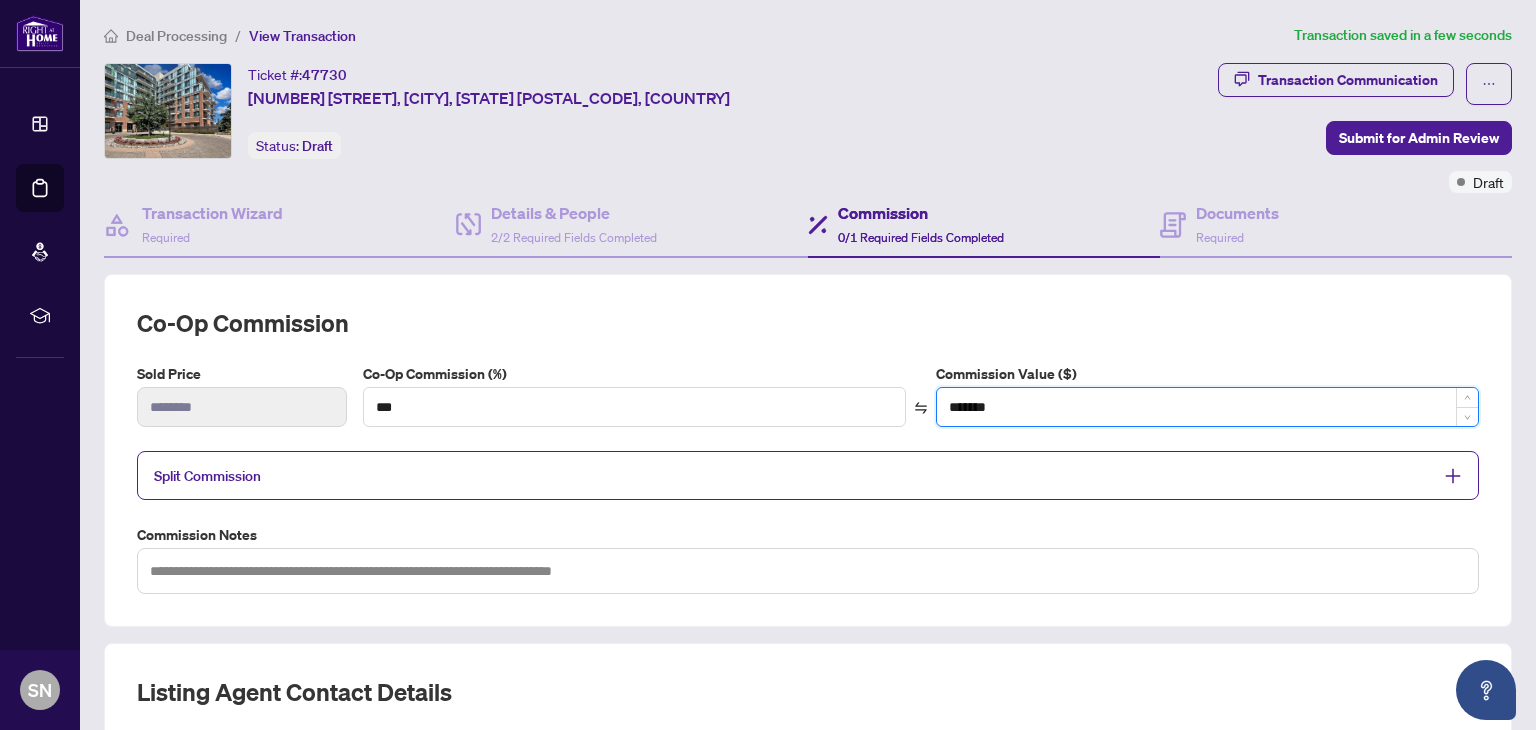 type on "*" 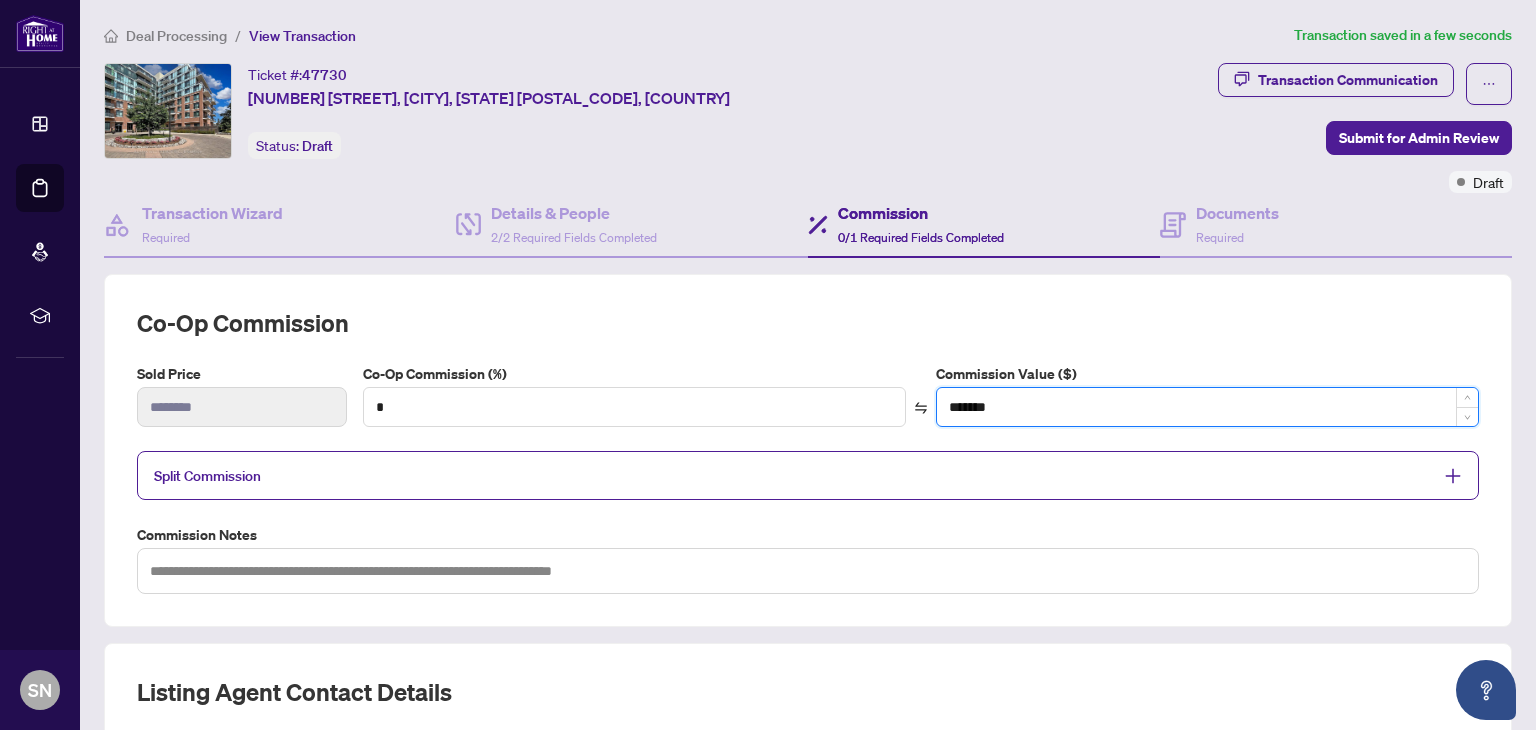 click on "*******" at bounding box center (1207, 407) 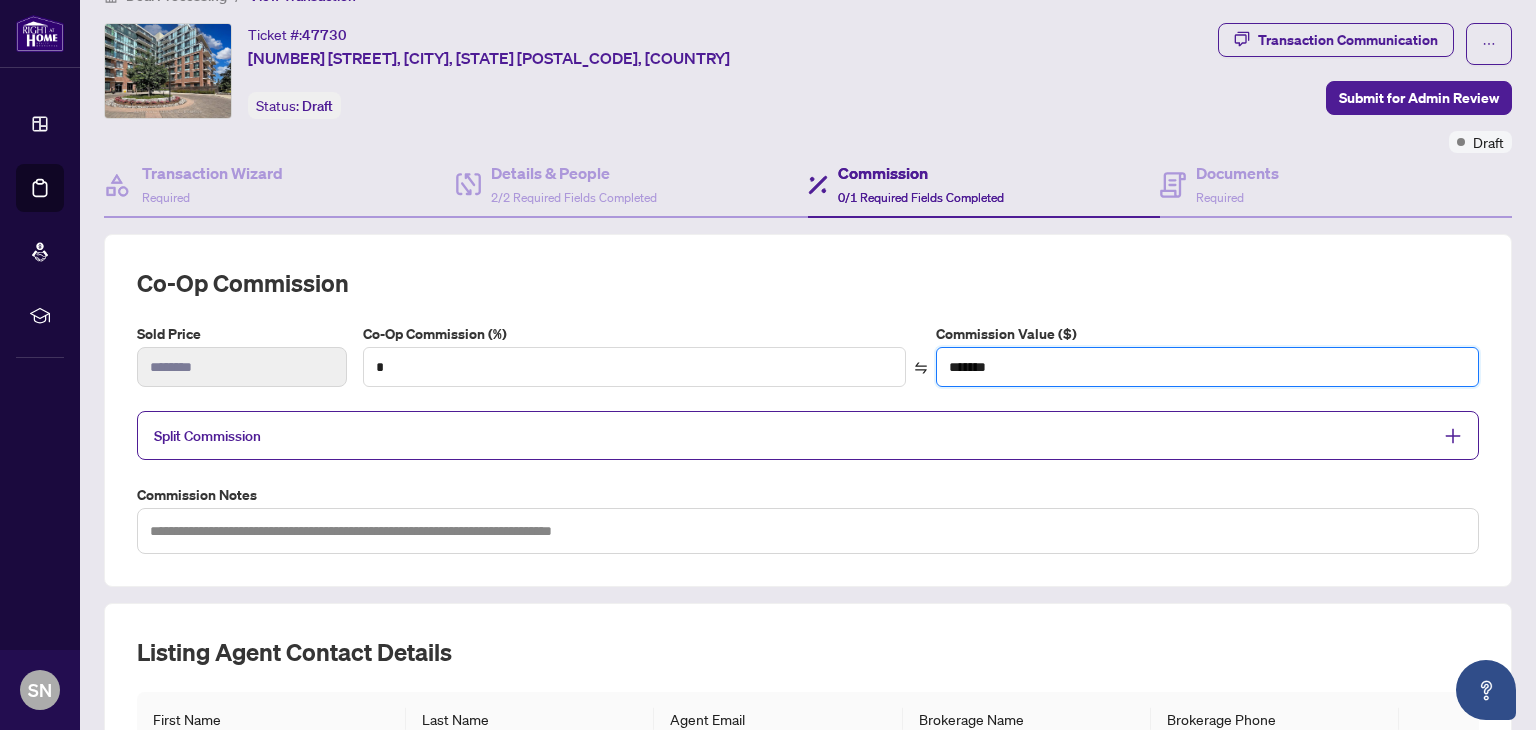 scroll, scrollTop: 173, scrollLeft: 0, axis: vertical 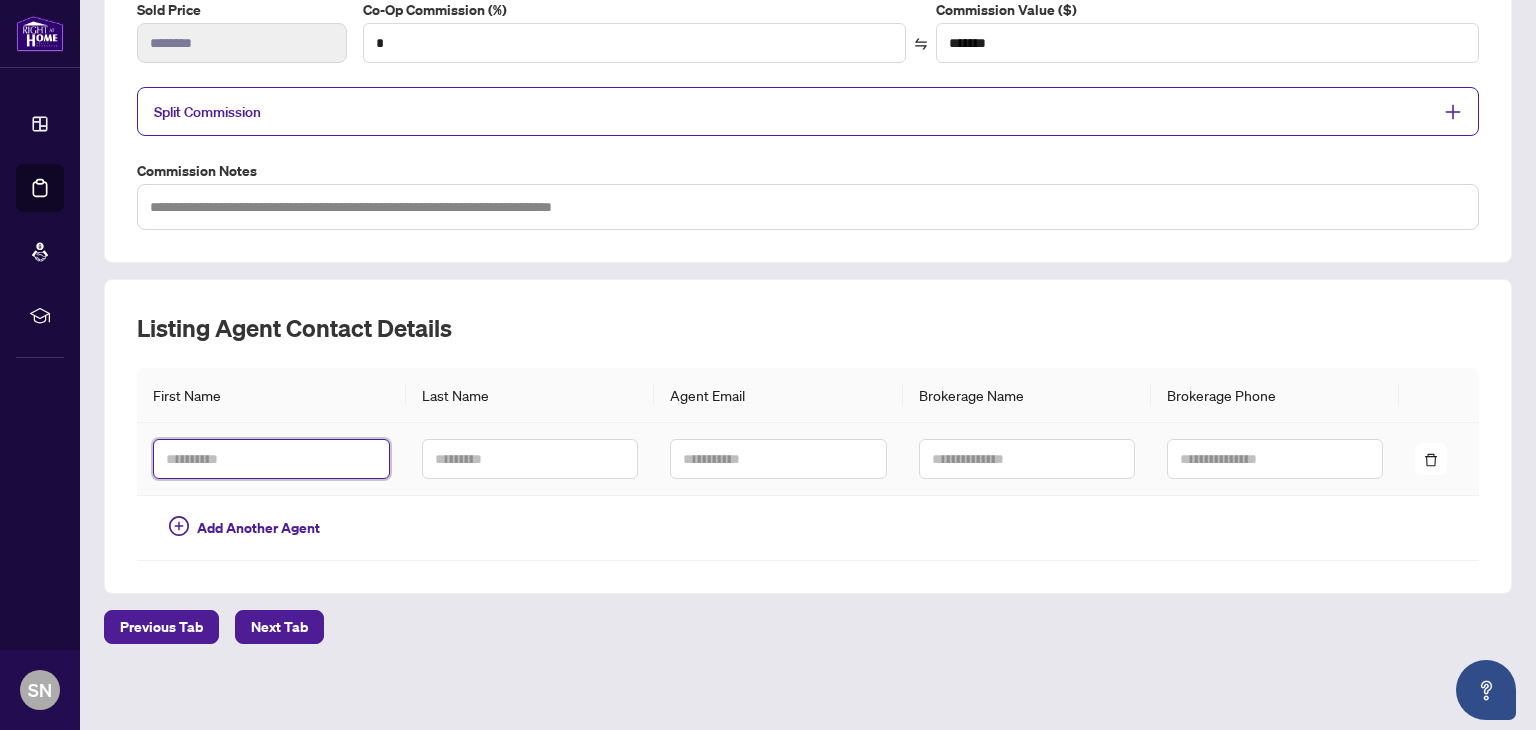 click at bounding box center [271, 459] 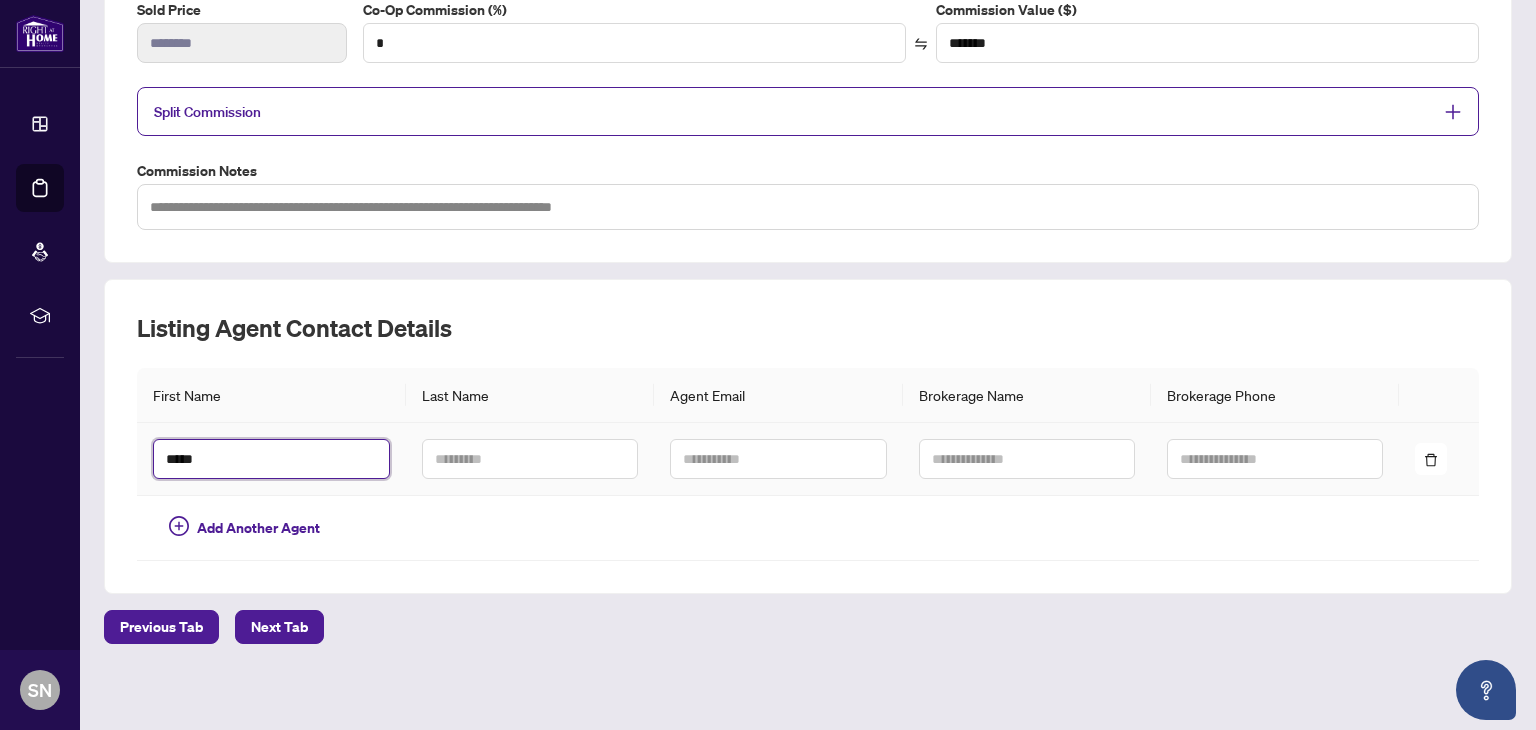 type on "*****" 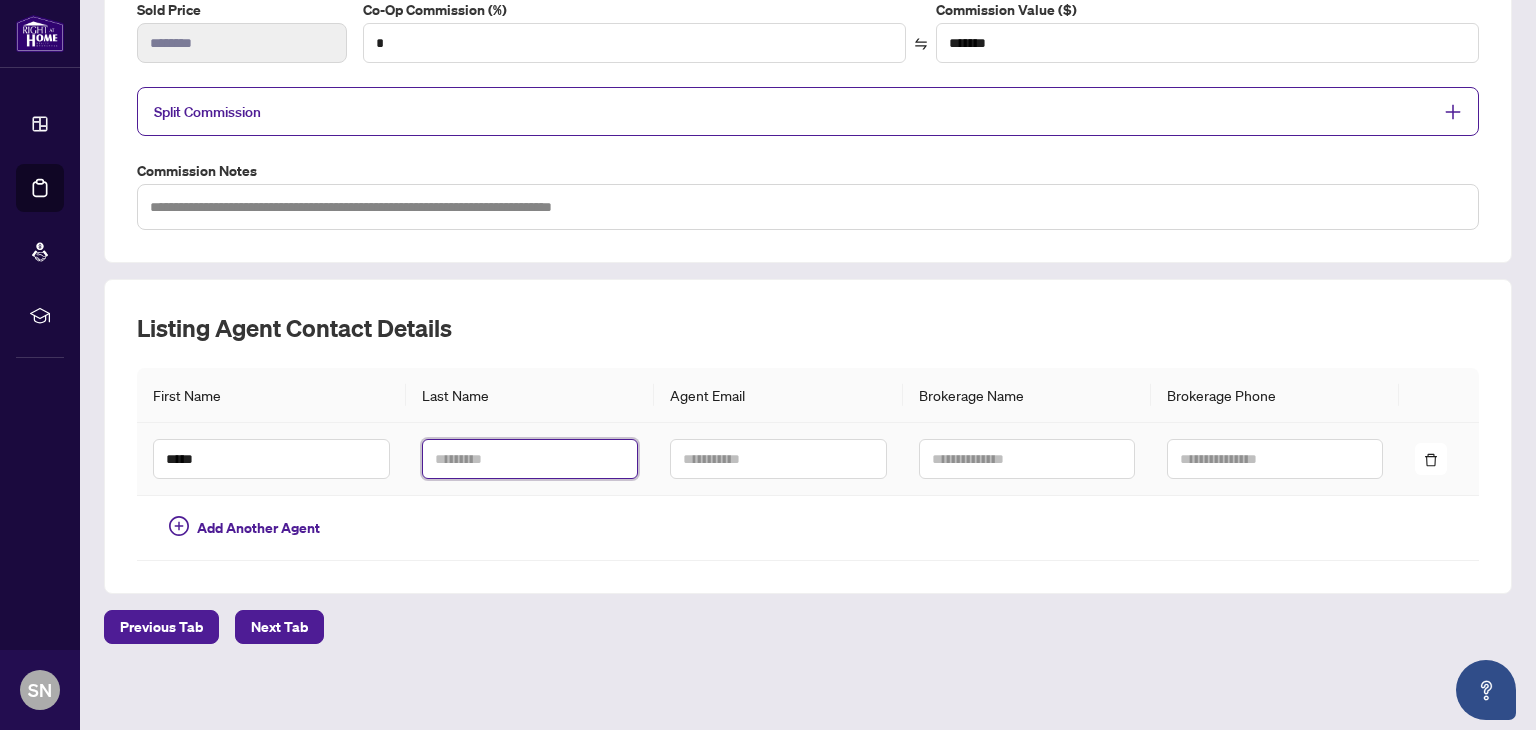click at bounding box center [530, 459] 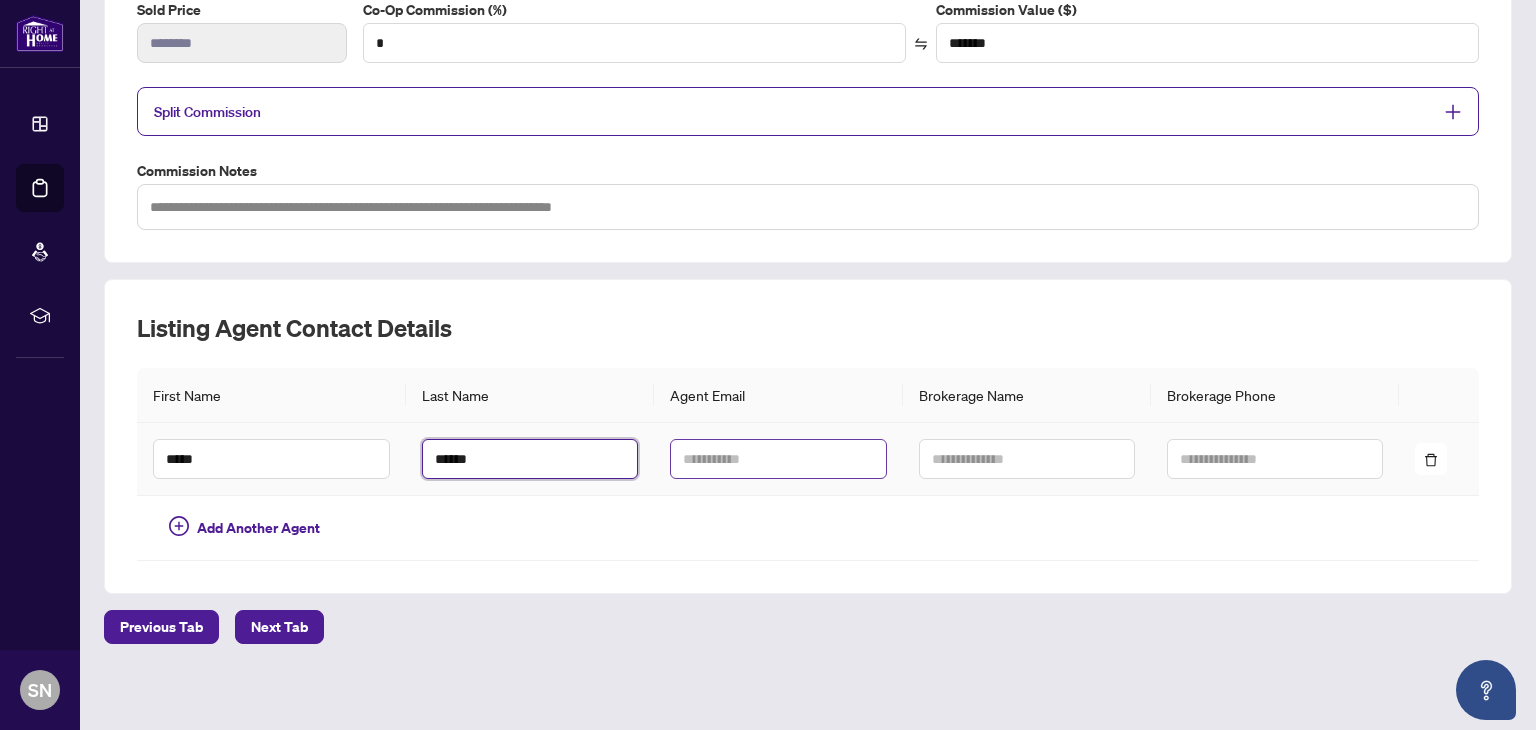type on "******" 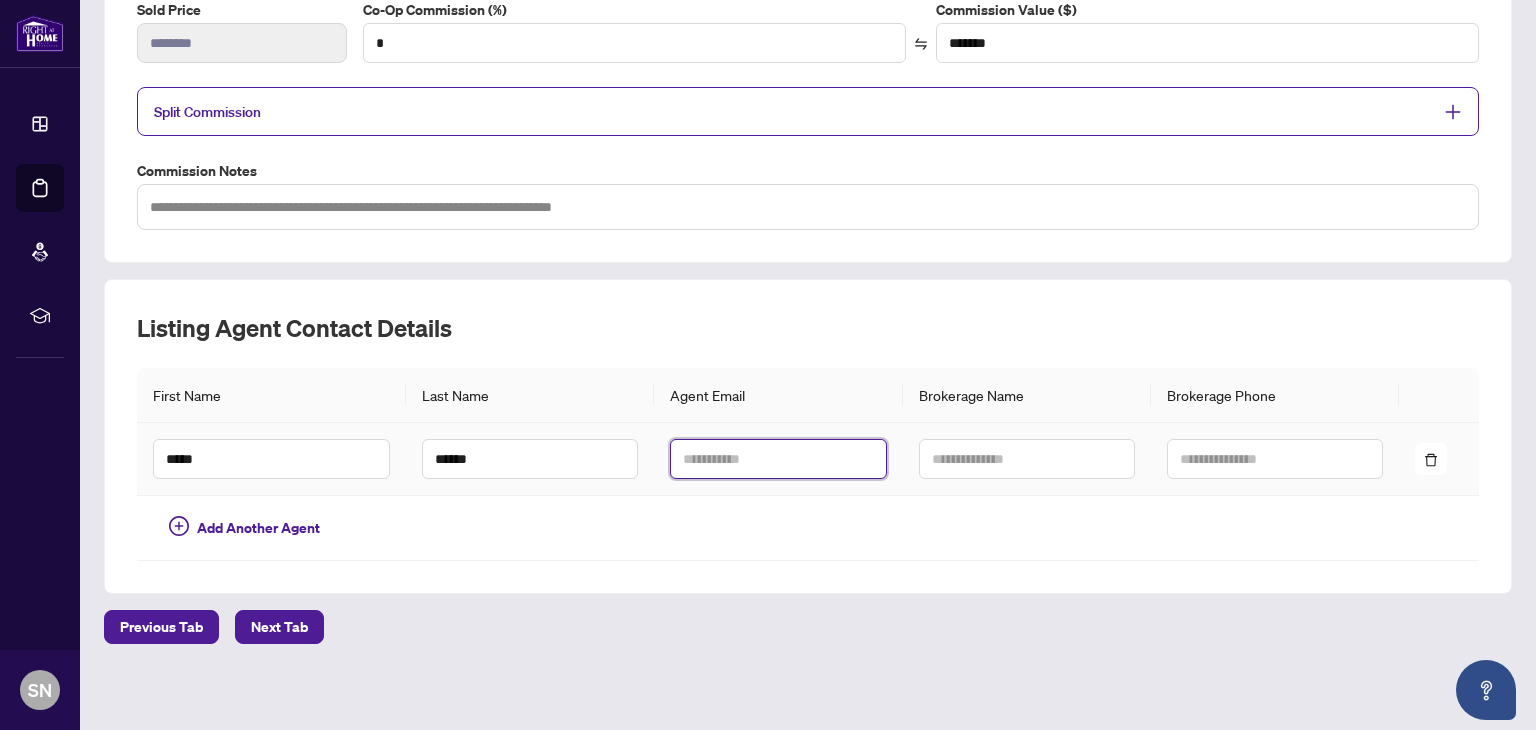 click at bounding box center [778, 459] 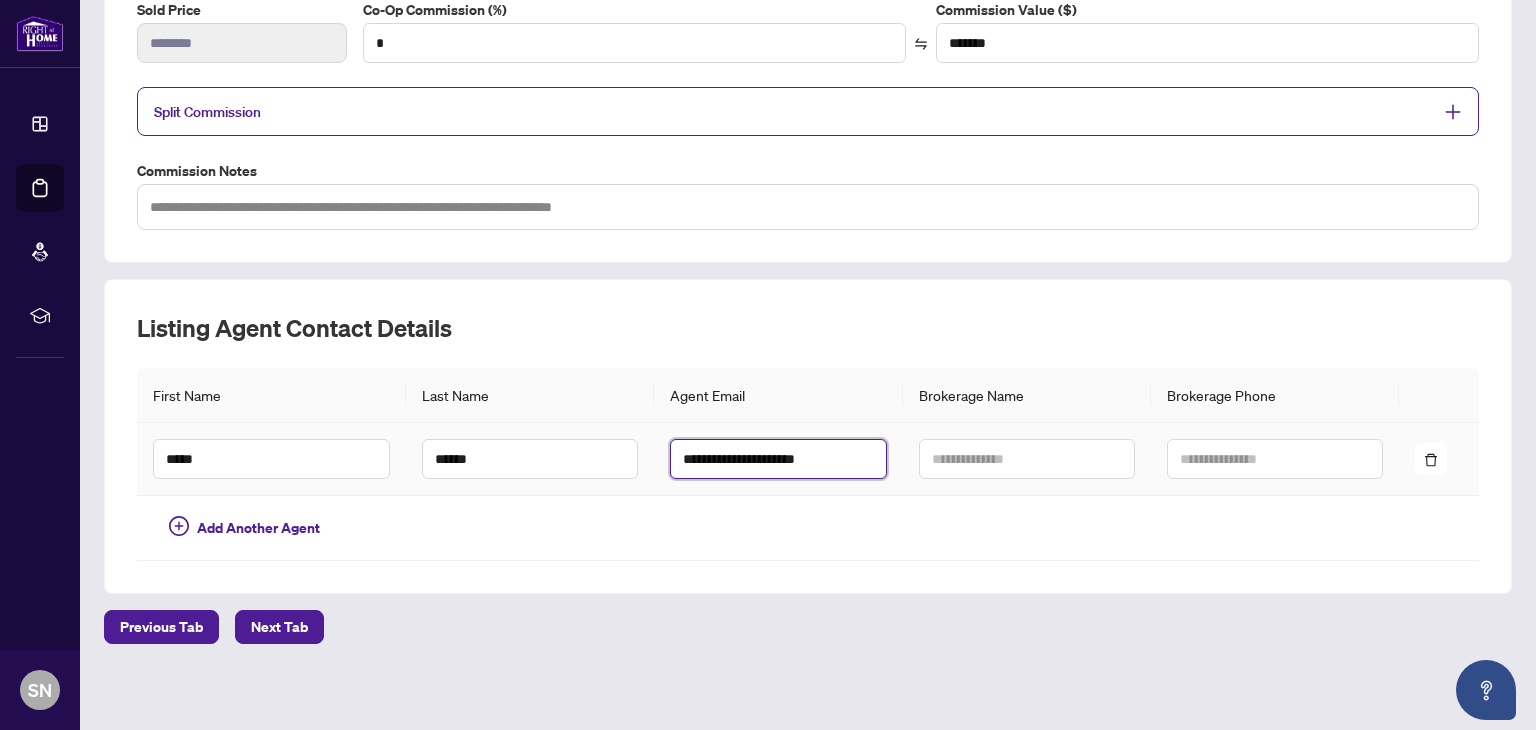 type on "**********" 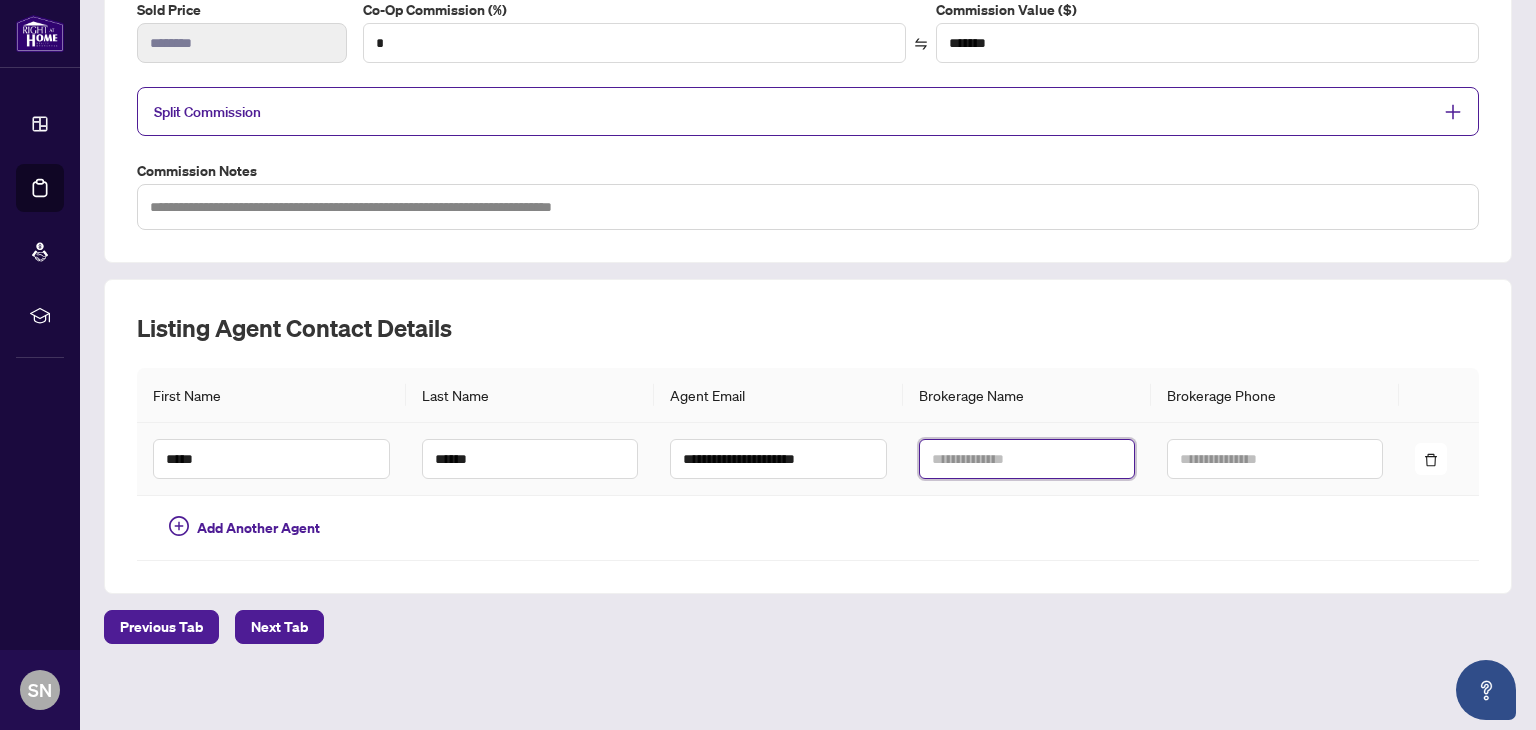 click at bounding box center (1027, 459) 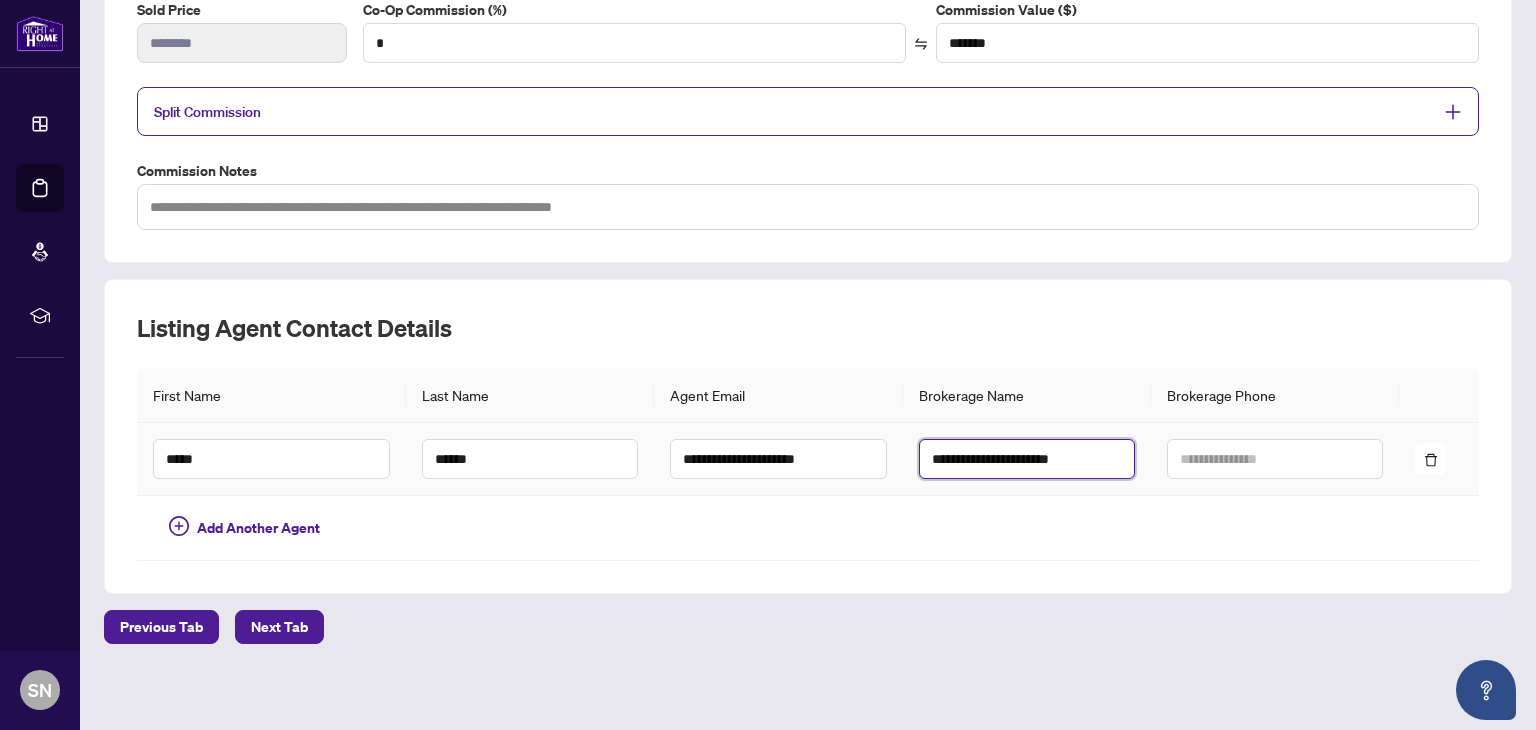 type on "**********" 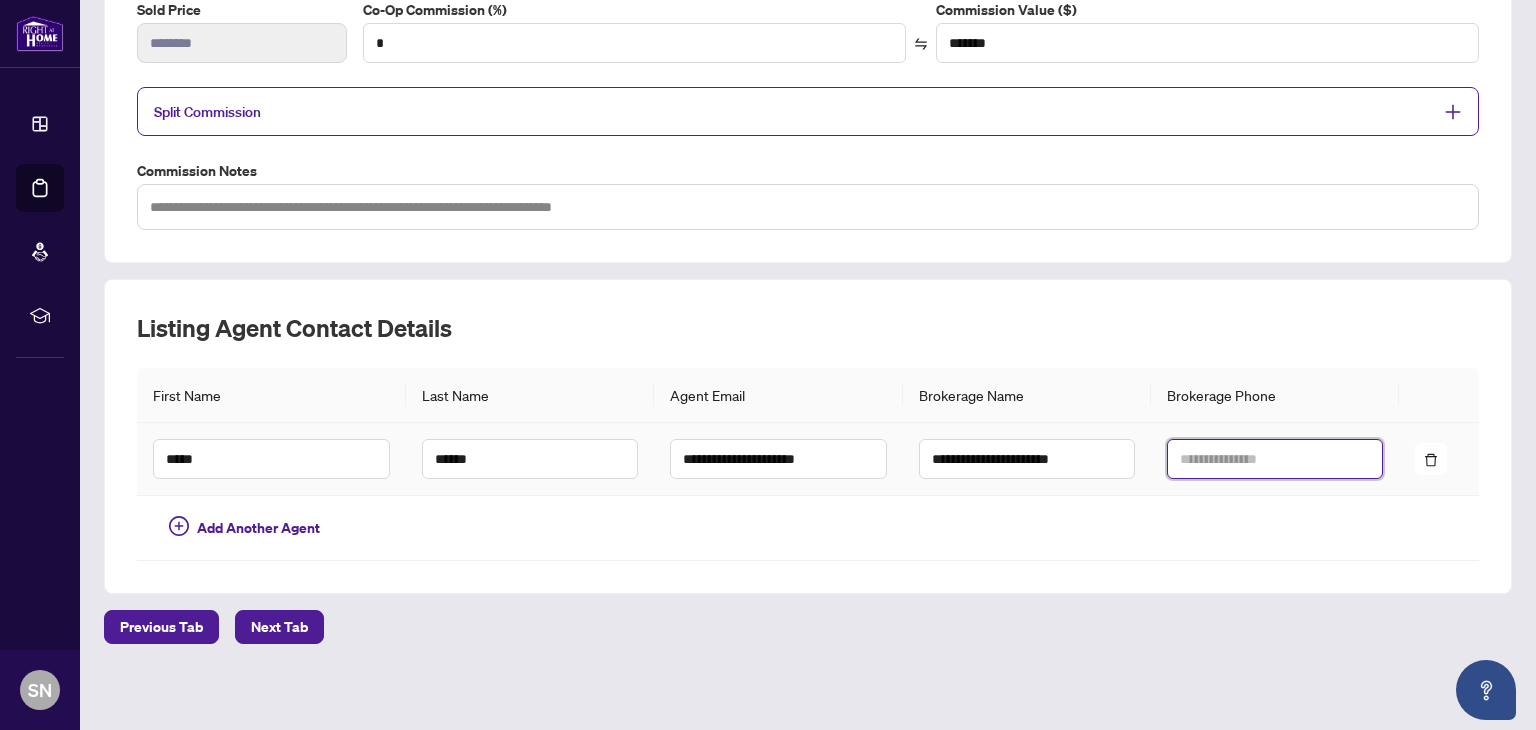 click at bounding box center (1275, 459) 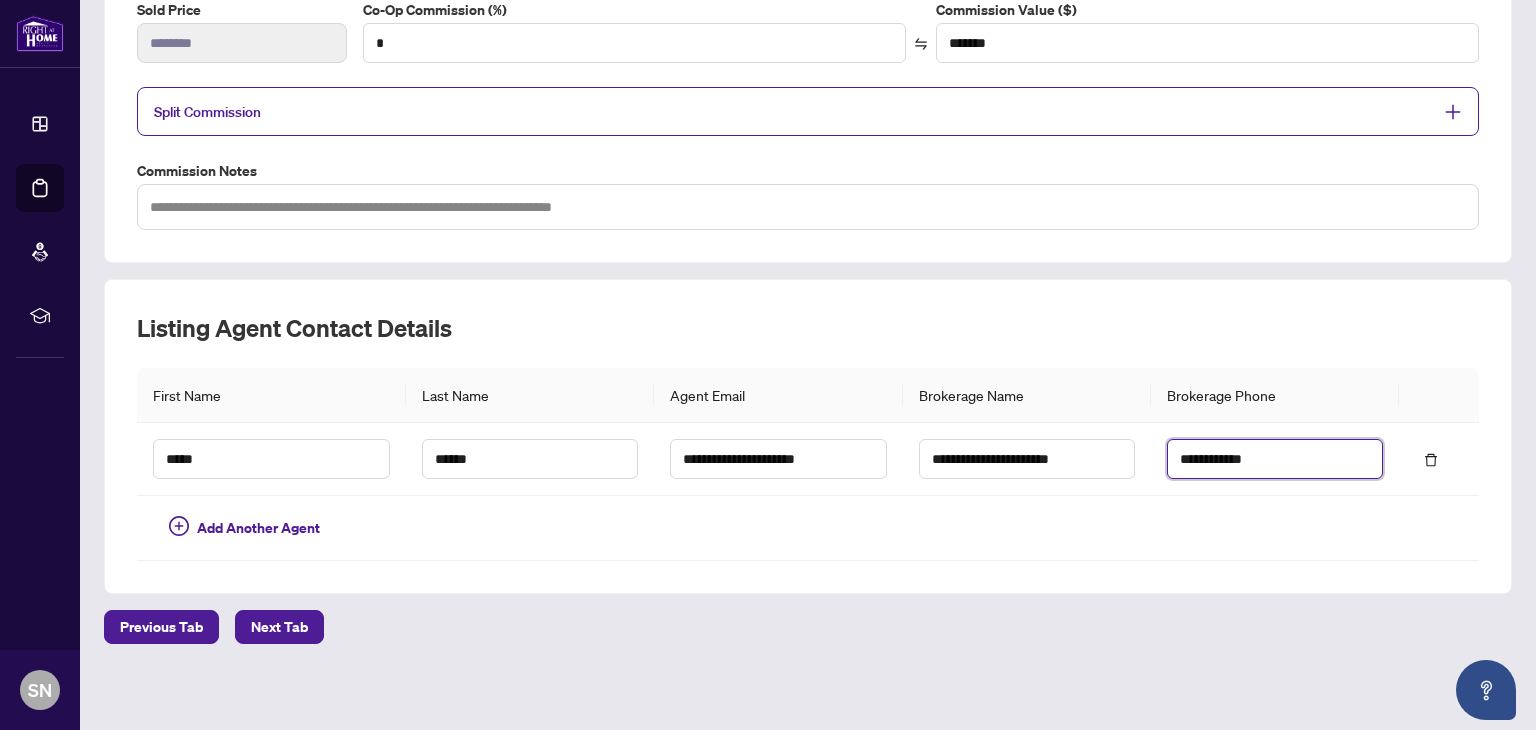 type on "**********" 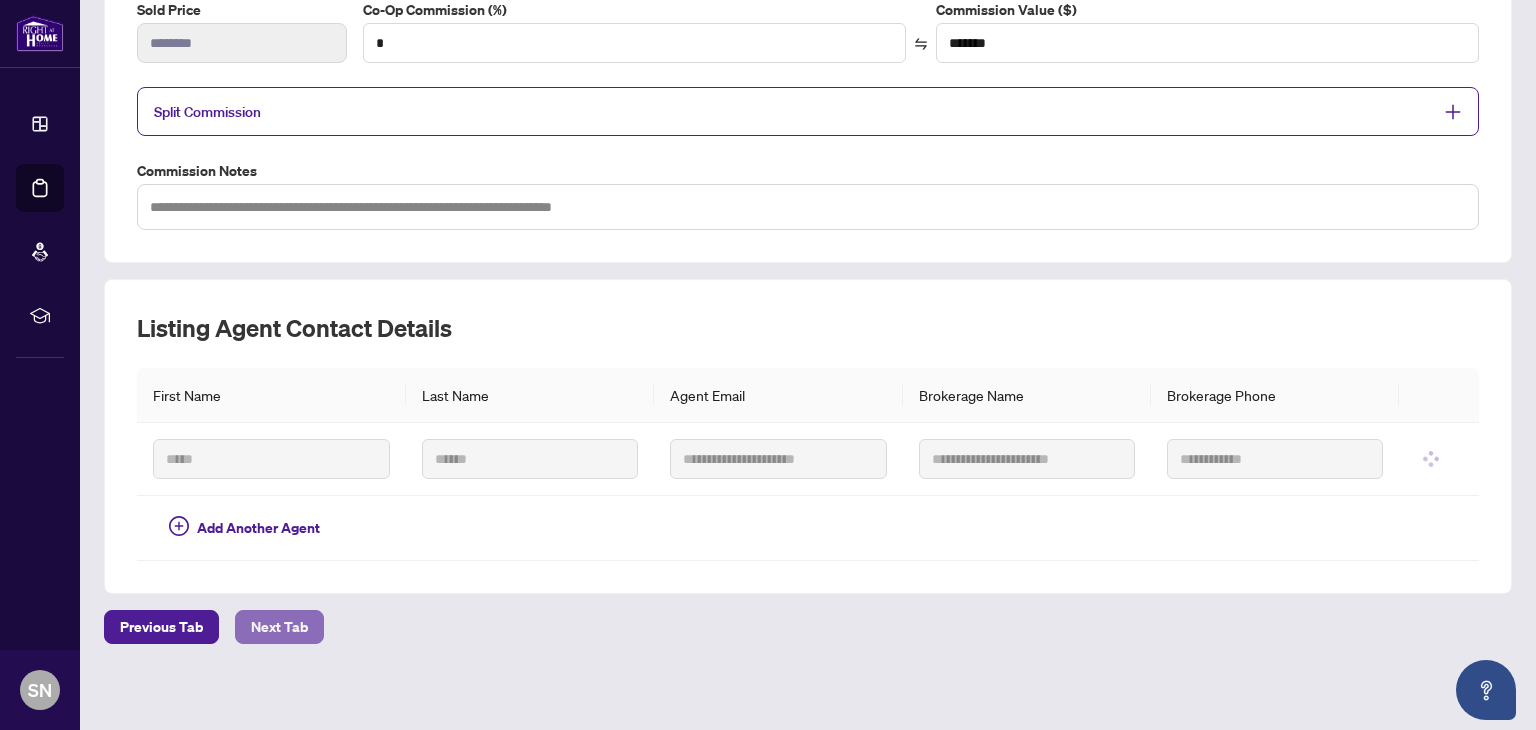 click on "Next Tab" at bounding box center [279, 627] 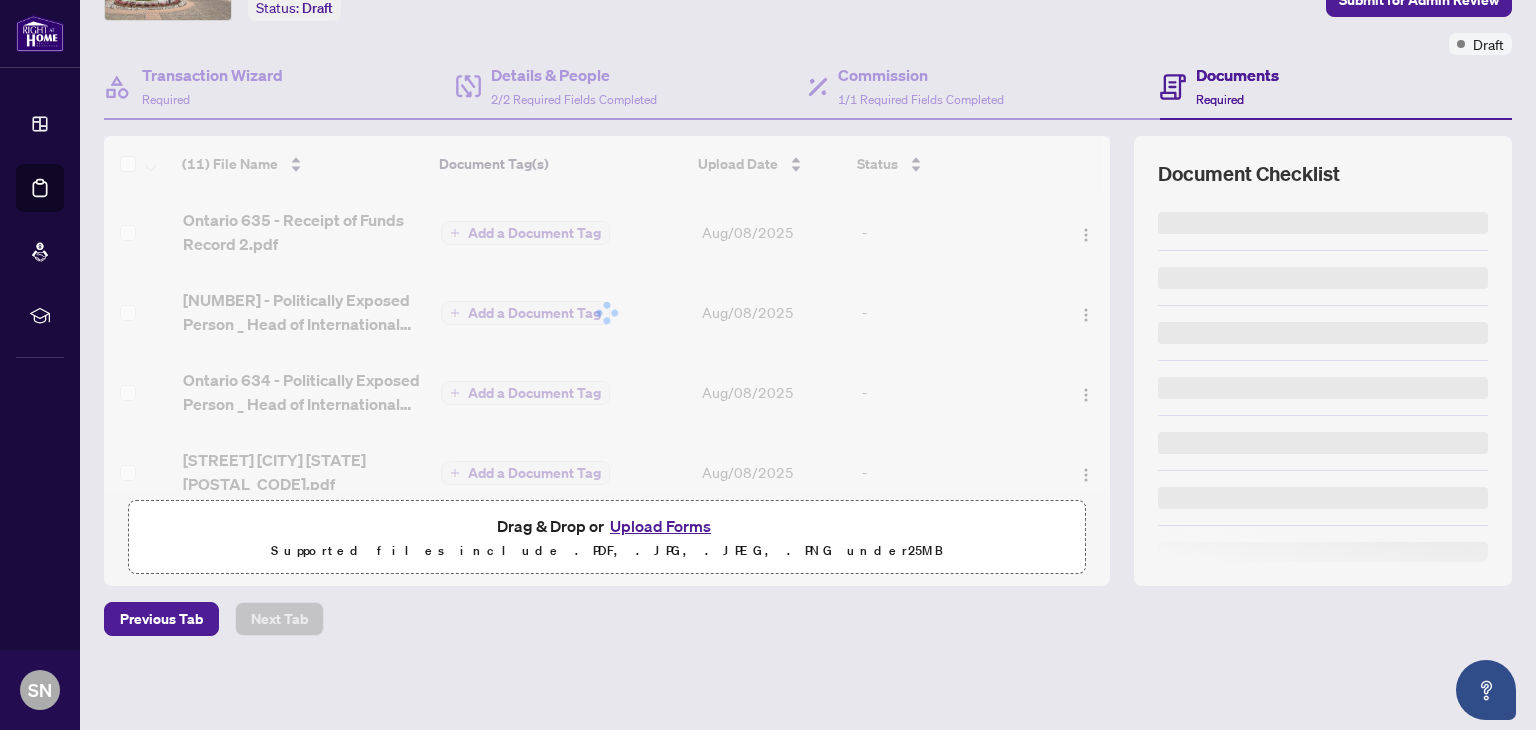 scroll, scrollTop: 0, scrollLeft: 0, axis: both 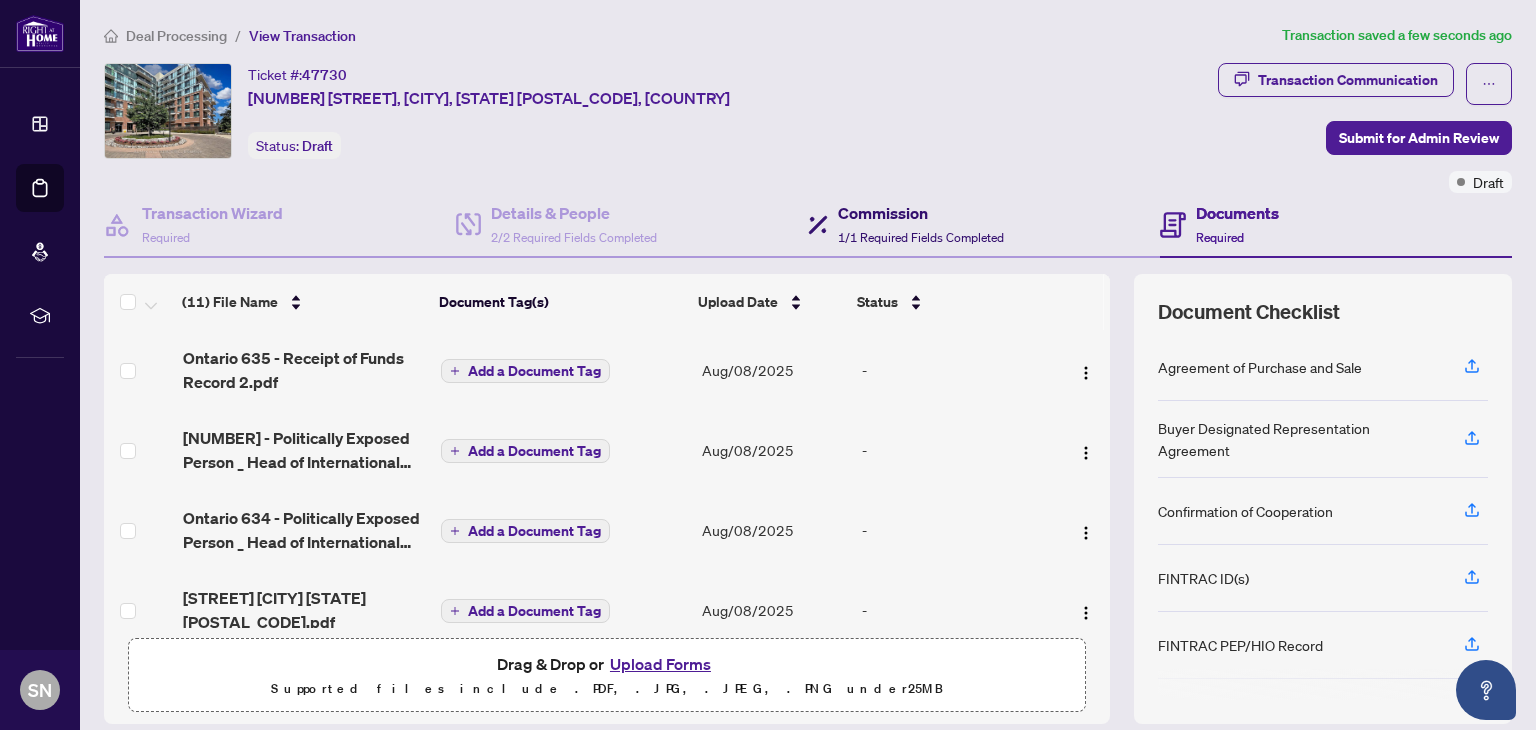 click on "Commission" at bounding box center [921, 213] 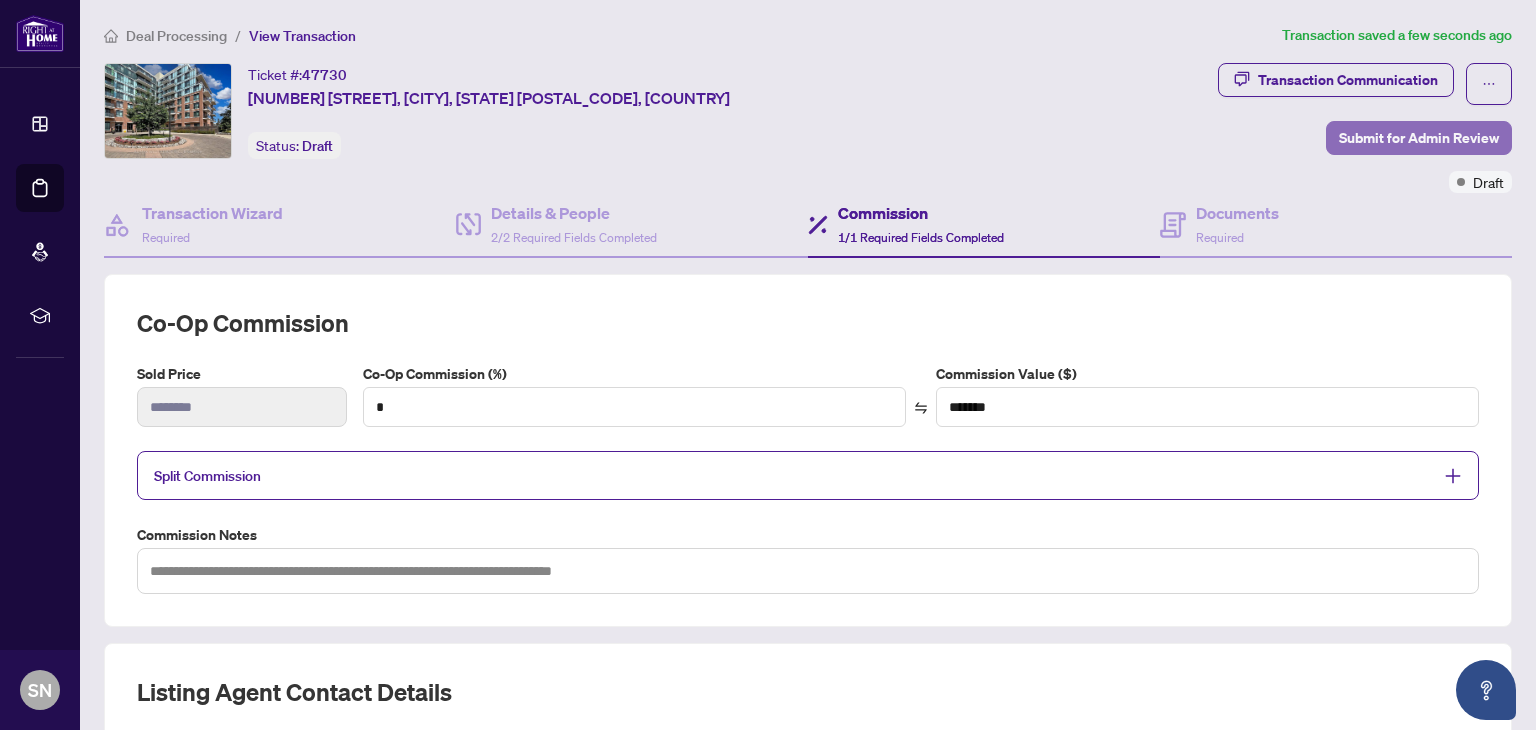 click on "Submit for Admin Review" at bounding box center (1419, 138) 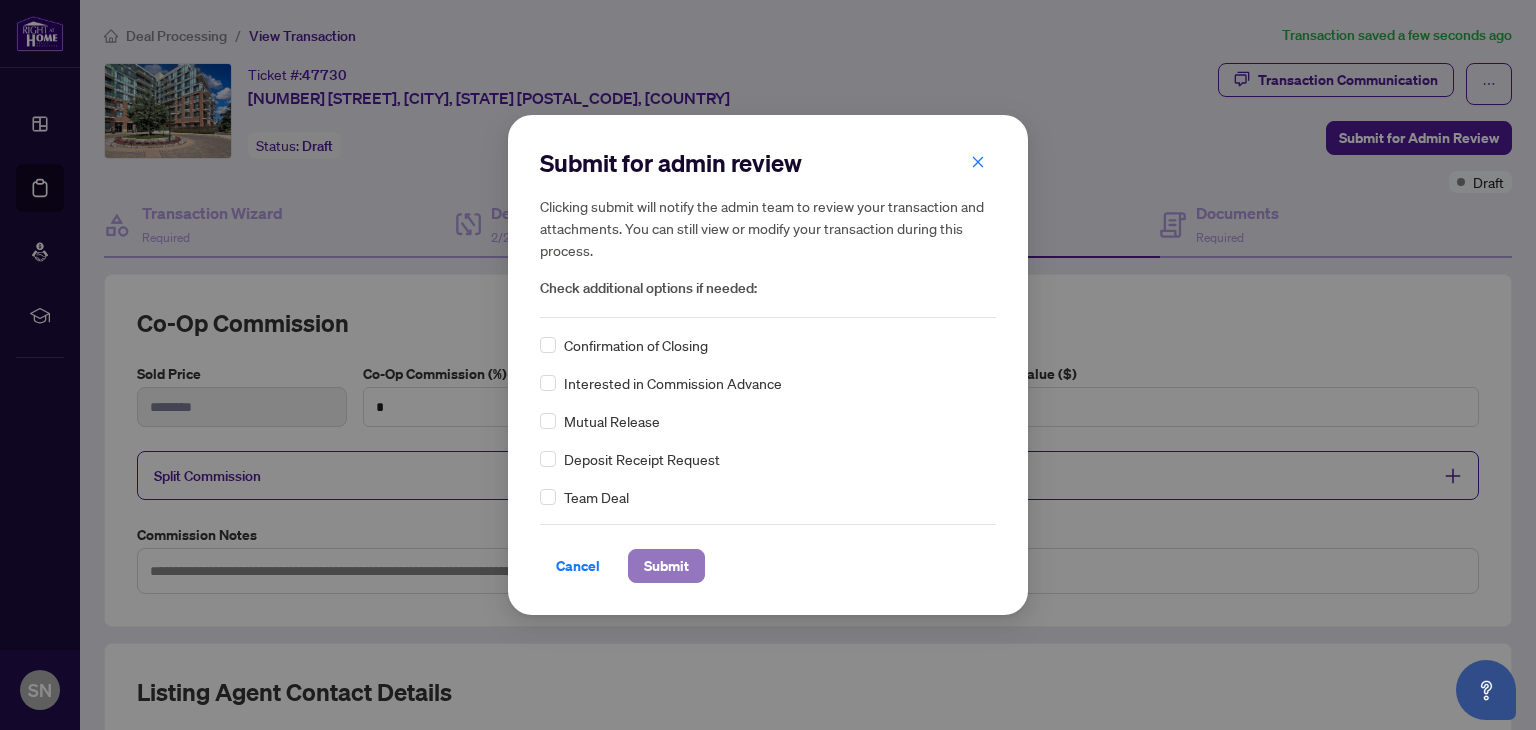 click on "Submit" at bounding box center (666, 566) 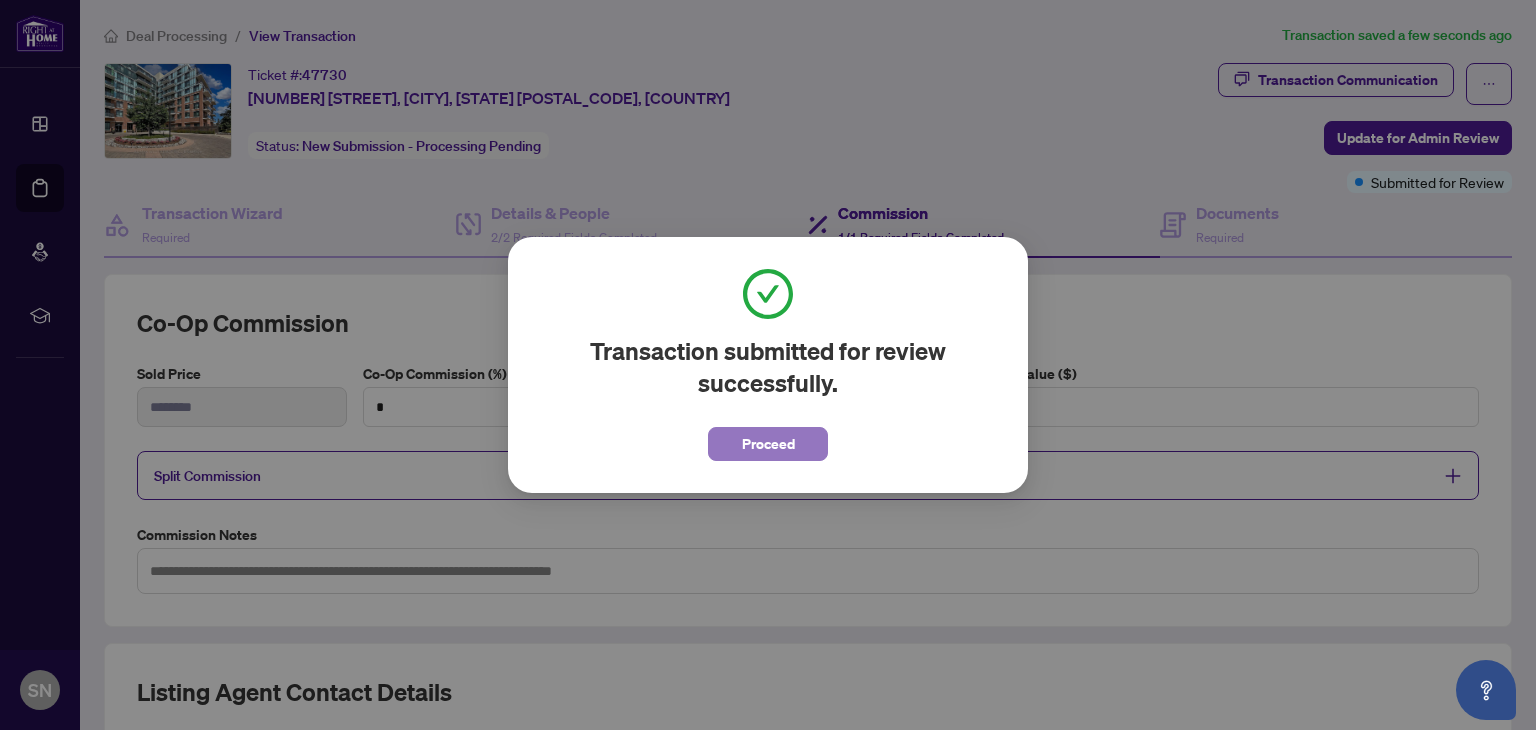 click on "Proceed" at bounding box center [768, 444] 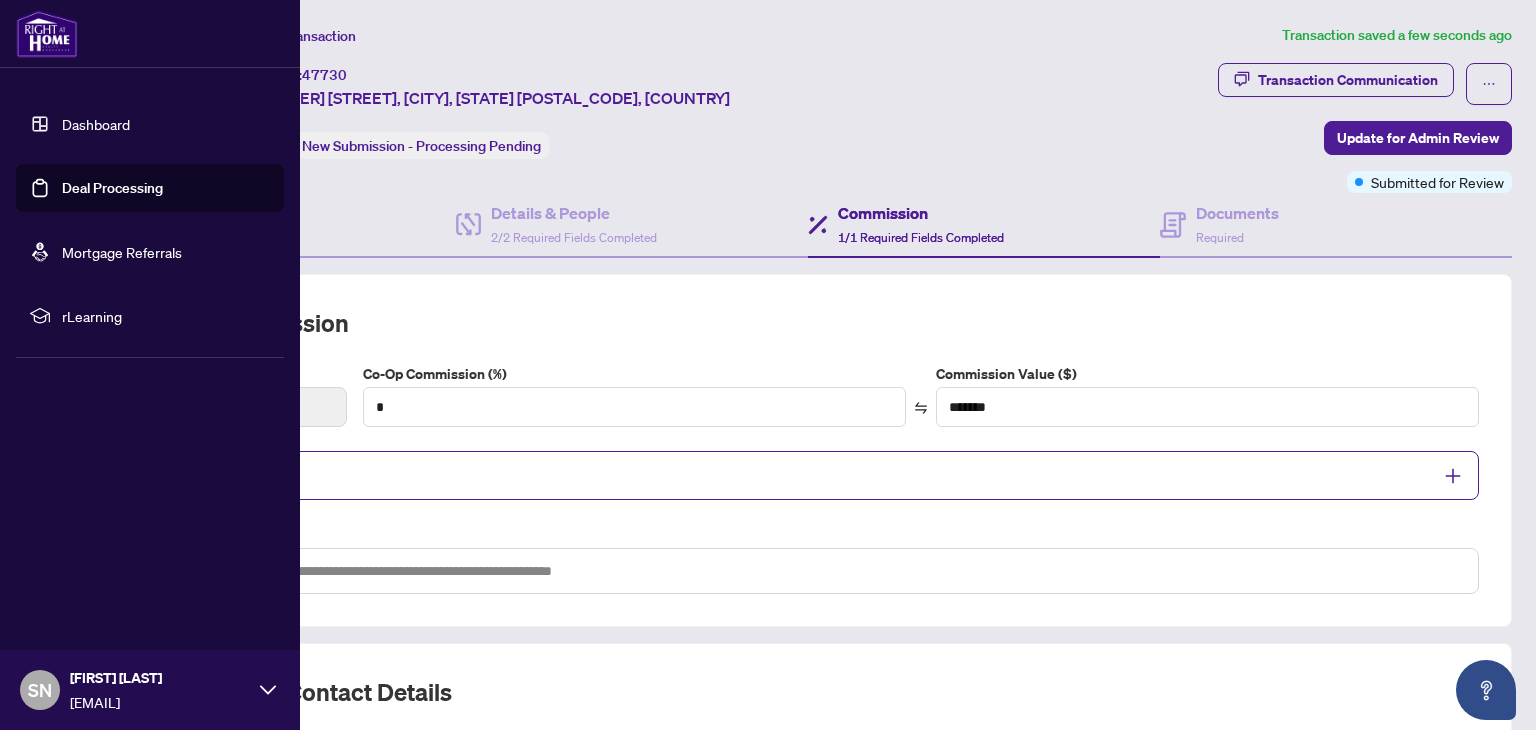 click on "Dashboard" at bounding box center [96, 124] 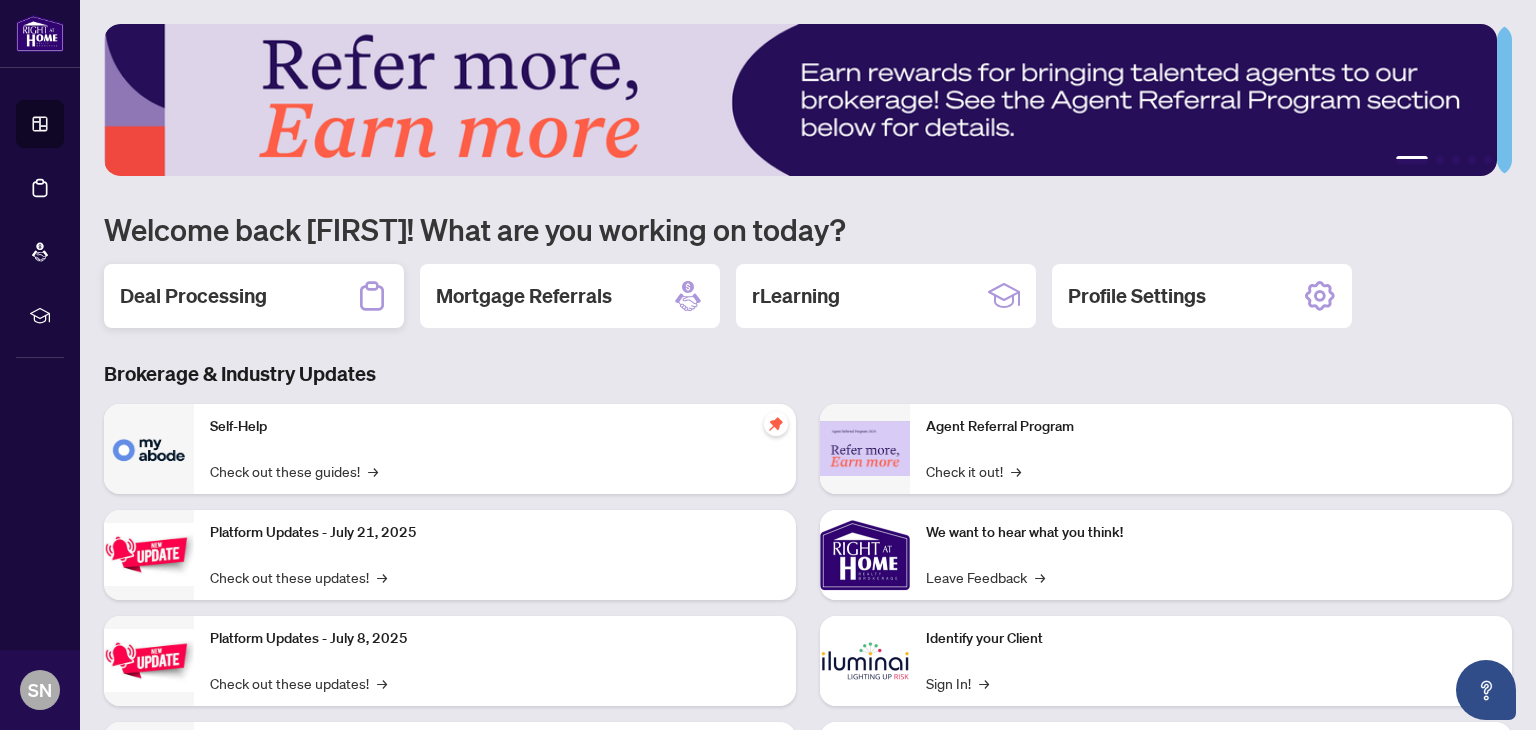 click on "Deal Processing" at bounding box center [193, 296] 